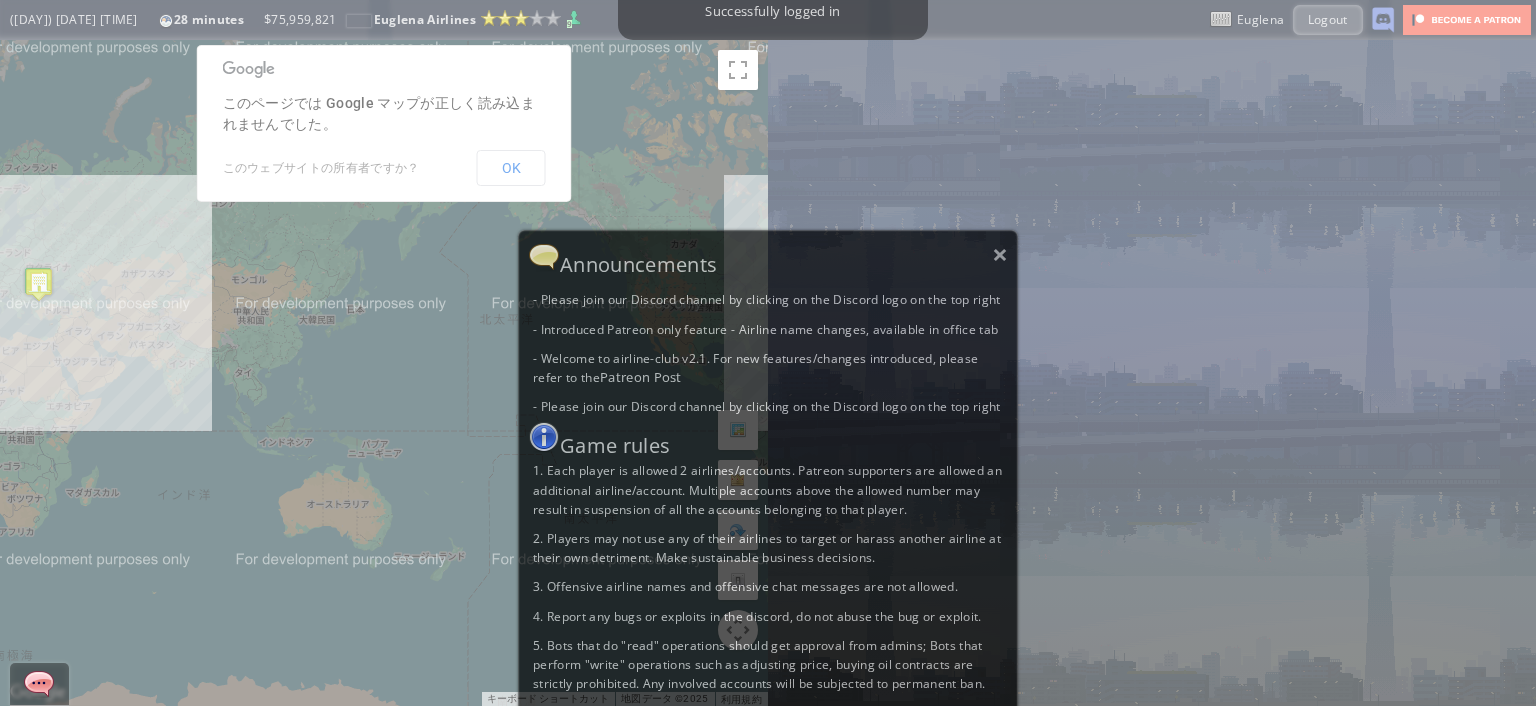 scroll, scrollTop: 0, scrollLeft: 0, axis: both 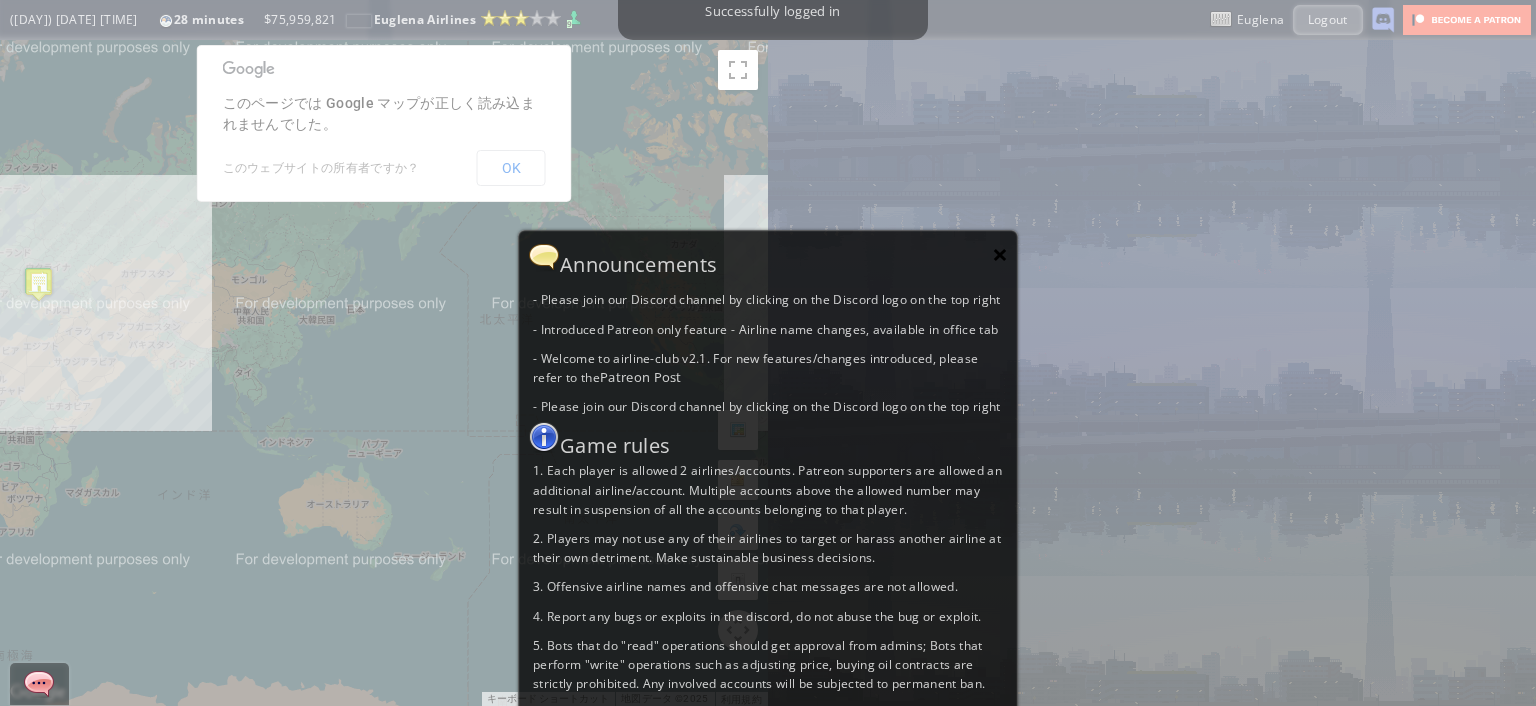 click on "×" at bounding box center [1000, 254] 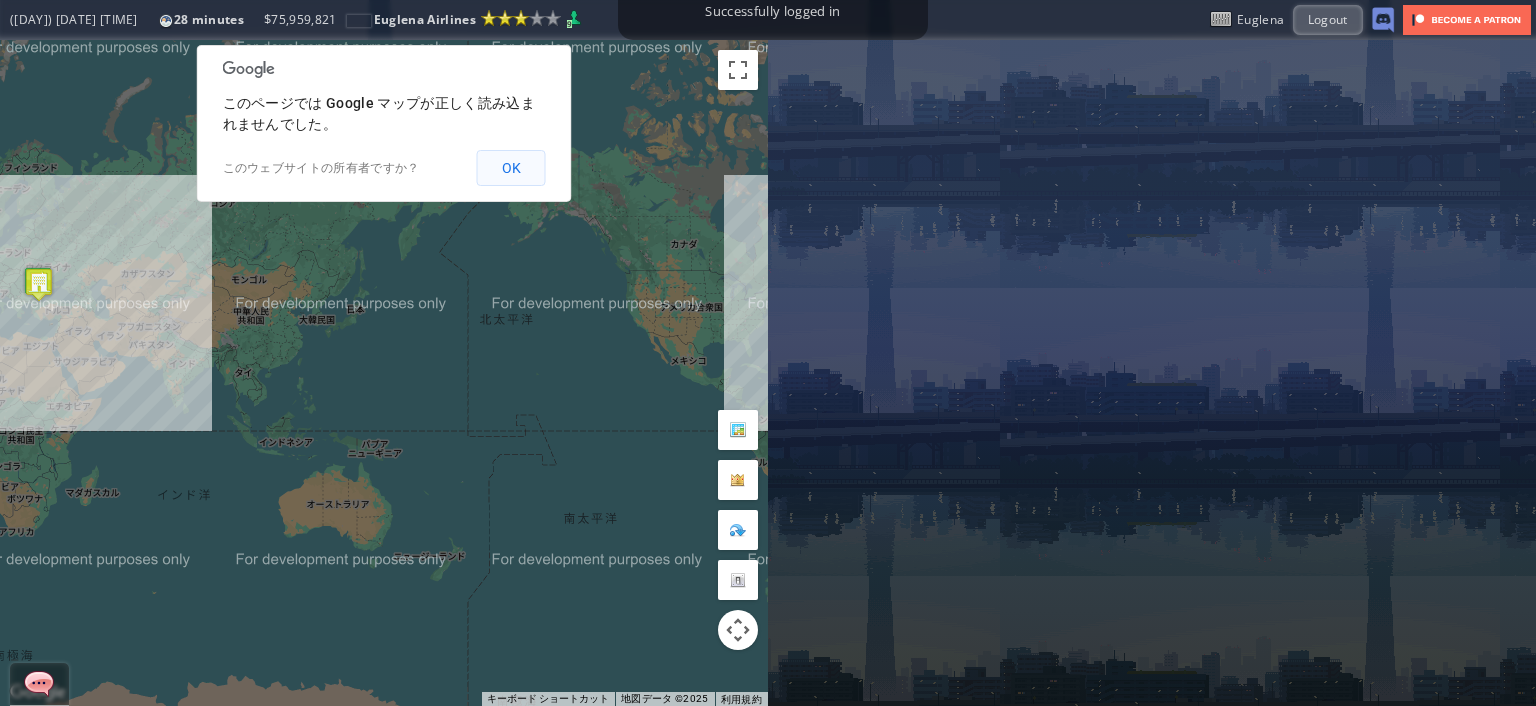 click on "OK" at bounding box center [511, 168] 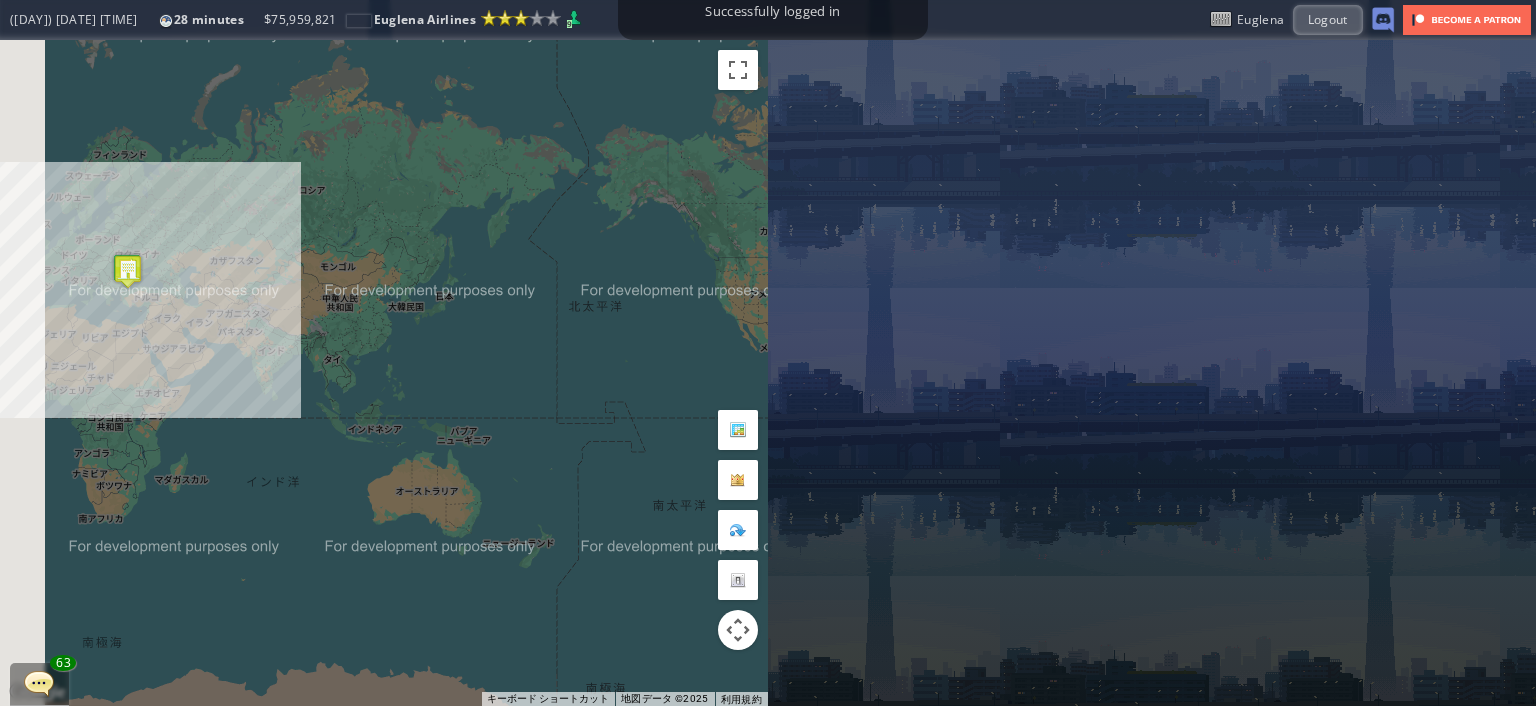 drag, startPoint x: 211, startPoint y: 285, endPoint x: 414, endPoint y: 263, distance: 204.18864 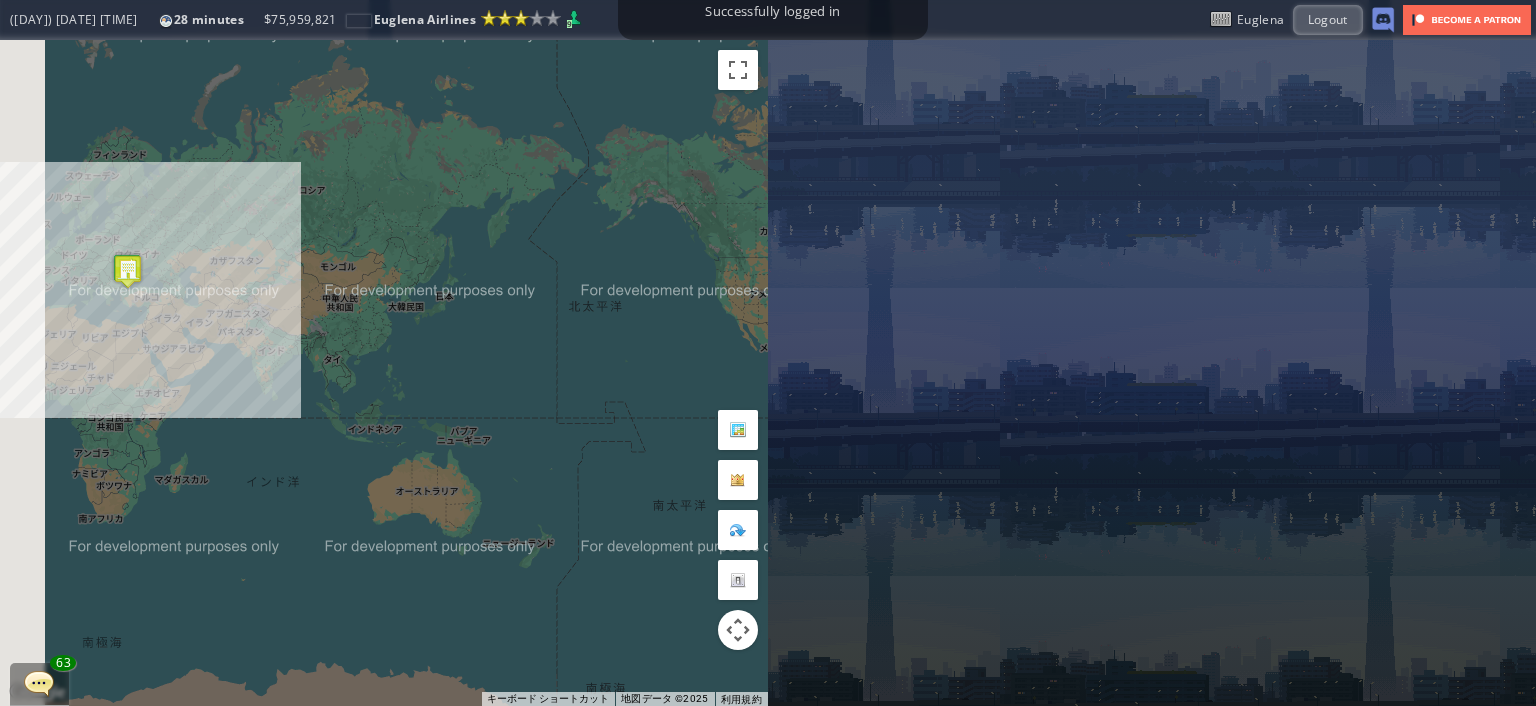 click on "矢印キーを押すと移動します。" at bounding box center (384, 373) 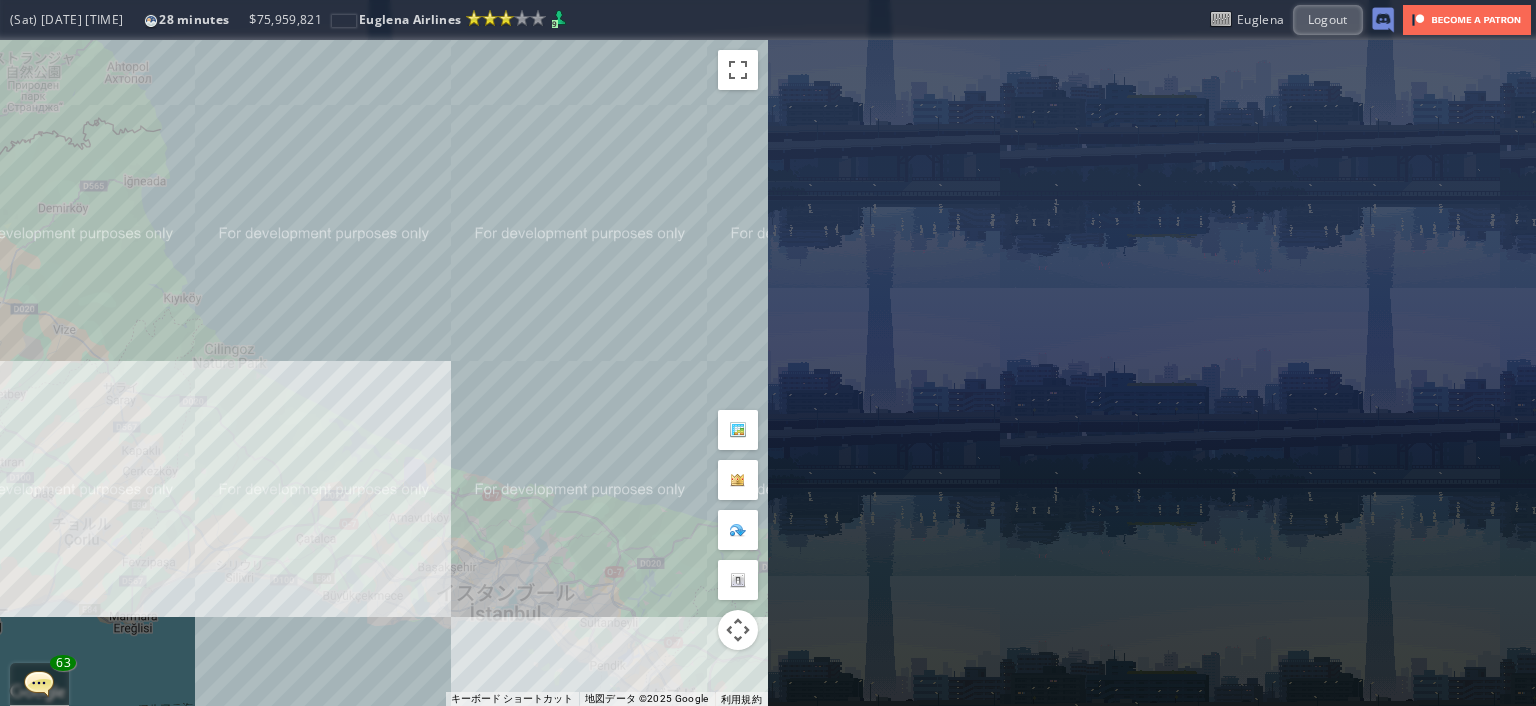 drag, startPoint x: 208, startPoint y: 447, endPoint x: 642, endPoint y: 425, distance: 434.55725 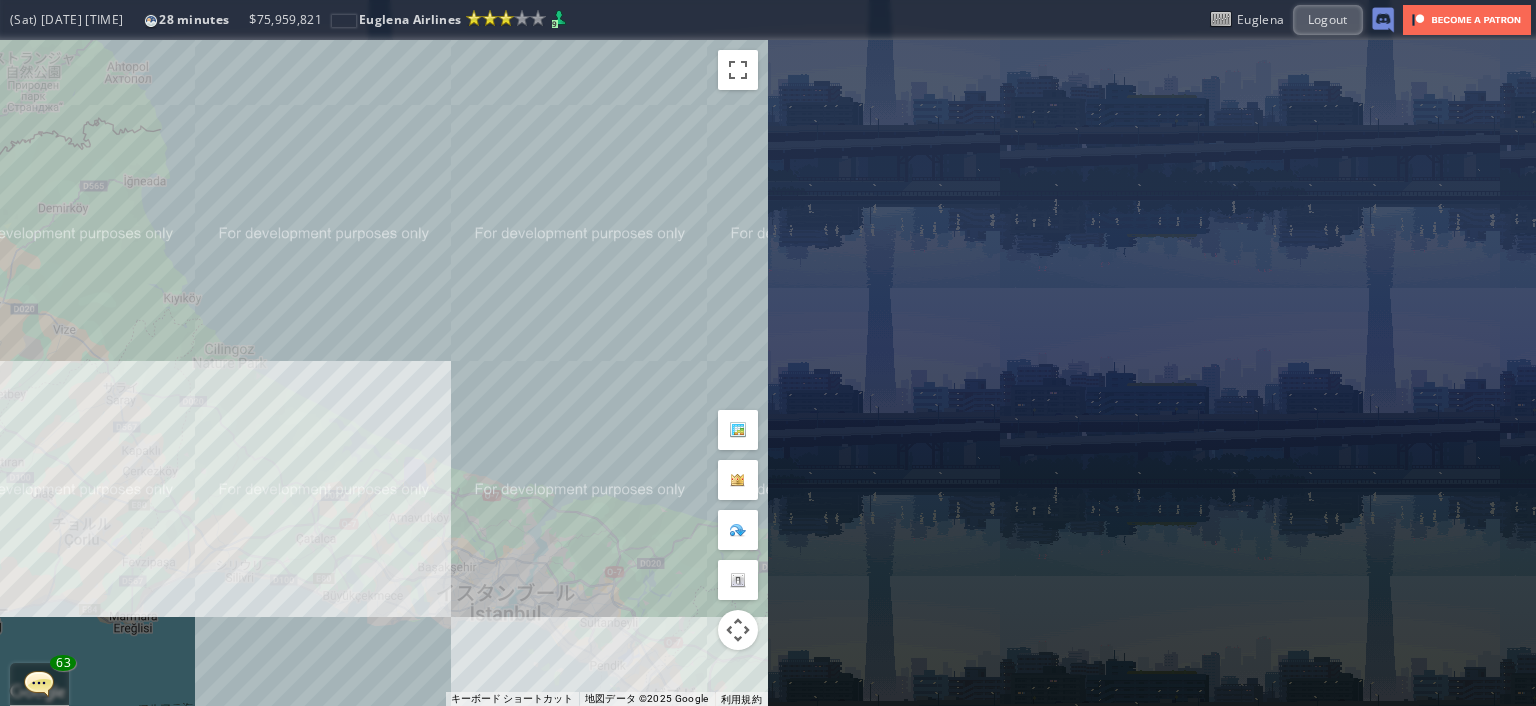 click on "矢印キーを押すと移動します。" at bounding box center [384, 373] 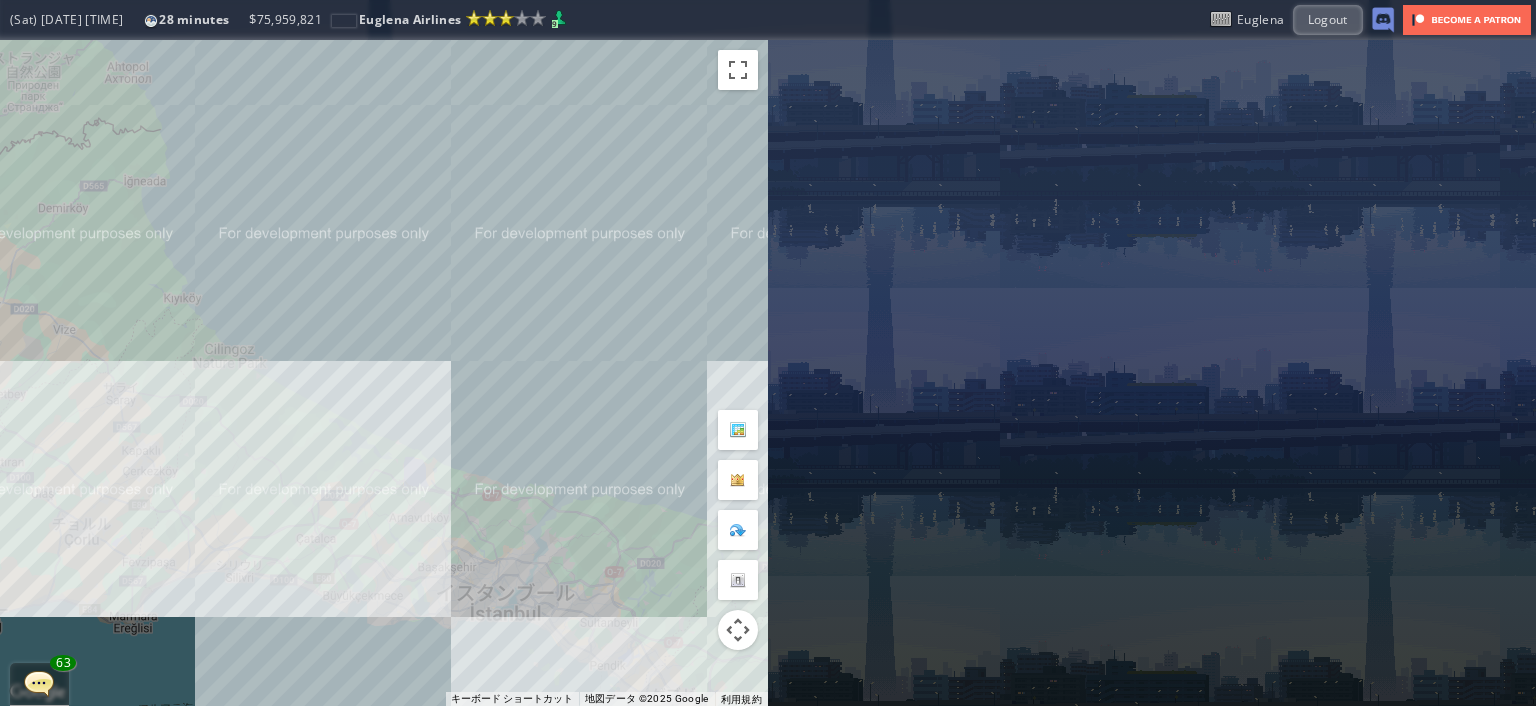 click on "矢印キーを押すと移動します。" at bounding box center [384, 373] 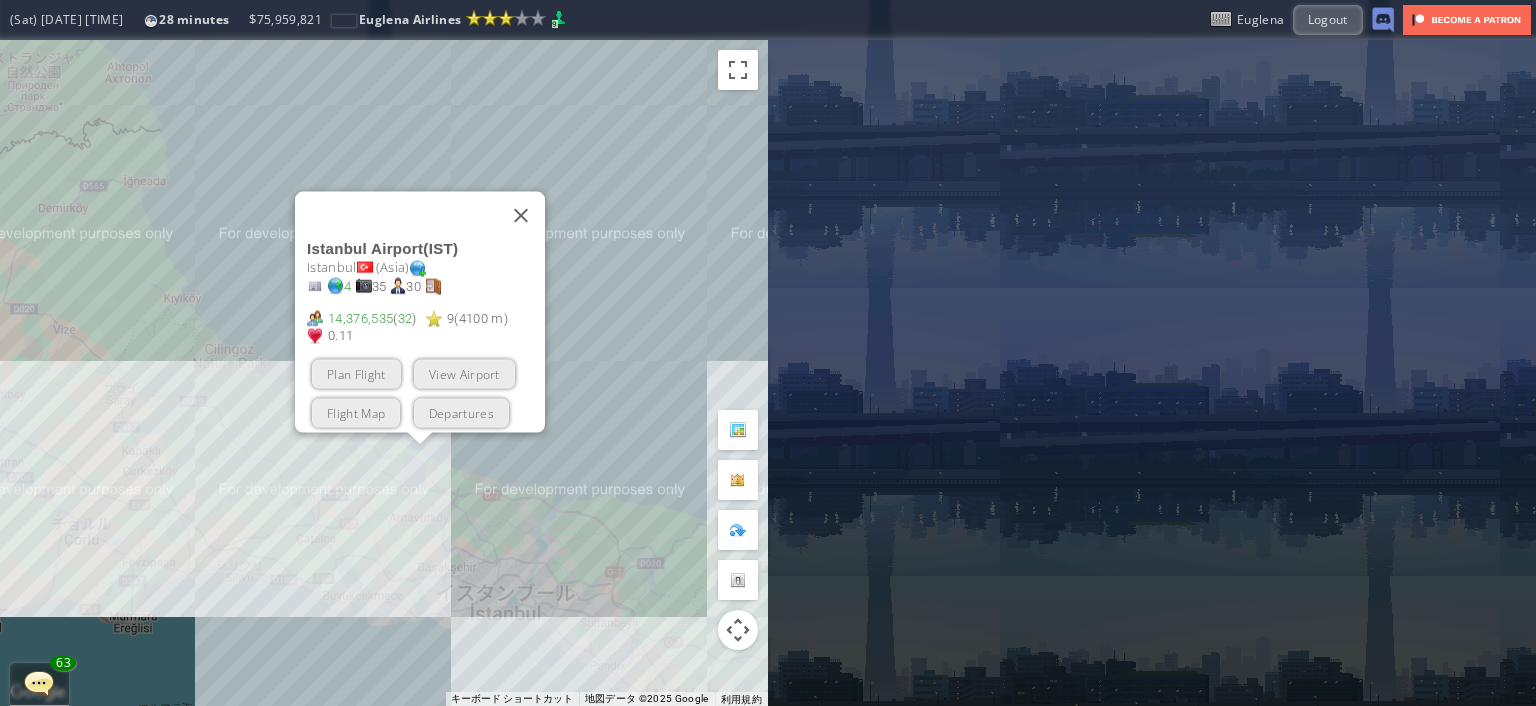 click on "loremipsumdol。
Sitametc Adipisc  ( ELI )
Seddoeiu  ( Temp )
3 38 56
19,345,984  ( 13 )
0  ( 7578 i )
0.65
Utla Etdolo
Magn Aliquae
Admini Ven
Quisnostru" at bounding box center (384, 373) 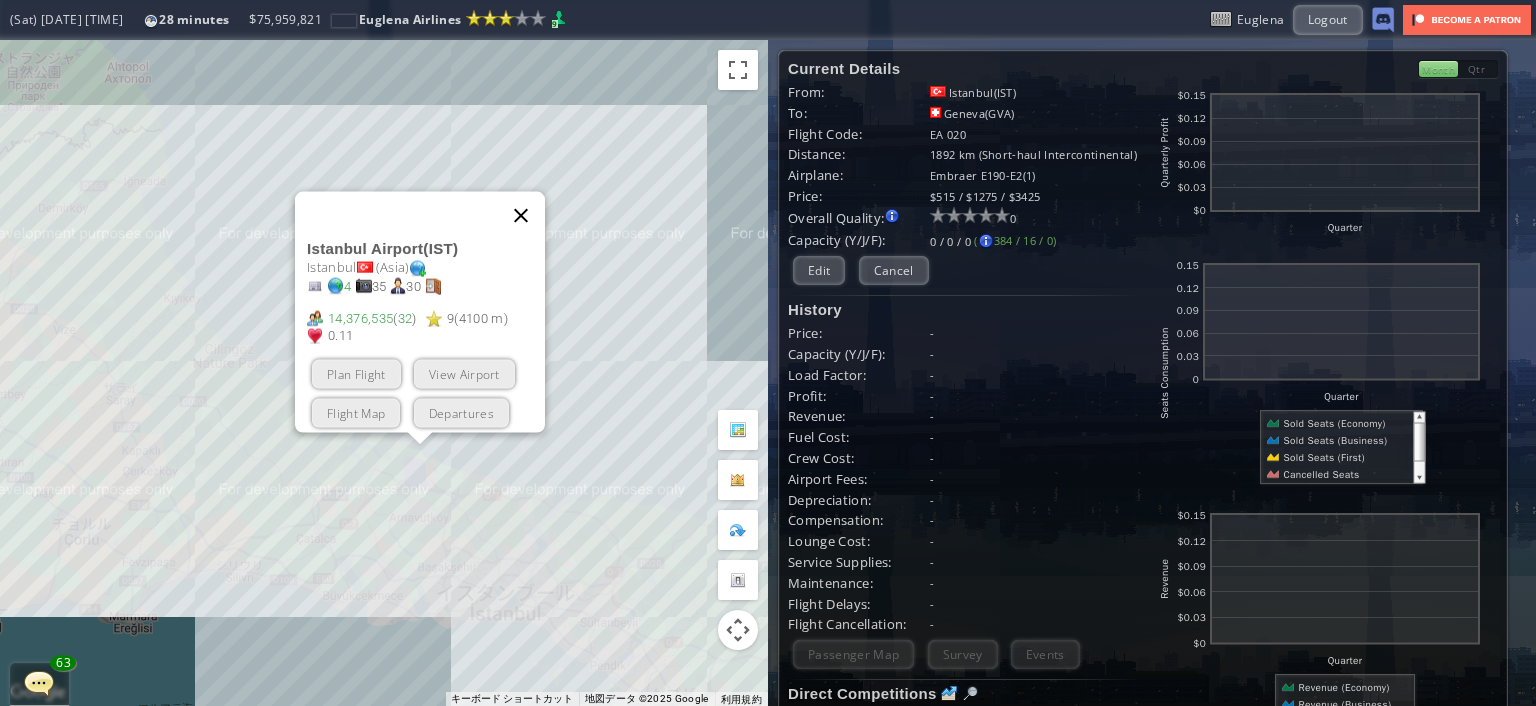 click at bounding box center (521, 216) 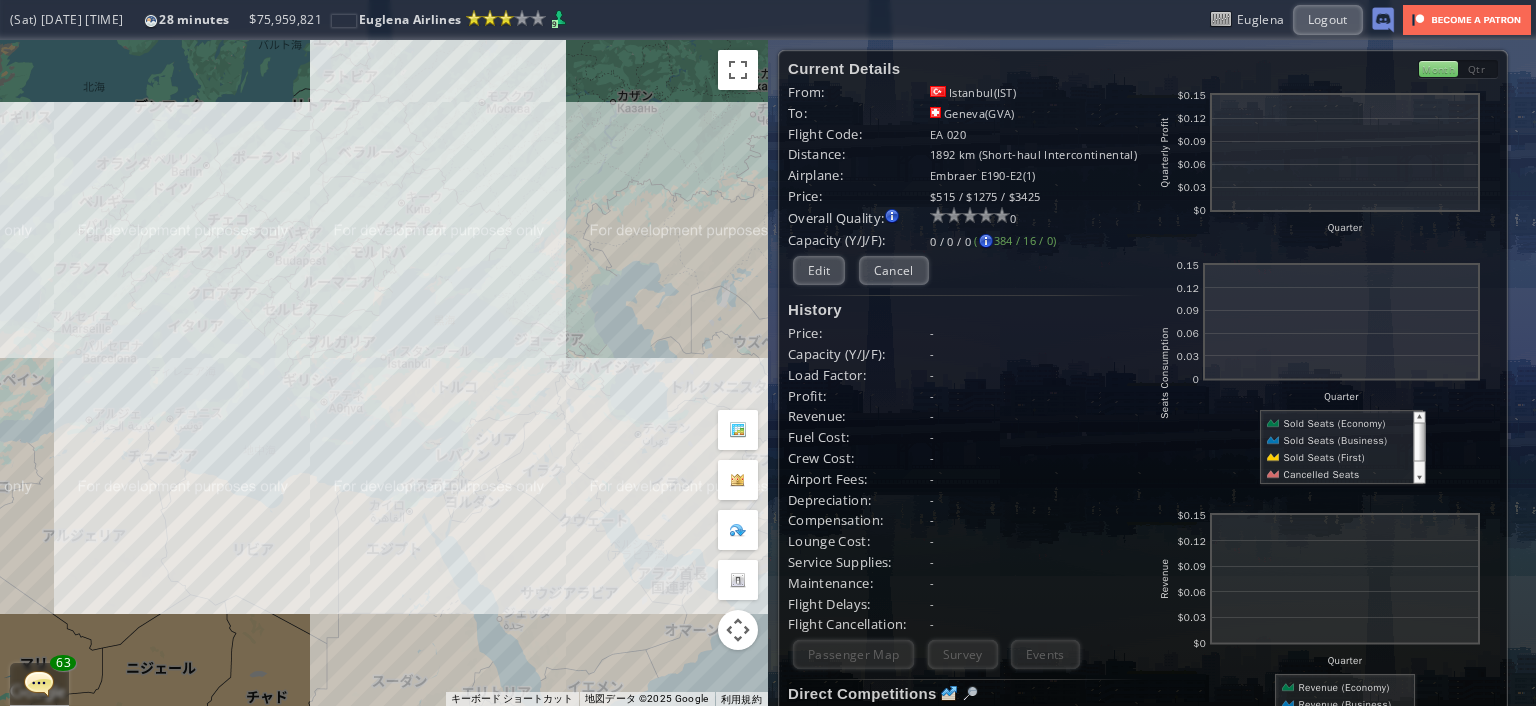 drag, startPoint x: 297, startPoint y: 327, endPoint x: 382, endPoint y: 357, distance: 90.13878 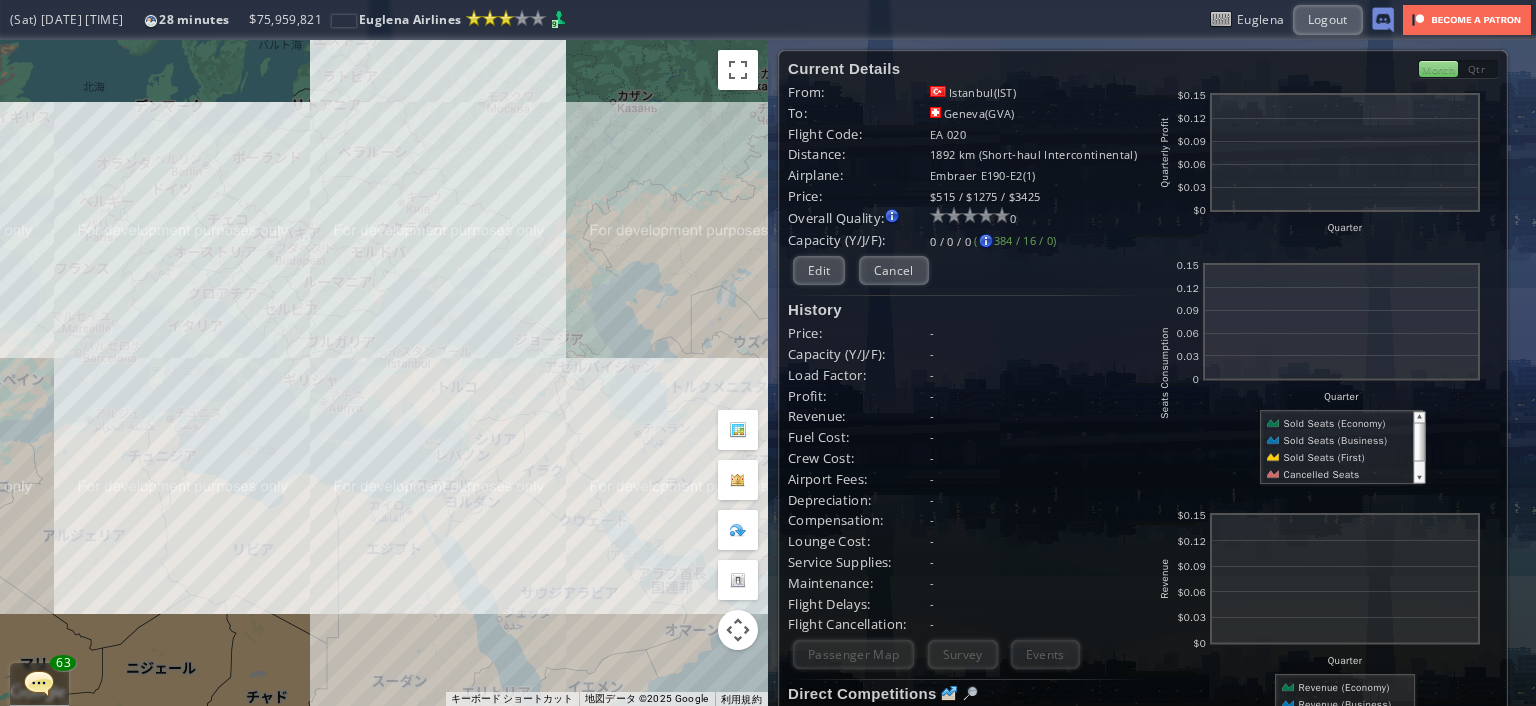 click on "矢印キーを押すと移動します。" at bounding box center [384, 373] 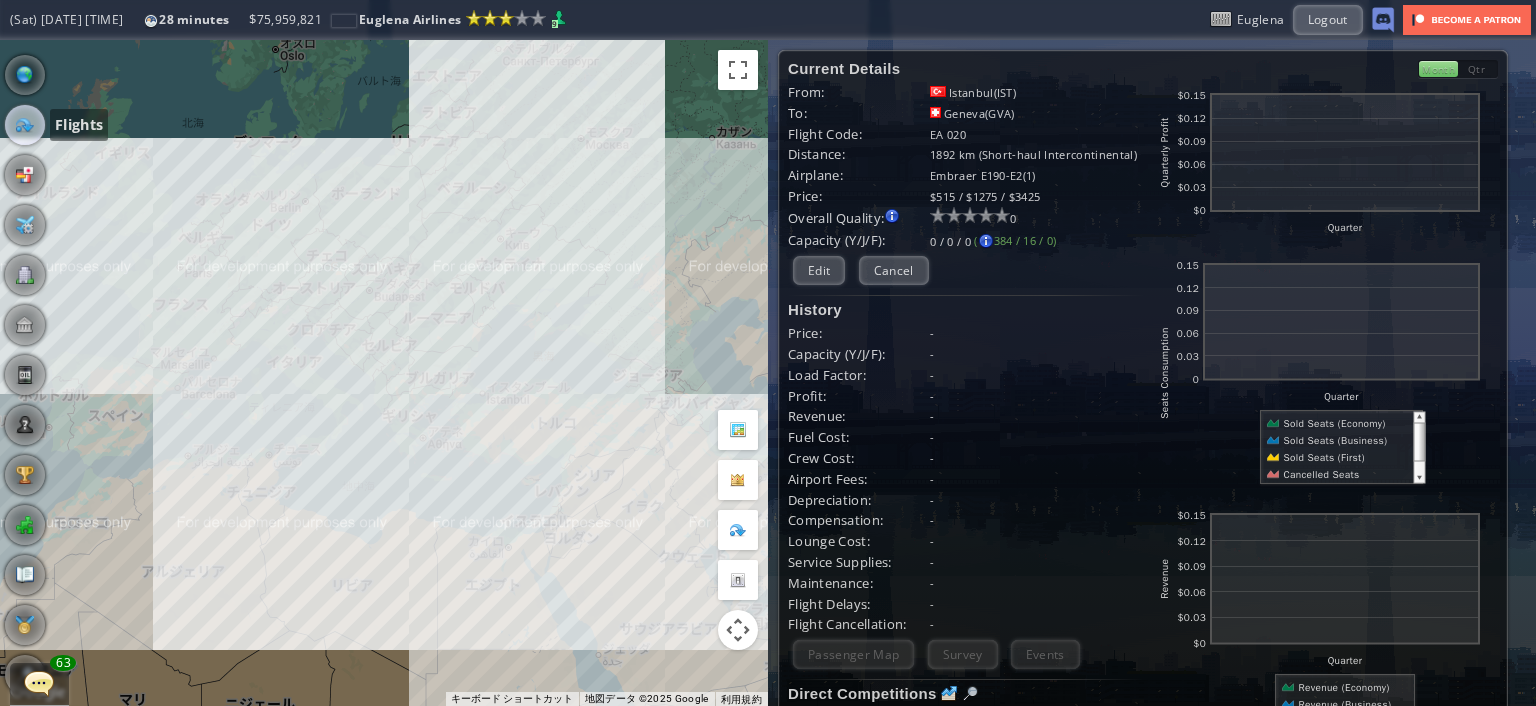 click at bounding box center [25, 125] 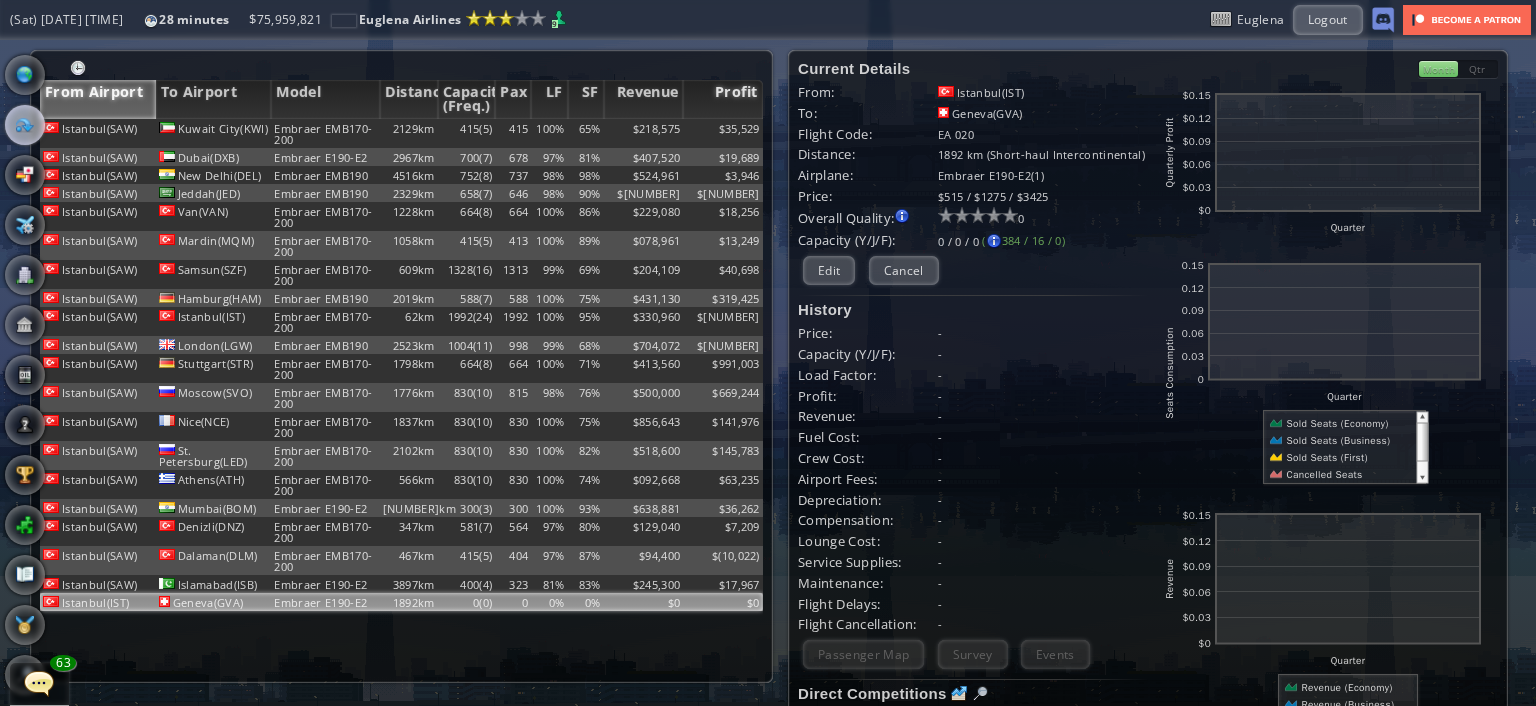click on "Profit" at bounding box center (723, 99) 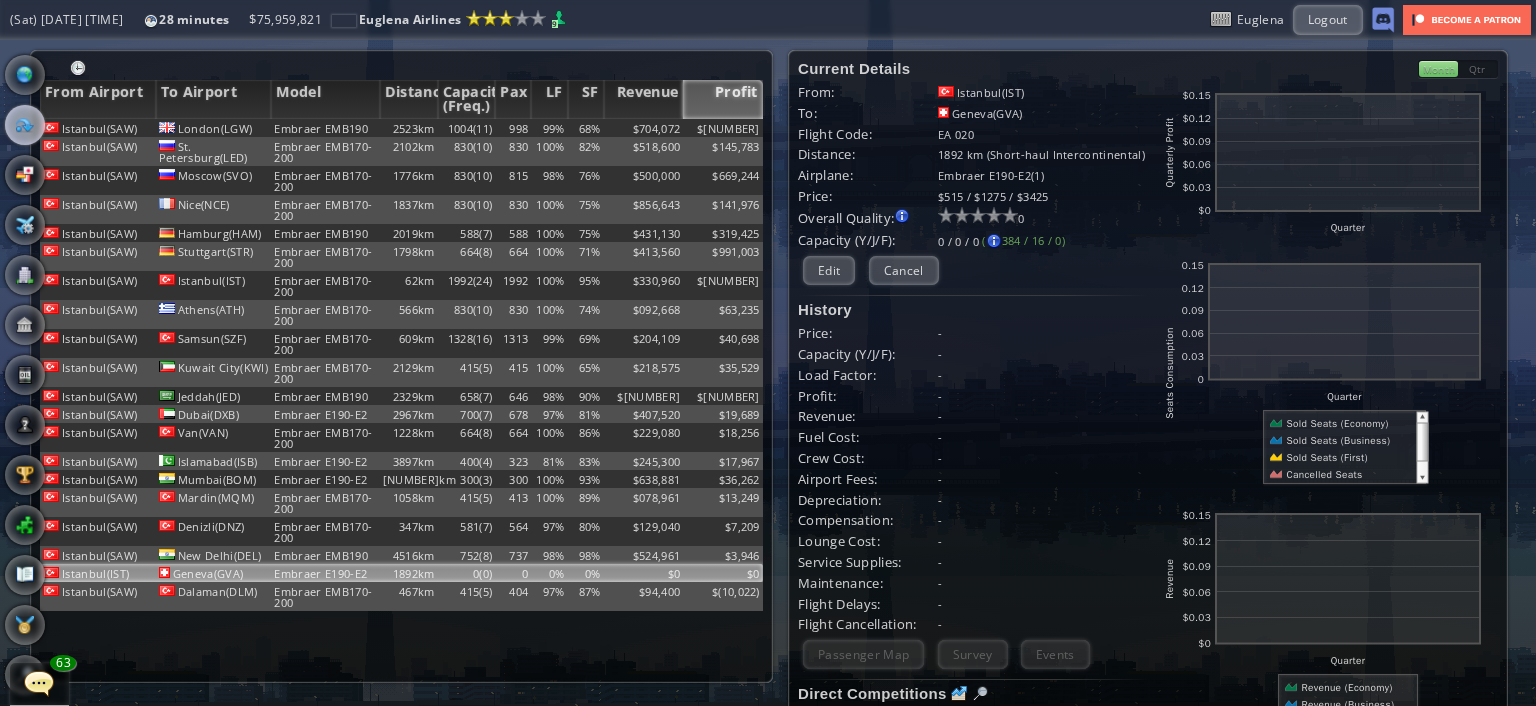 click on "Profit" at bounding box center (723, 99) 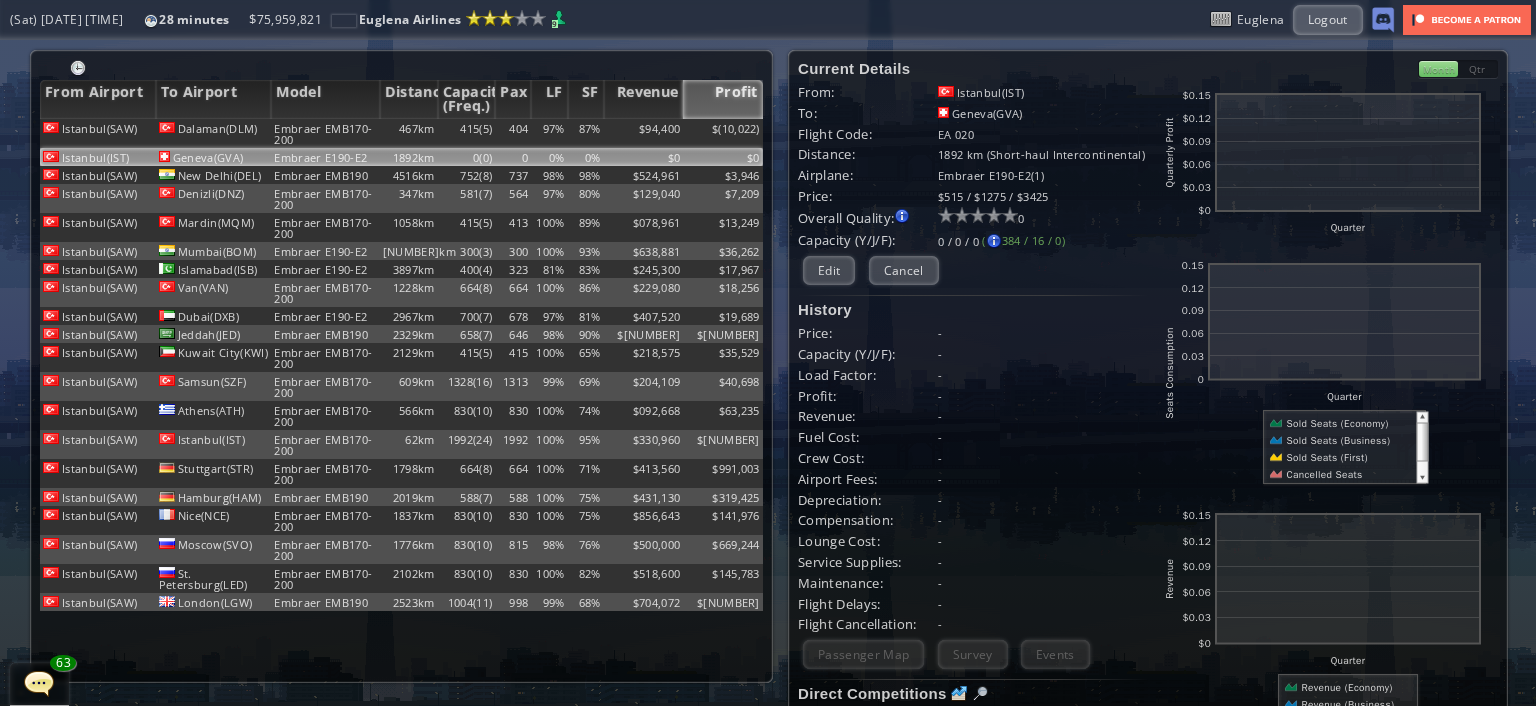 click on "Profit" at bounding box center (723, 99) 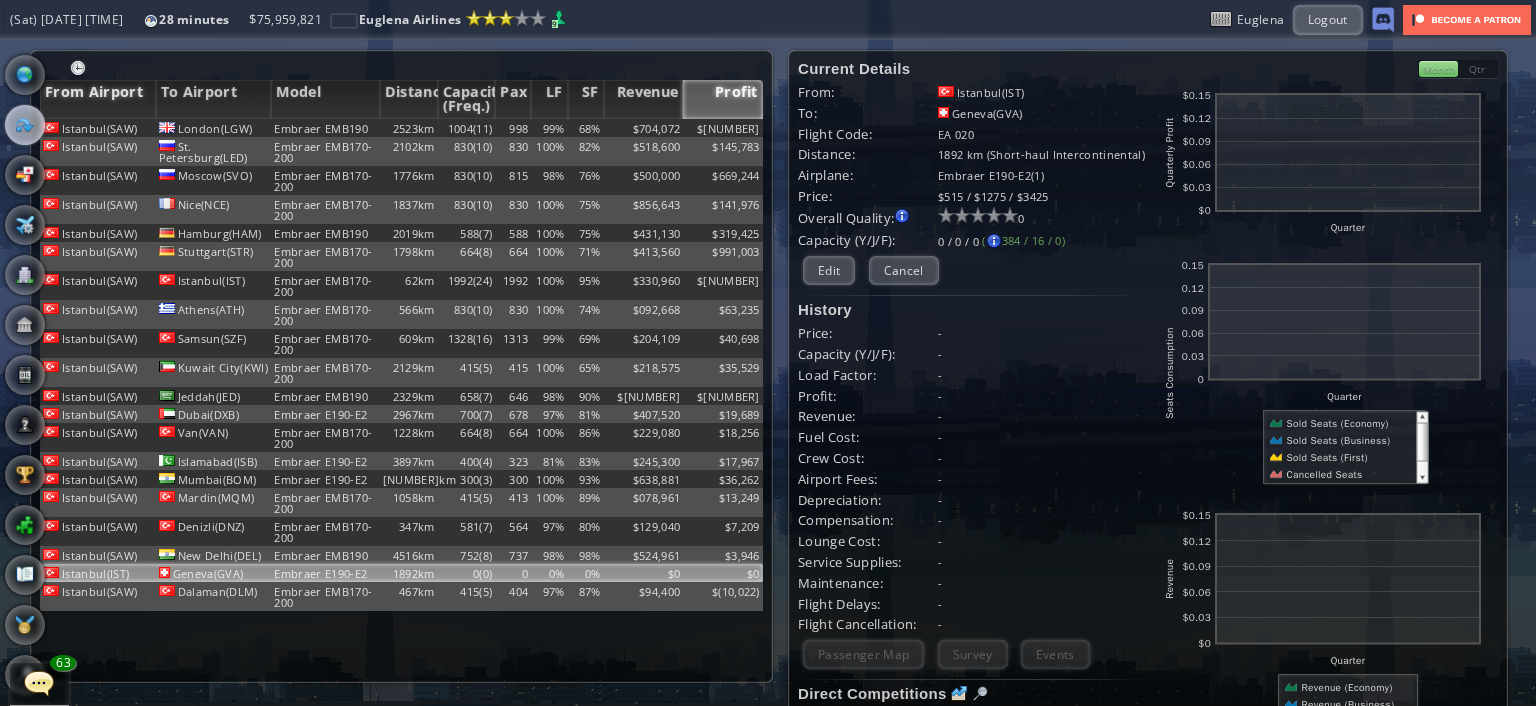 click on "From Airport" at bounding box center [98, 99] 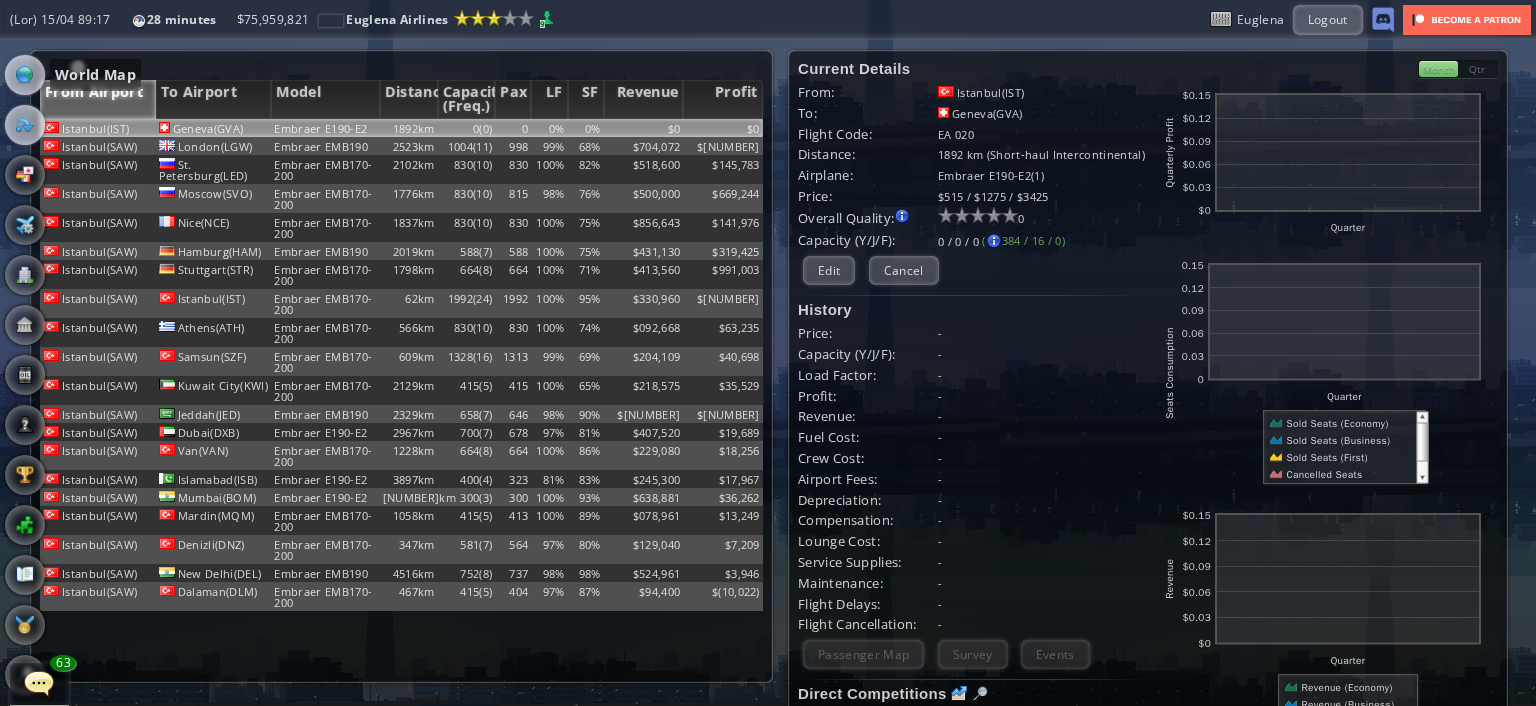 click at bounding box center [25, 75] 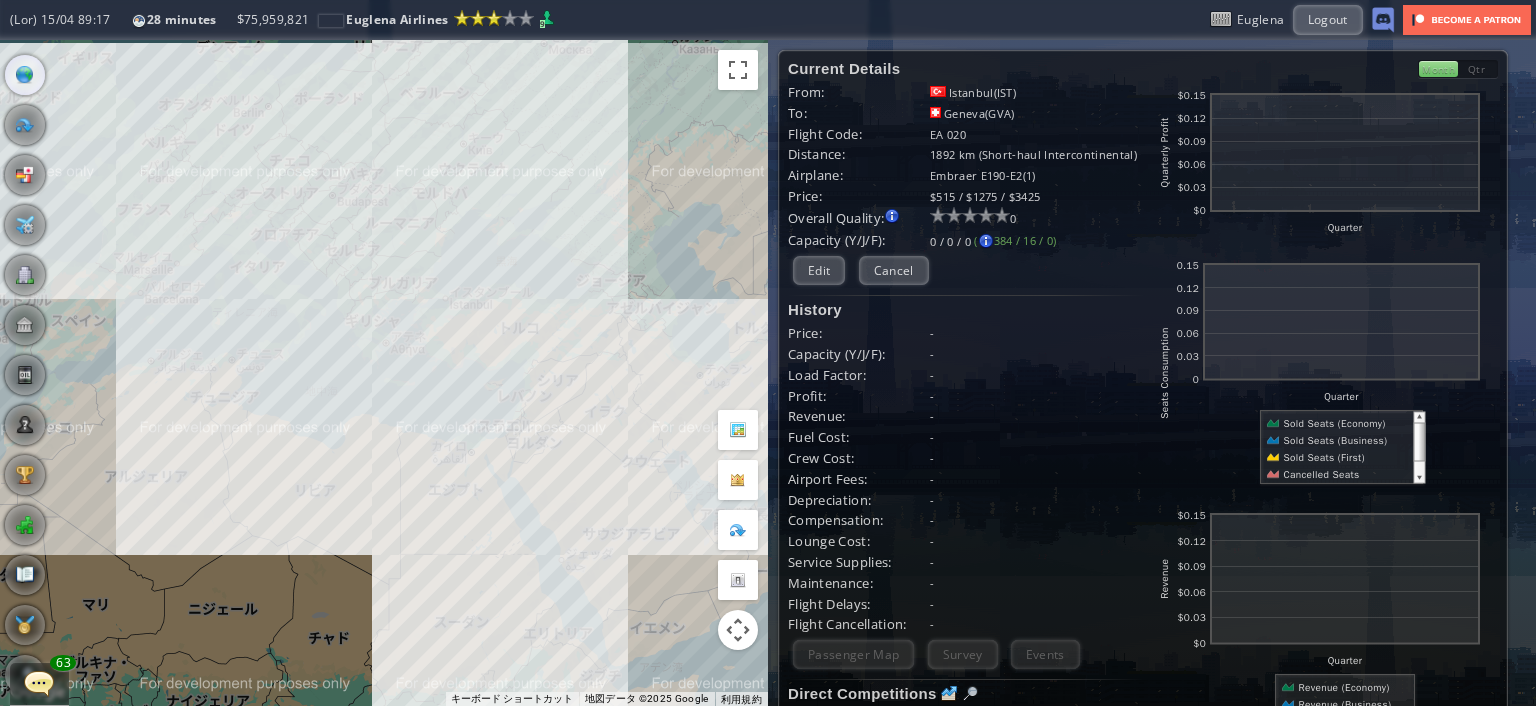 drag, startPoint x: 575, startPoint y: 435, endPoint x: 536, endPoint y: 335, distance: 107.33592 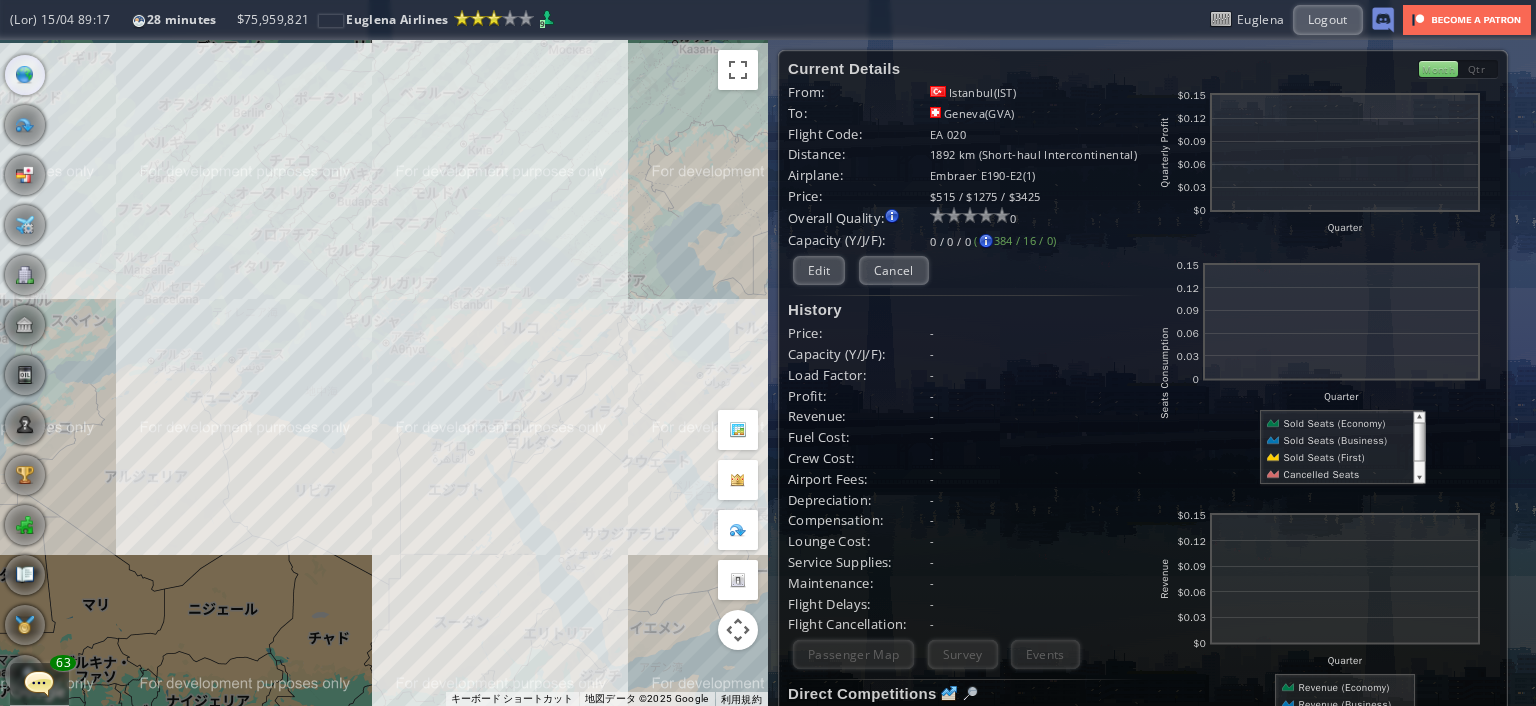 click on "矢印キーを押すと移動します。" at bounding box center [384, 373] 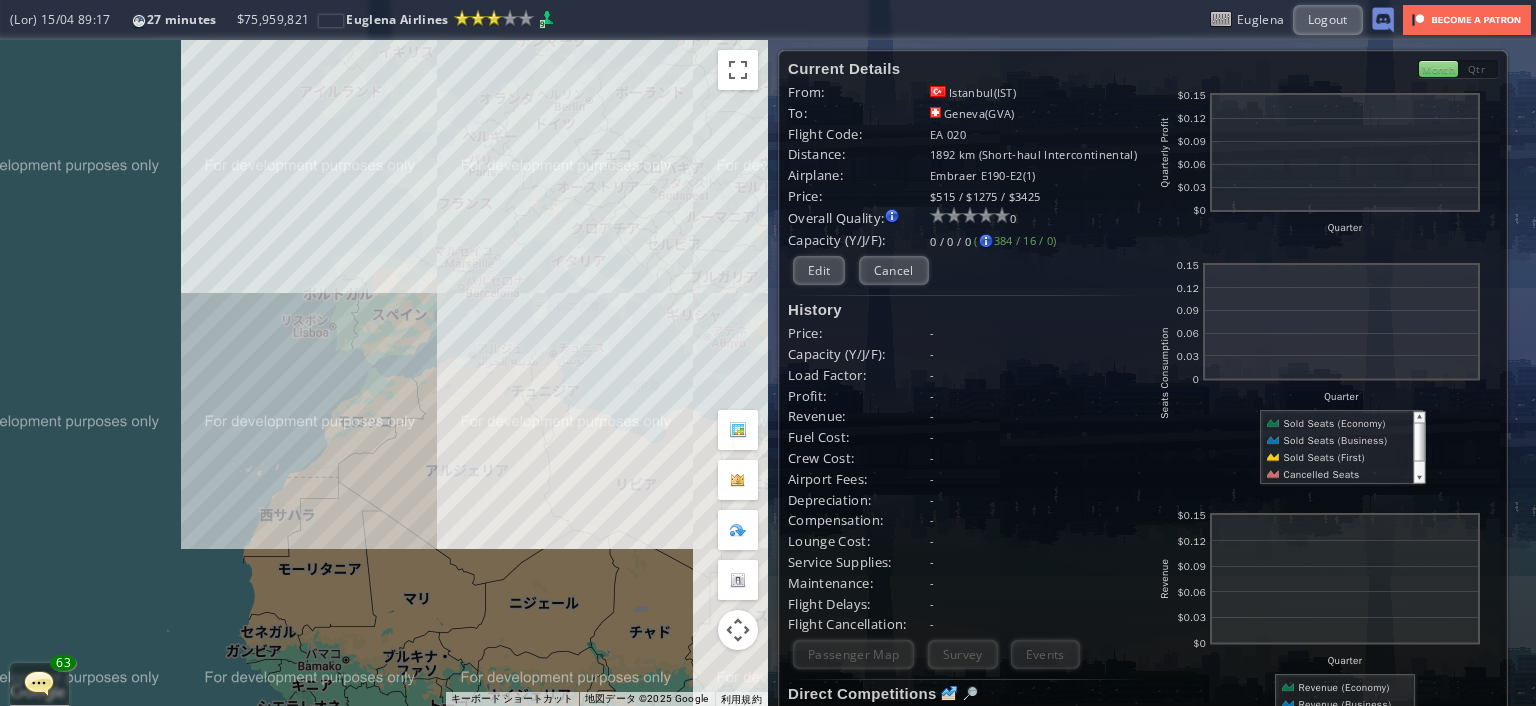 drag, startPoint x: 244, startPoint y: 383, endPoint x: 566, endPoint y: 393, distance: 322.15524 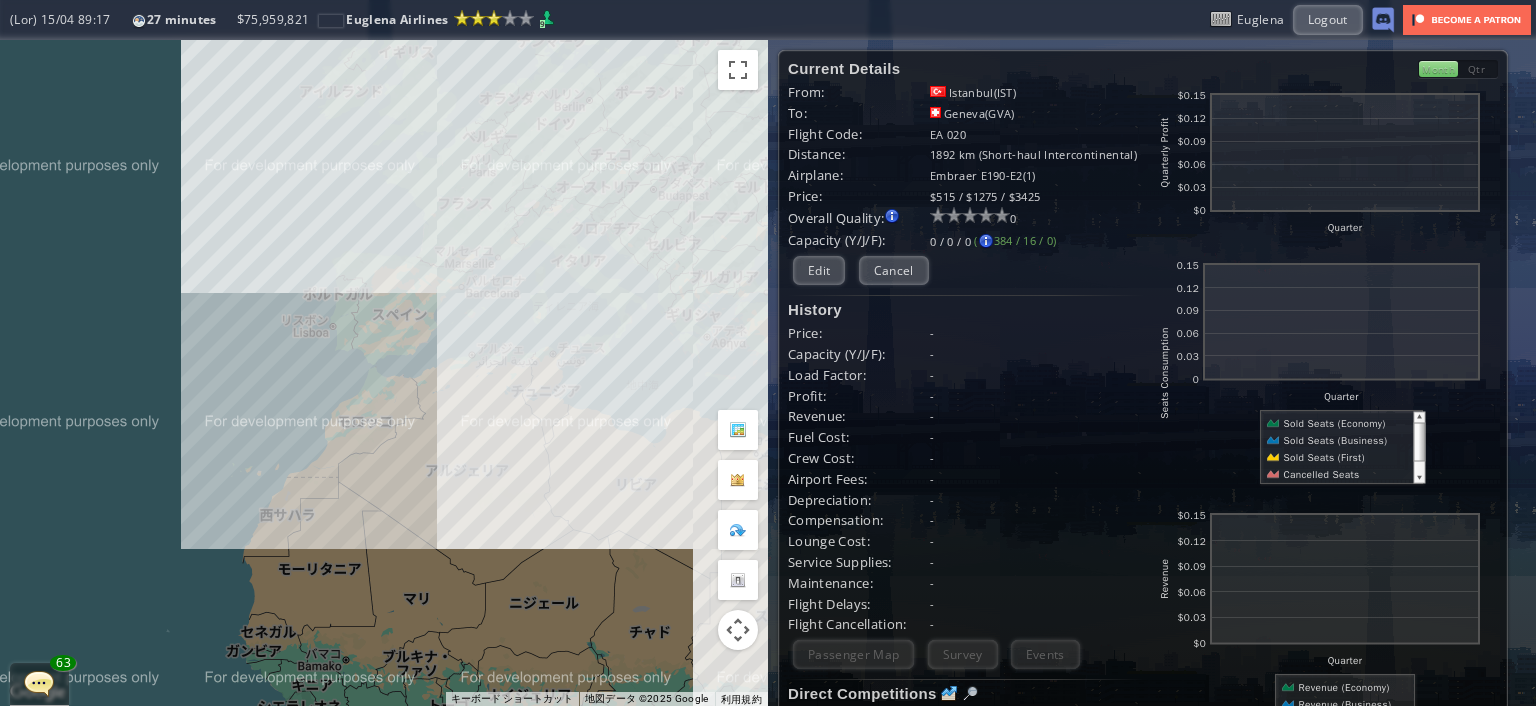 click on "矢印キーを押すと移動します。" at bounding box center [384, 373] 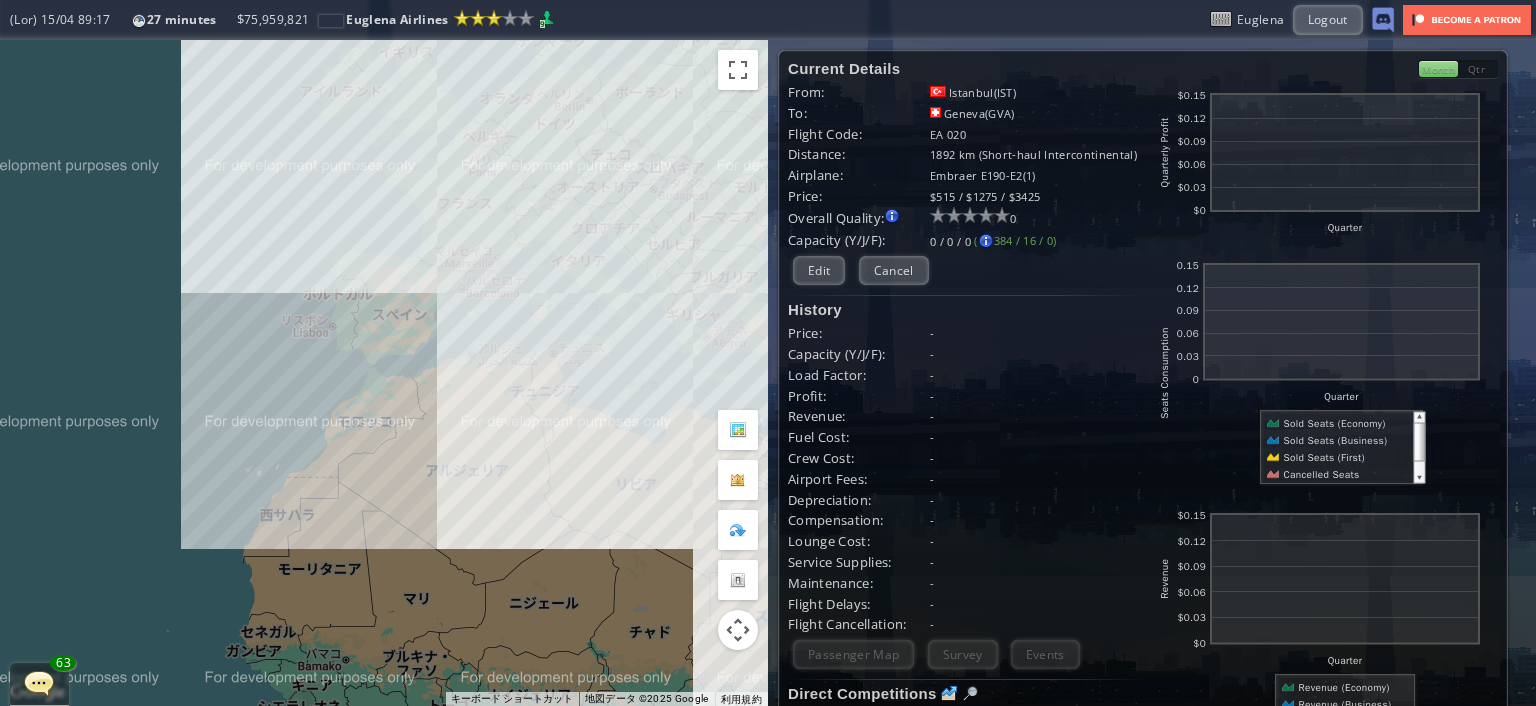 click on "矢印キーを押すと移動します。" at bounding box center (384, 373) 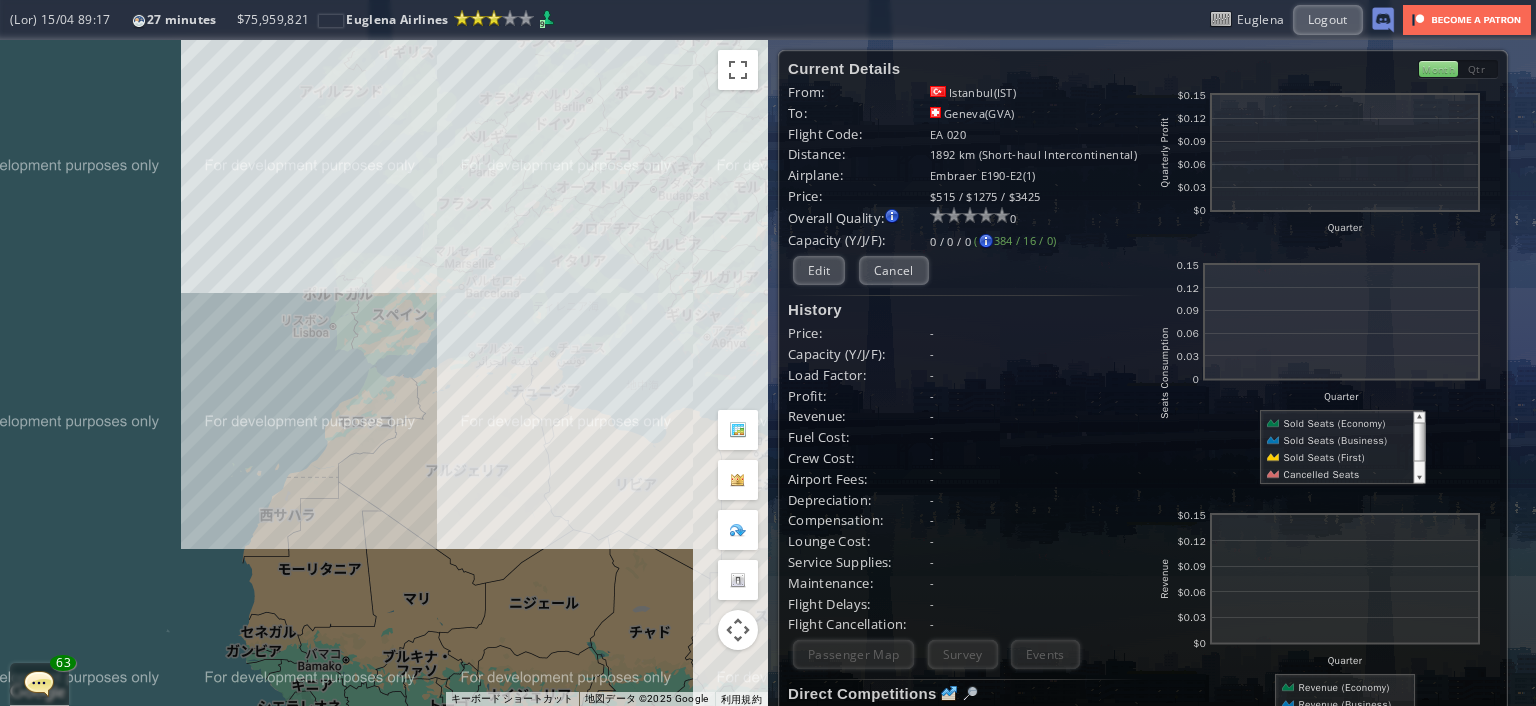 click on "矢印キーを押すと移動します。" at bounding box center [384, 373] 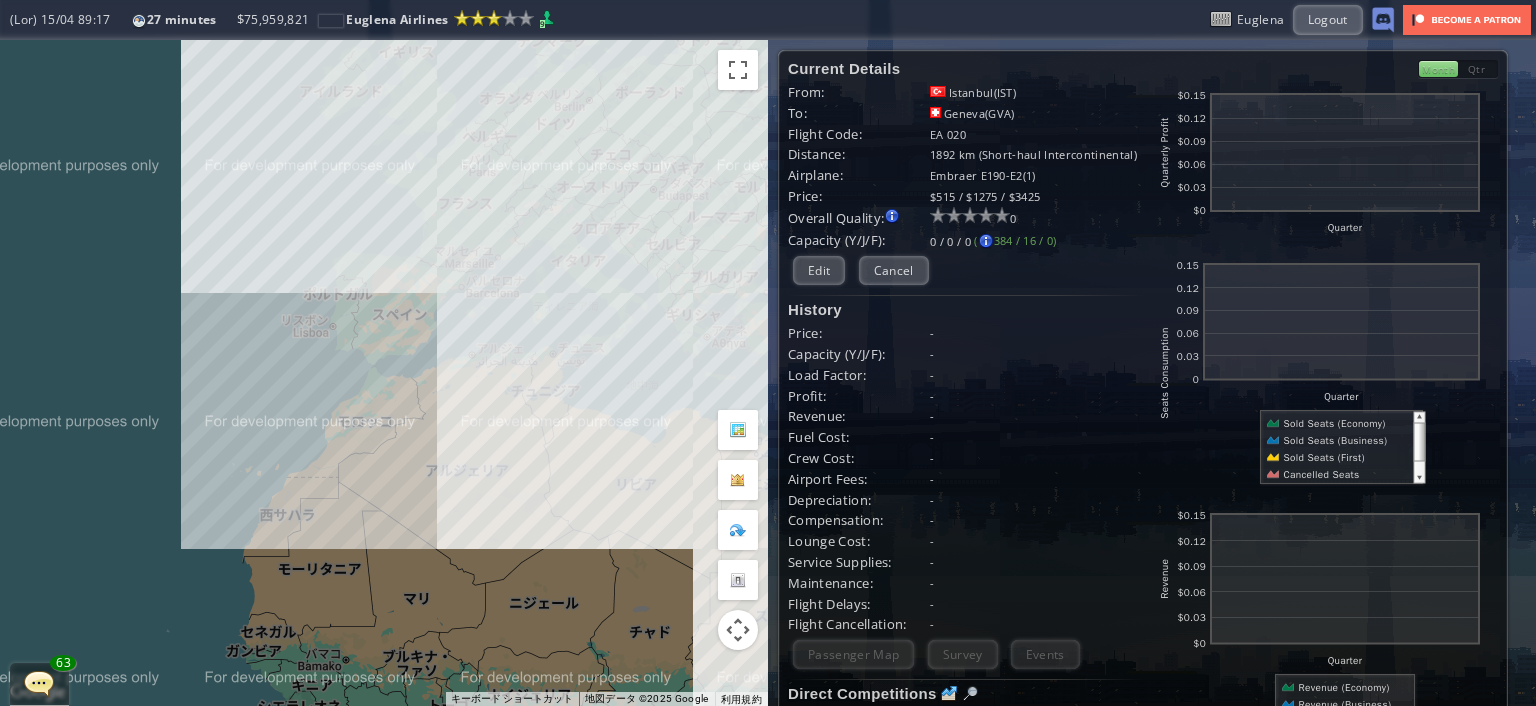 click on "矢印キーを押すと移動します。" at bounding box center (384, 373) 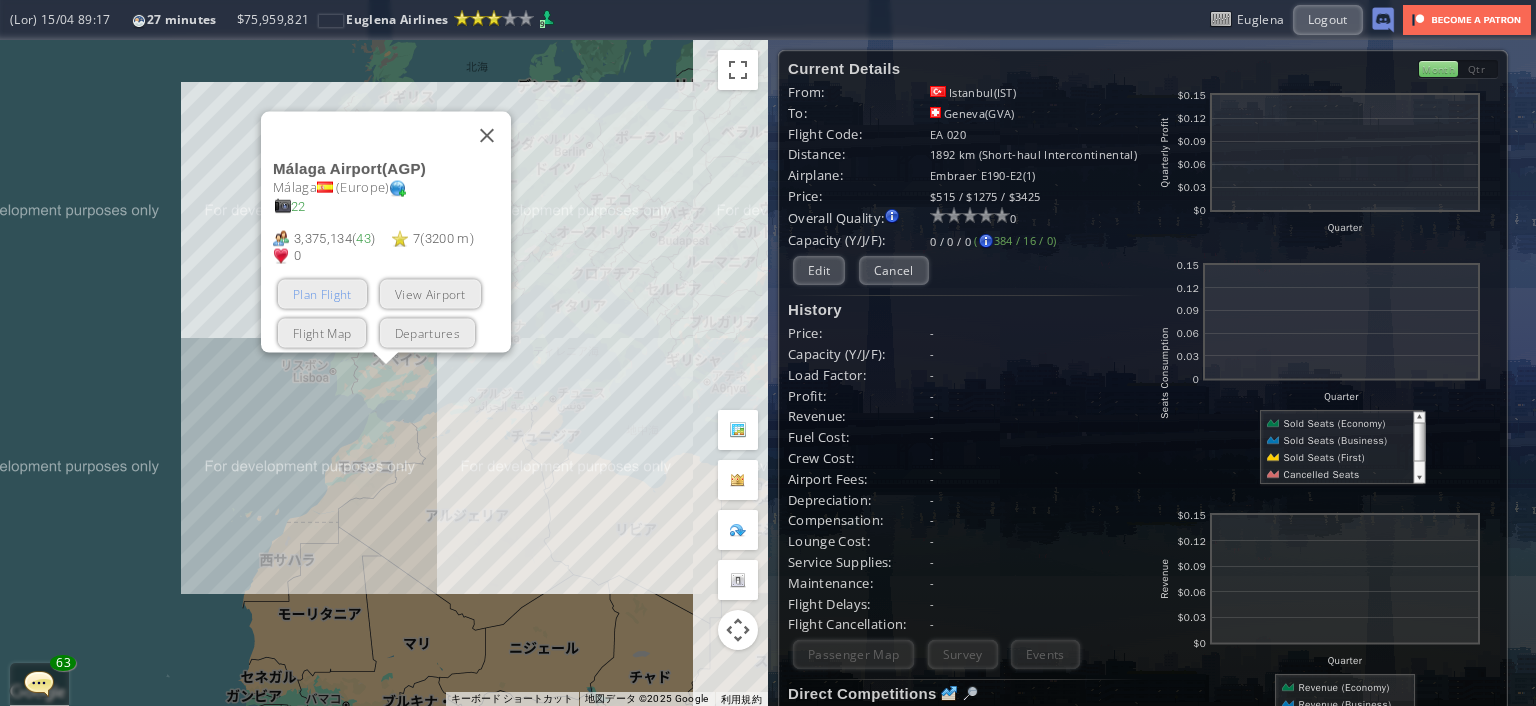 click on "Plan Flight" at bounding box center (322, 294) 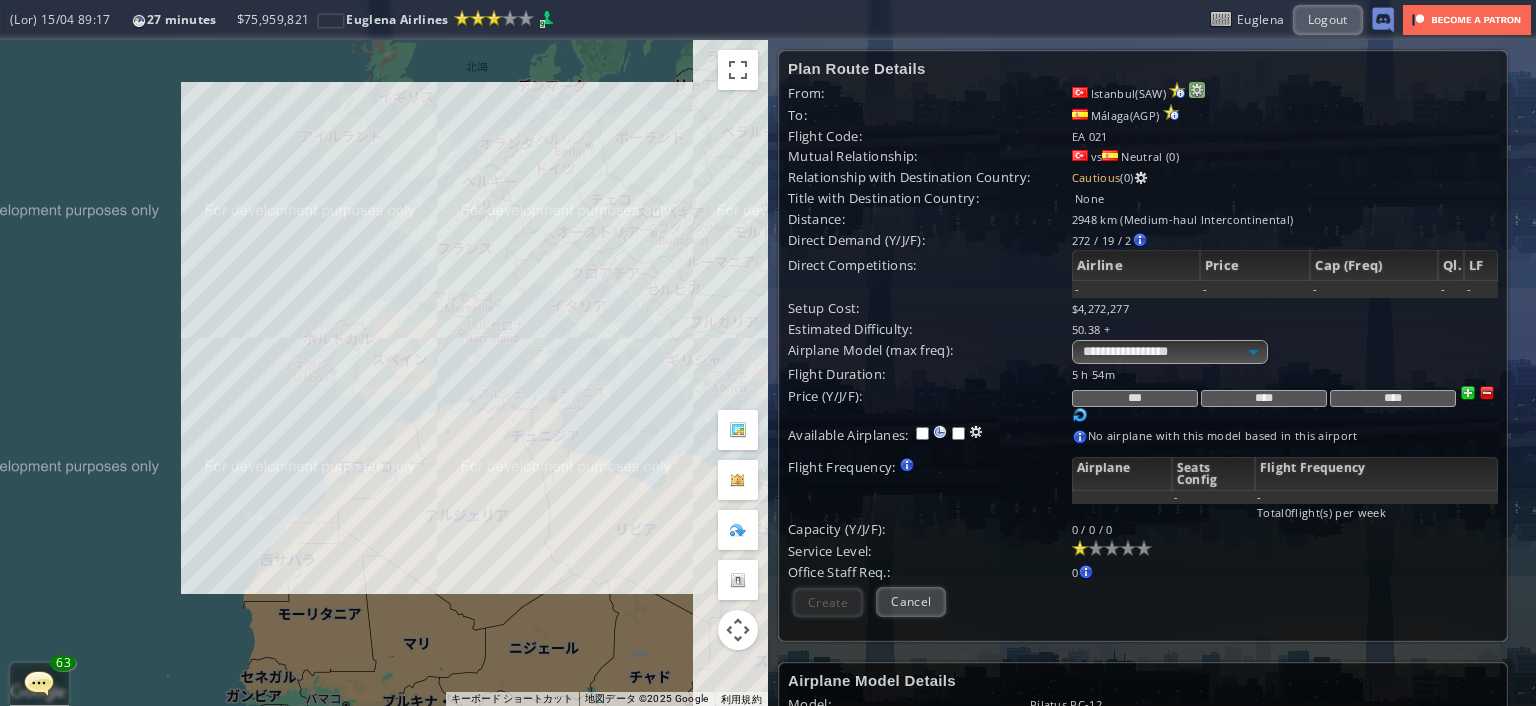 click at bounding box center (1197, 90) 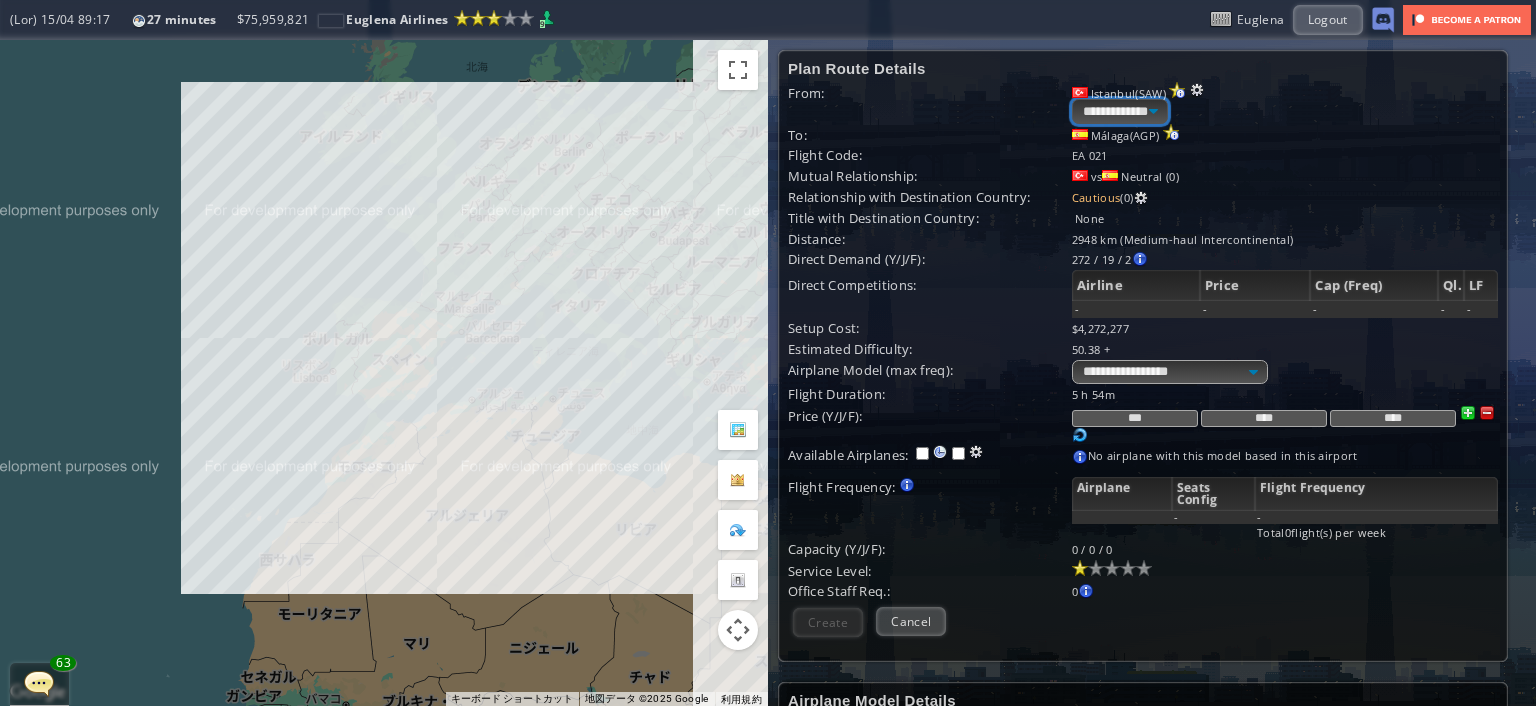 click on "**********" at bounding box center [1120, 111] 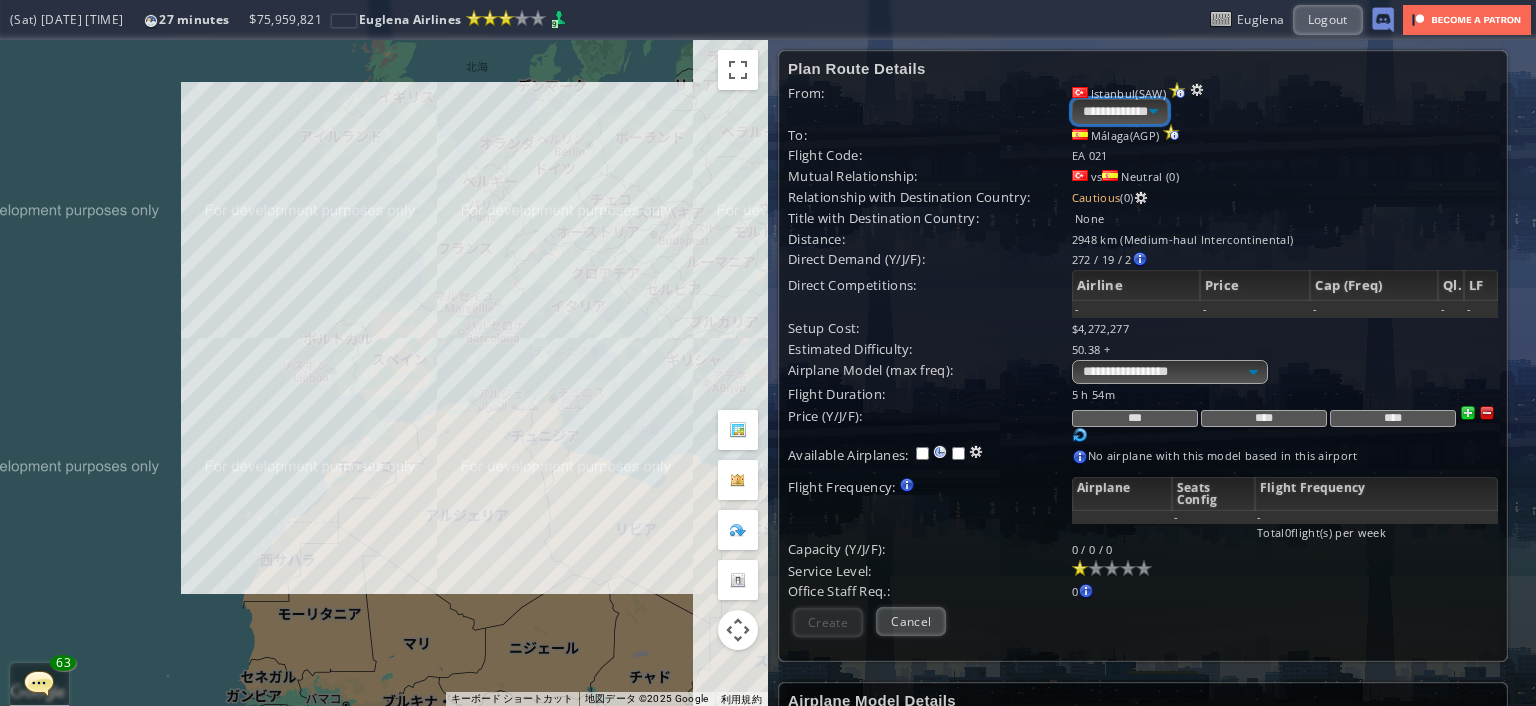 select on "****" 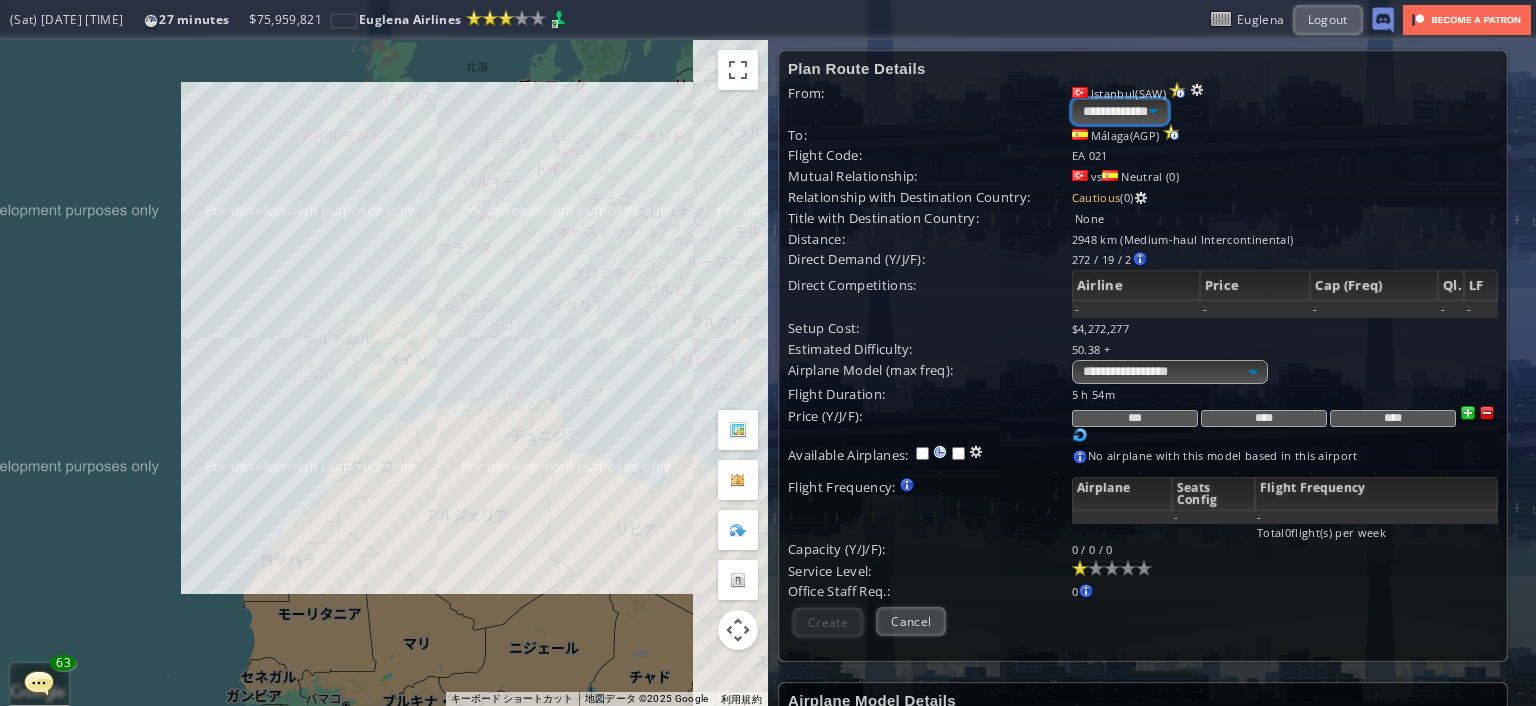 click on "**********" at bounding box center (1120, 111) 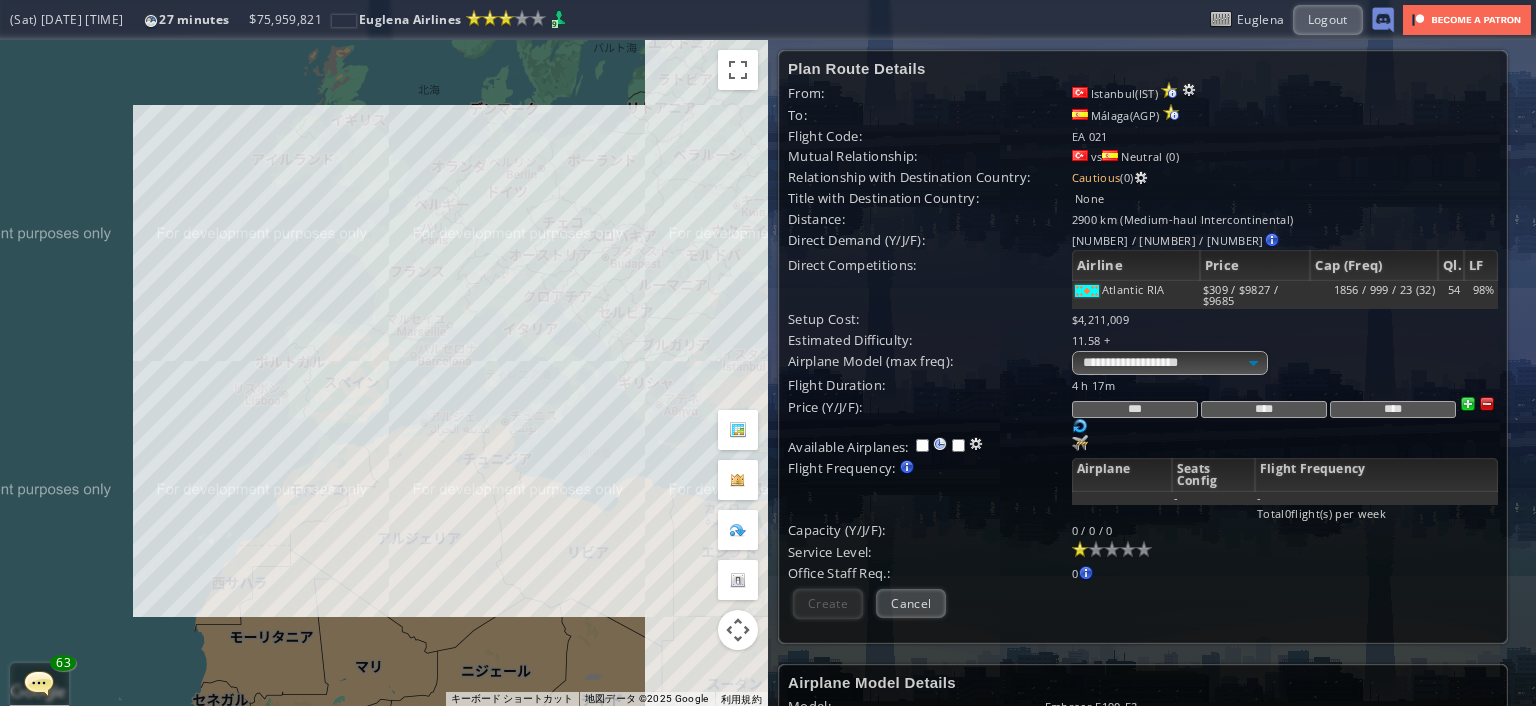 drag, startPoint x: 511, startPoint y: 331, endPoint x: 460, endPoint y: 357, distance: 57.245087 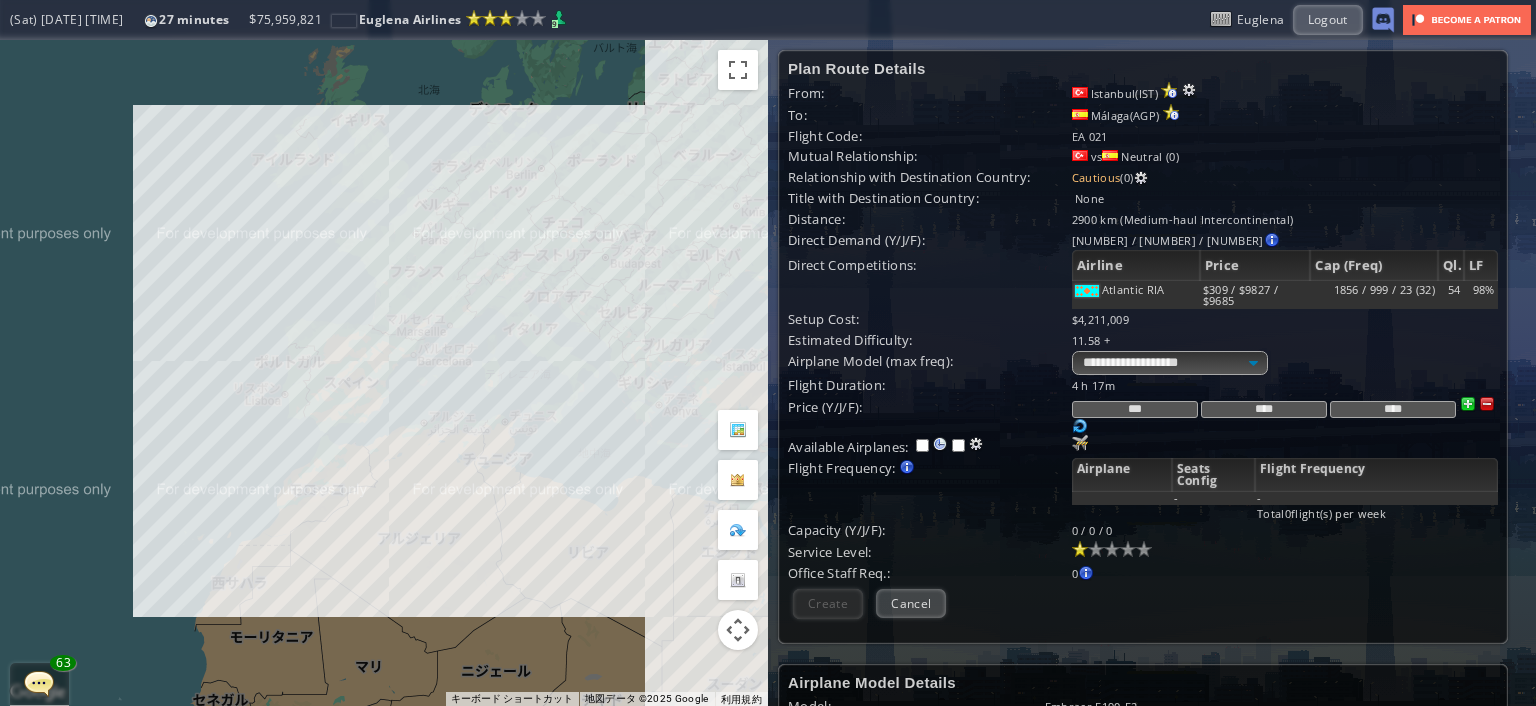 click on "矢印キーを押すと移動します。" at bounding box center [384, 373] 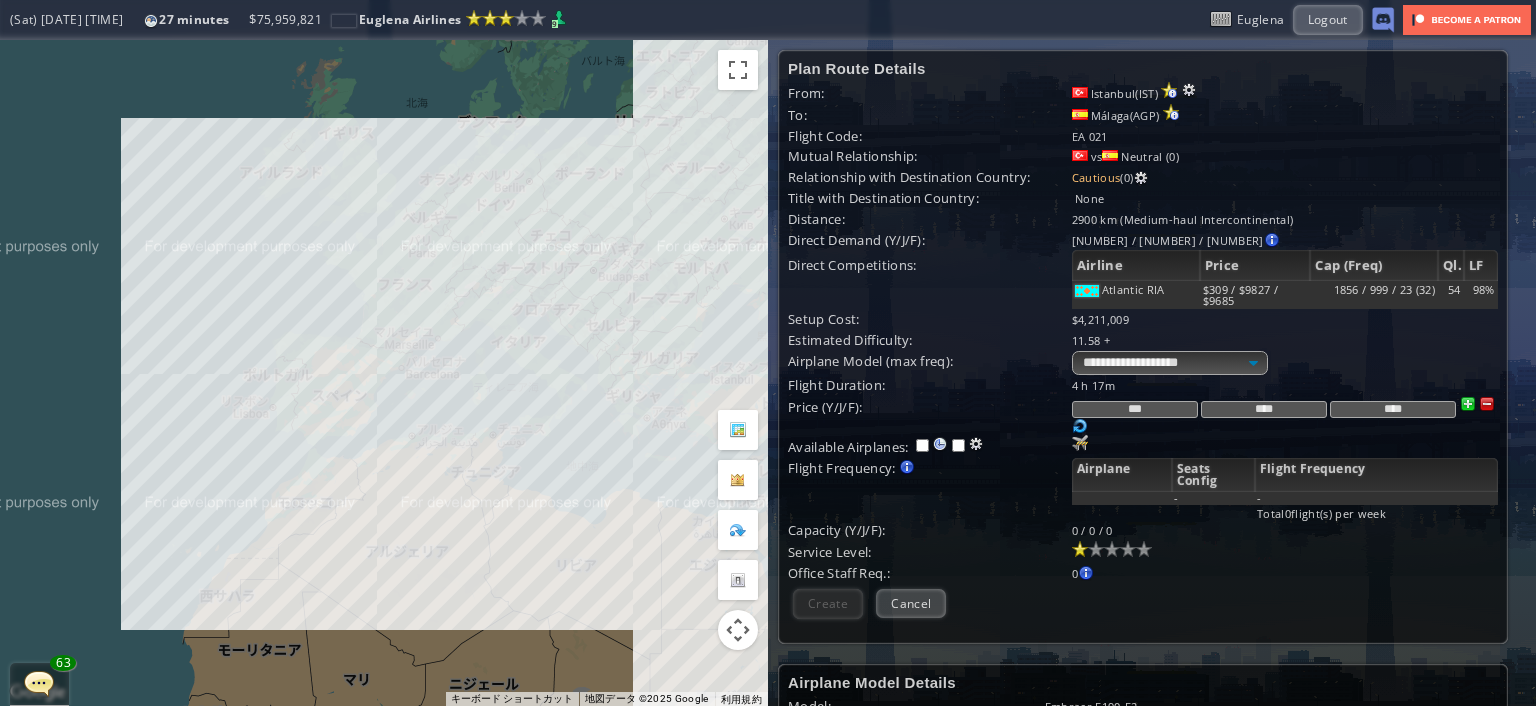 click on "矢印キーを押すと移動します。" at bounding box center [384, 373] 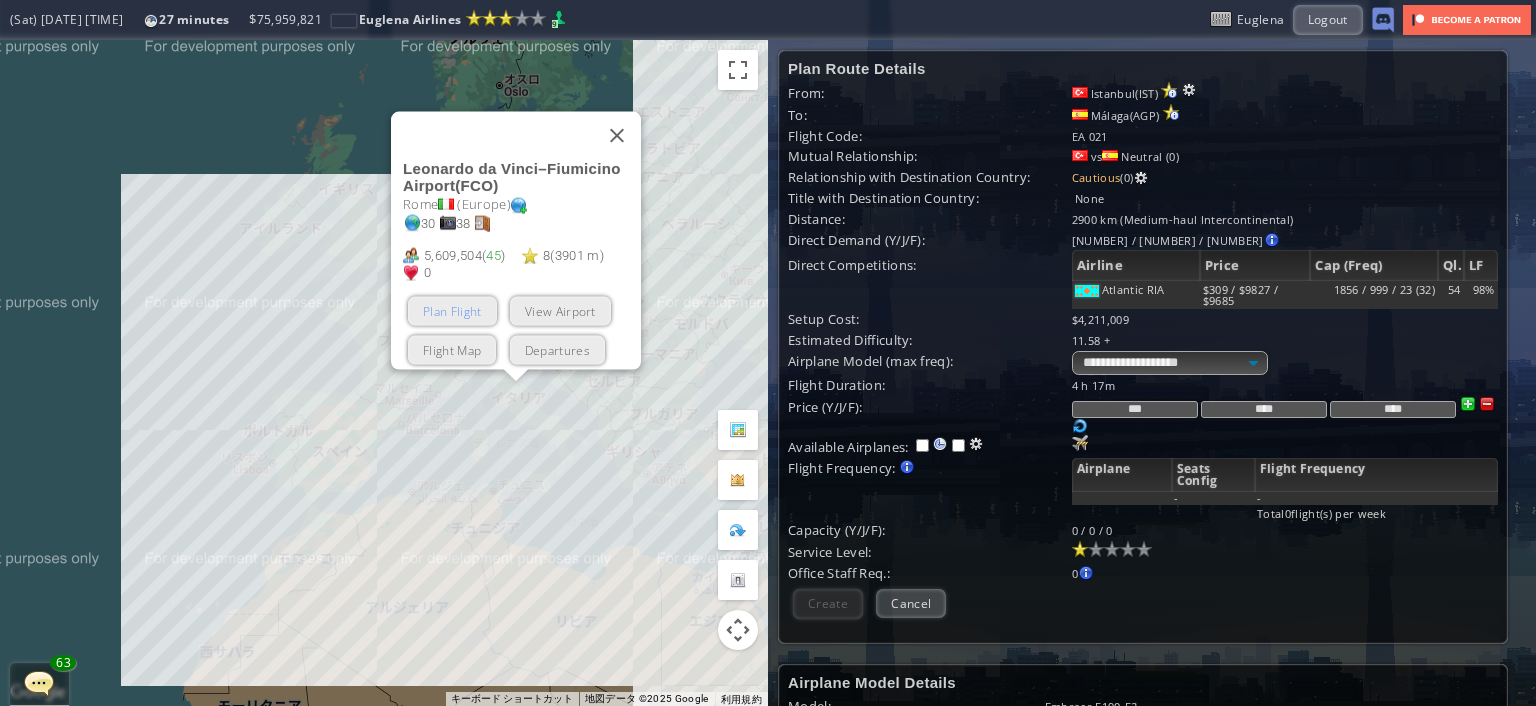 click on "Plan Flight" at bounding box center (452, 311) 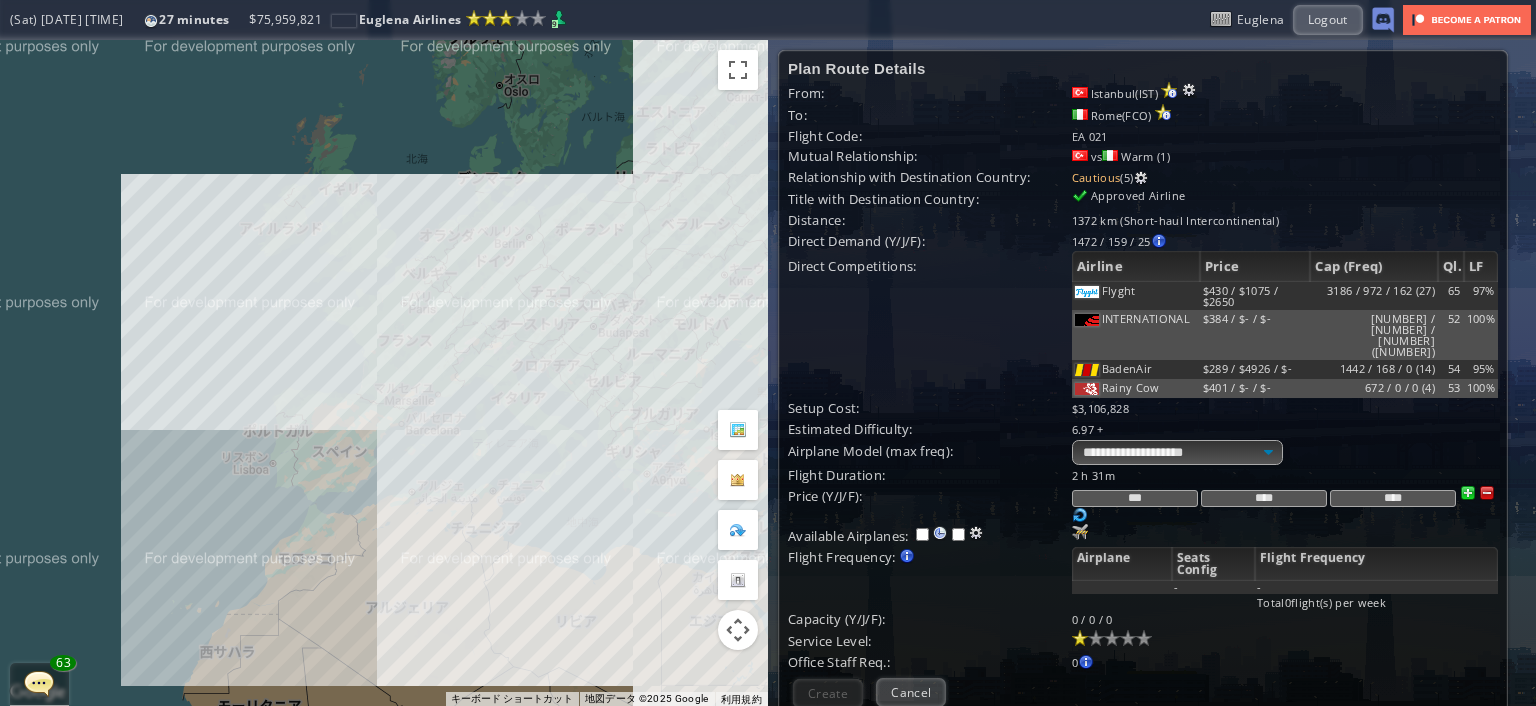 click on "矢印キーを押すと移動します。" at bounding box center [384, 373] 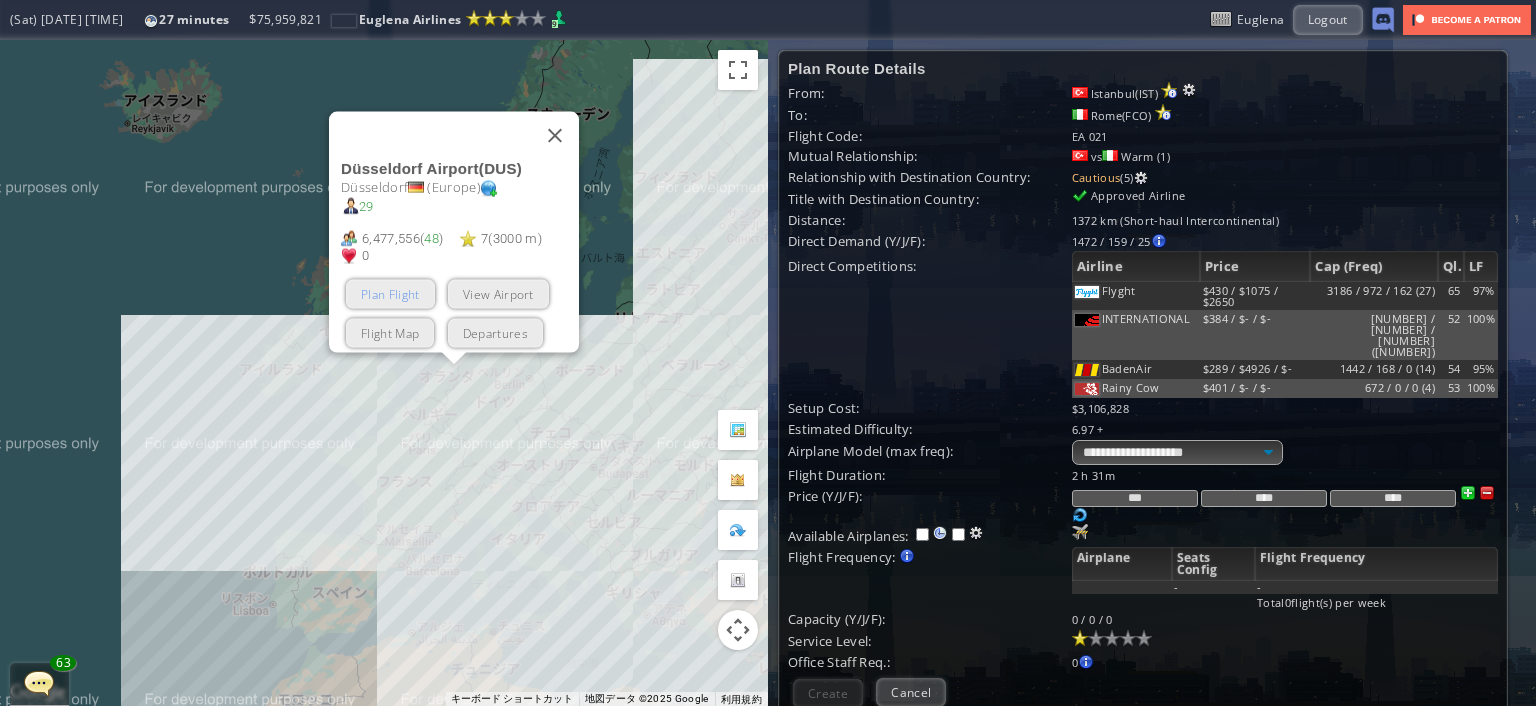 click on "Plan Flight" at bounding box center (390, 294) 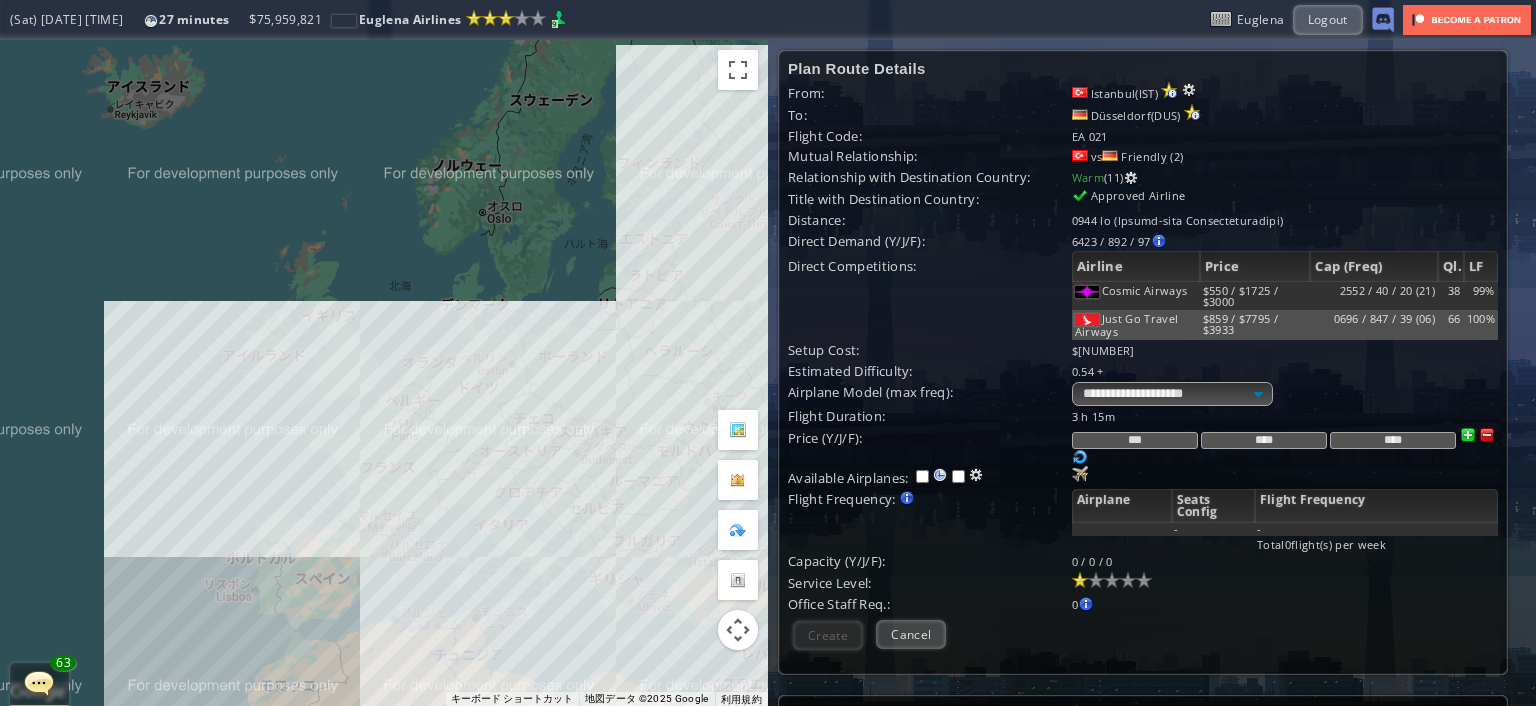 drag, startPoint x: 545, startPoint y: 343, endPoint x: 481, endPoint y: 248, distance: 114.546936 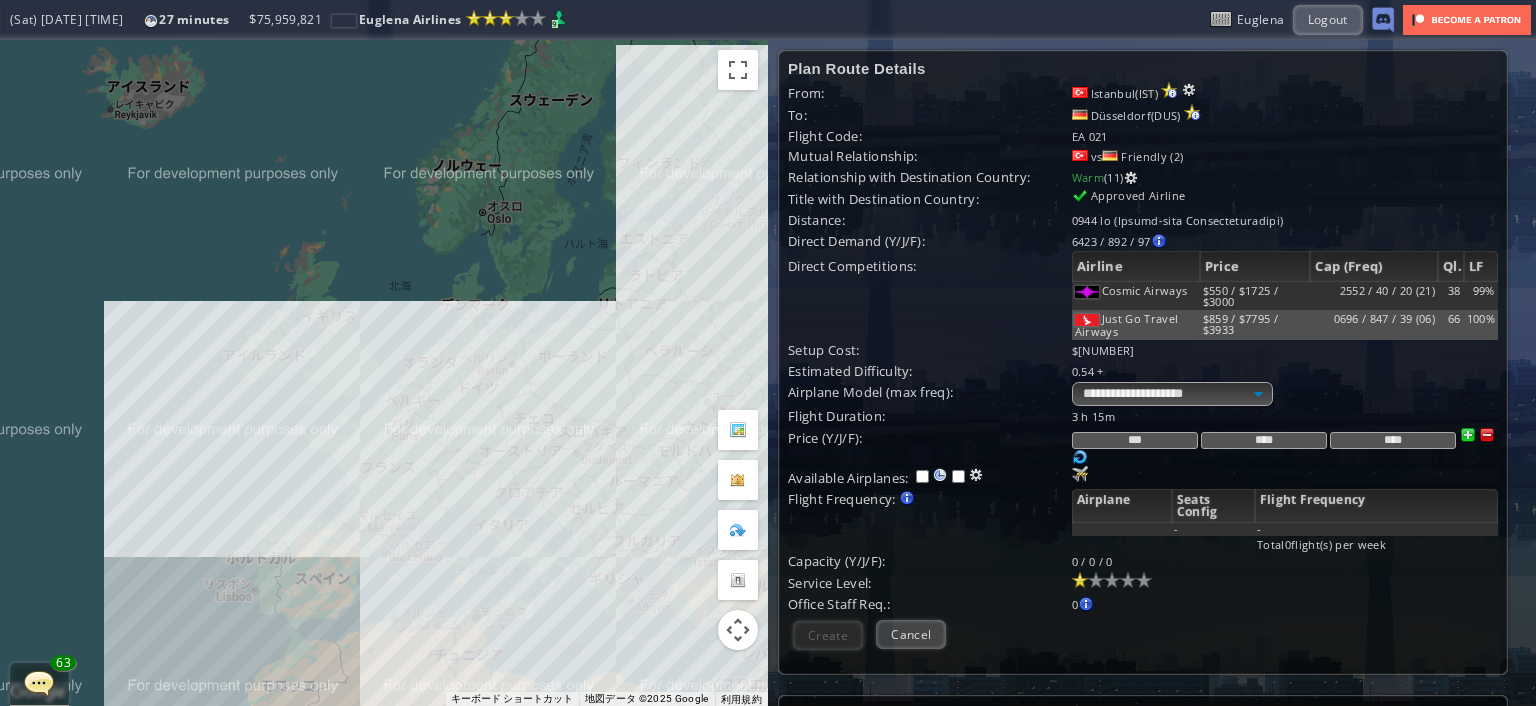 click on "矢印キーを押すと移動します。" at bounding box center (384, 373) 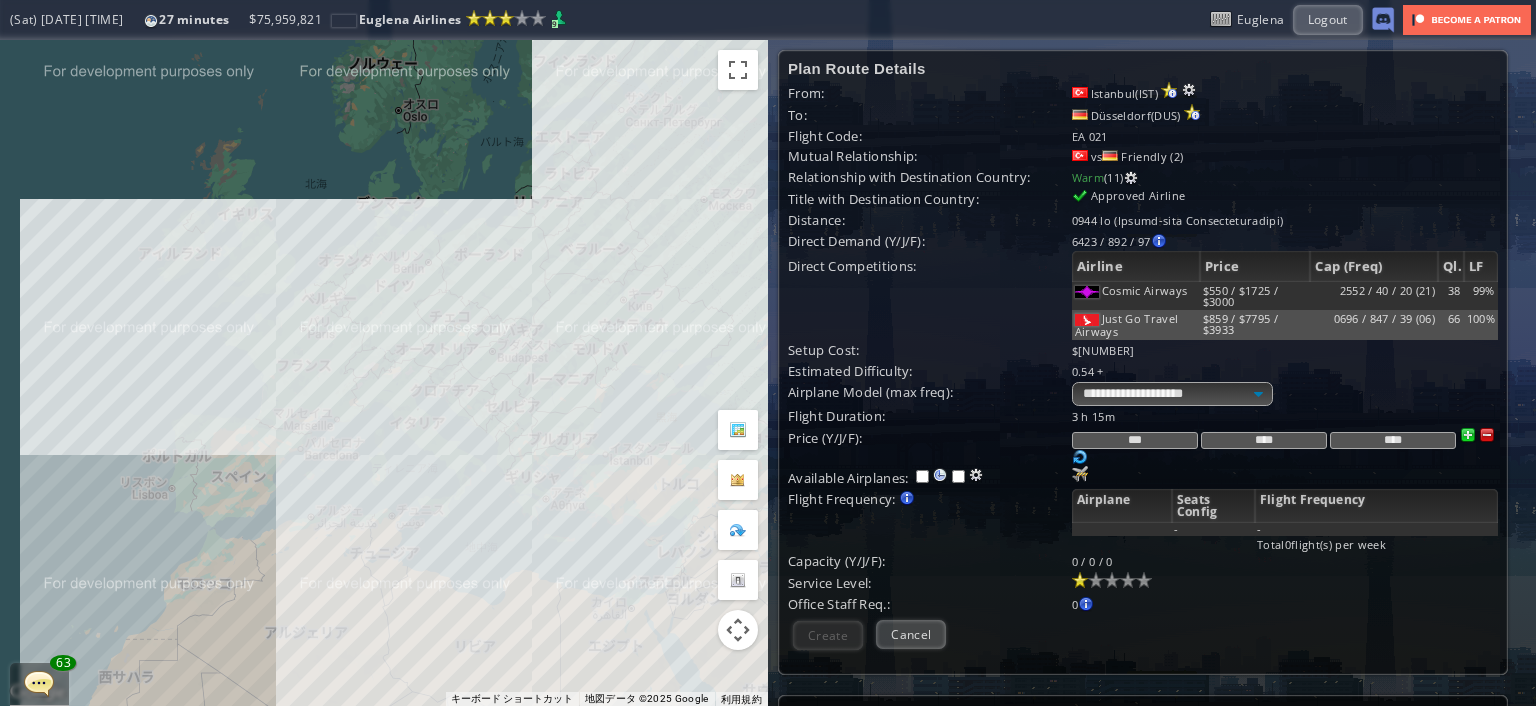 click on "矢印キーを押すと移動します。" at bounding box center [384, 373] 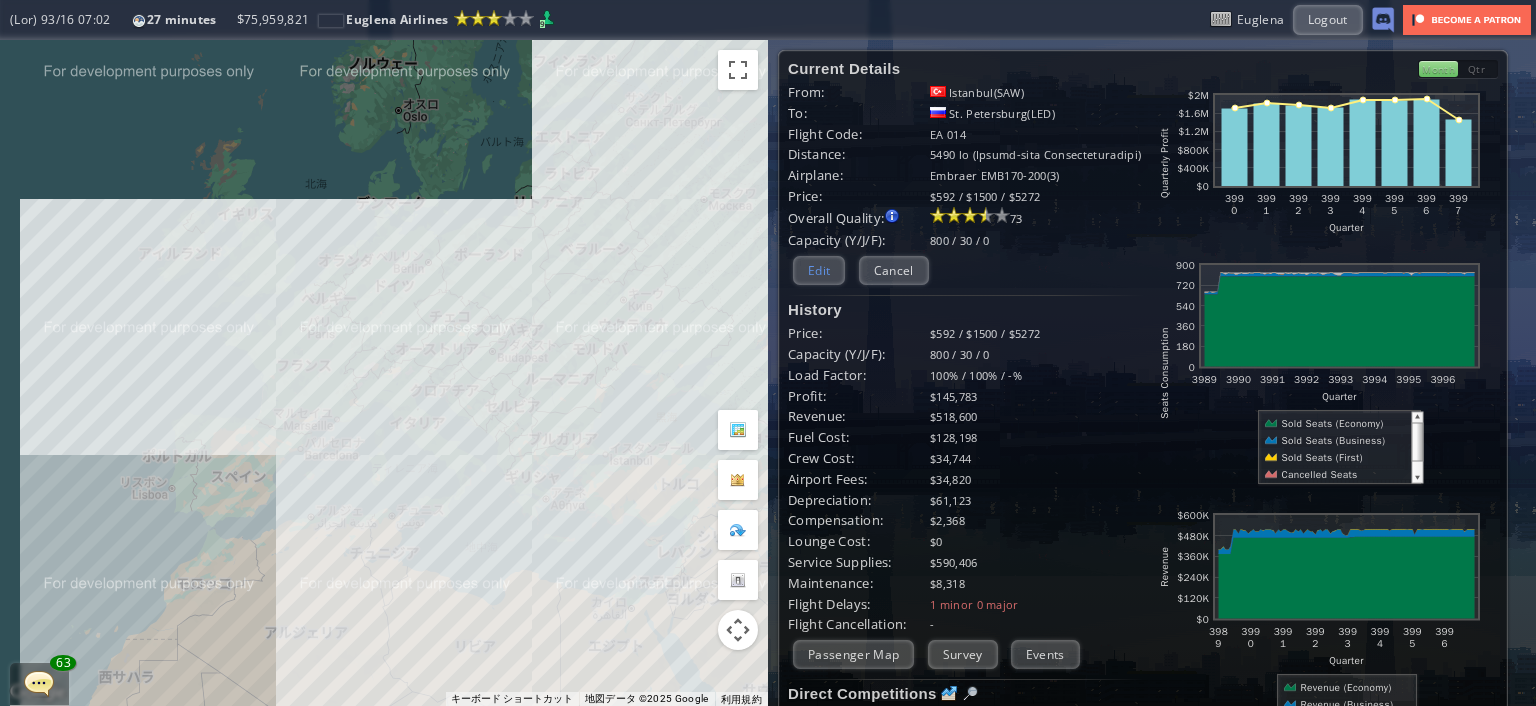 click on "Edit" at bounding box center [819, 270] 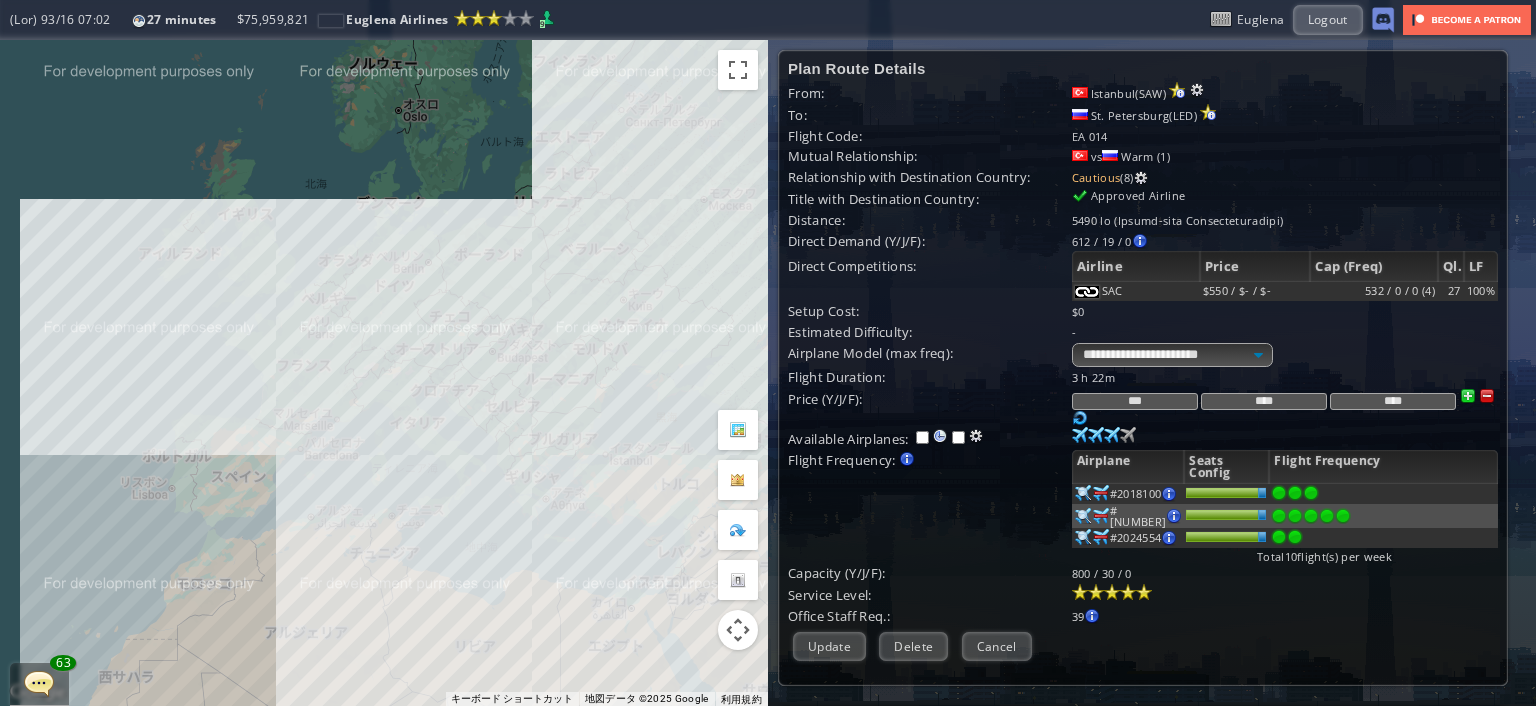 click on "***" at bounding box center (1135, 401) 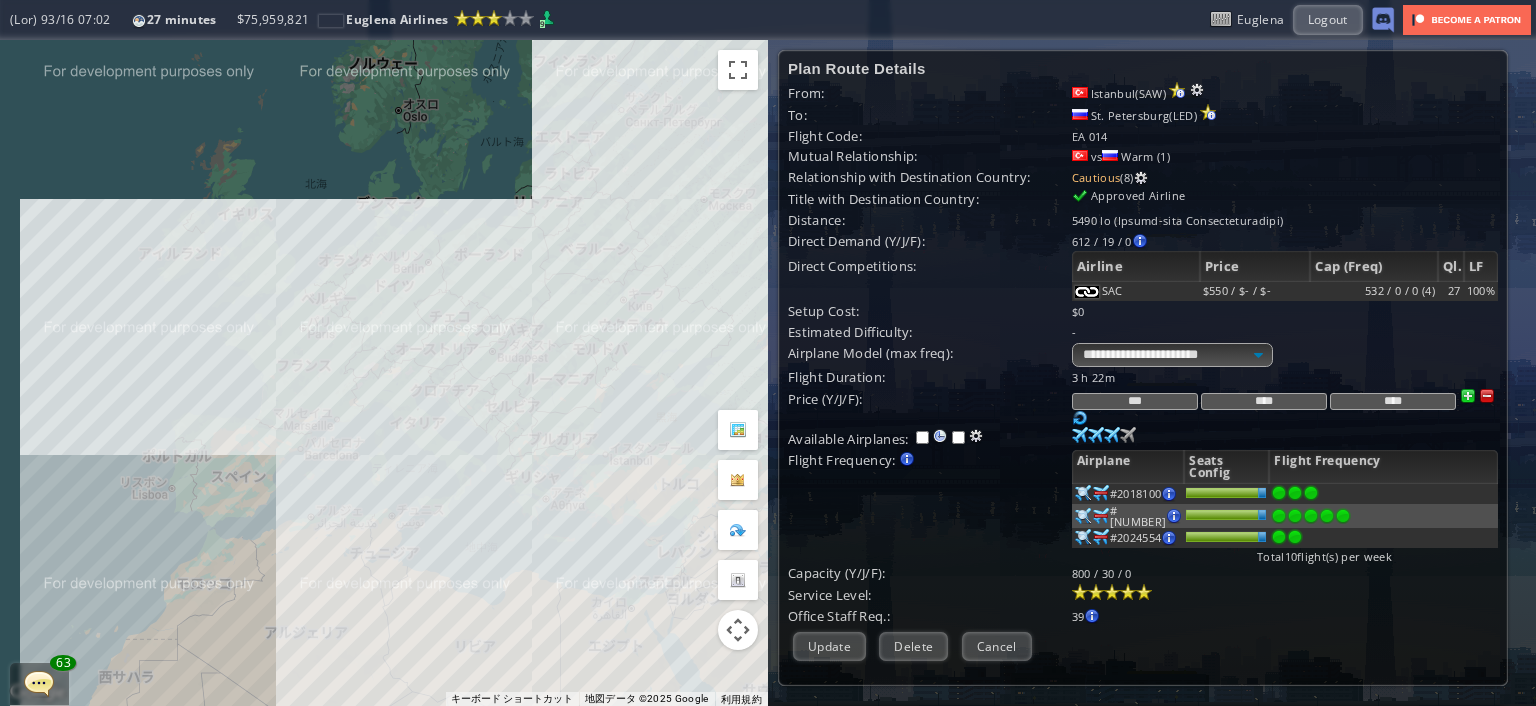 type on "***" 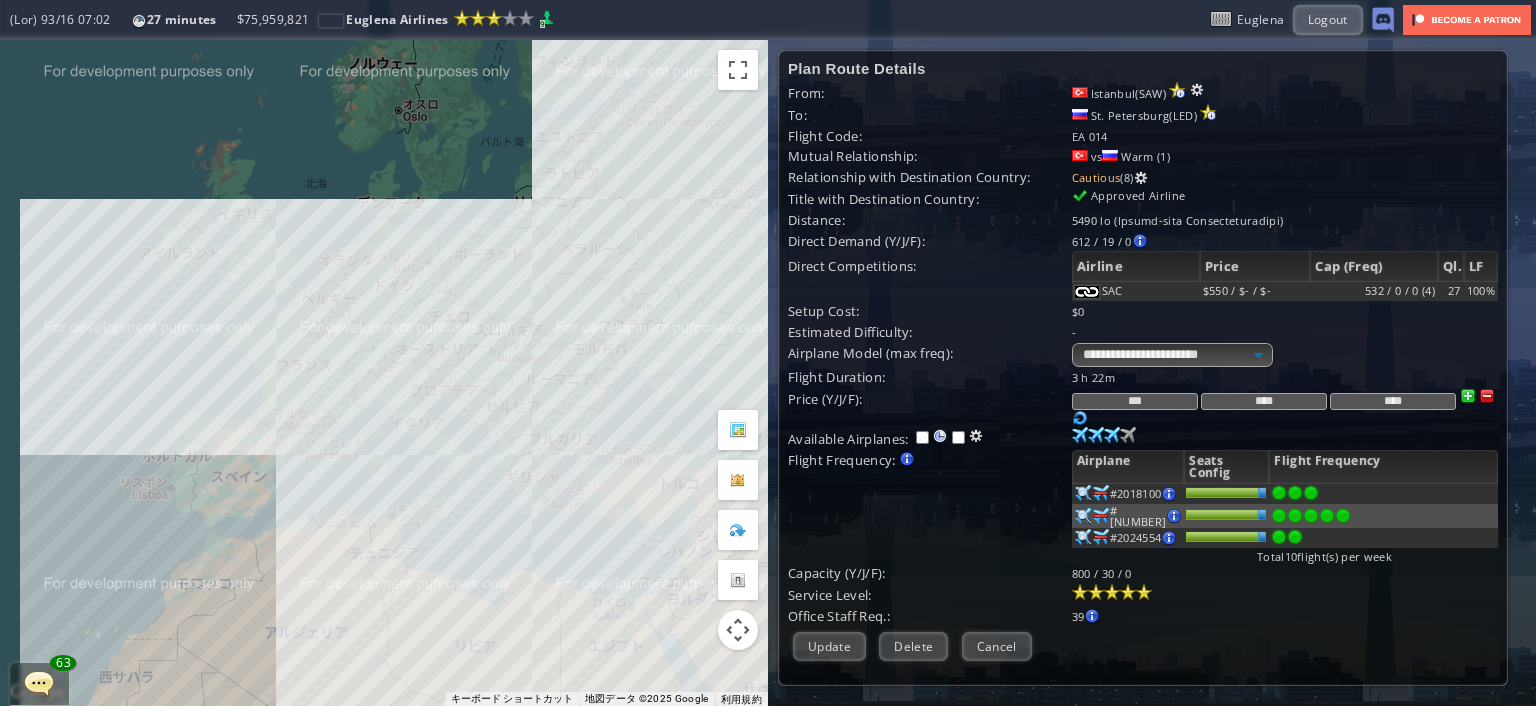 click on "****" at bounding box center (1264, 401) 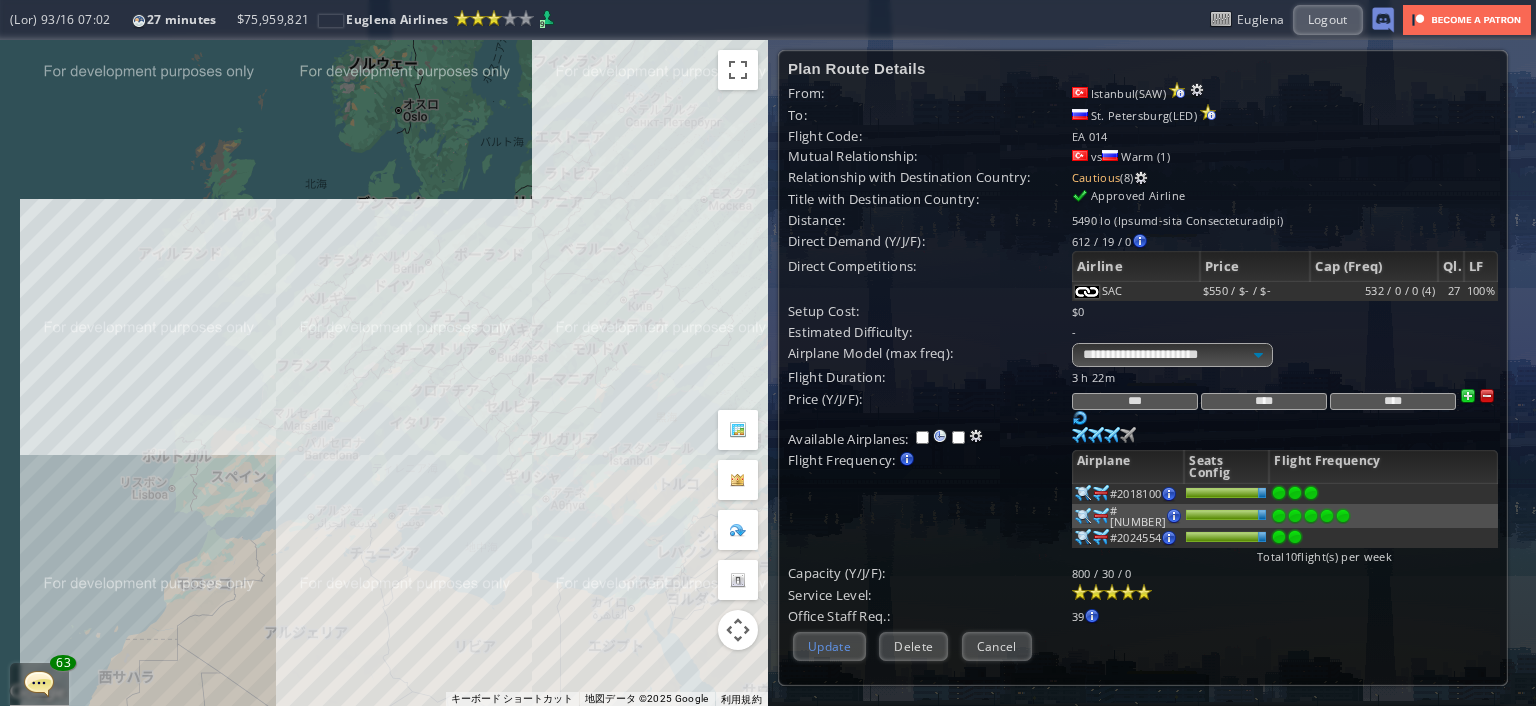type on "****" 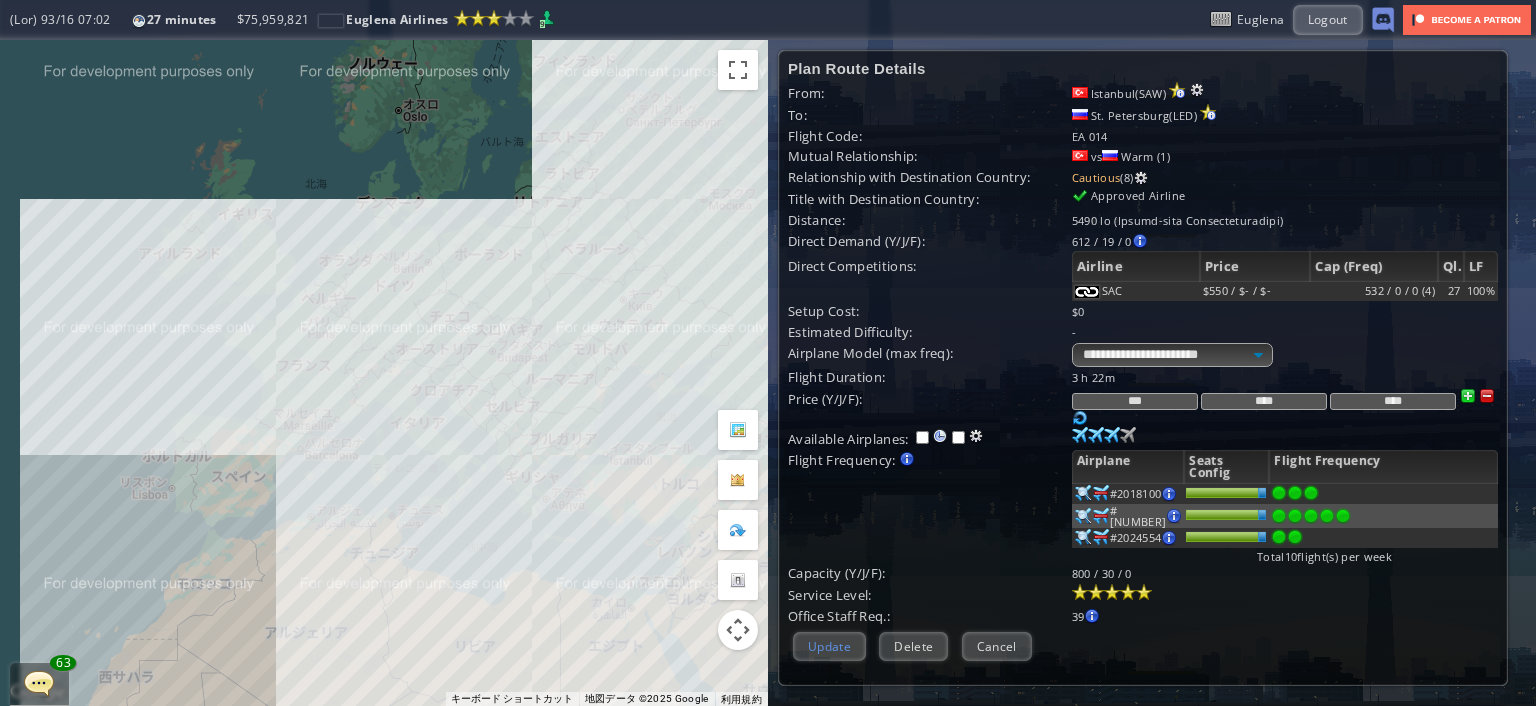 click on "Update" at bounding box center (829, 646) 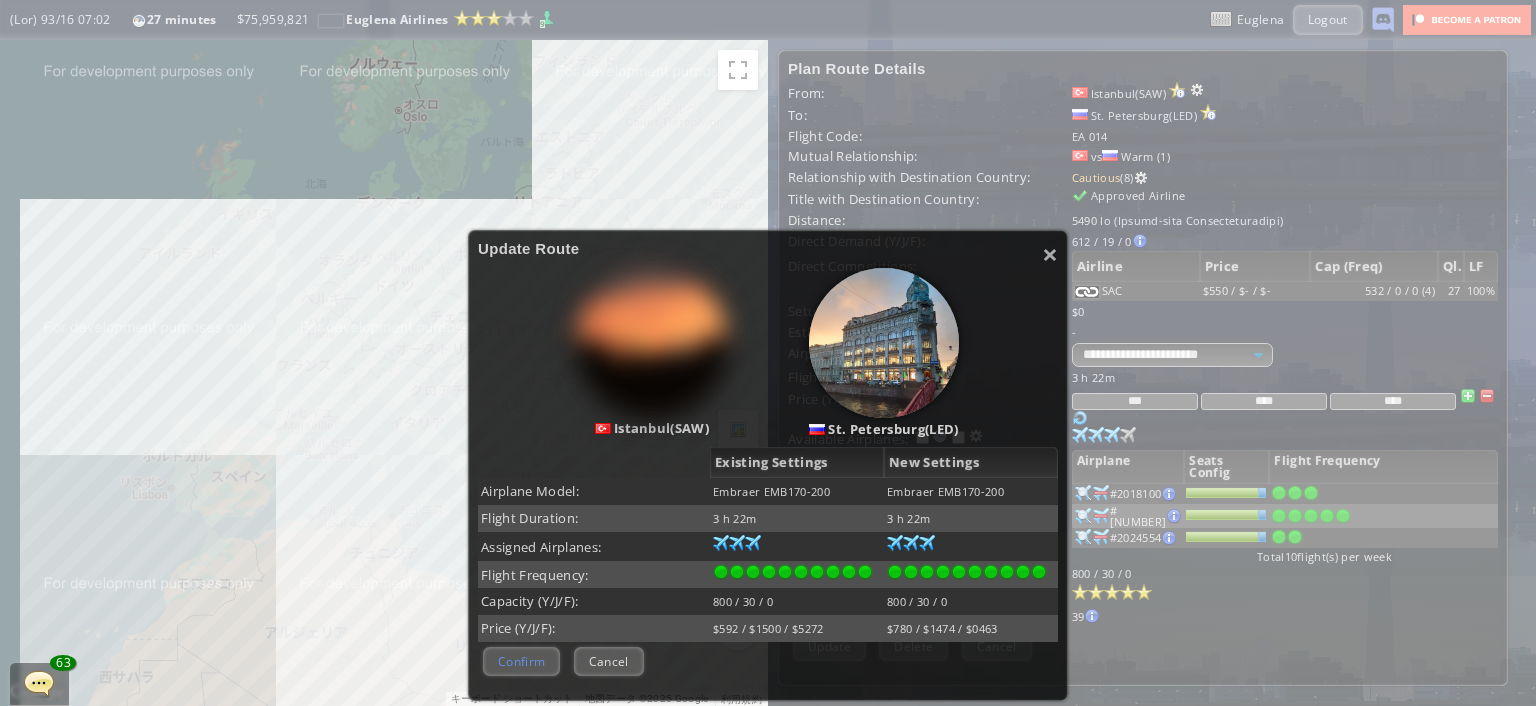 click on "Confirm" at bounding box center (521, 661) 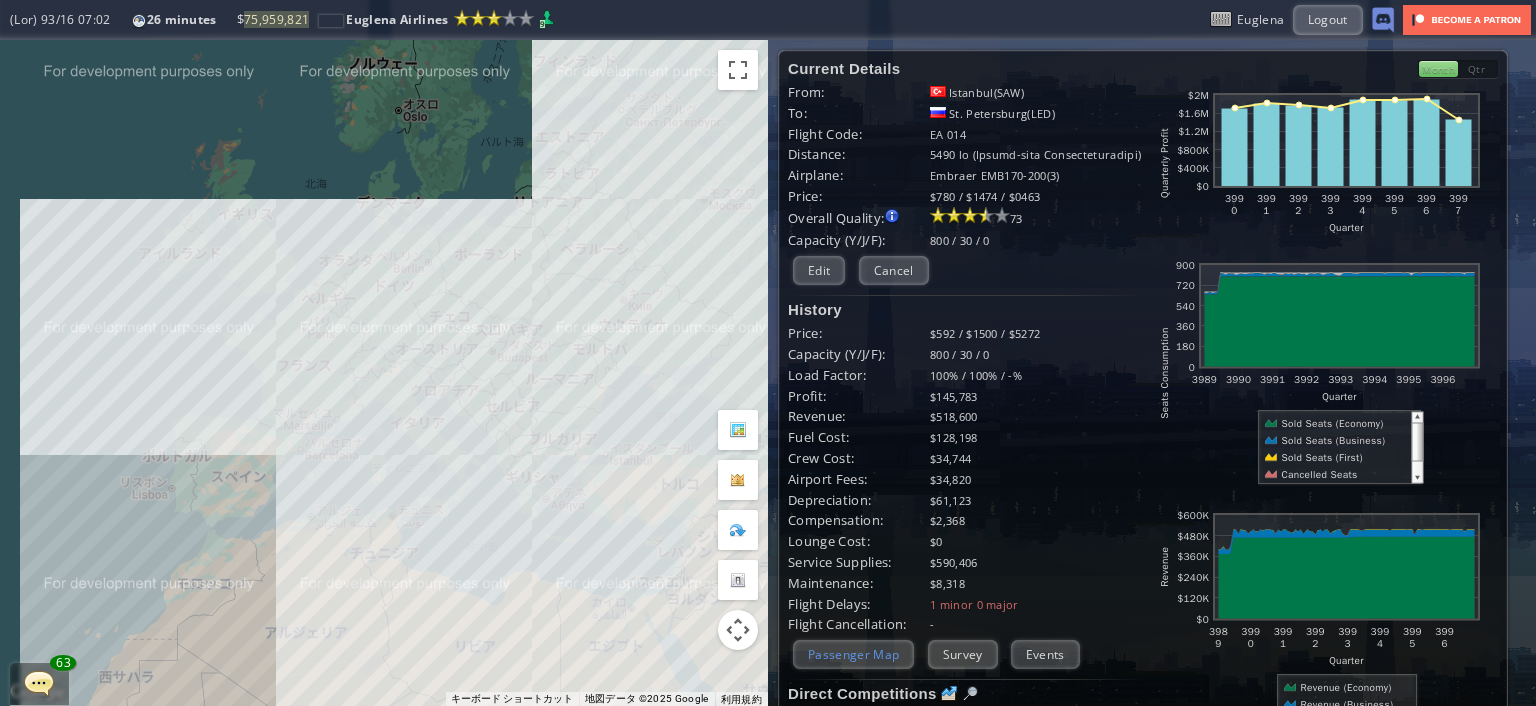 click on "Passenger Map" at bounding box center [853, 654] 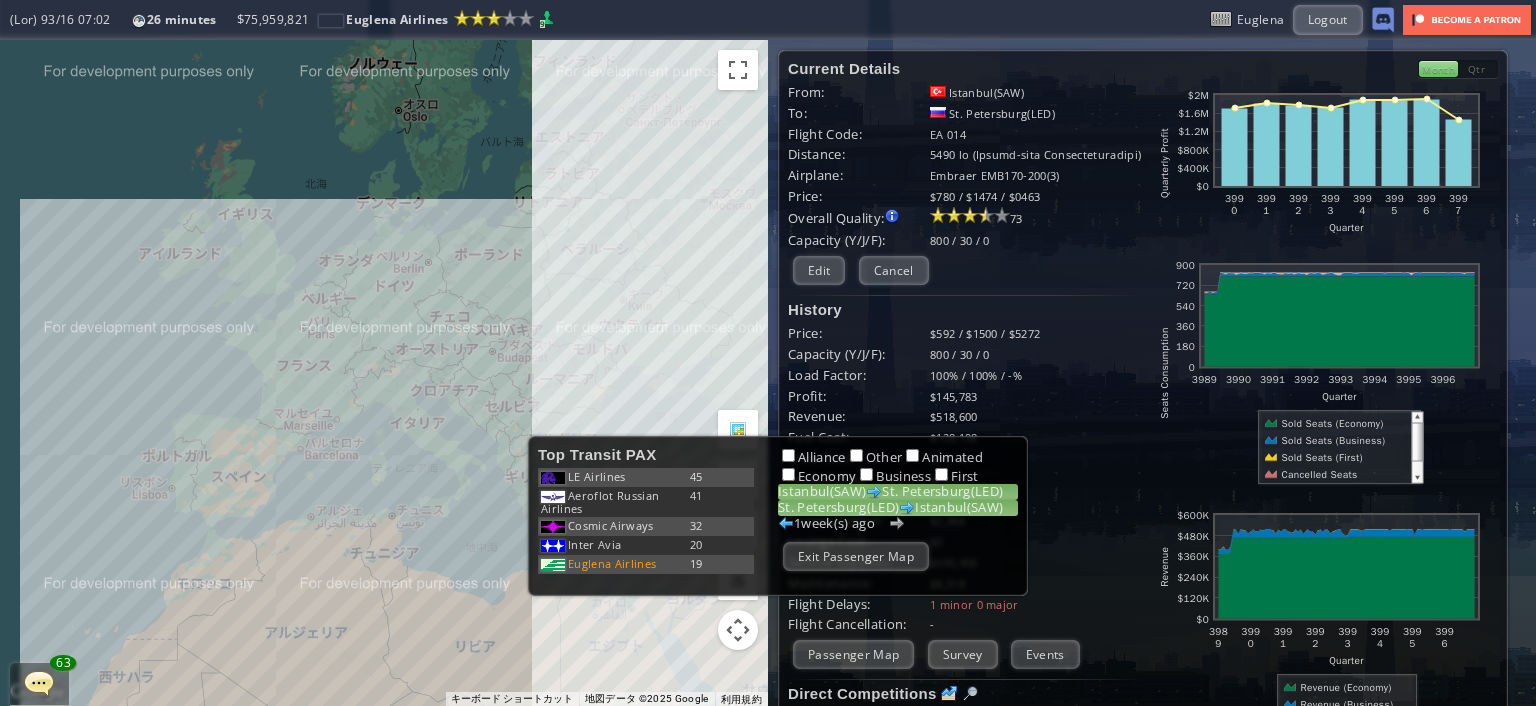 click on "[CITY]([CODE]) [CITY]([CODE])" at bounding box center (898, 508) 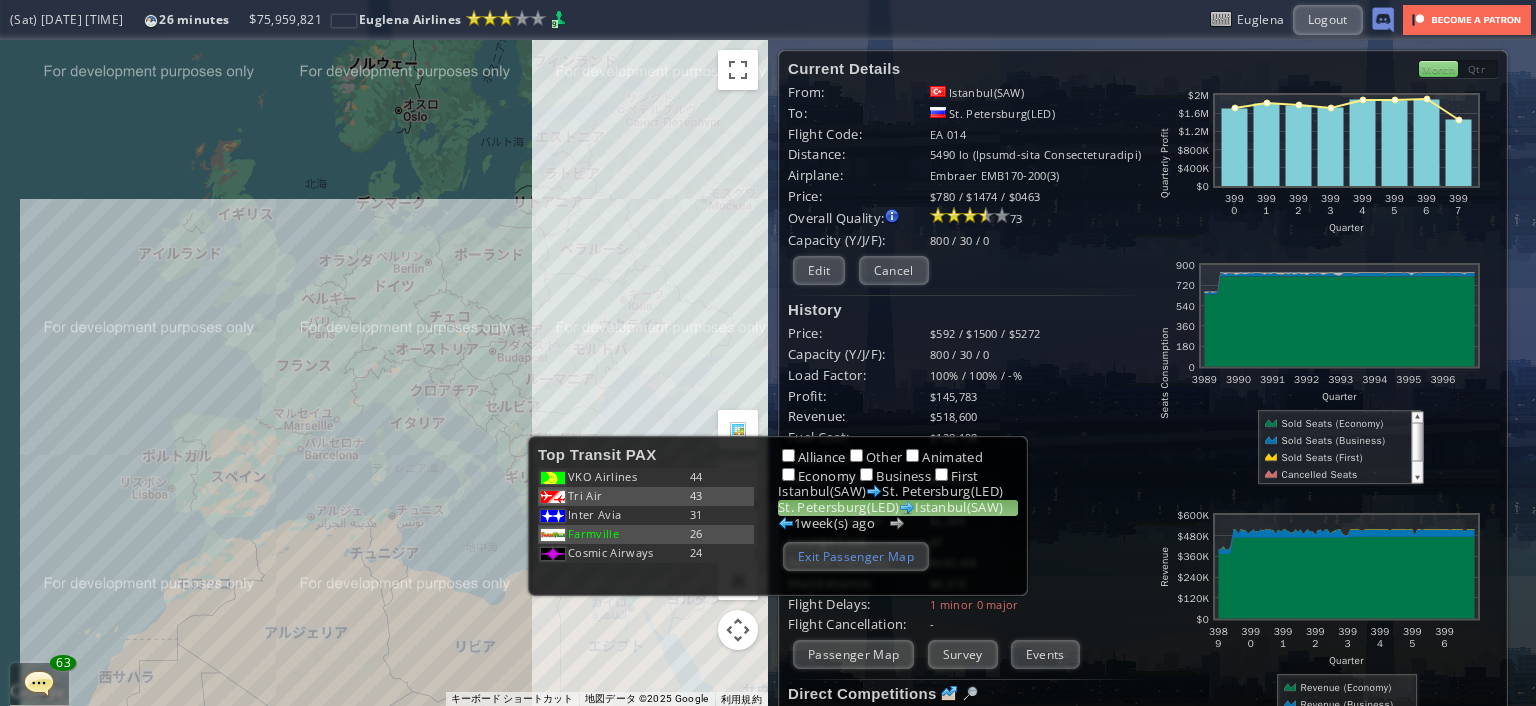 click on "Exit Passenger Map" at bounding box center [856, 556] 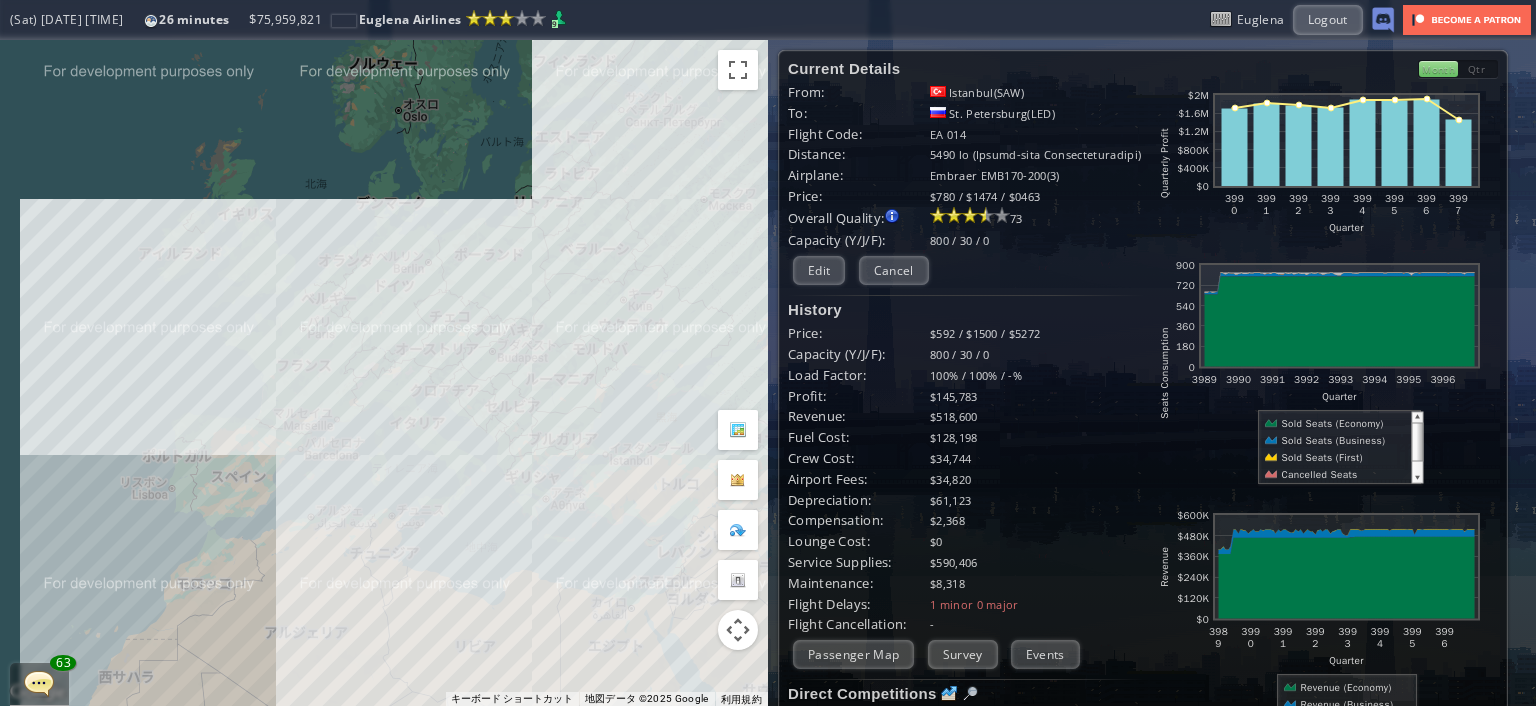click on "矢印キーを押すと移動します。" at bounding box center [384, 373] 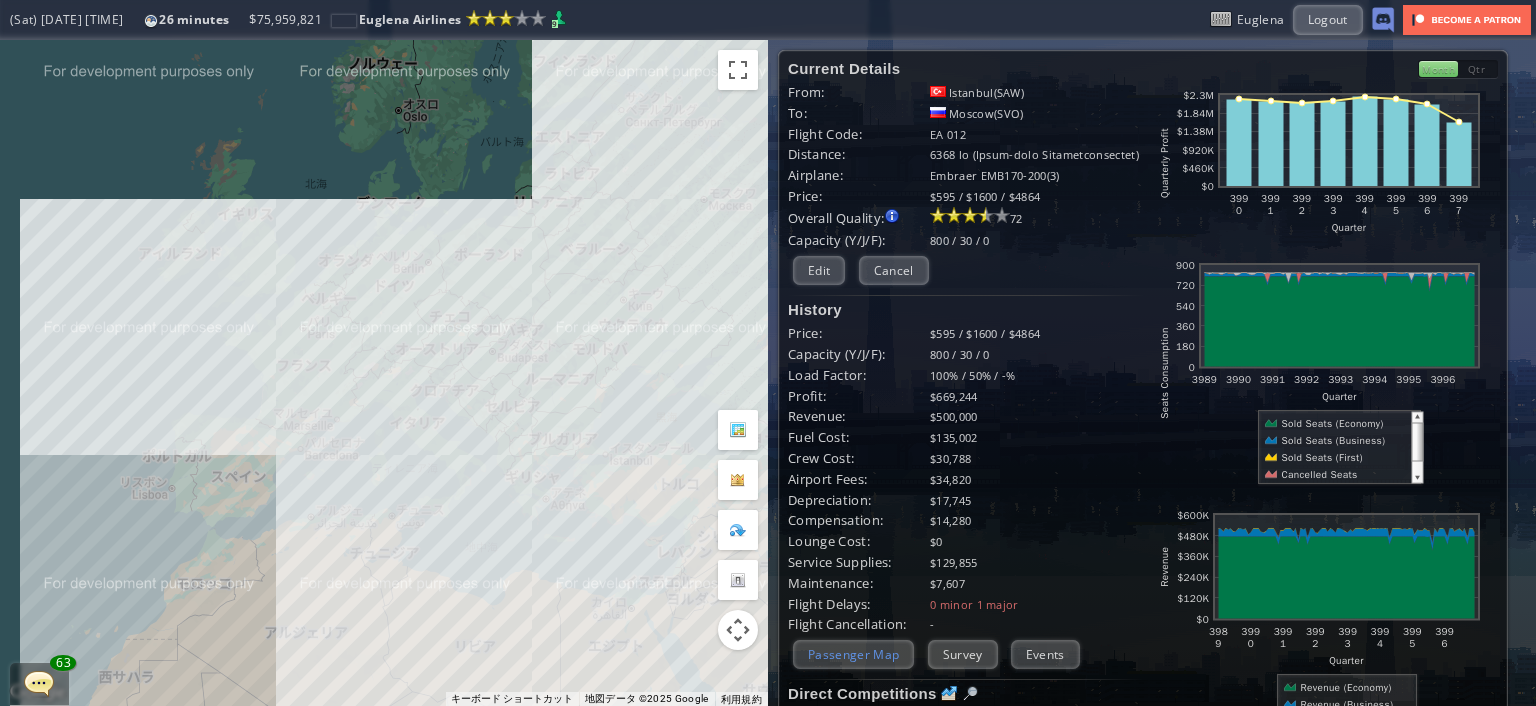 click on "Passenger Map" at bounding box center [853, 654] 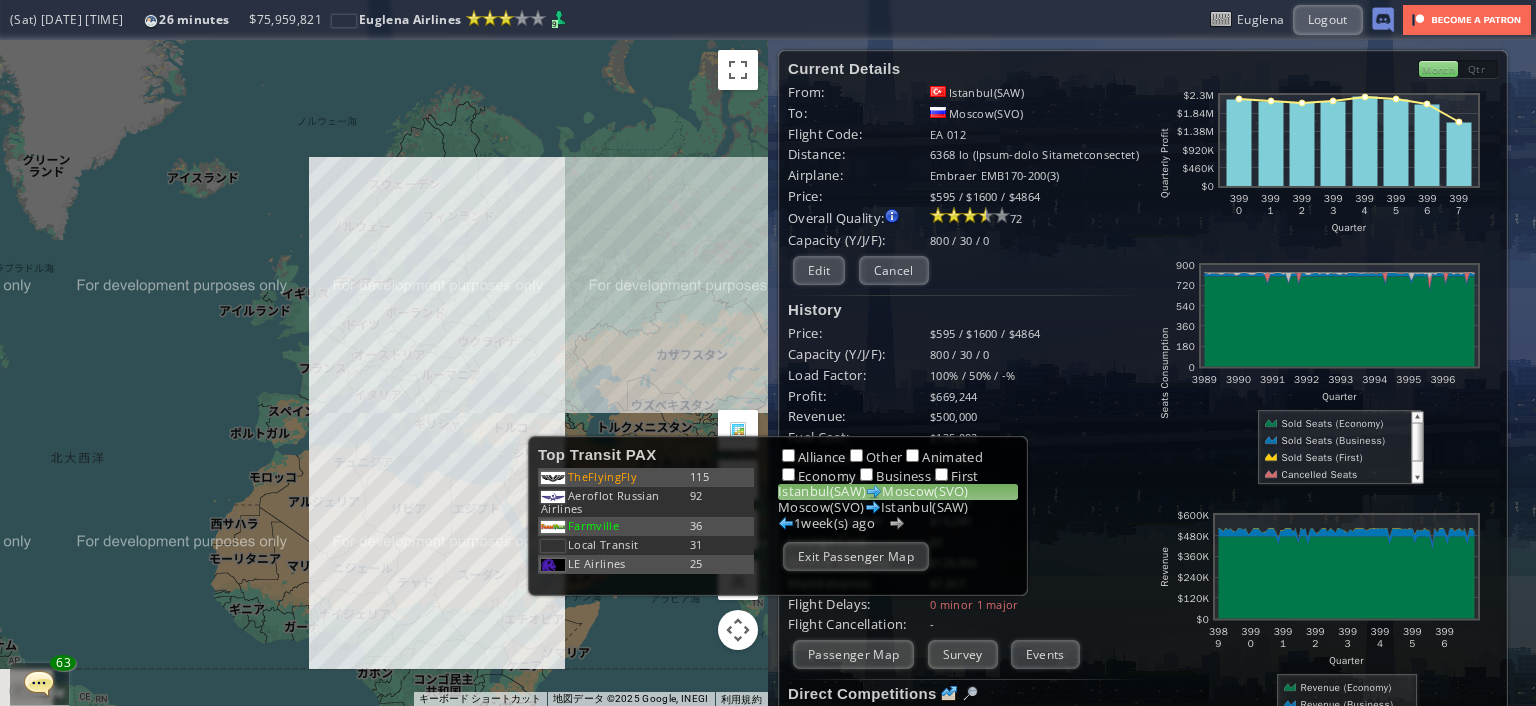 drag, startPoint x: 442, startPoint y: 539, endPoint x: 423, endPoint y: 464, distance: 77.36925 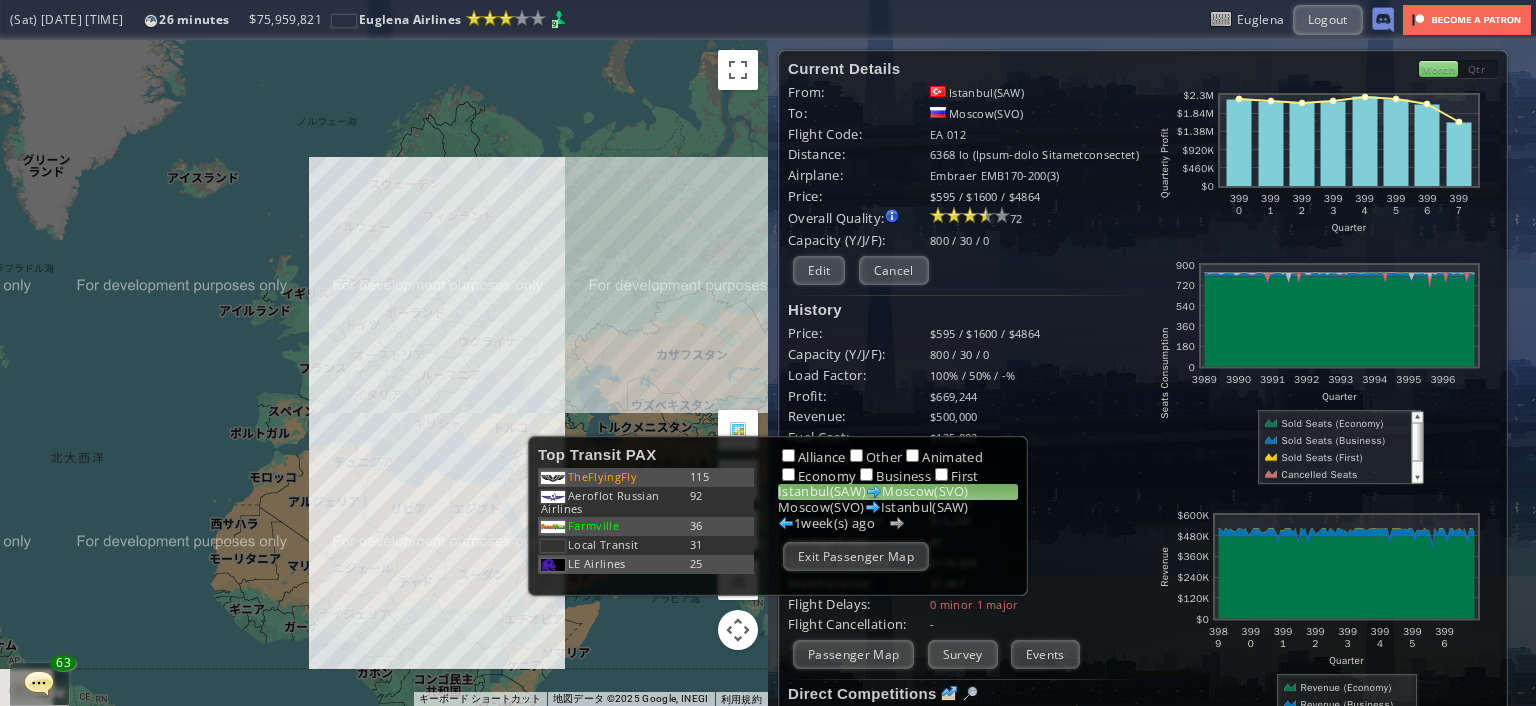 click on "矢印キーを押すと移動します。" at bounding box center (384, 373) 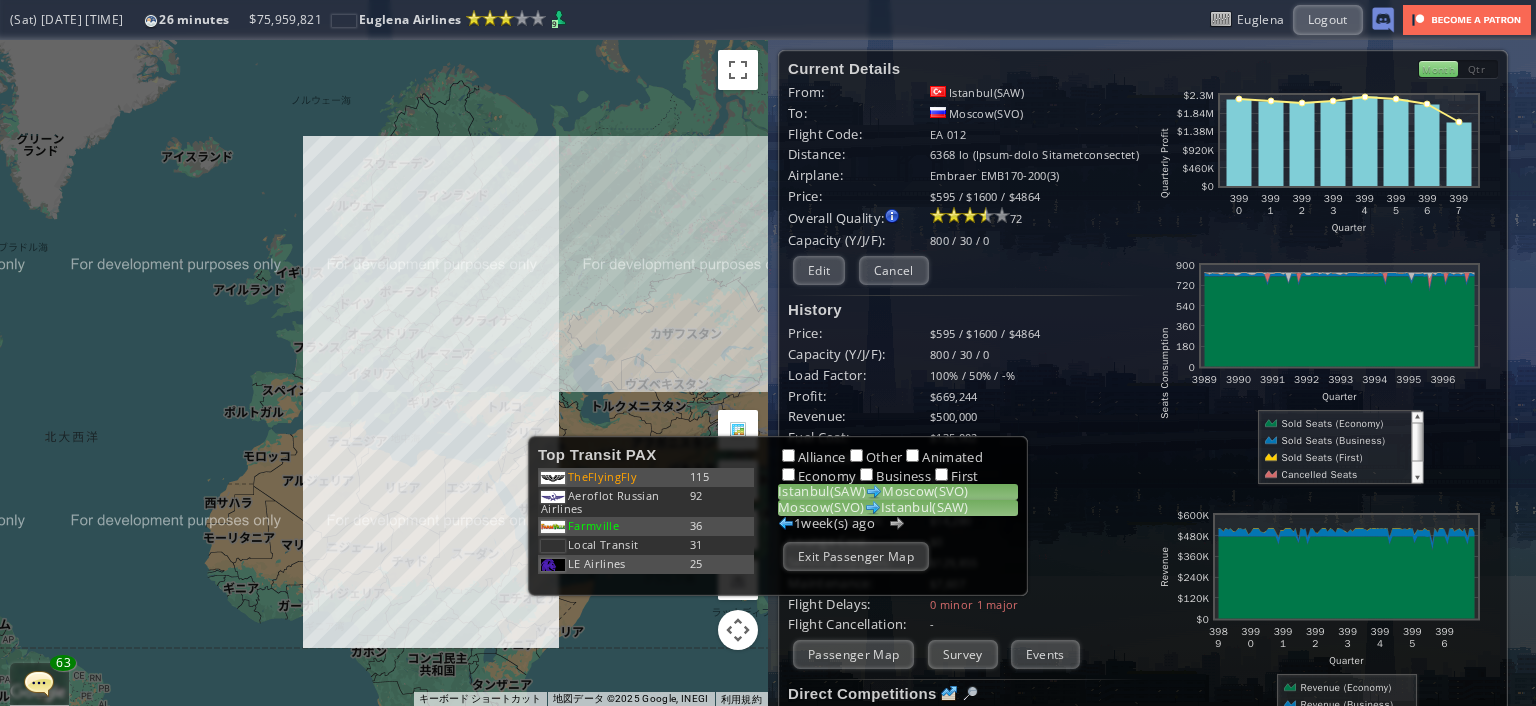 click on "[CITY]([IATA]) [CITY]([IATA])" at bounding box center [898, 508] 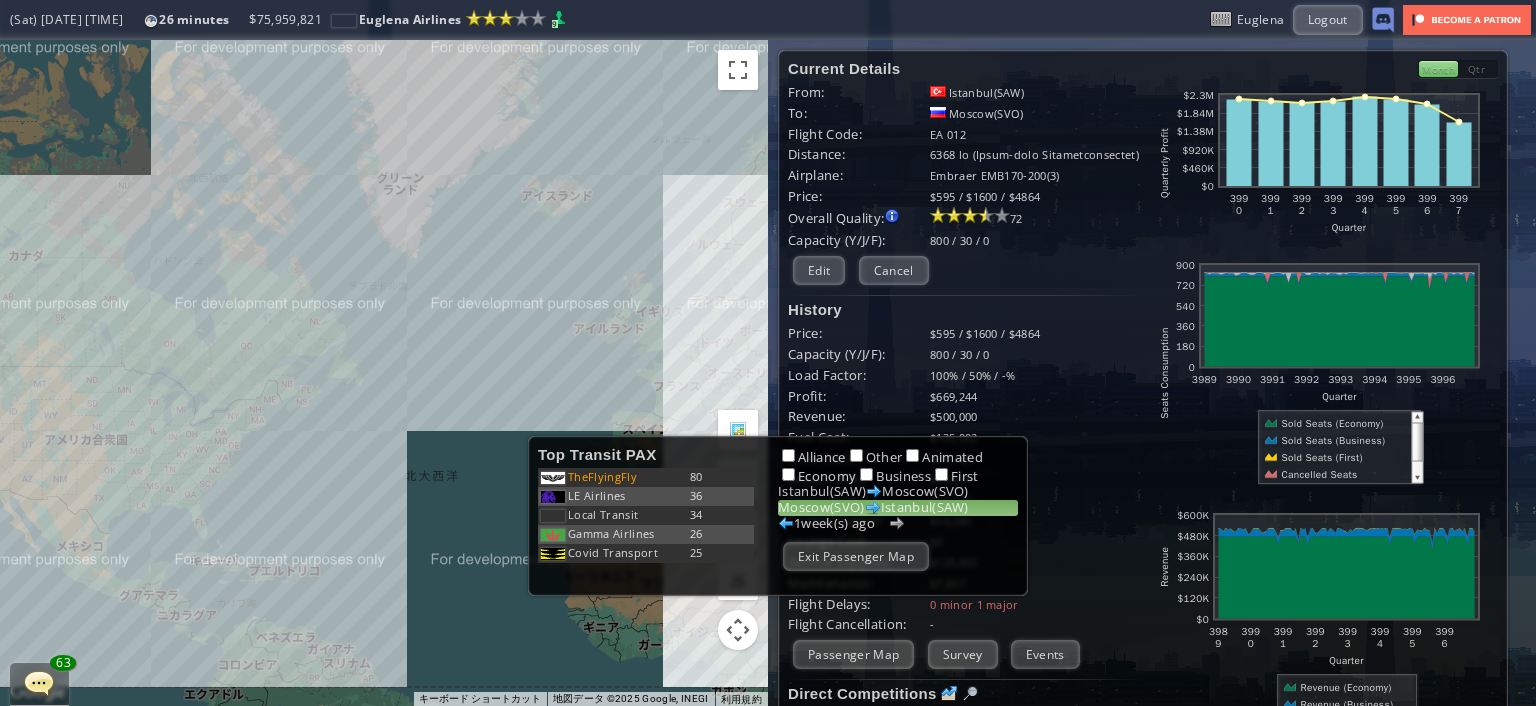 drag, startPoint x: 188, startPoint y: 518, endPoint x: 556, endPoint y: 561, distance: 370.50372 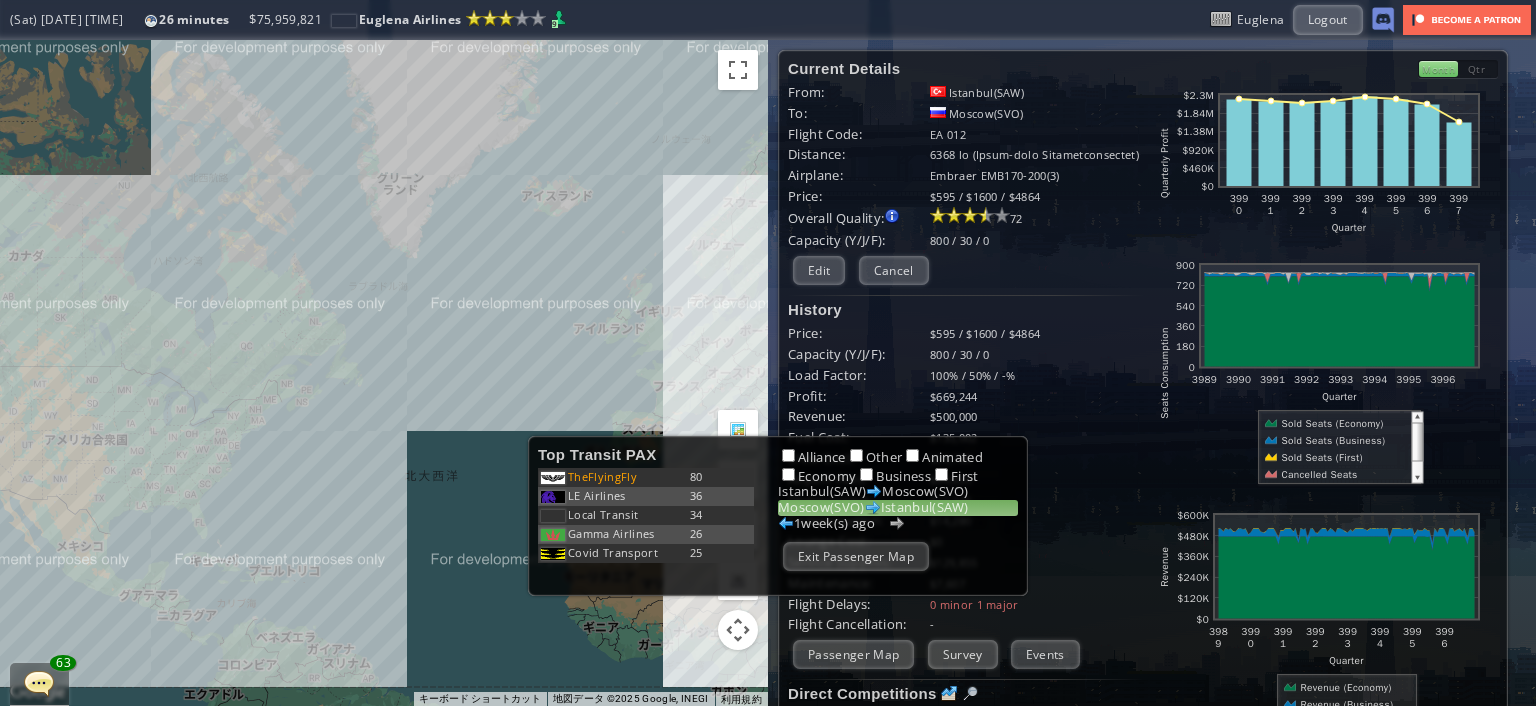 click on "Loremipsumdo sitame co
Adi Elitsed DOE
TemPorincIdi 217 Utlabore Etdolor Magnaali 36 Enimadmin 11 Venia Quisnos 14 EX Ullamcol 11 NisIaliquIpe 59 EA Commodoc 84 Duisa Irurein 37 Repre Voluptat 86 Velit Essecillu 53
Fugiatnu
Paria
Excepteu
Sintocc
Cupidata
Nonpr
Suntculp(QUI) Offici(DES) Mollit(ANI) Idestlab(PER)
3  unde(o) ist
Natu Errorvolu Acc
Doloremqu Laudant
totam rem
Aperia
Eaque
Ipsa Quaeabi Invento
Ver Quasiarchite
Beataevitae
Dic (Expl)
Nemoenimi
Quia Volupta Aspern Aut
(Odi) 88/16 03:23
98 fugitco
Magnidolor:  093.18    Eosrat Sequinesciunt Nequepo (Quis Dolor: 120)
(Adi) 62/03 70:49
38 numquam
$ 32,234,214
6 $" at bounding box center (768, 353) 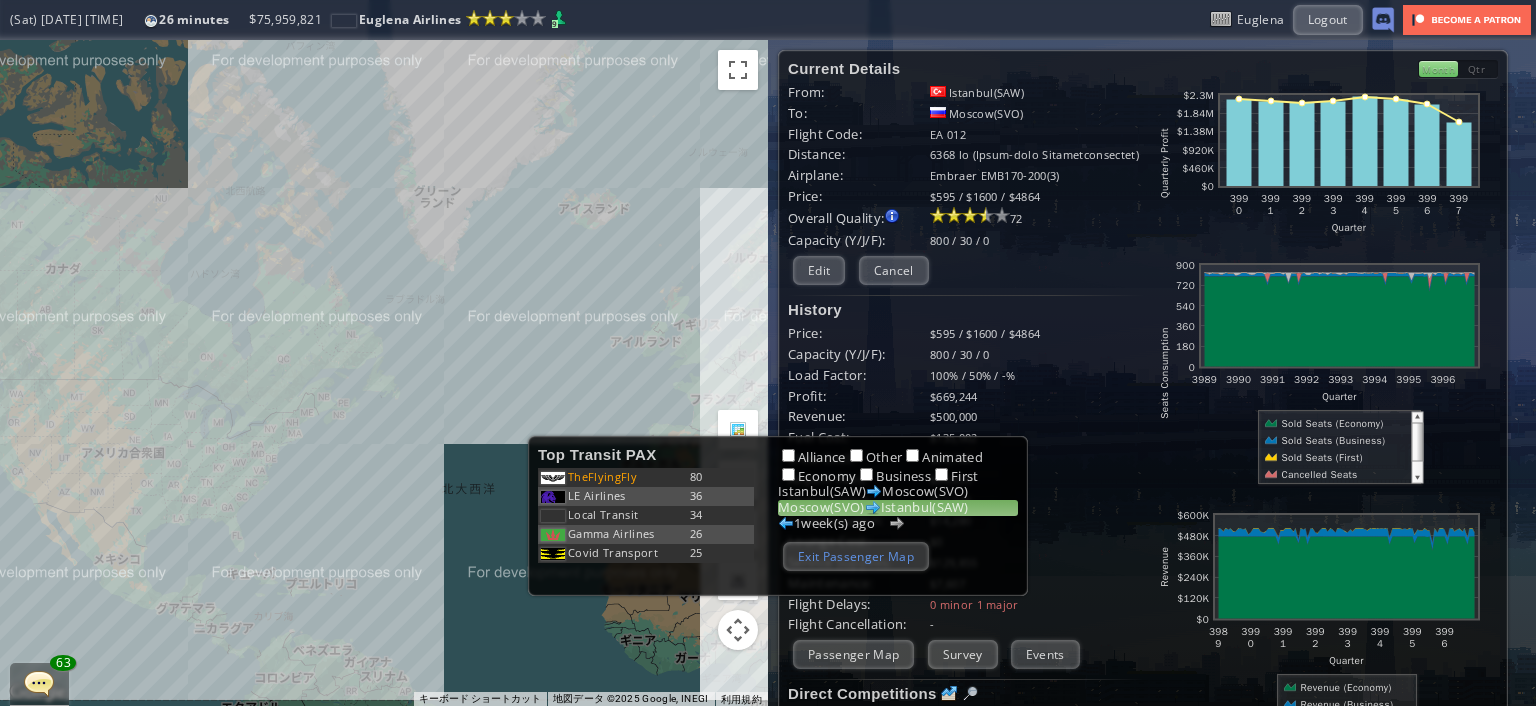 click on "Exit Passenger Map" at bounding box center (856, 556) 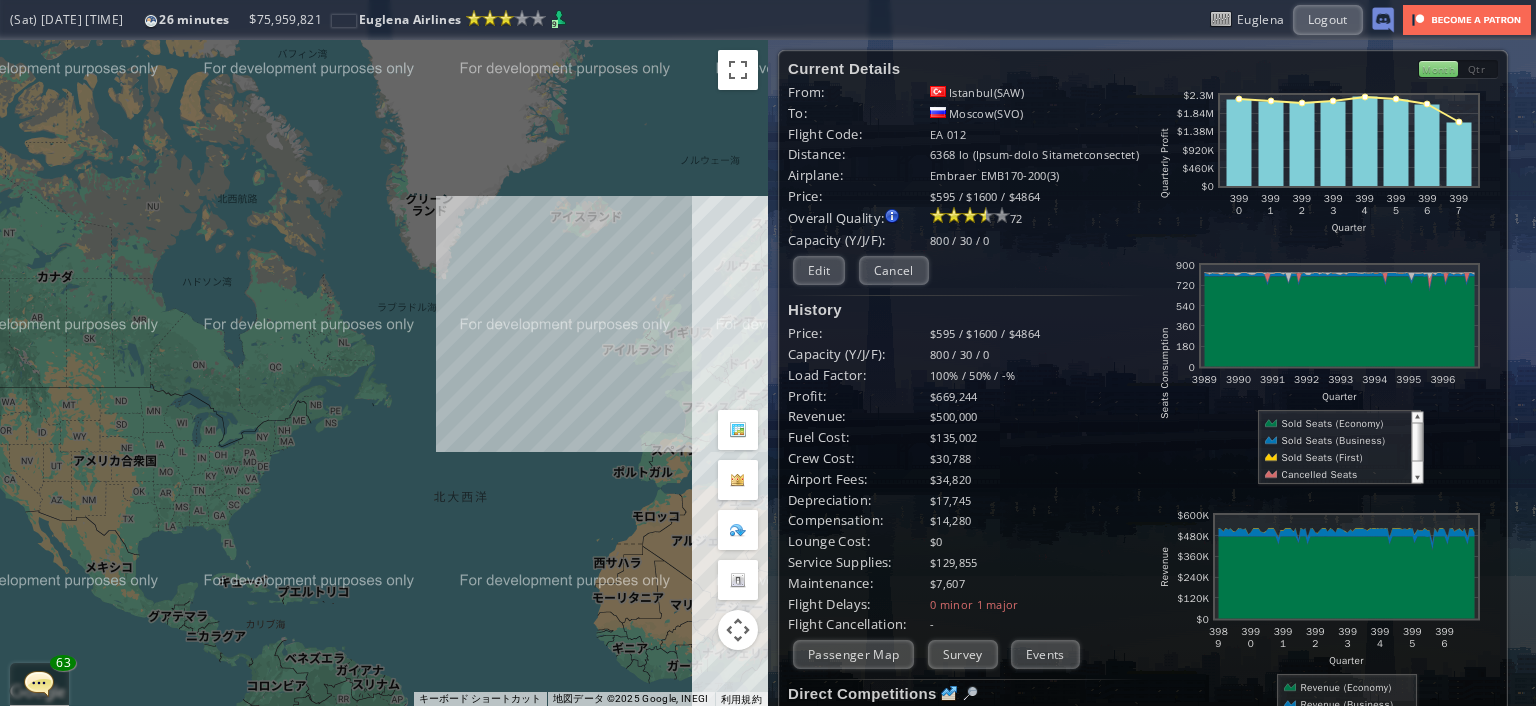drag, startPoint x: 629, startPoint y: 455, endPoint x: 294, endPoint y: 464, distance: 335.12088 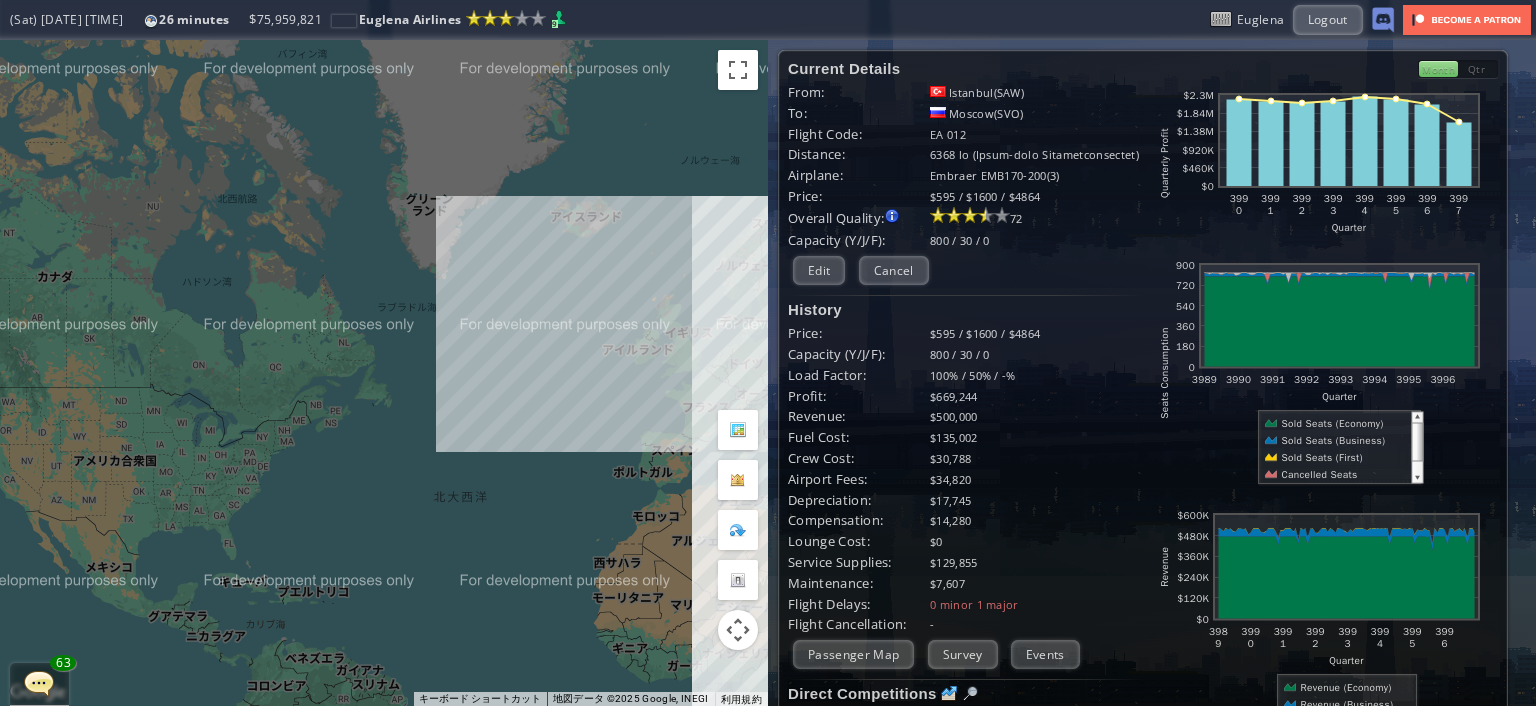 click on "矢印キーを押すと移動します。" at bounding box center [384, 373] 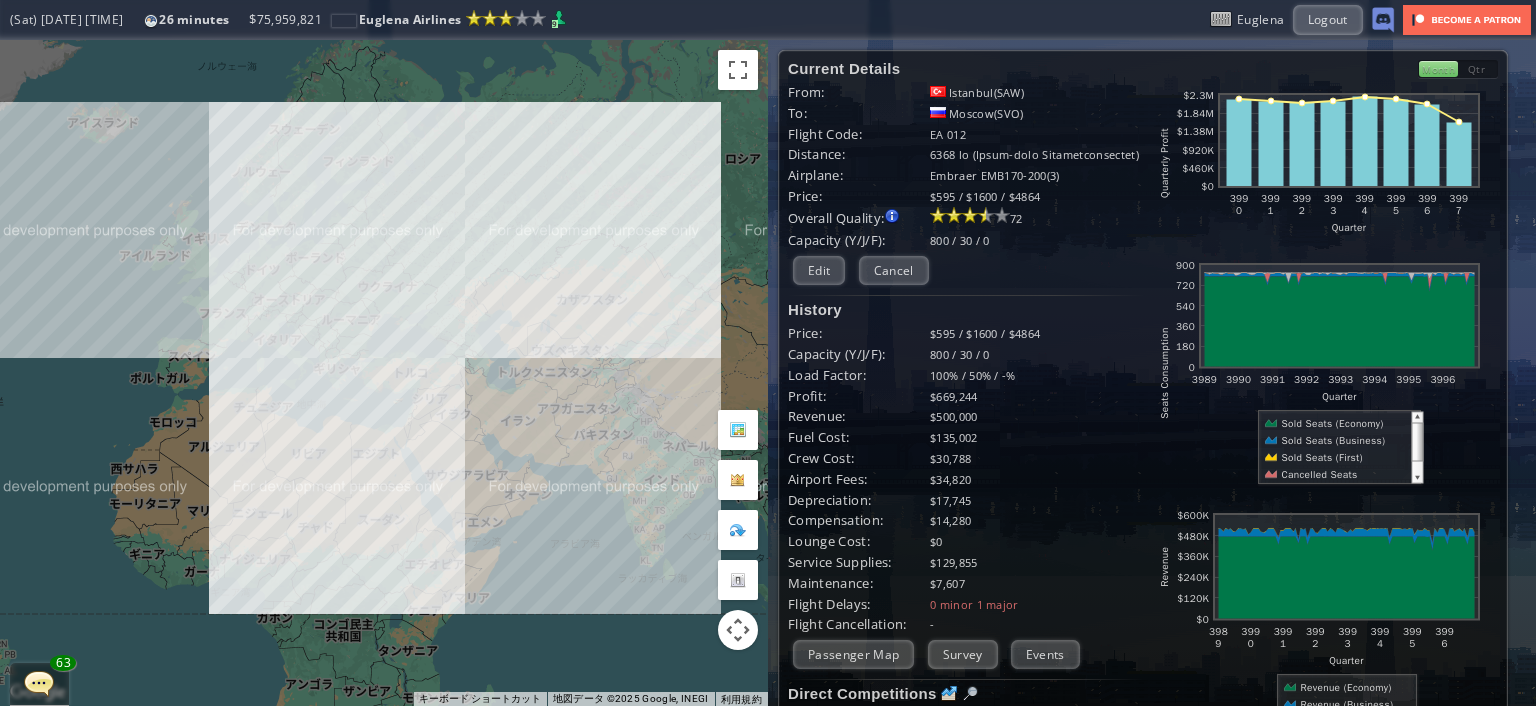 click on "矢印キーを押すと移動します。" at bounding box center [384, 373] 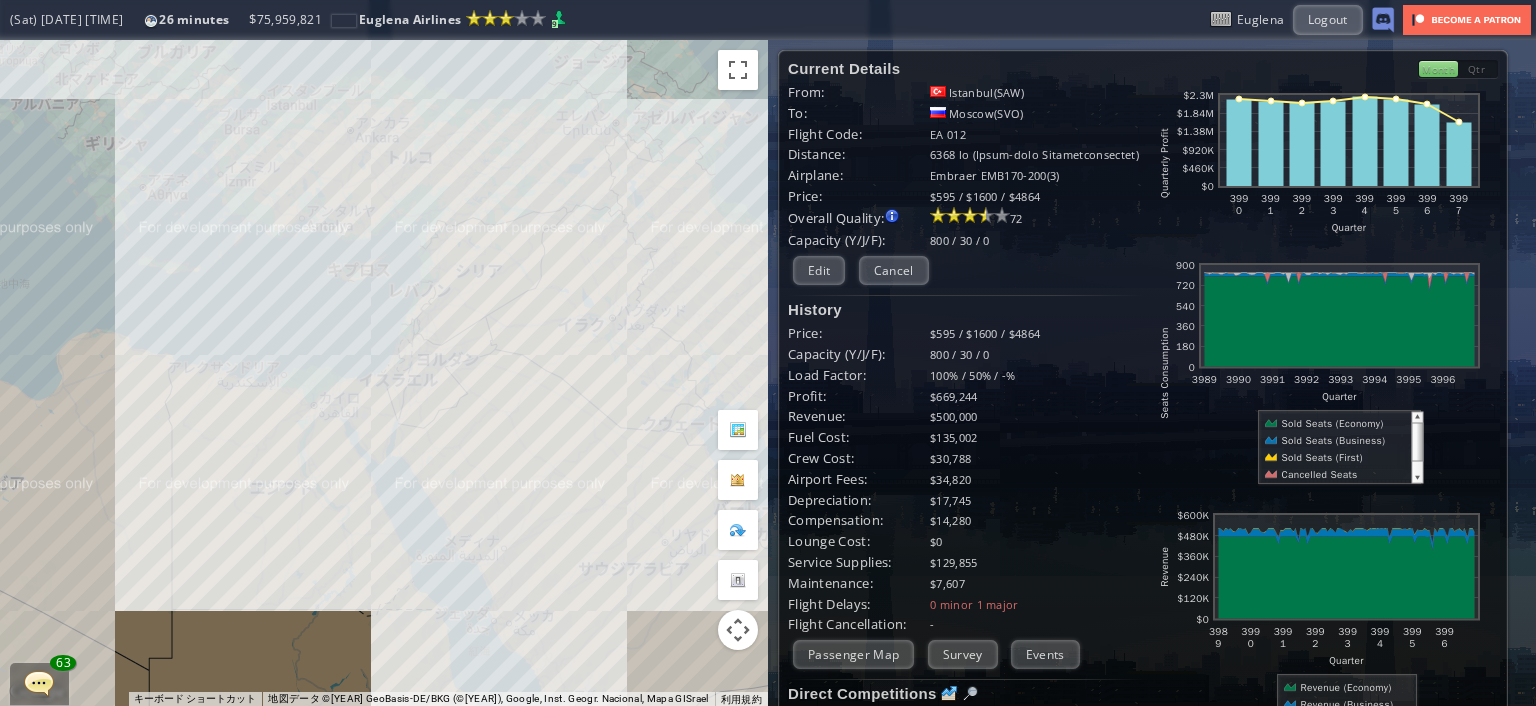 click on "矢印キーを押すと移動します。" at bounding box center (384, 373) 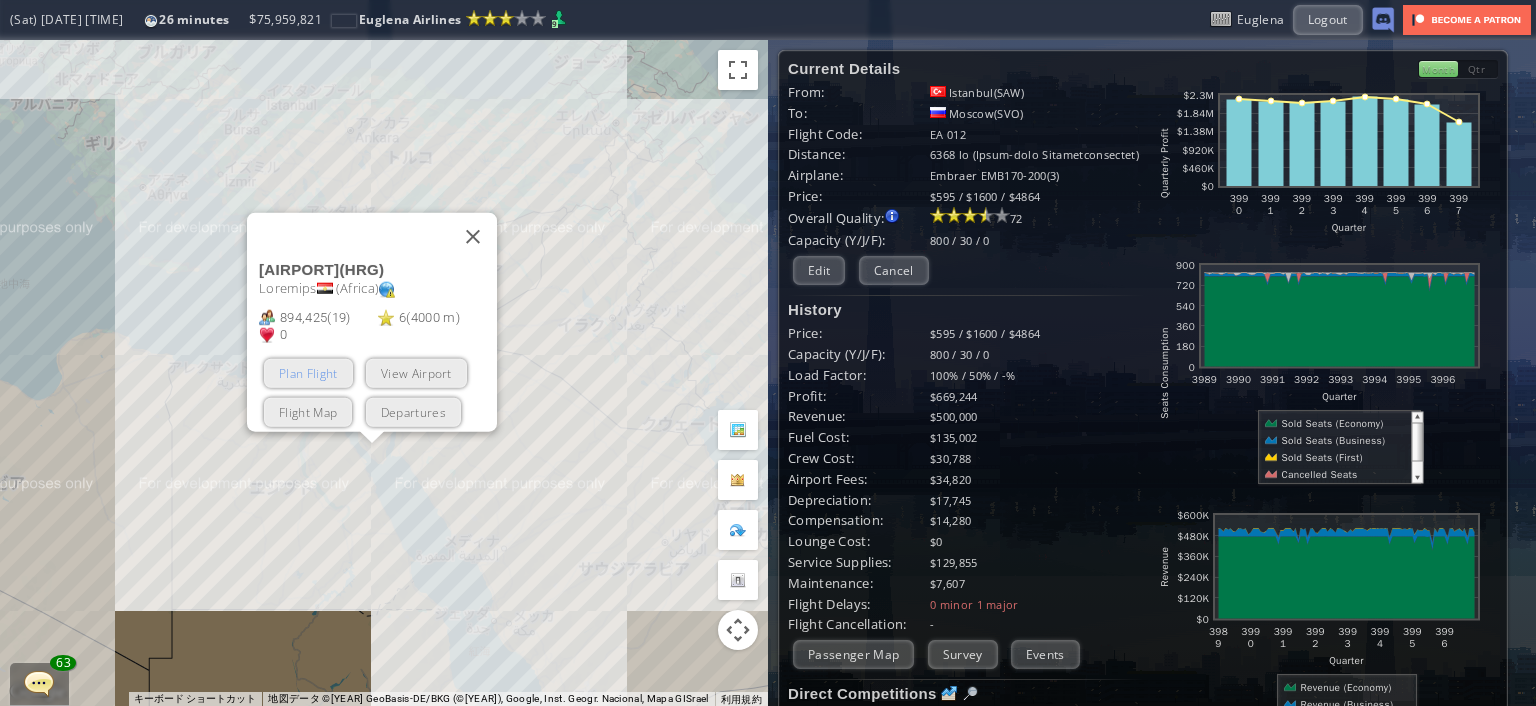click on "Plan Flight" at bounding box center [308, 373] 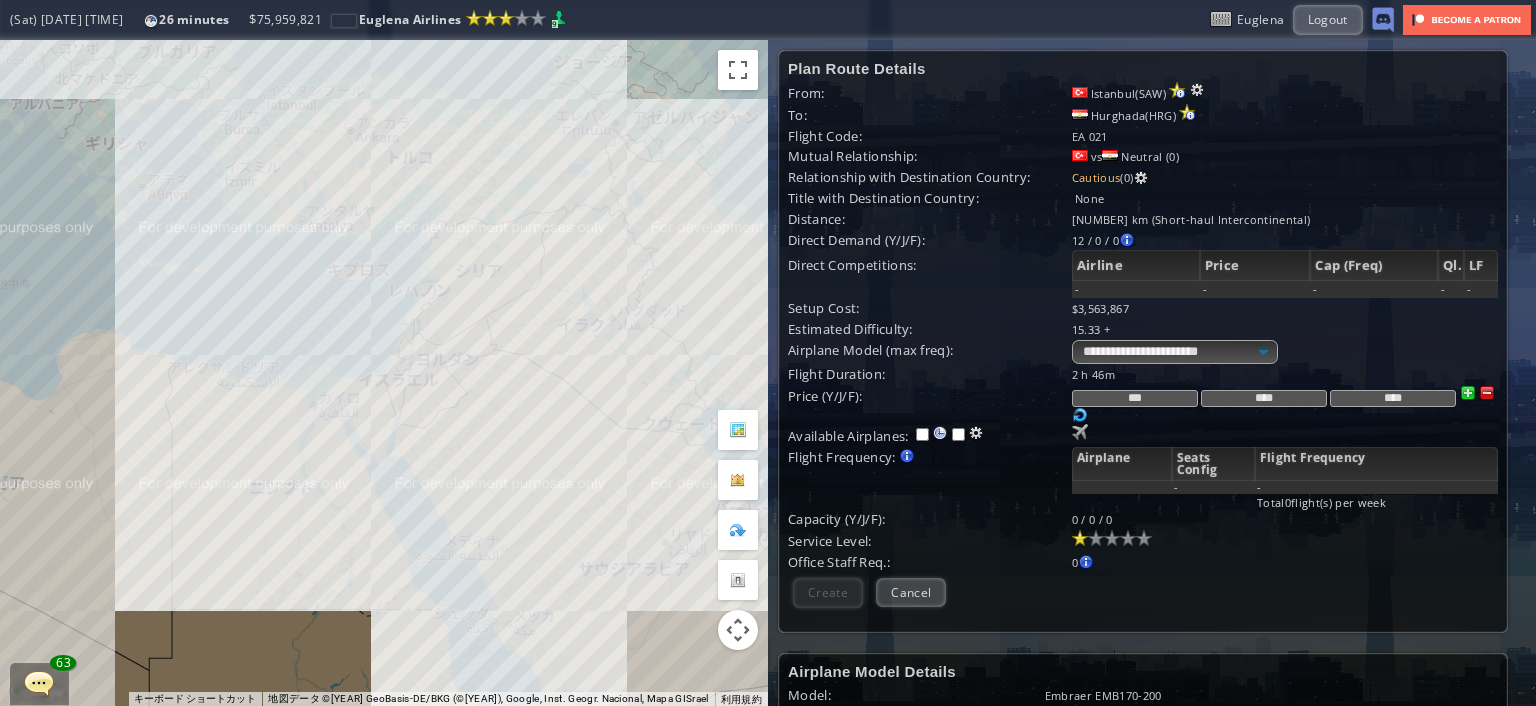 click on "矢印キーを押すと移動します。" at bounding box center (384, 373) 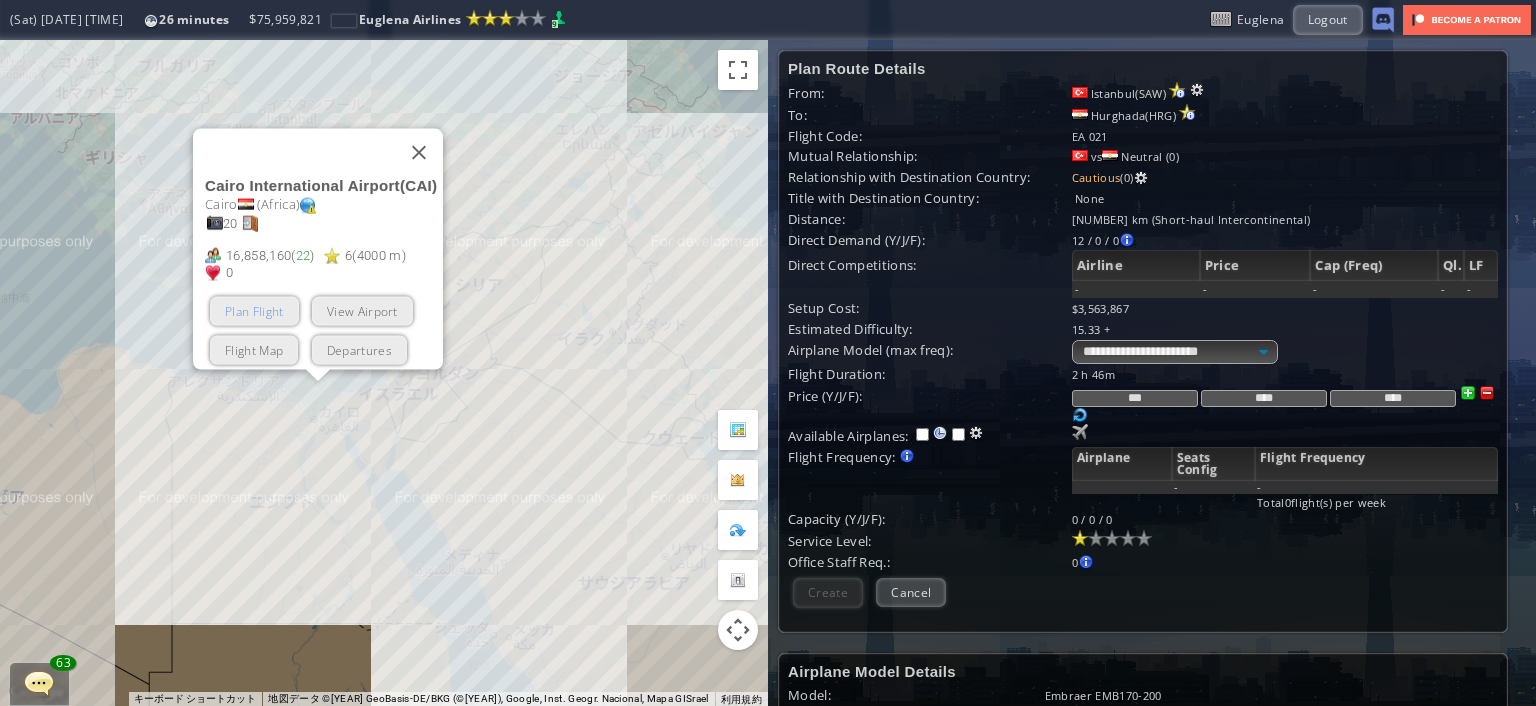 click on "Plan Flight" at bounding box center [254, 311] 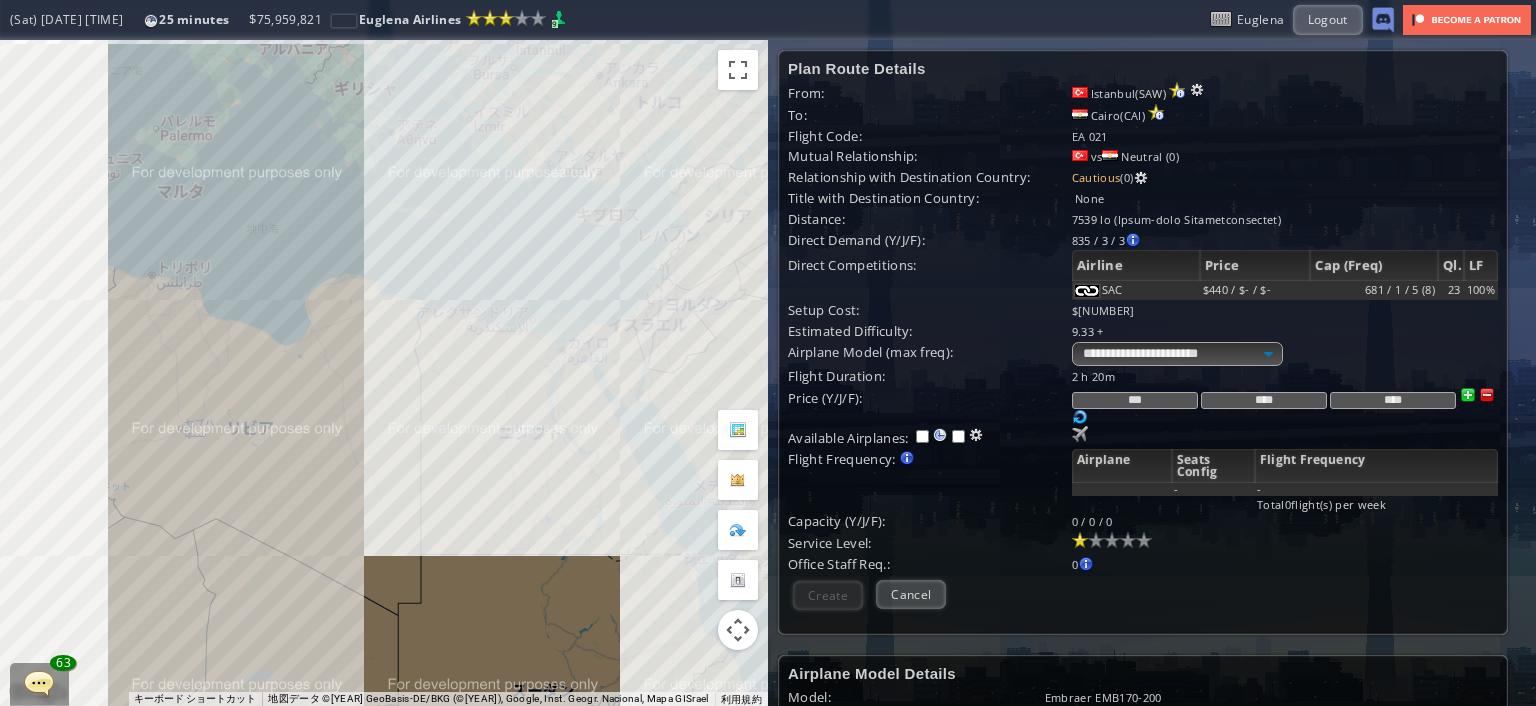 drag, startPoint x: 276, startPoint y: 458, endPoint x: 559, endPoint y: 387, distance: 291.77045 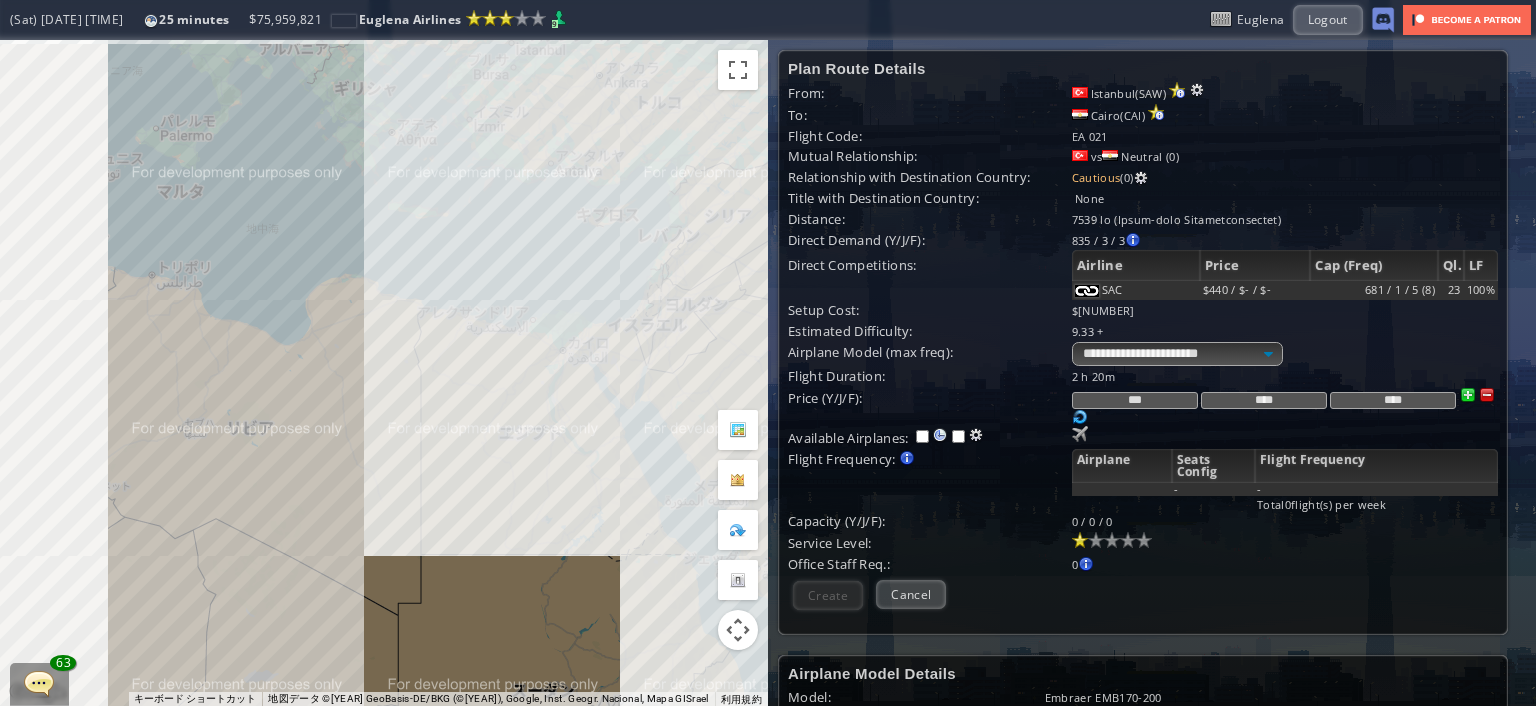click on "矢印キーを押すと移動します。" at bounding box center [384, 373] 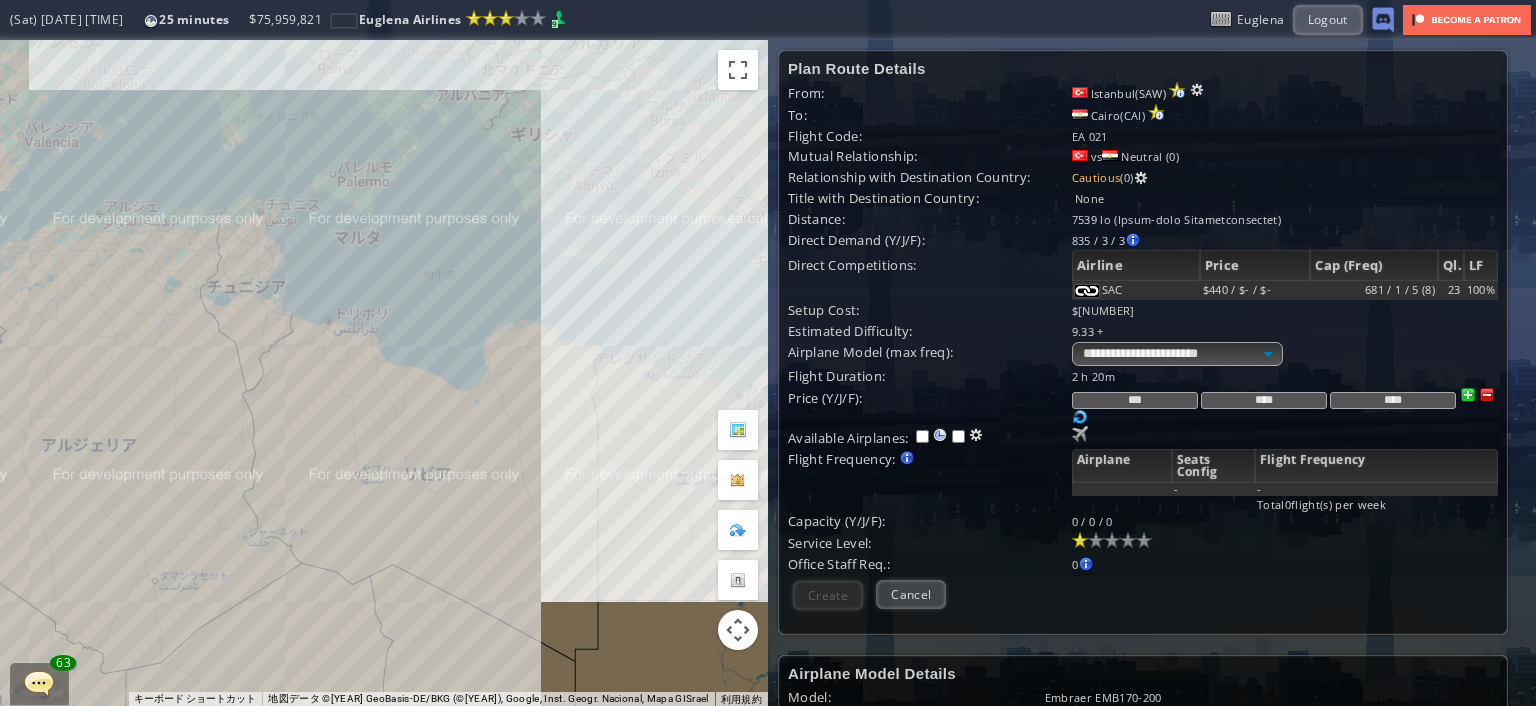 click on "矢印キーを押すと移動します。" at bounding box center (384, 373) 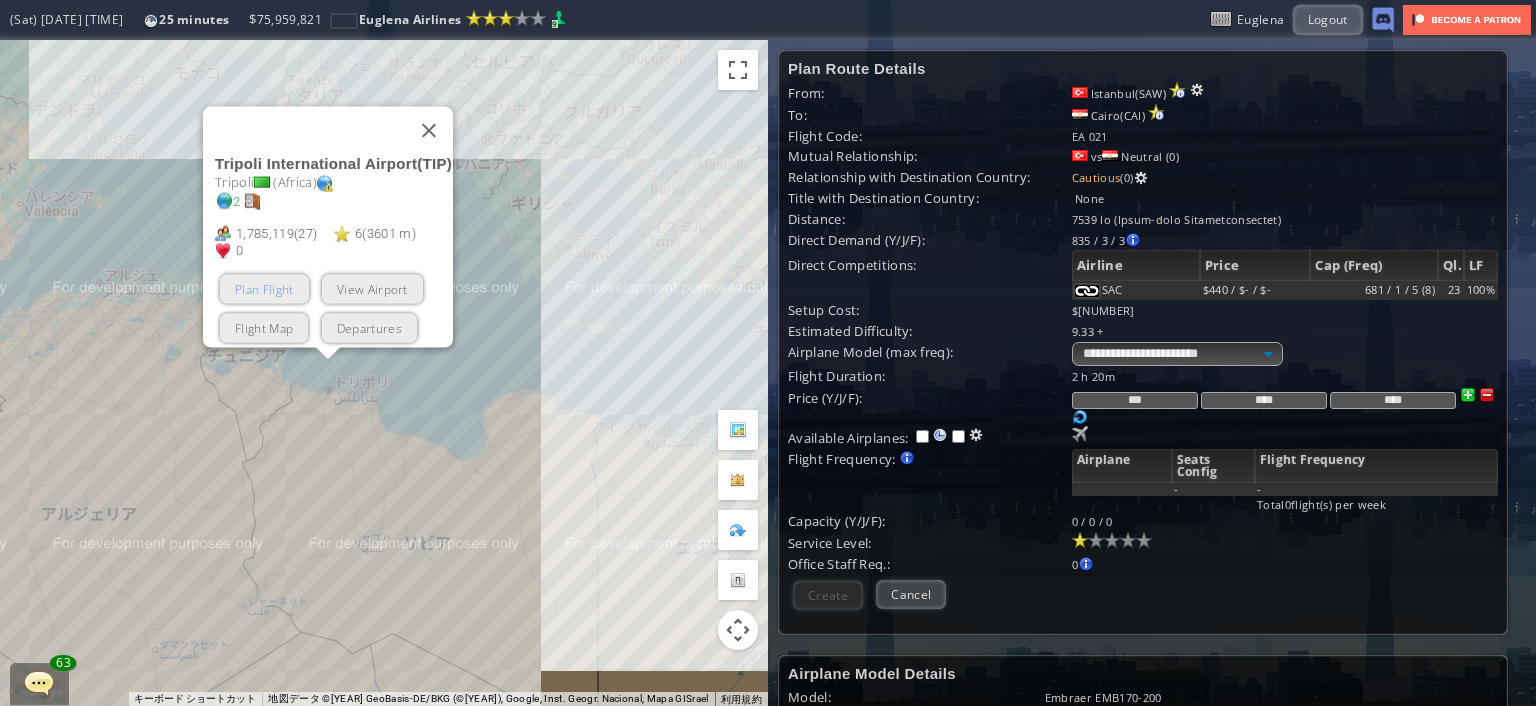 click on "Plan Flight" at bounding box center (264, 289) 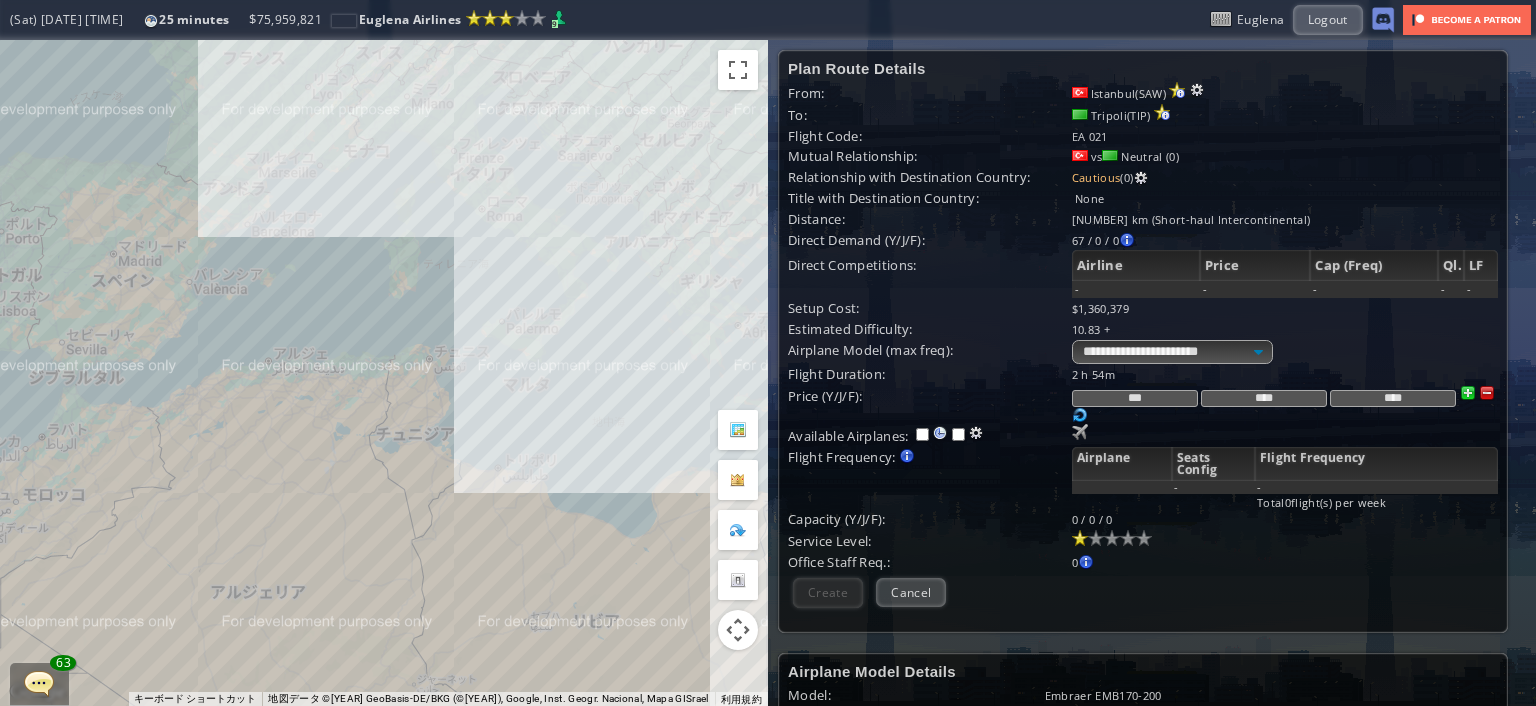 drag, startPoint x: 317, startPoint y: 299, endPoint x: 622, endPoint y: 338, distance: 307.48334 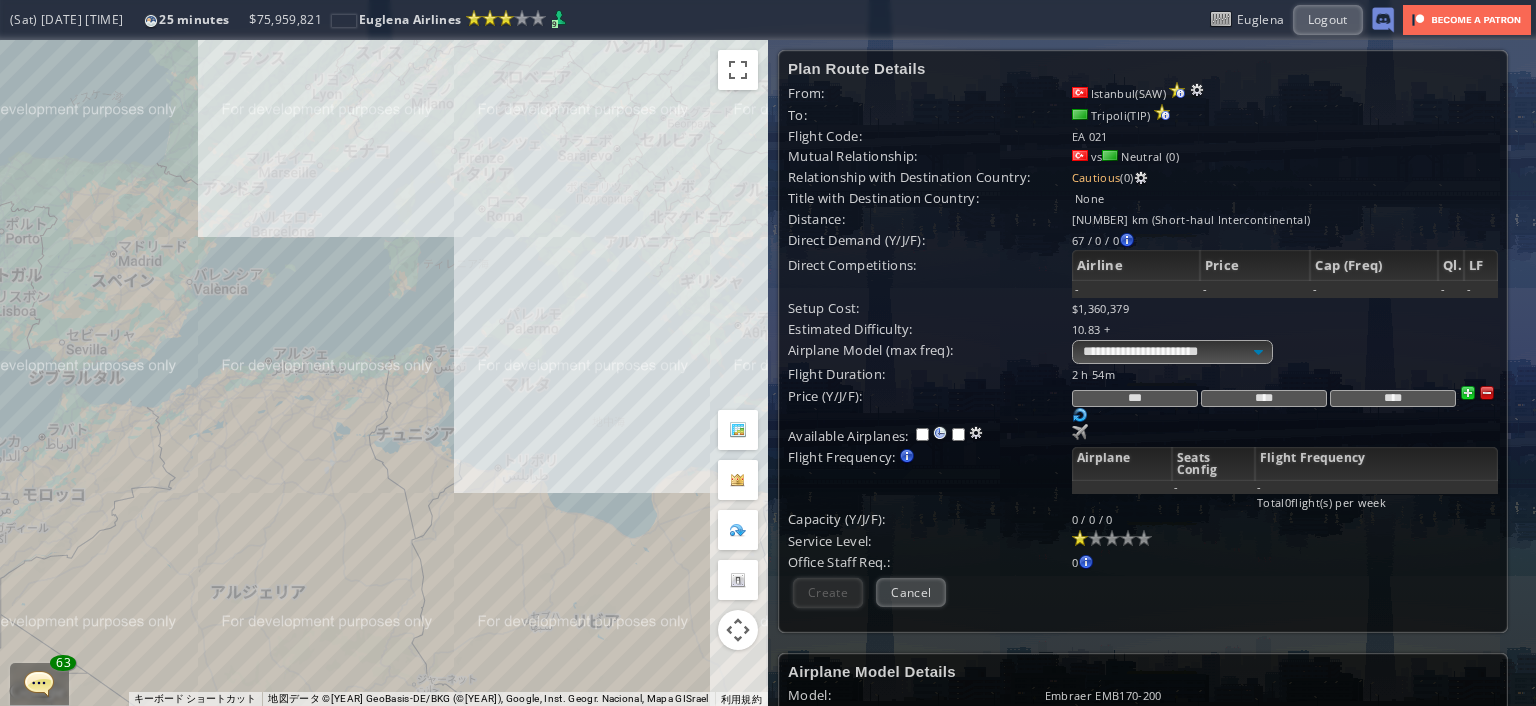 click on "矢印キーを押すと移動します。" at bounding box center (384, 373) 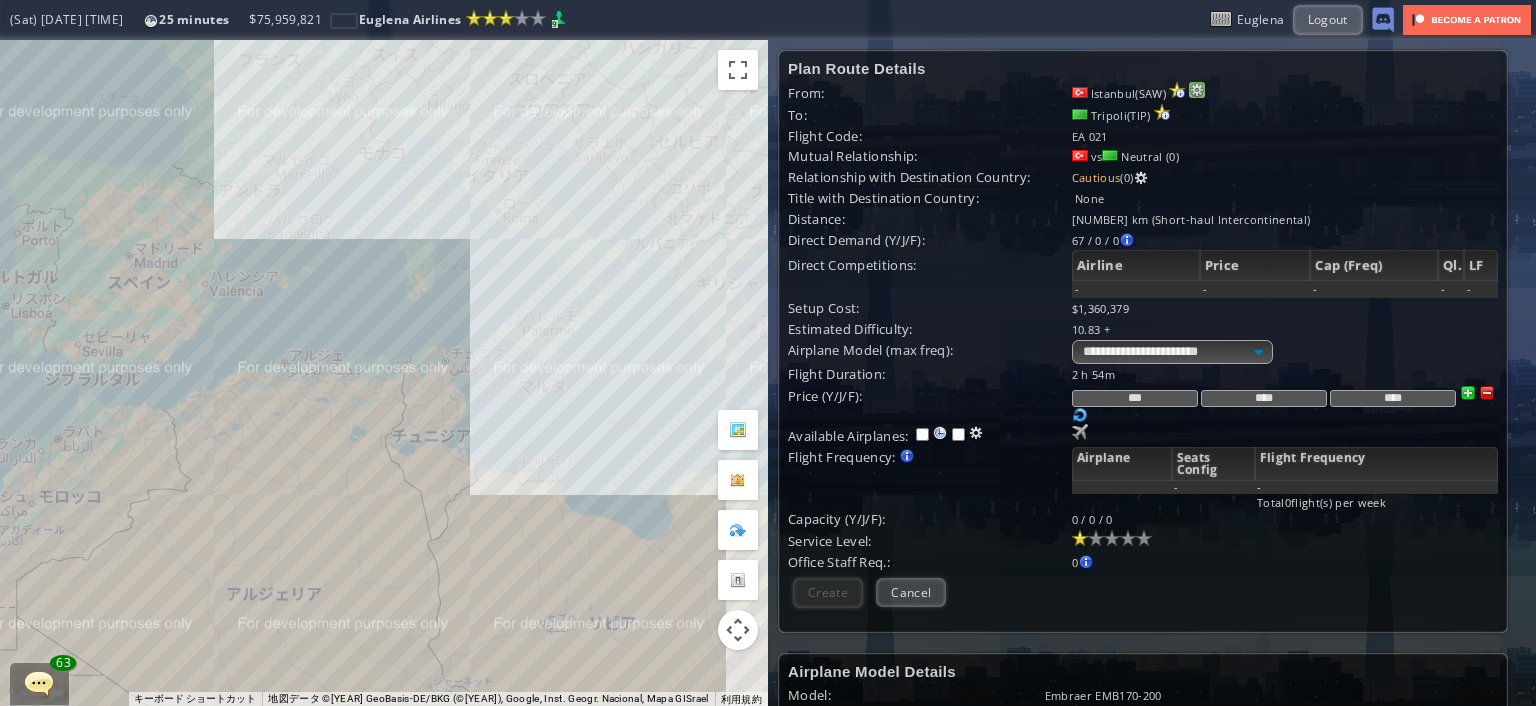 click at bounding box center (1197, 90) 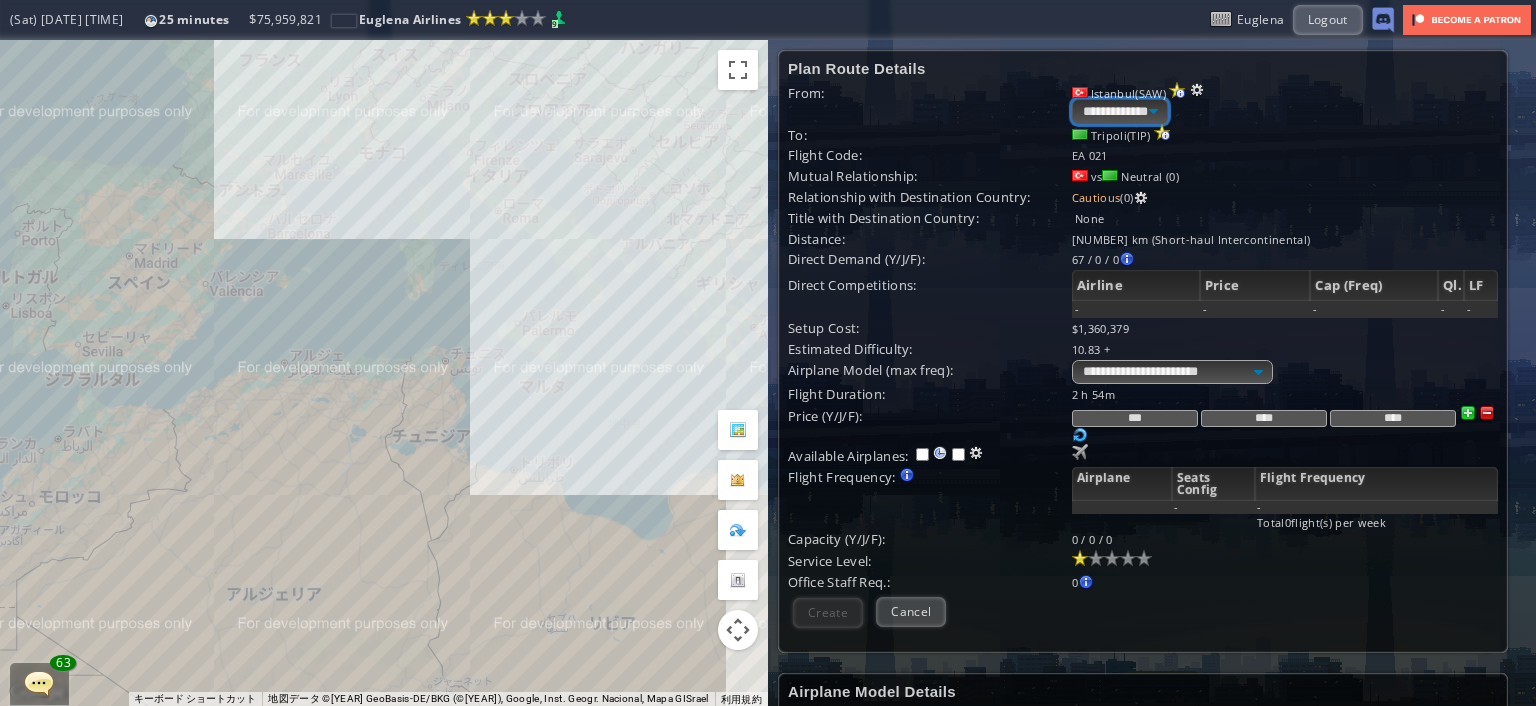 click on "**********" at bounding box center [1120, 111] 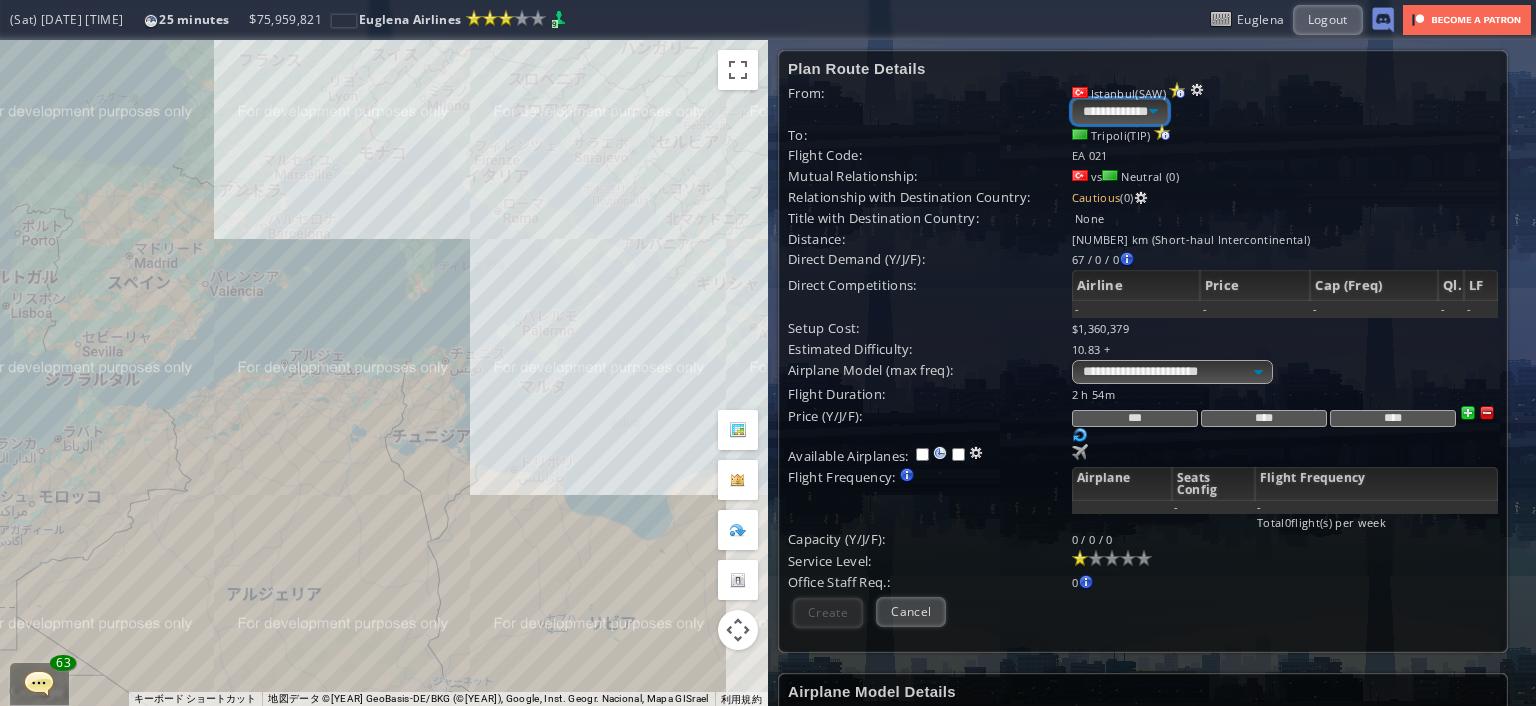 click on "**********" at bounding box center (1120, 111) 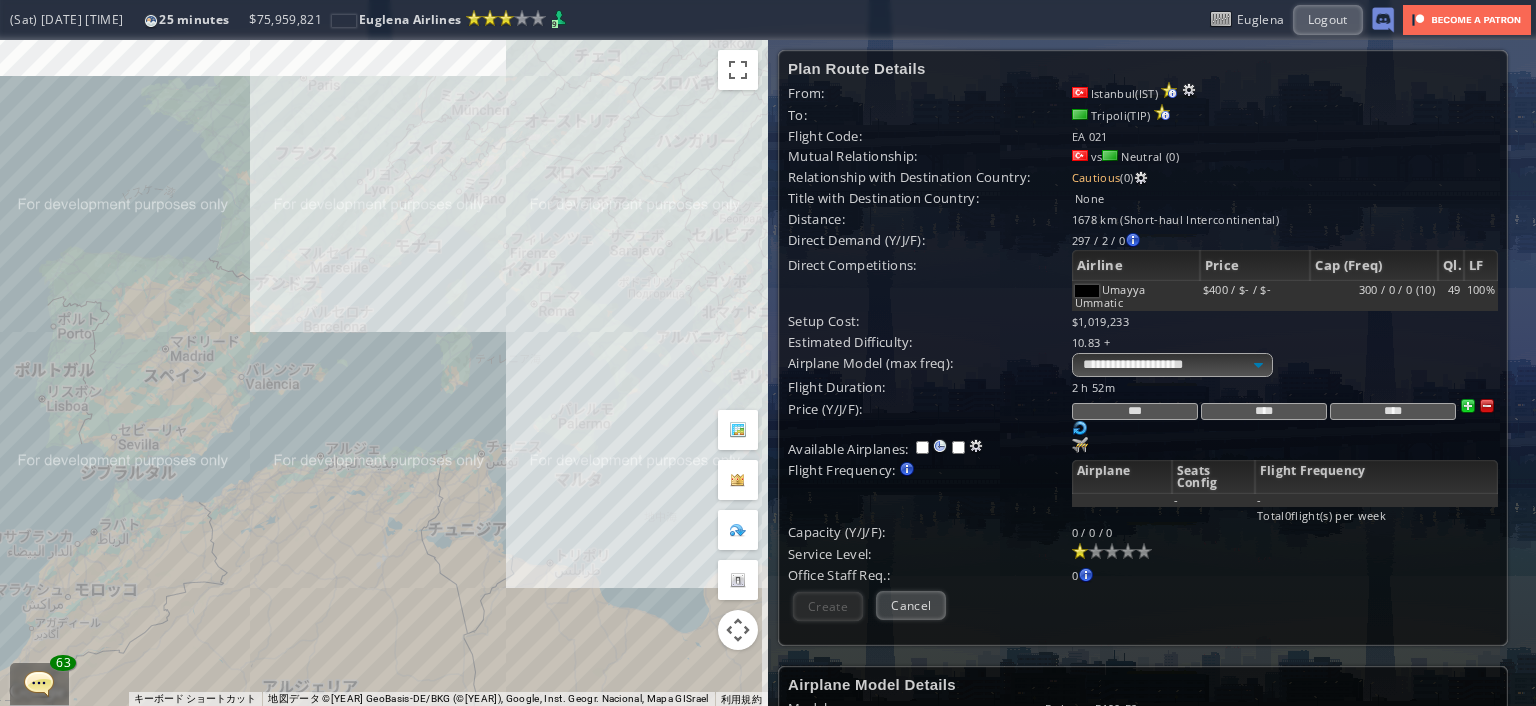 drag, startPoint x: 552, startPoint y: 274, endPoint x: 597, endPoint y: 407, distance: 140.40656 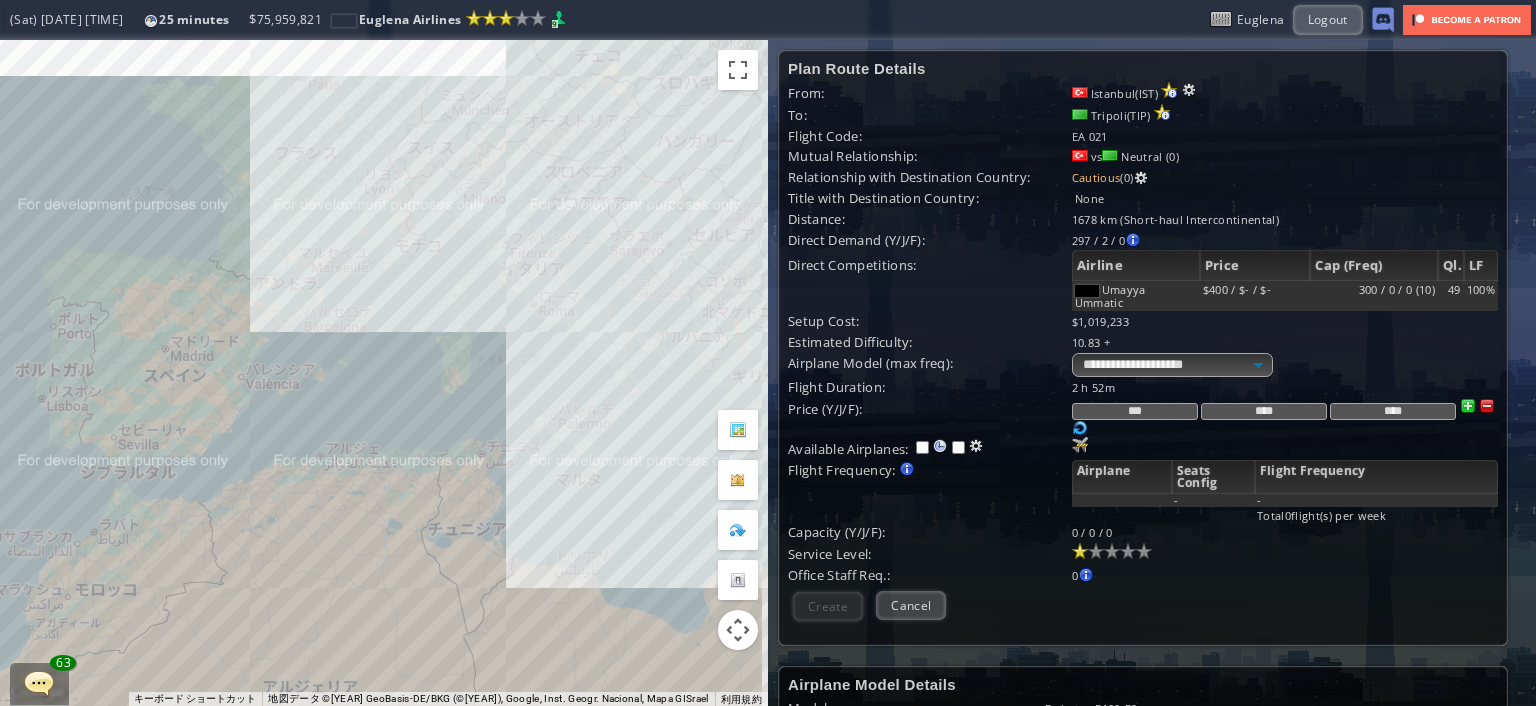click on "矢印キーを押すと移動します。" at bounding box center (384, 373) 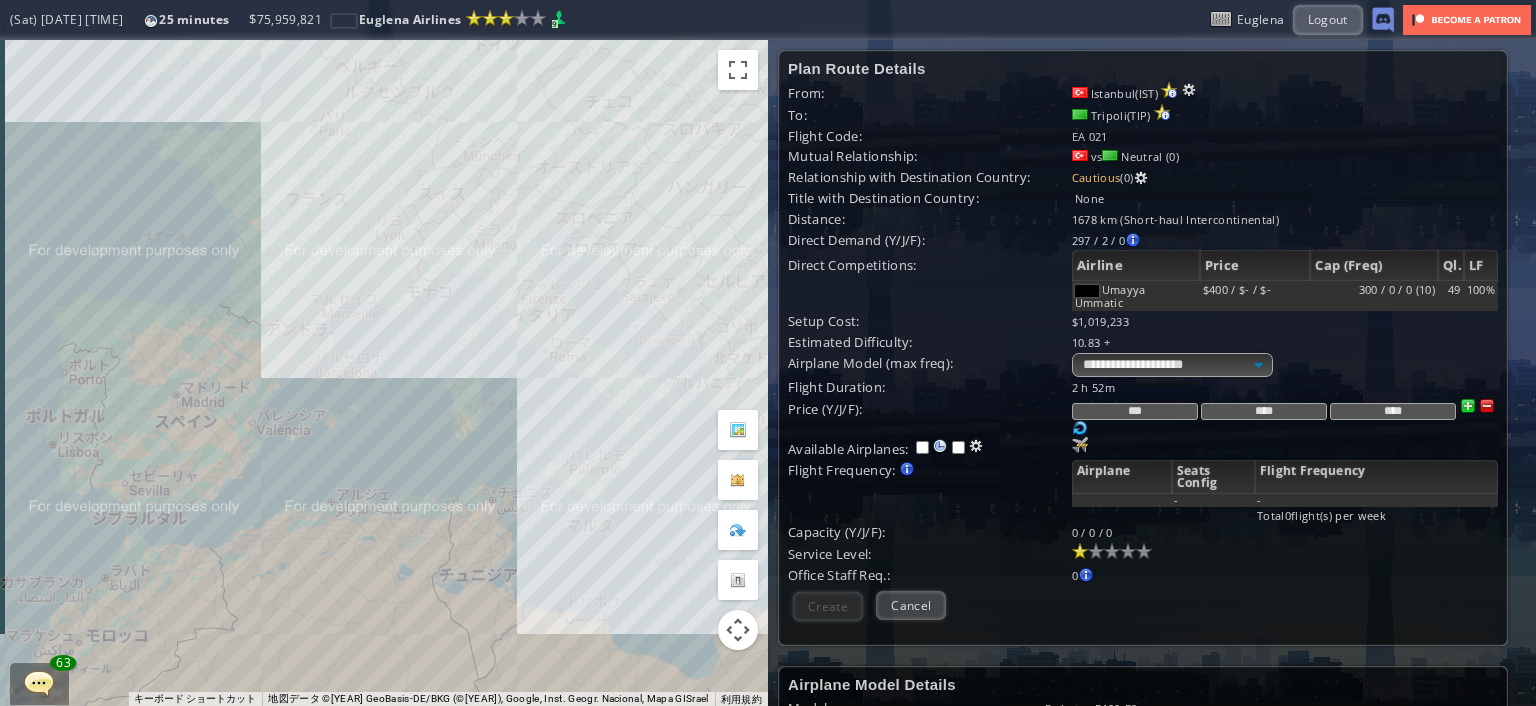 click on "矢印キーを押すと移動します。" at bounding box center (384, 373) 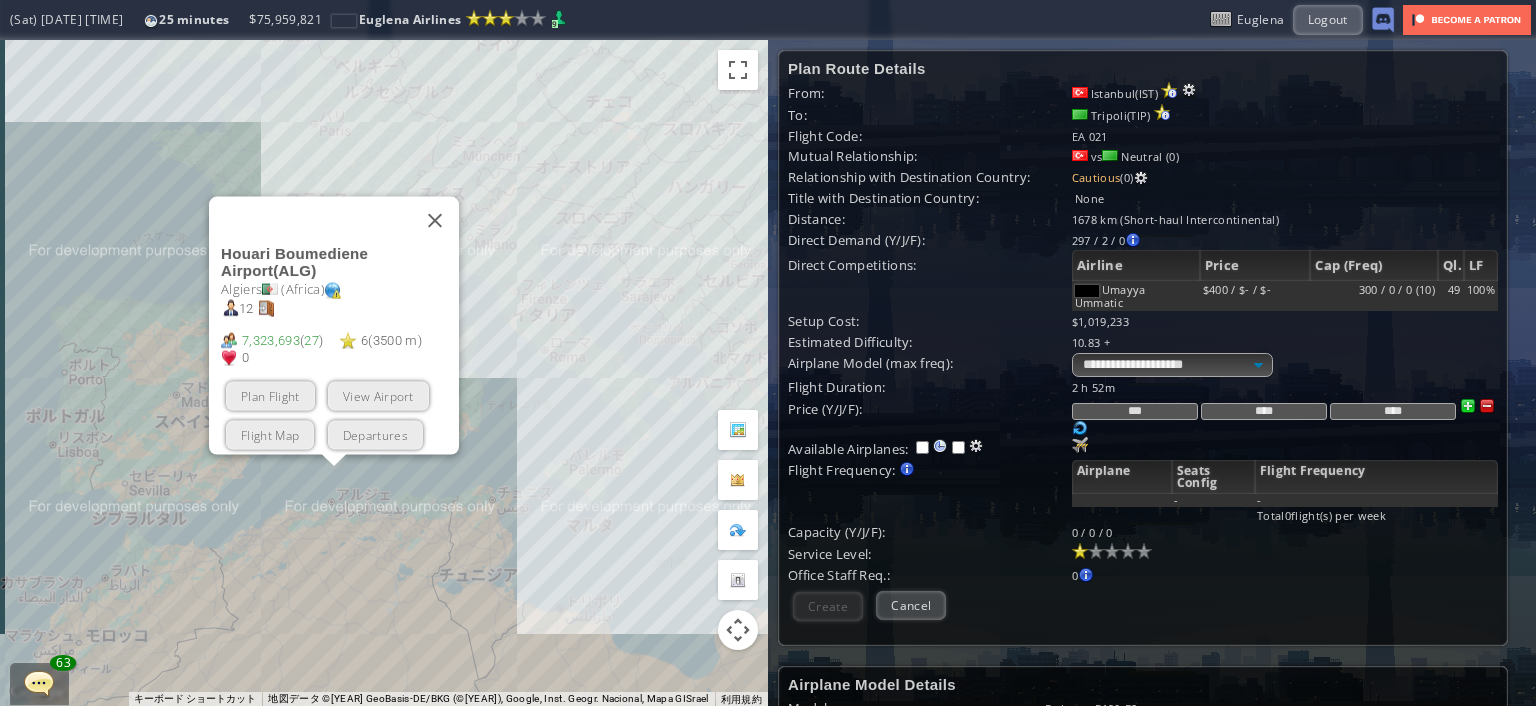click on "Plan Flight" at bounding box center [270, 396] 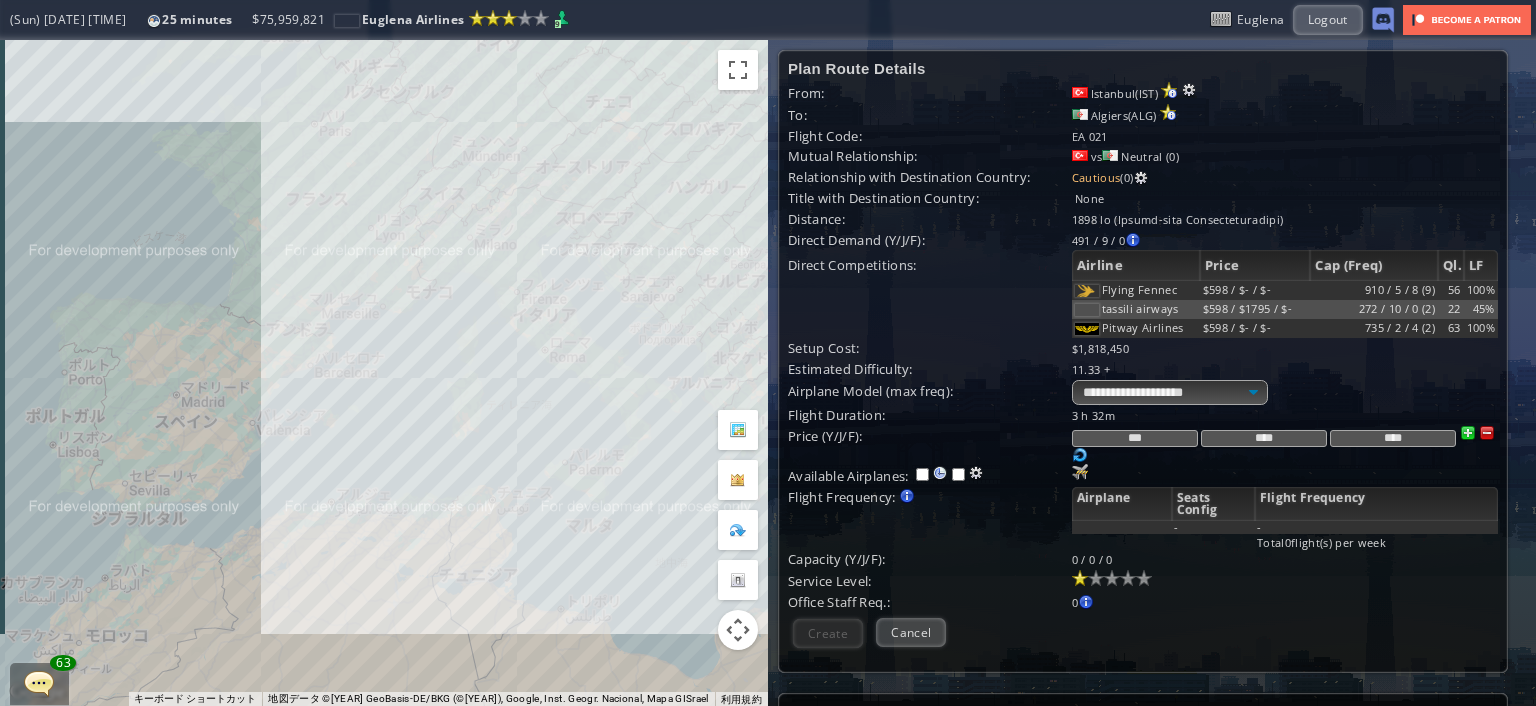 click on "矢印キーを押すと移動します。" at bounding box center (384, 373) 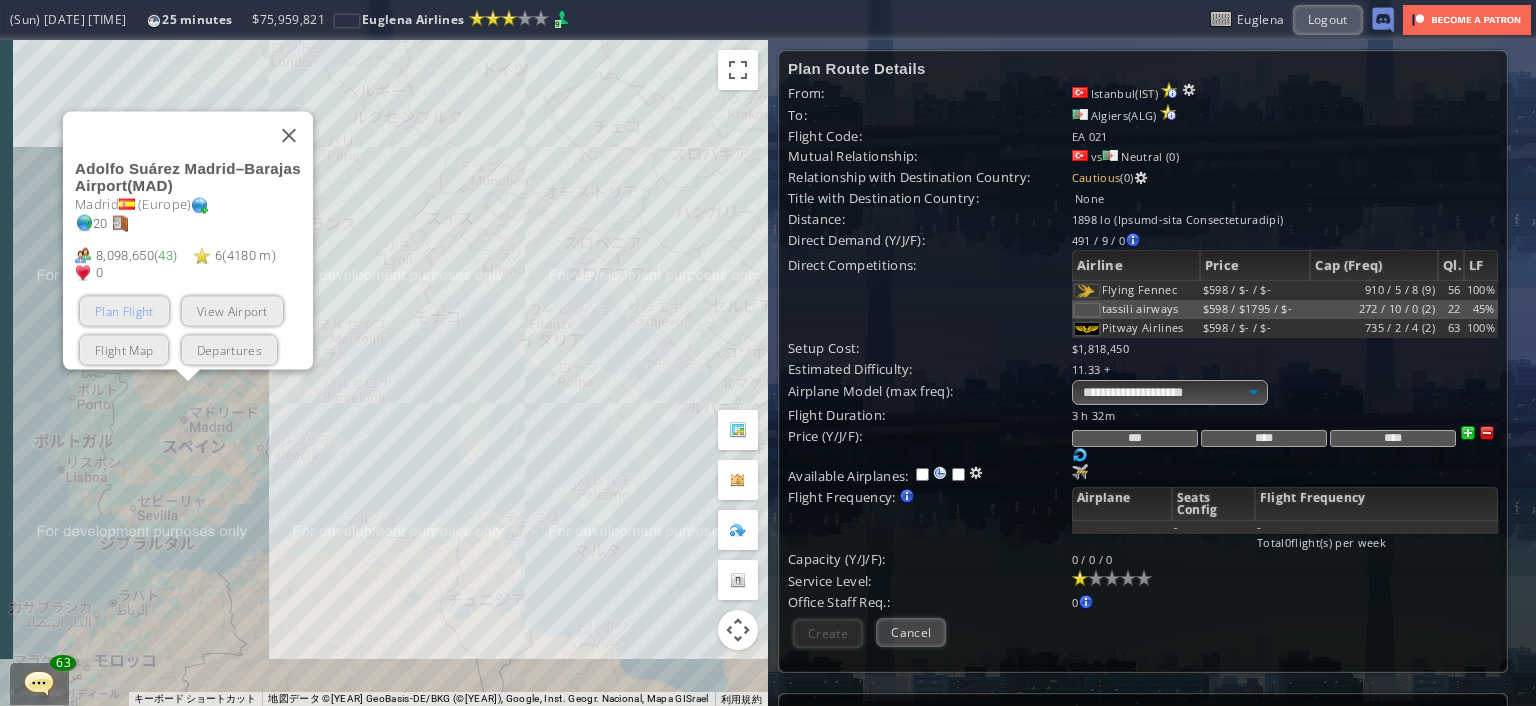click on "Plan Flight" at bounding box center [124, 311] 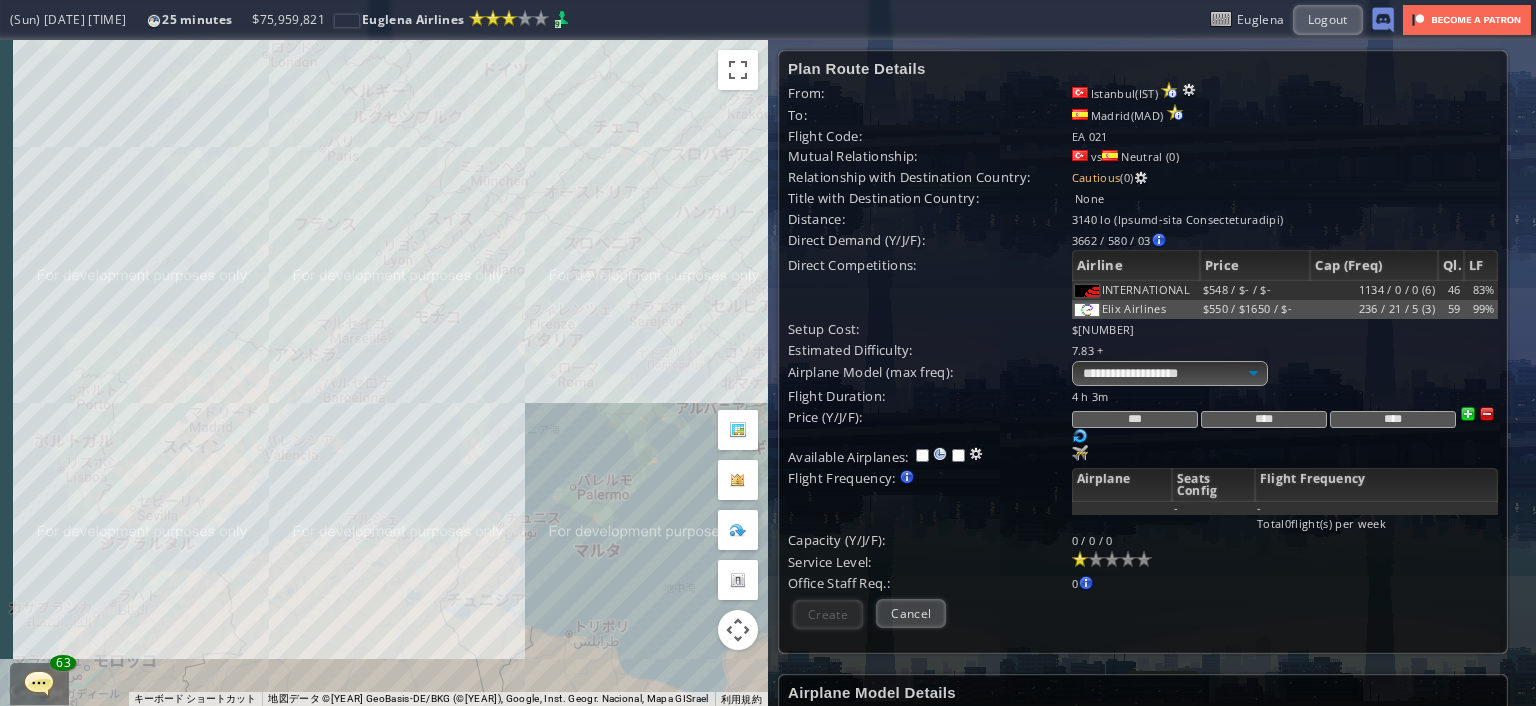 click on "矢印キーを押すと移動します。" at bounding box center [384, 373] 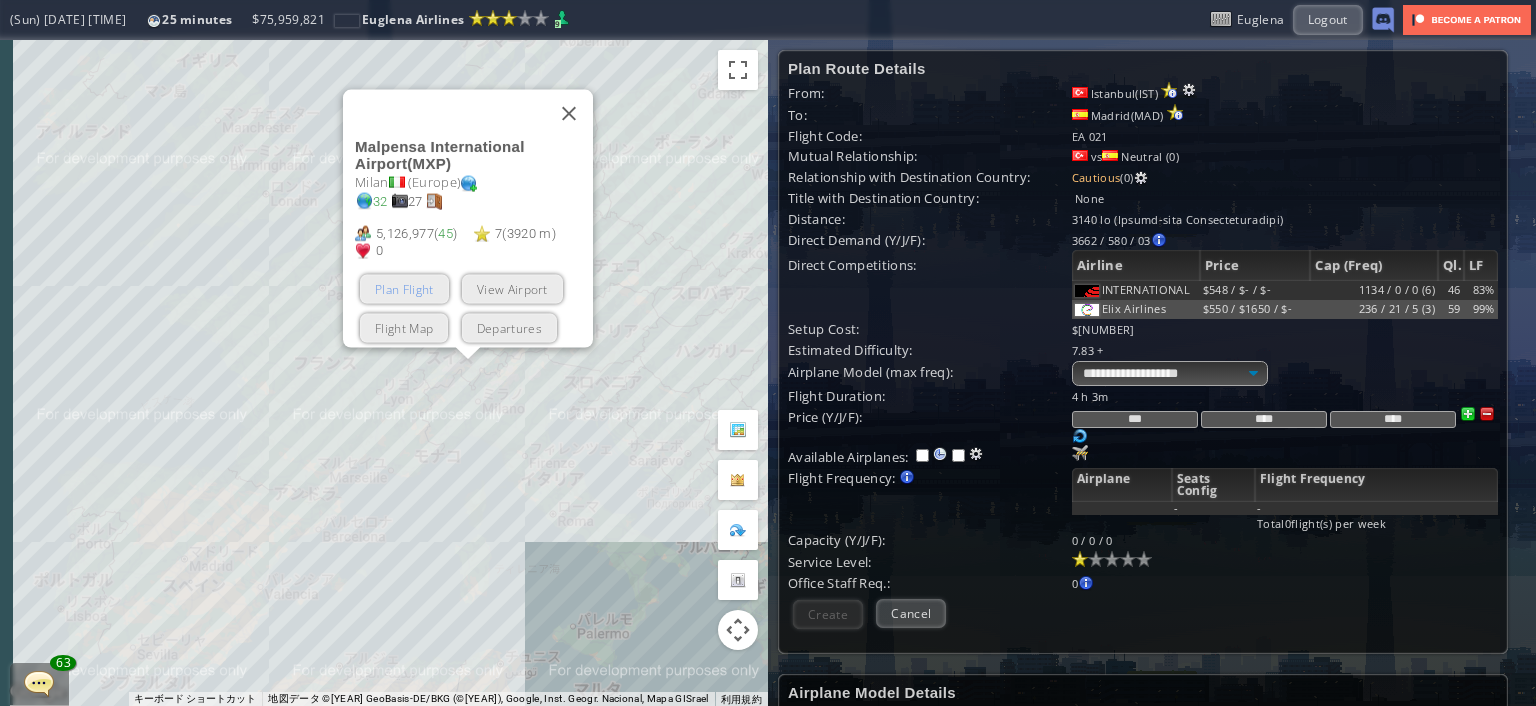 click on "Plan Flight" at bounding box center (404, 289) 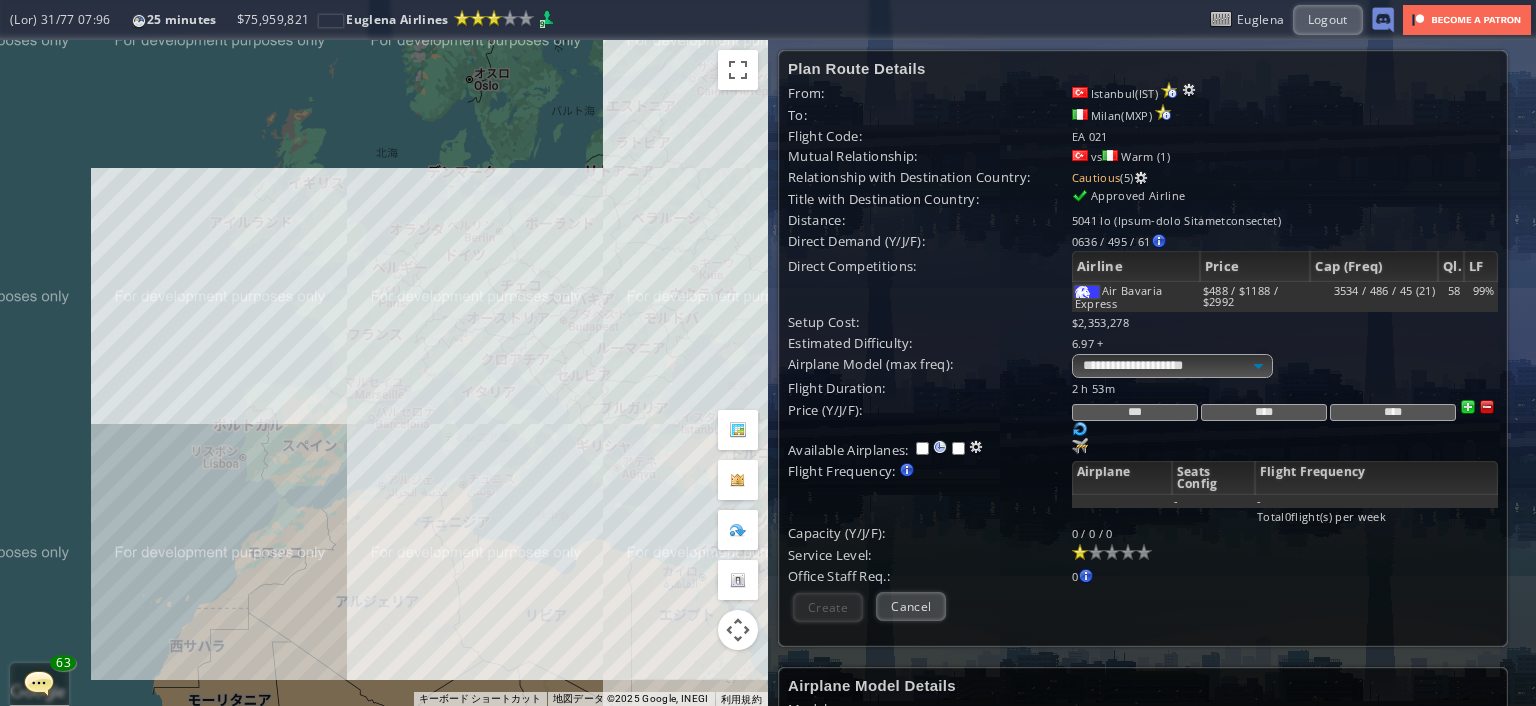 click on "矢印キーを押すと移動します。" at bounding box center (384, 373) 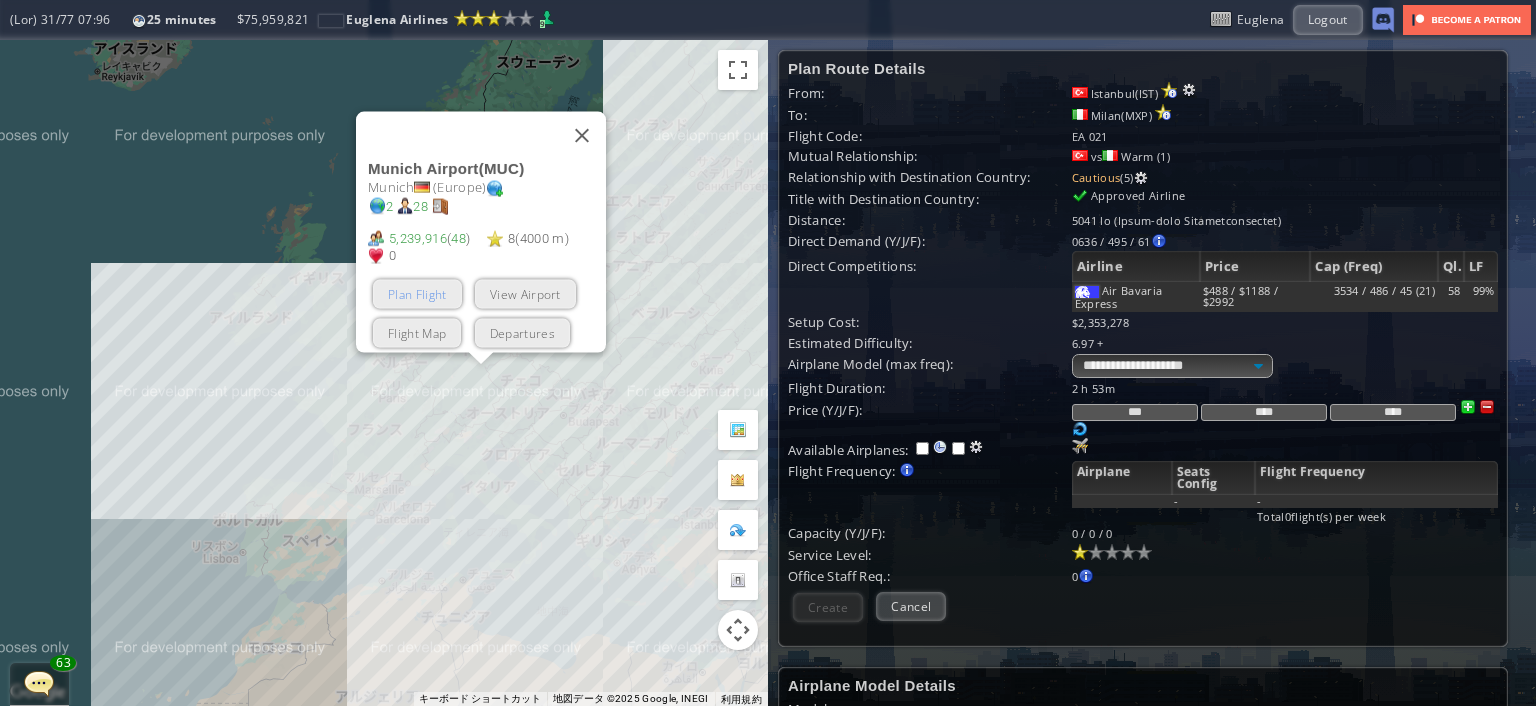 click on "Plan Flight" at bounding box center [417, 294] 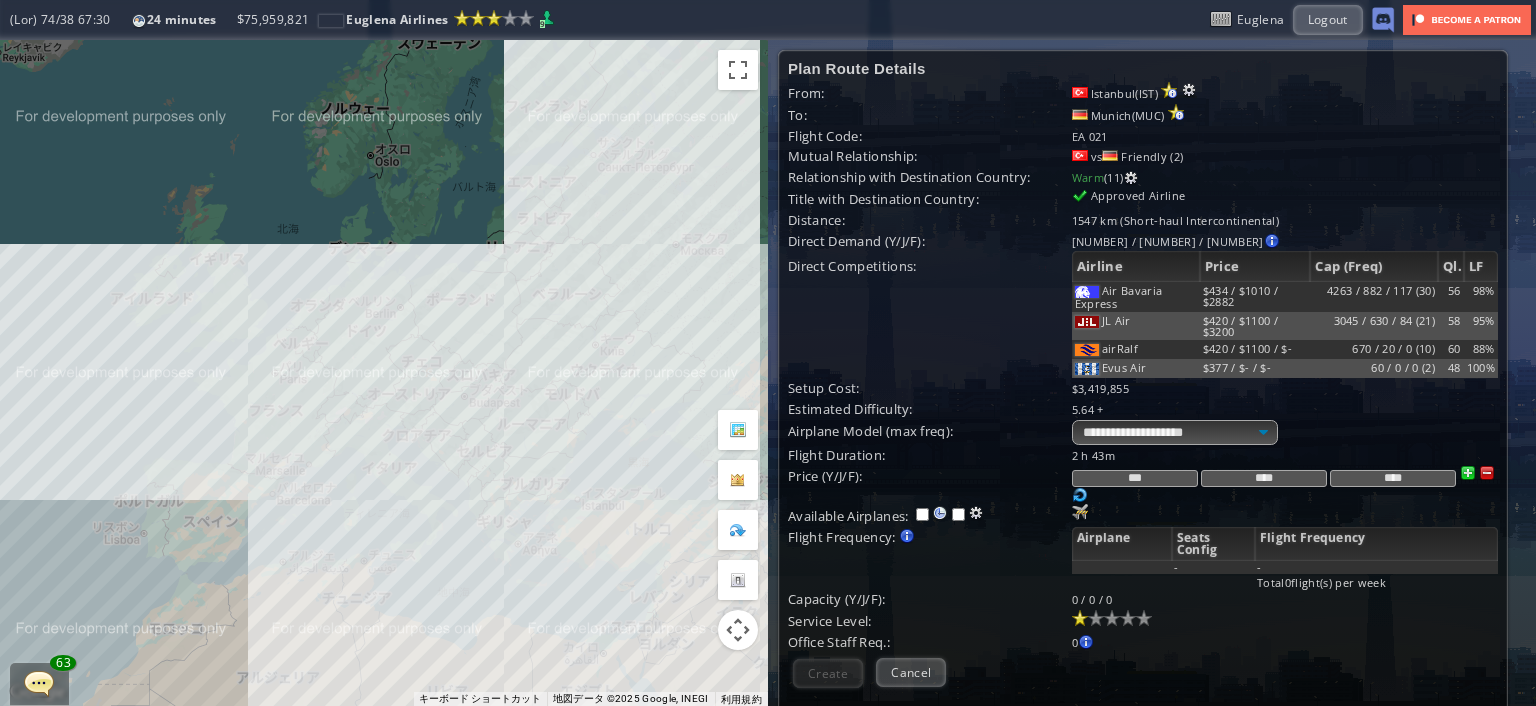 drag, startPoint x: 579, startPoint y: 477, endPoint x: 476, endPoint y: 457, distance: 104.92378 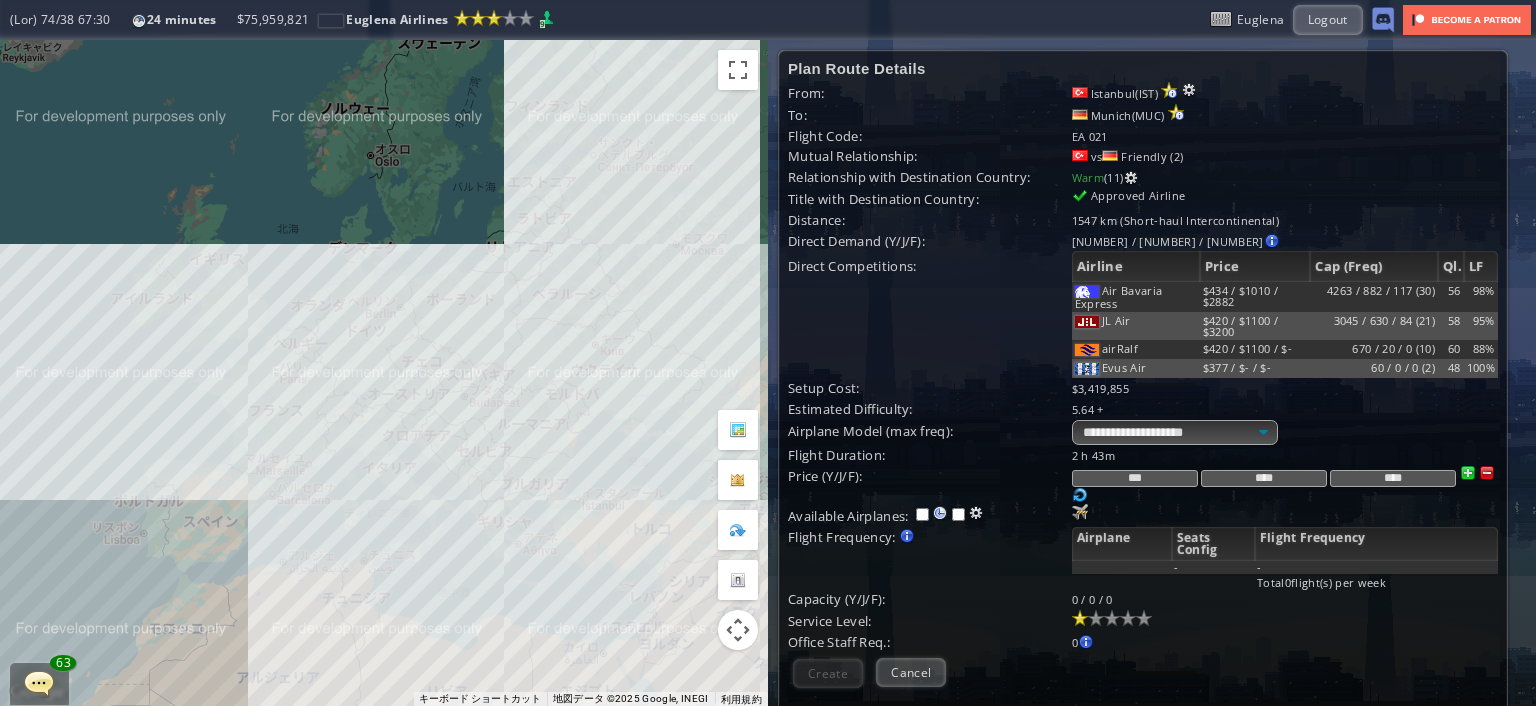 click on "矢印キーを押すと移動します。" at bounding box center [384, 373] 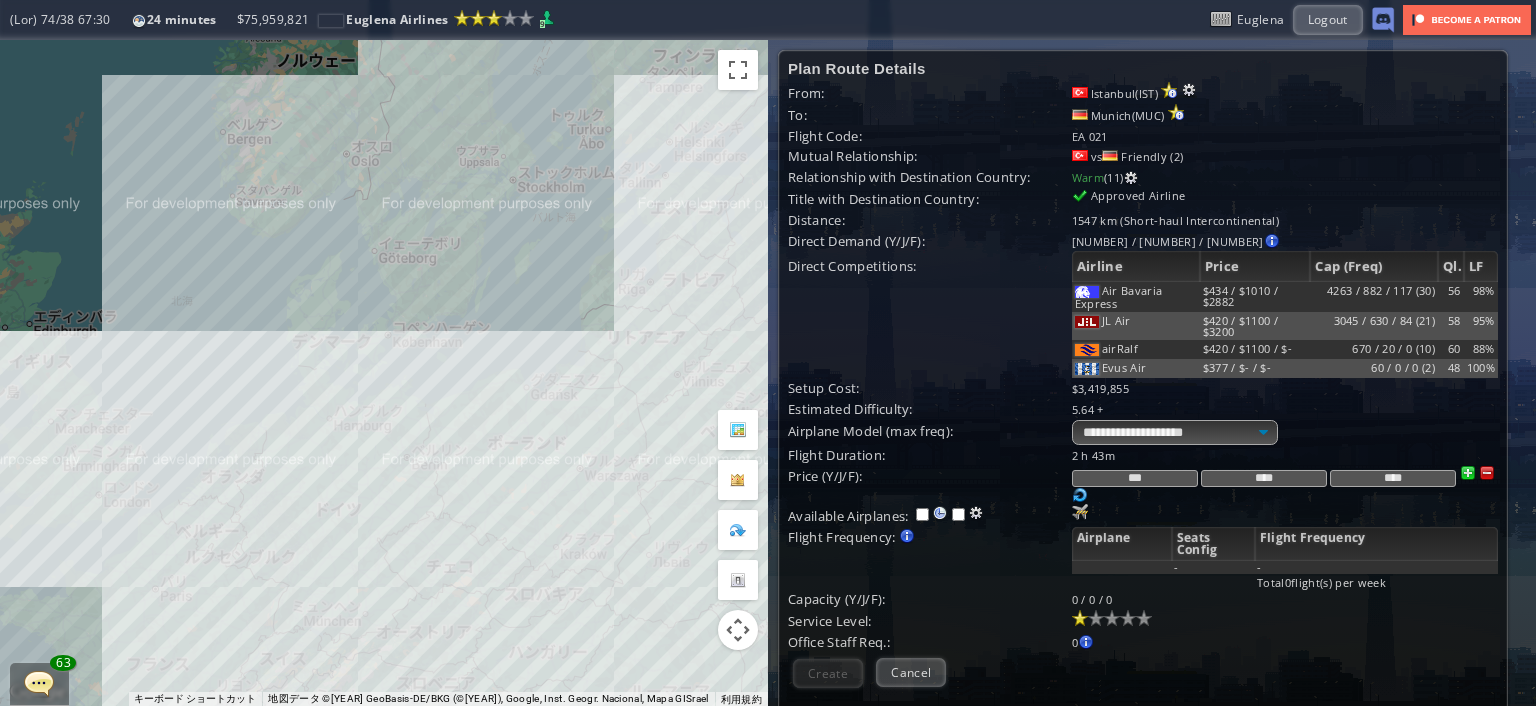 click on "矢印キーを押すと移動します。" at bounding box center [384, 373] 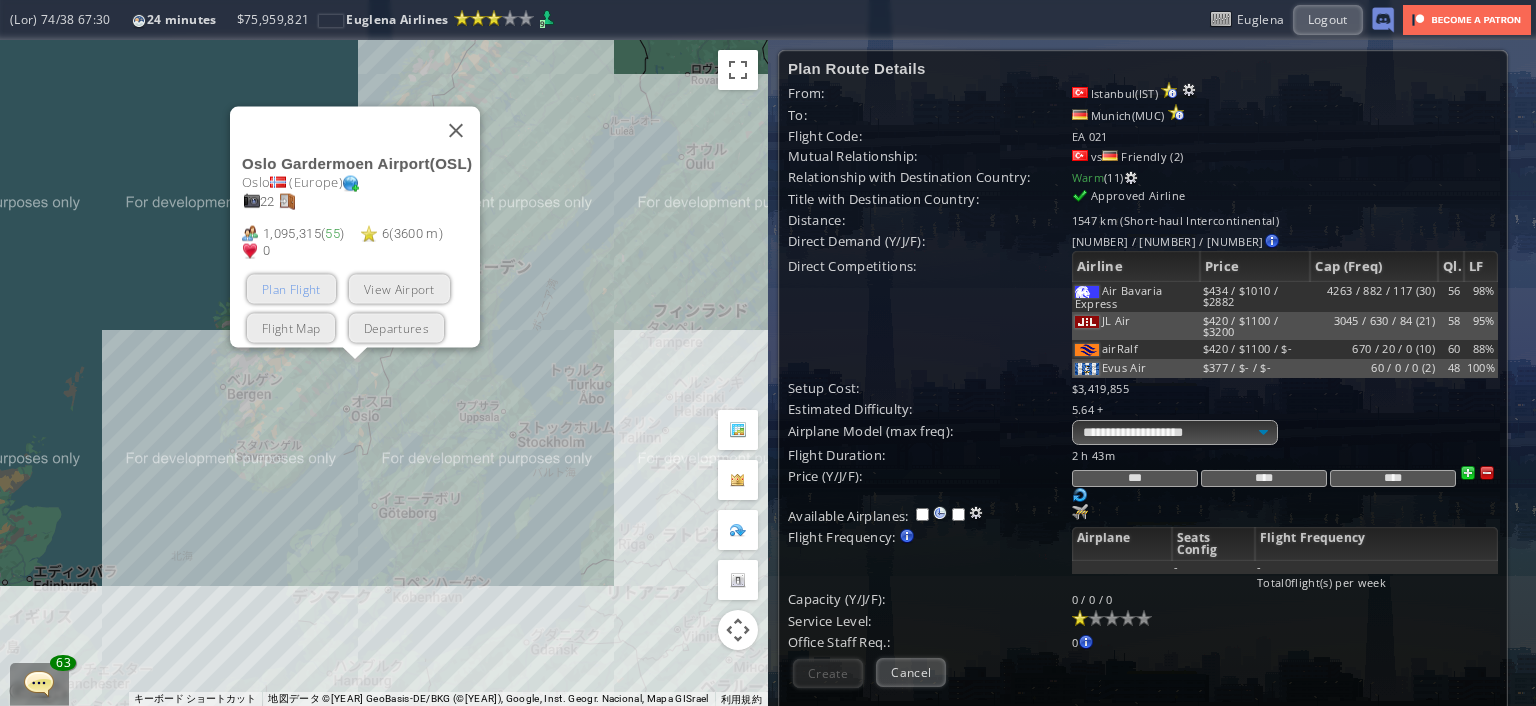 click on "Plan Flight" at bounding box center (291, 289) 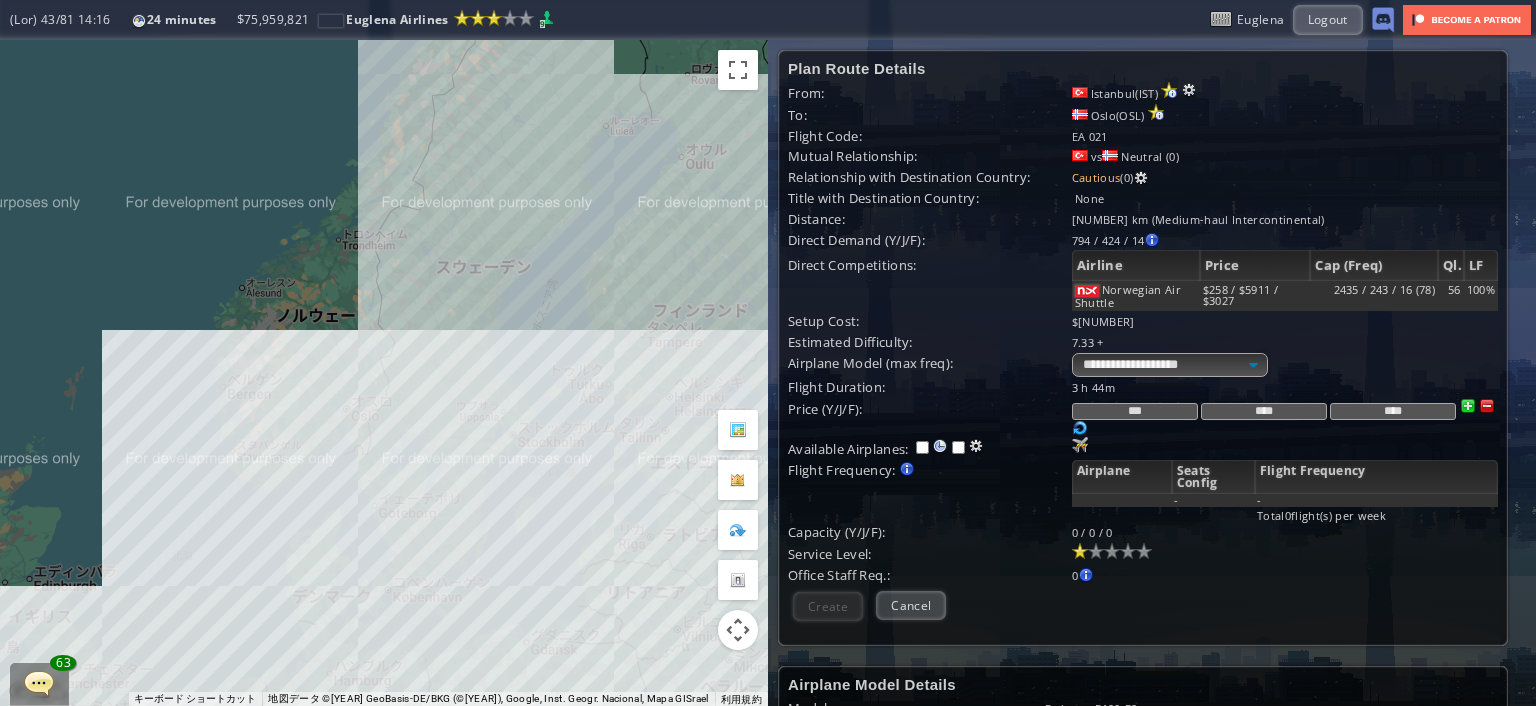 click on "矢印キーを押すと移動します。" at bounding box center (384, 373) 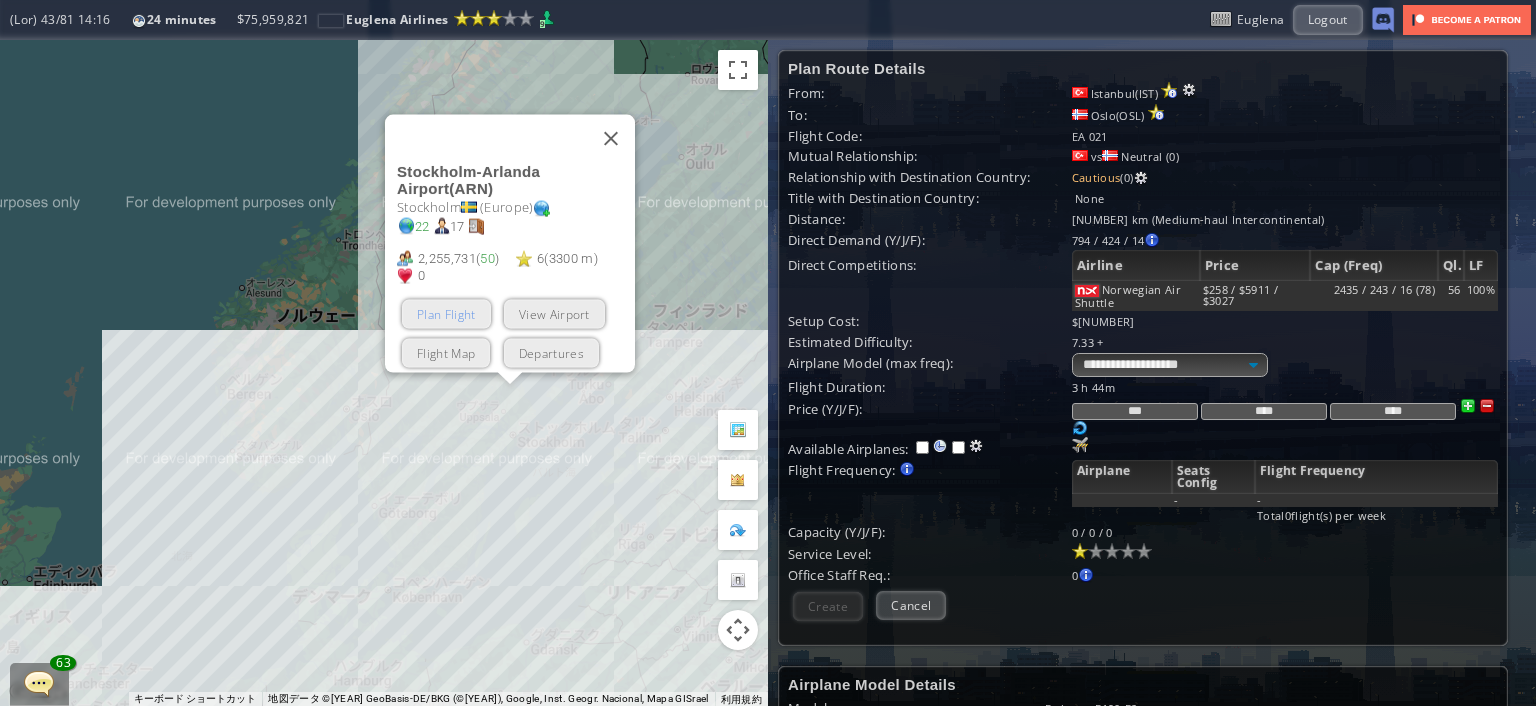 click on "Plan Flight" at bounding box center (446, 314) 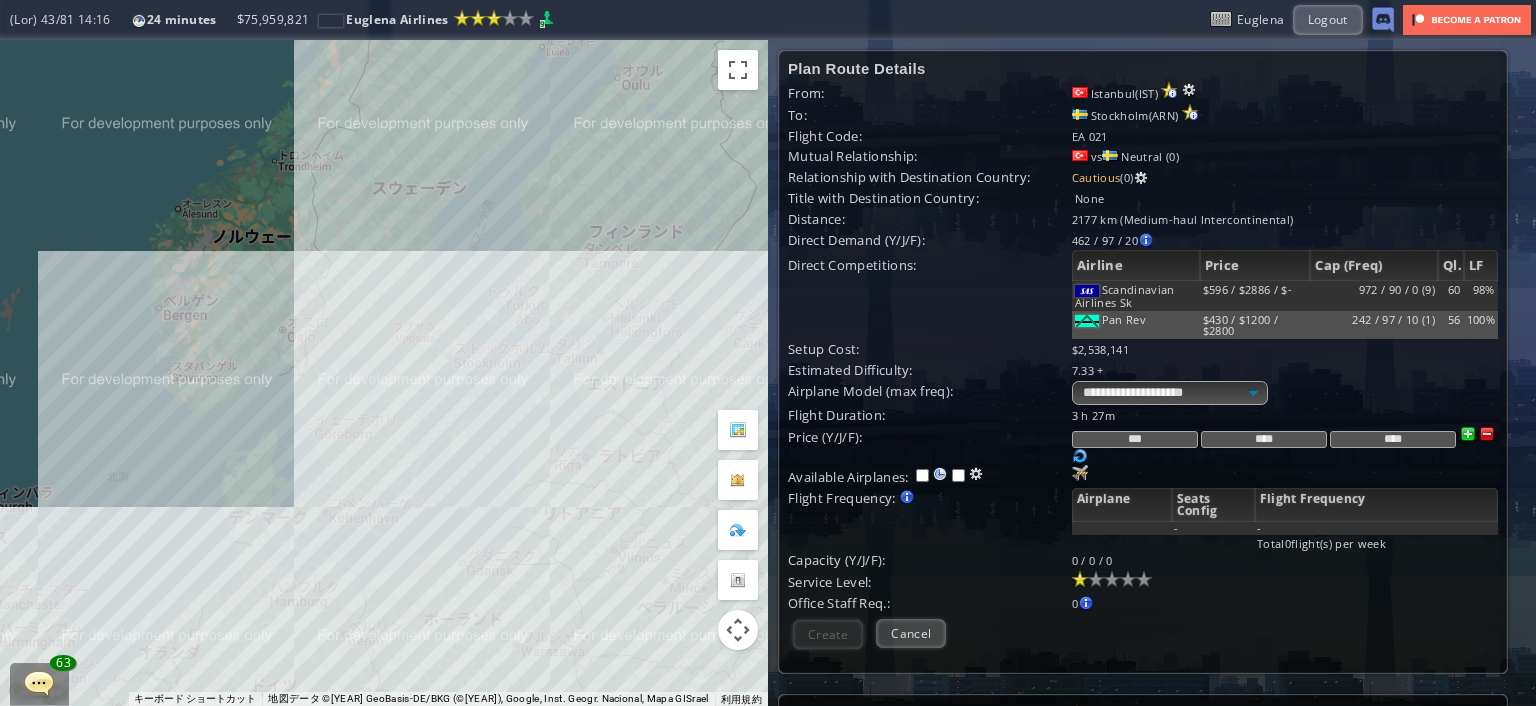 drag, startPoint x: 472, startPoint y: 382, endPoint x: 409, endPoint y: 301, distance: 102.61579 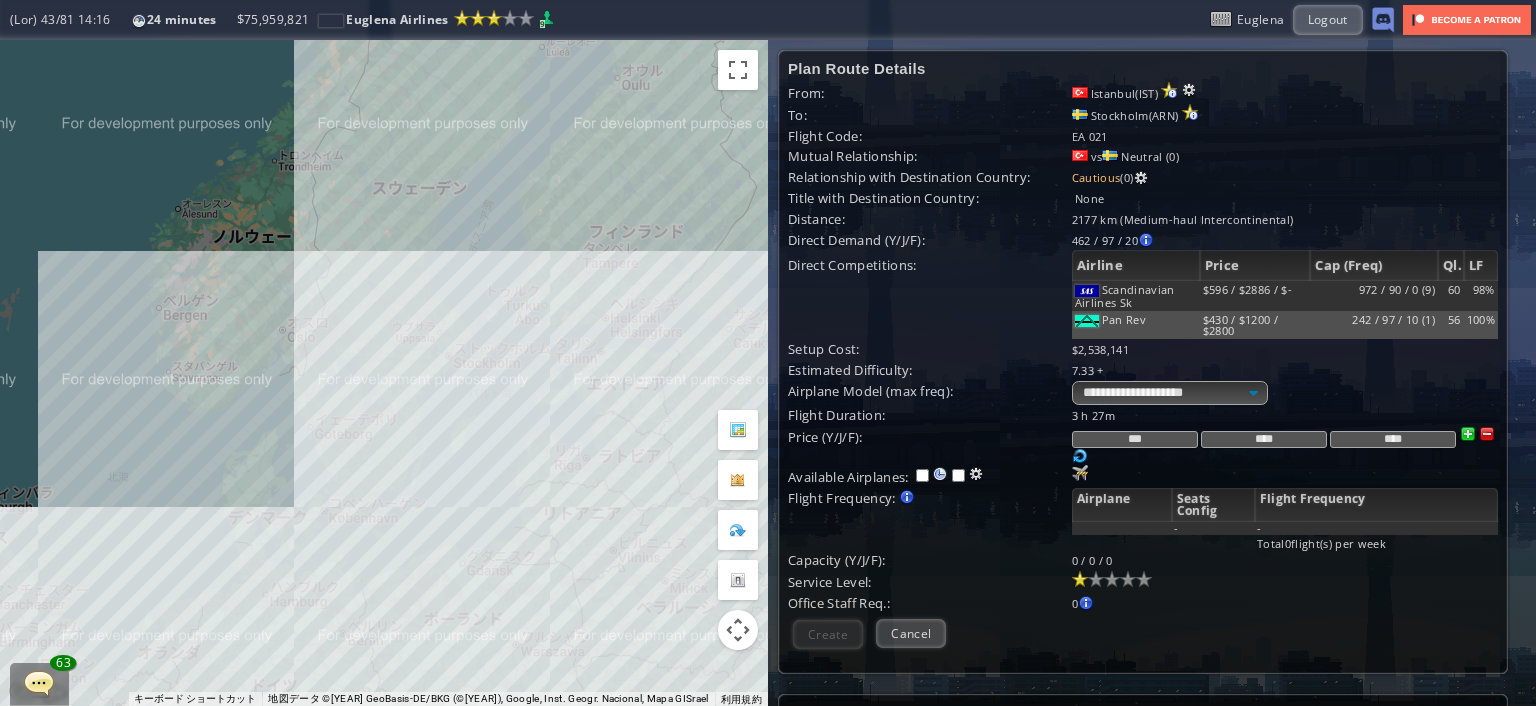 click on "矢印キーを押すと移動します。" at bounding box center (384, 373) 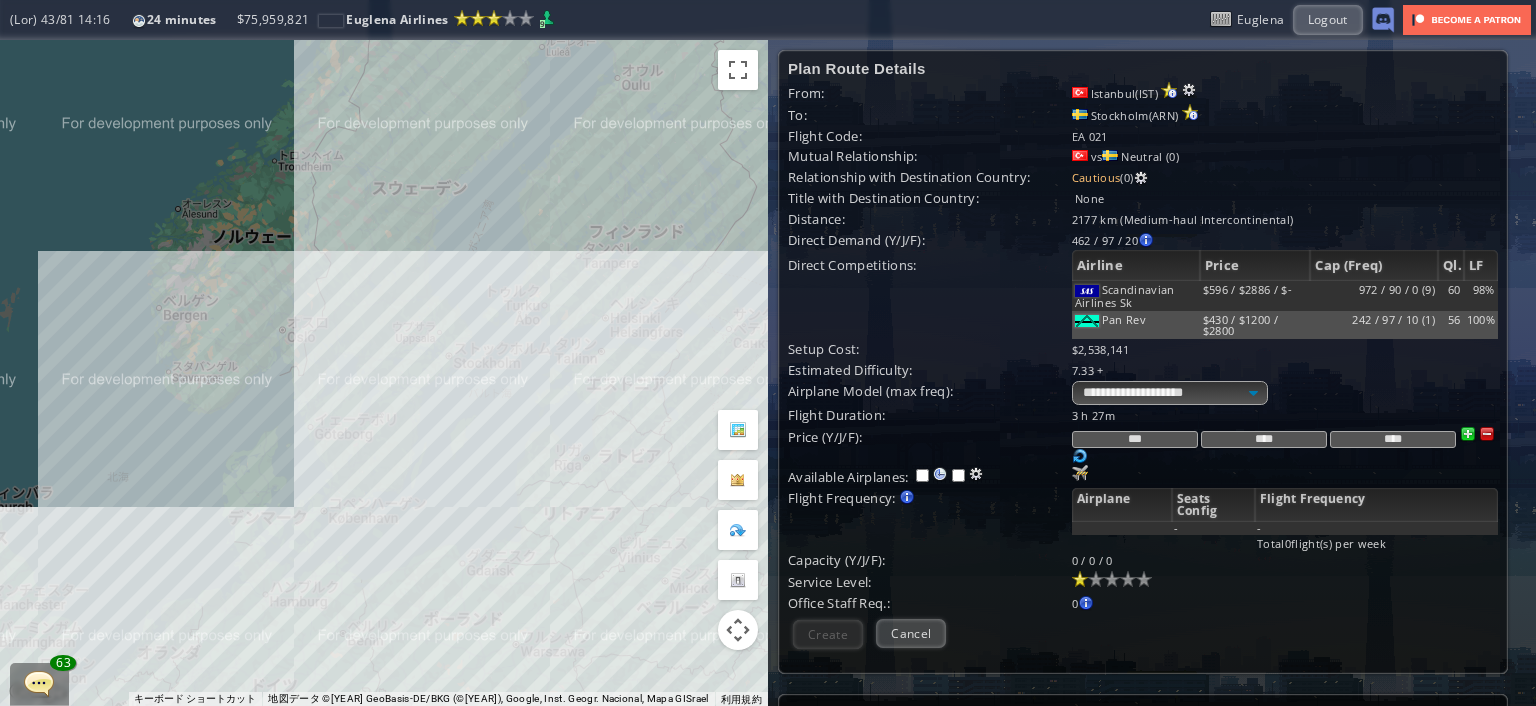 click on "矢印キーを押すと移動します。" at bounding box center (384, 373) 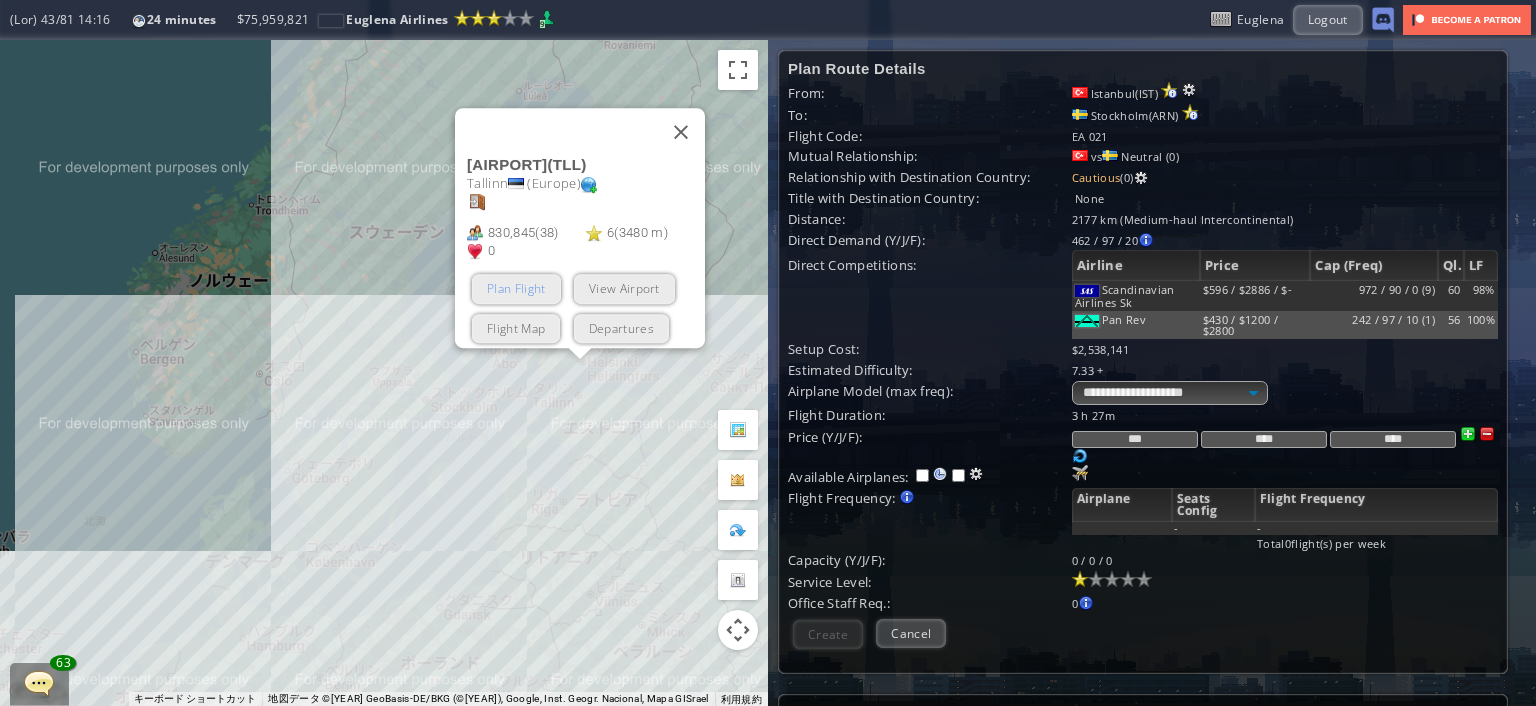 click on "Plan Flight" at bounding box center [516, 289] 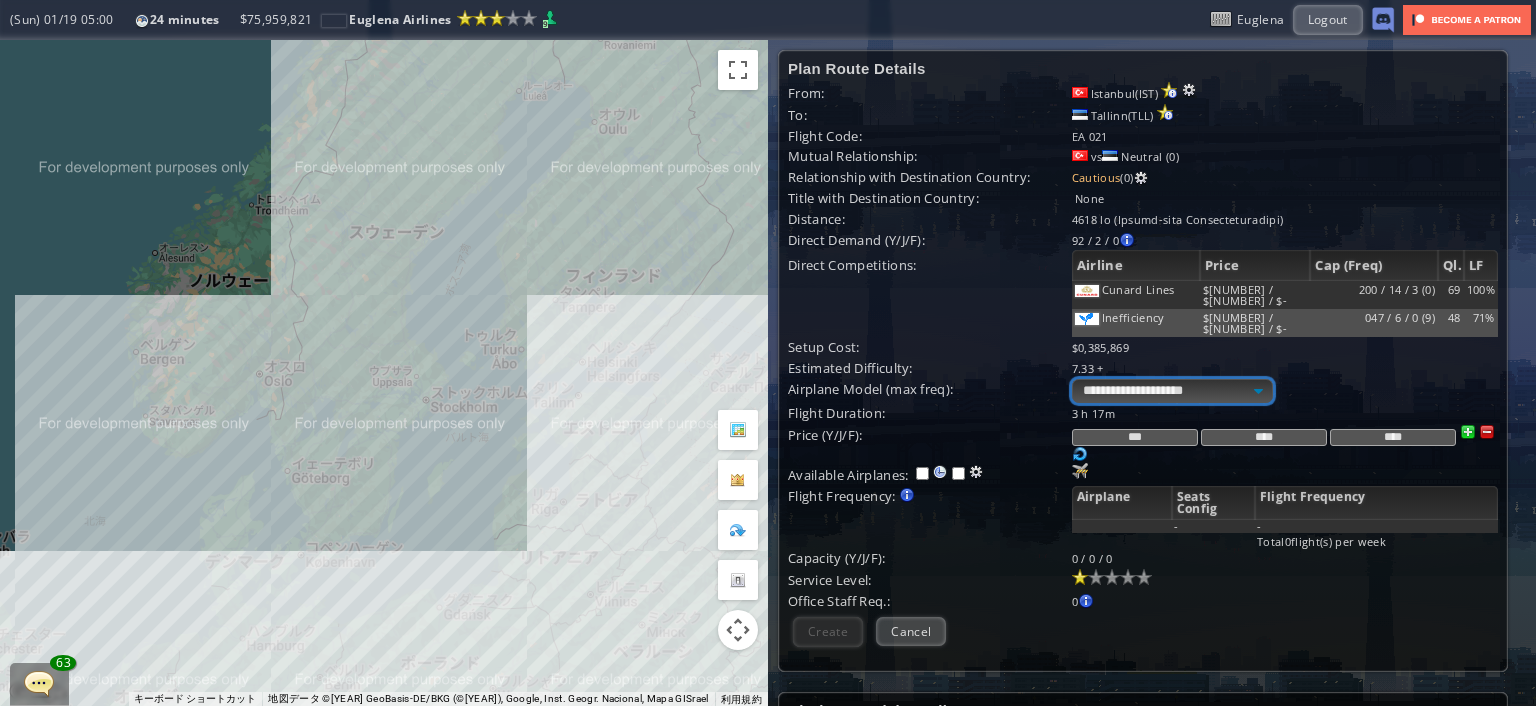 click on "**********" at bounding box center (1172, 391) 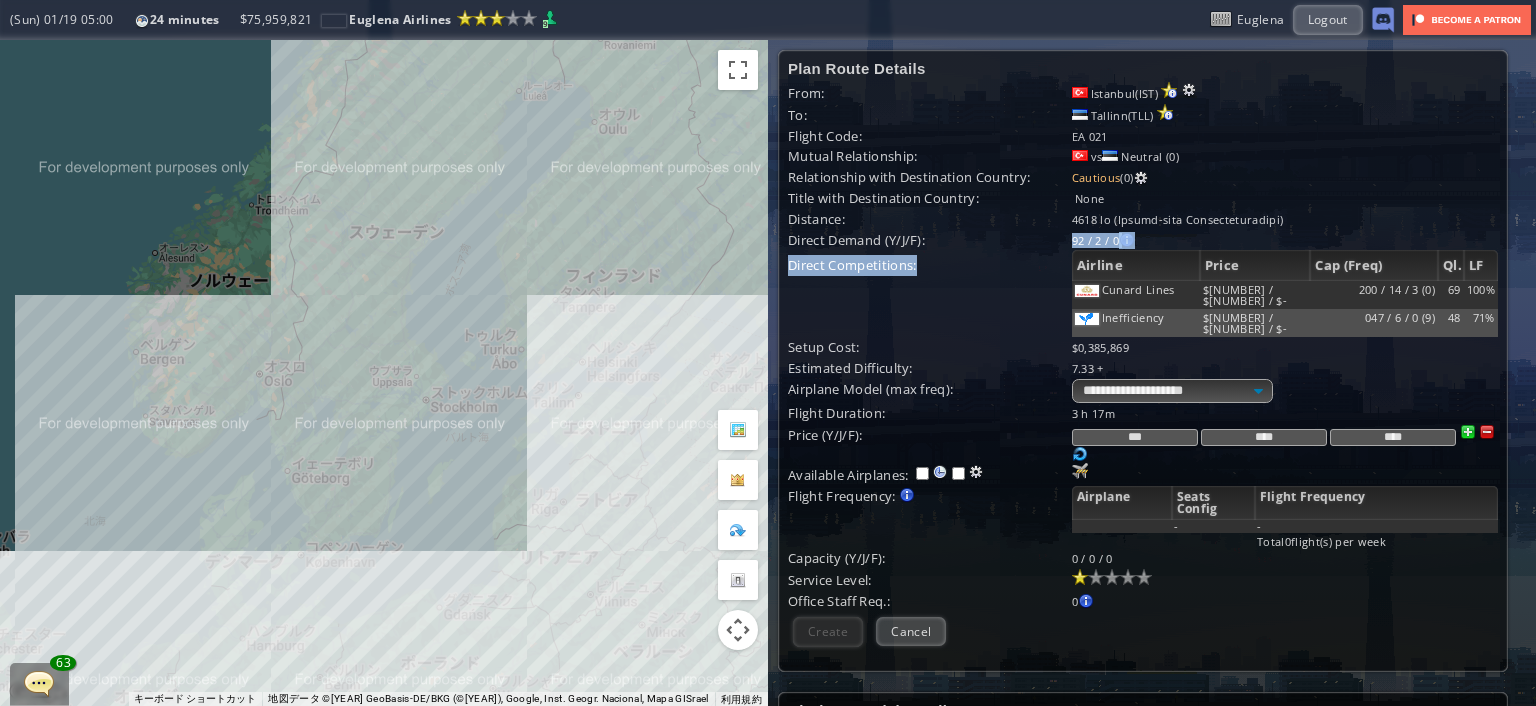 click on "**********" at bounding box center (1143, 242) 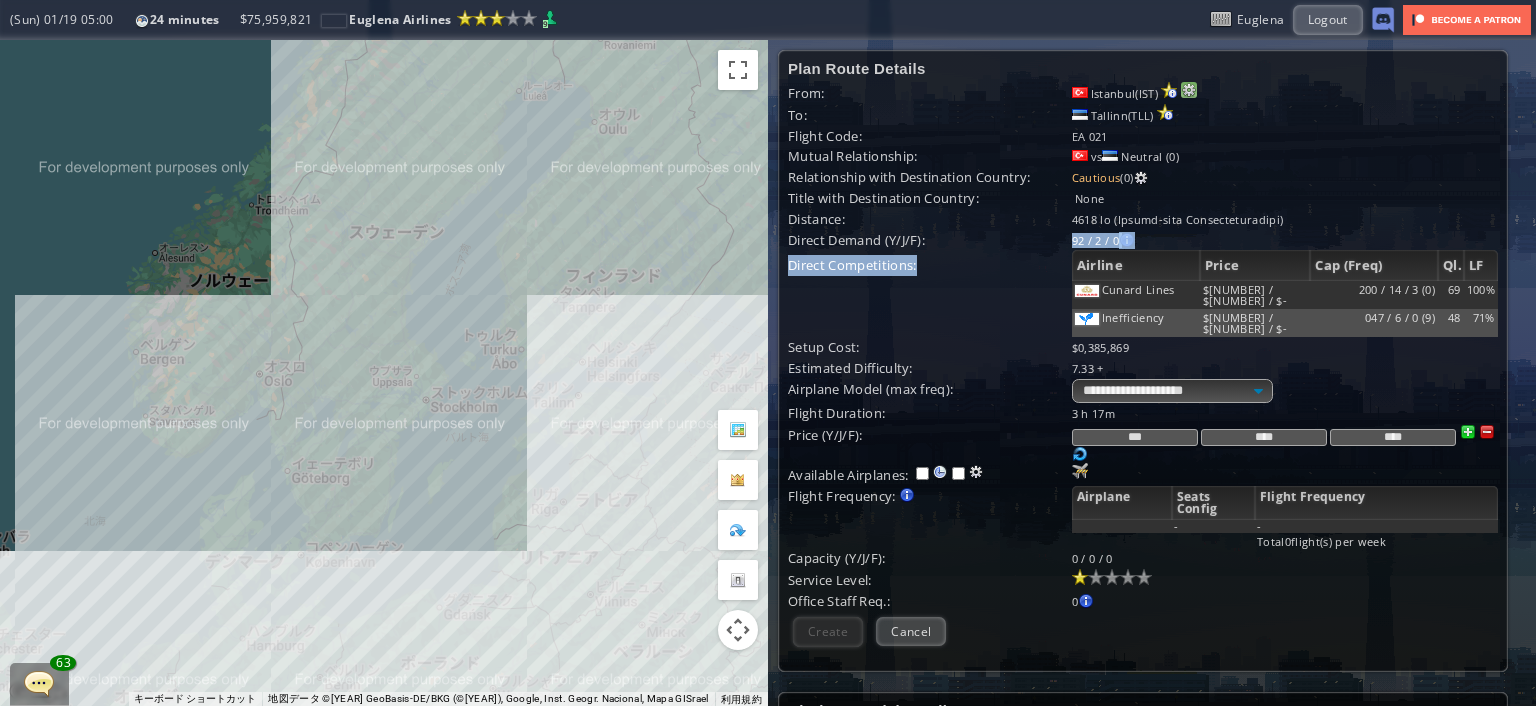 click at bounding box center [1189, 90] 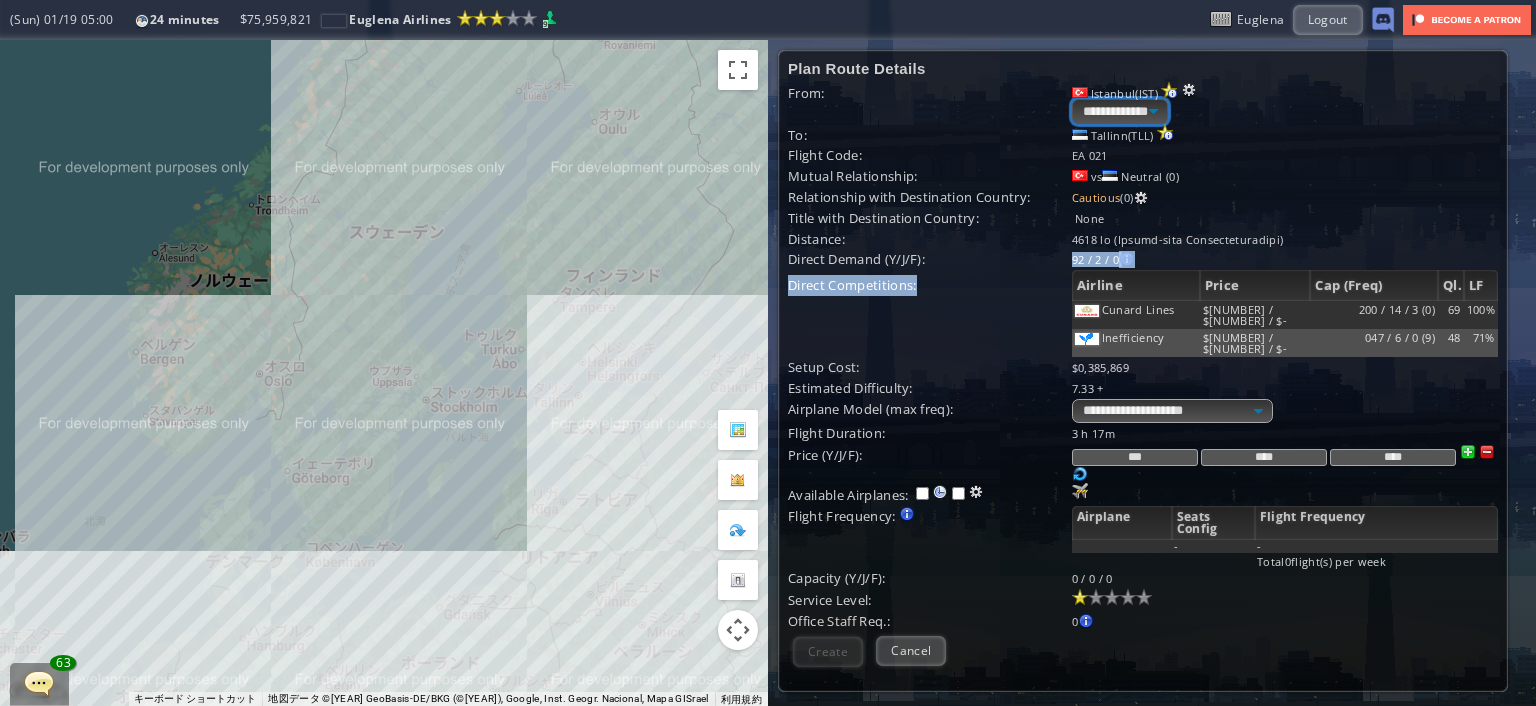 click on "**********" at bounding box center [1120, 111] 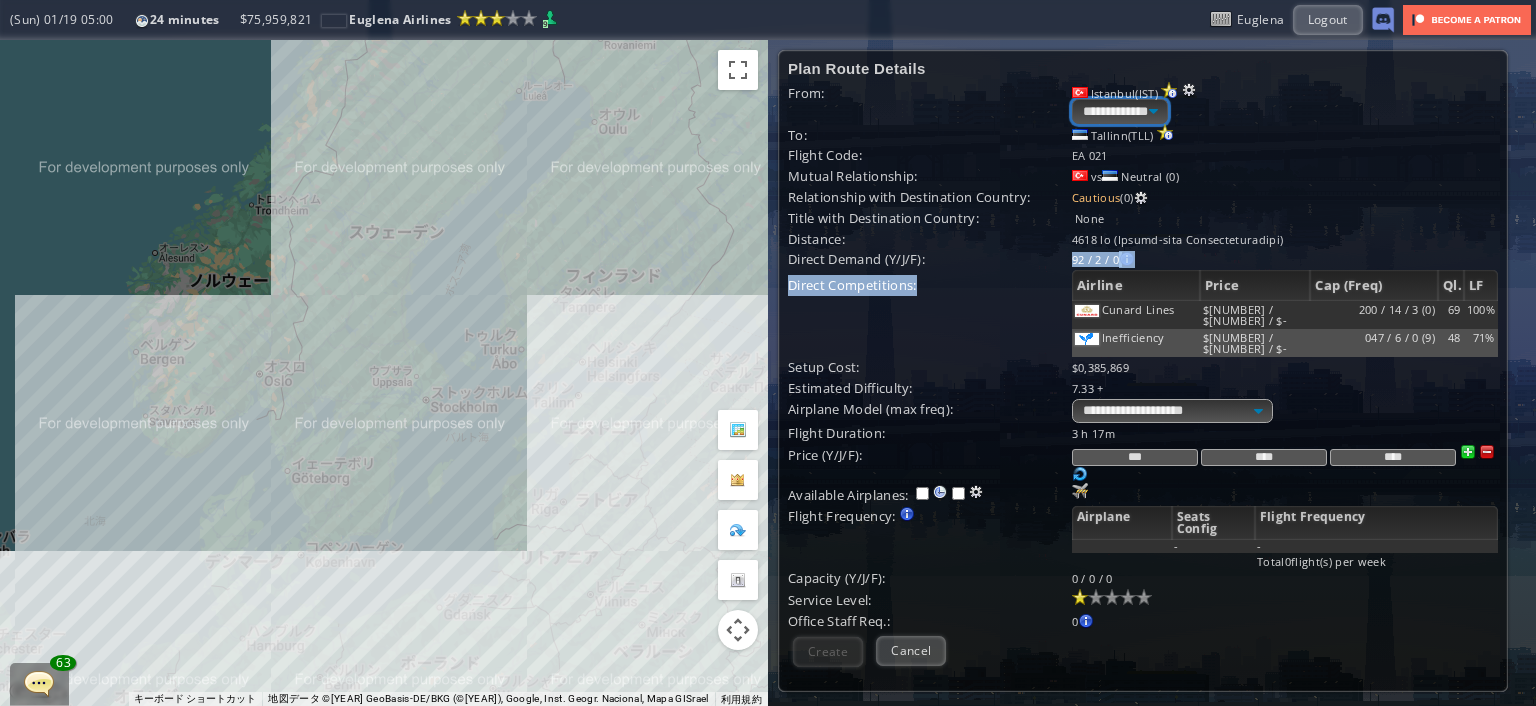 select on "****" 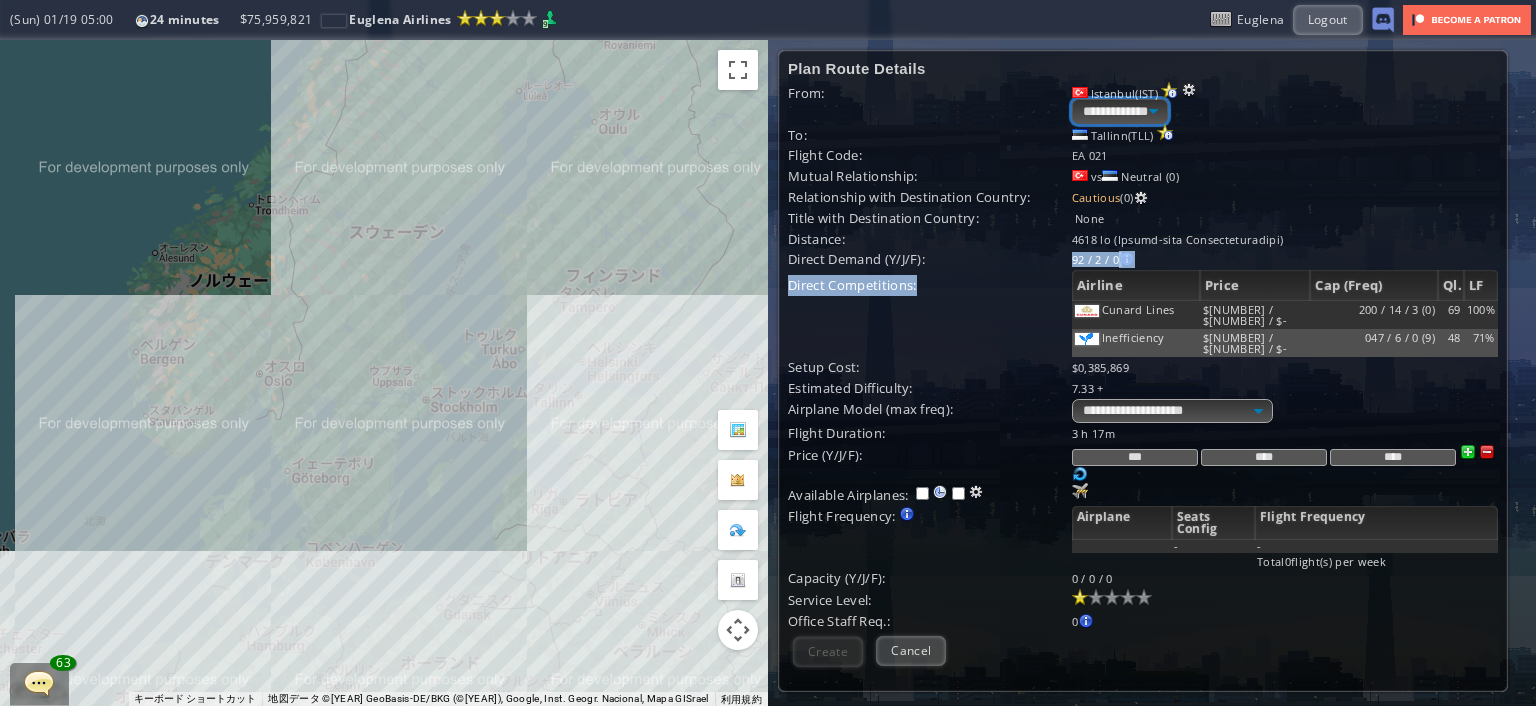 click on "**********" at bounding box center [1120, 111] 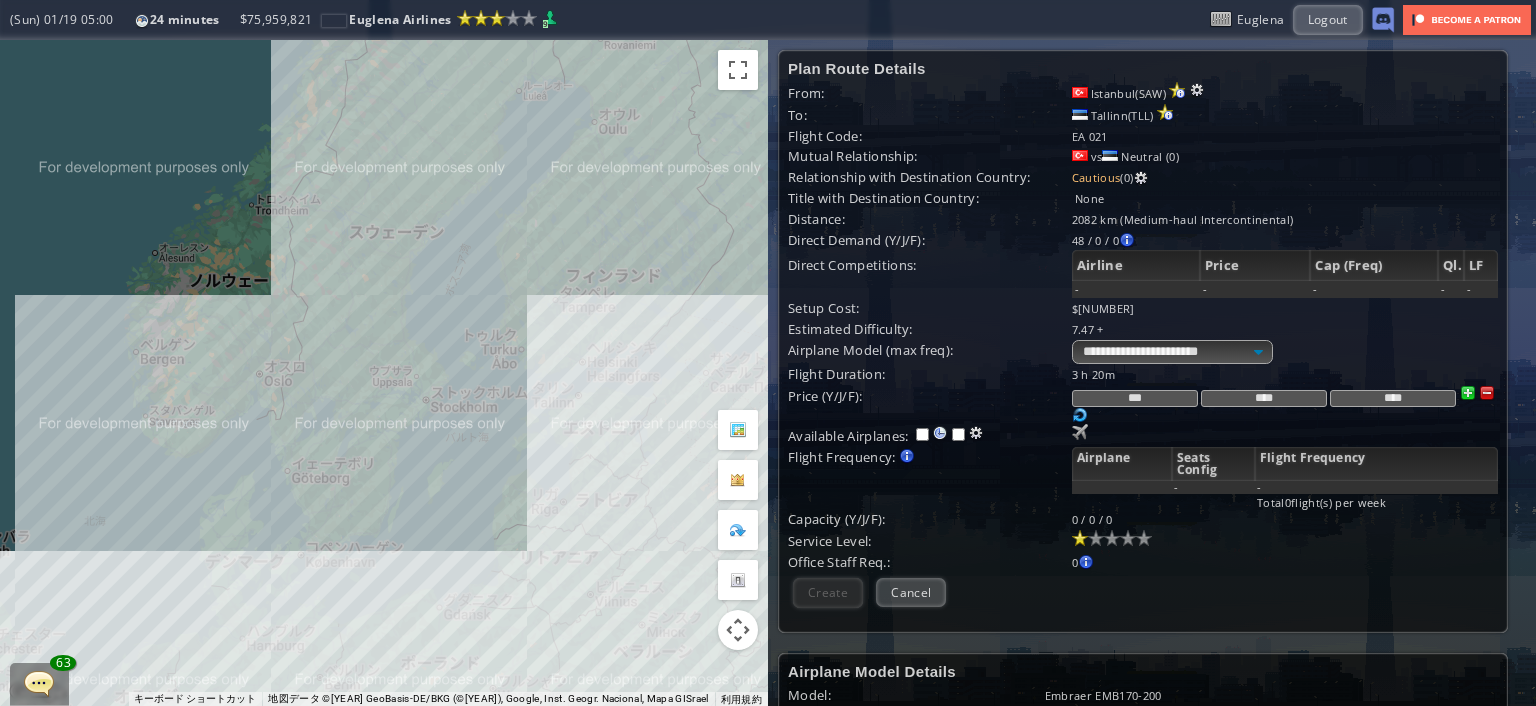 click on "Estimated Difficulty:" at bounding box center (930, 93) 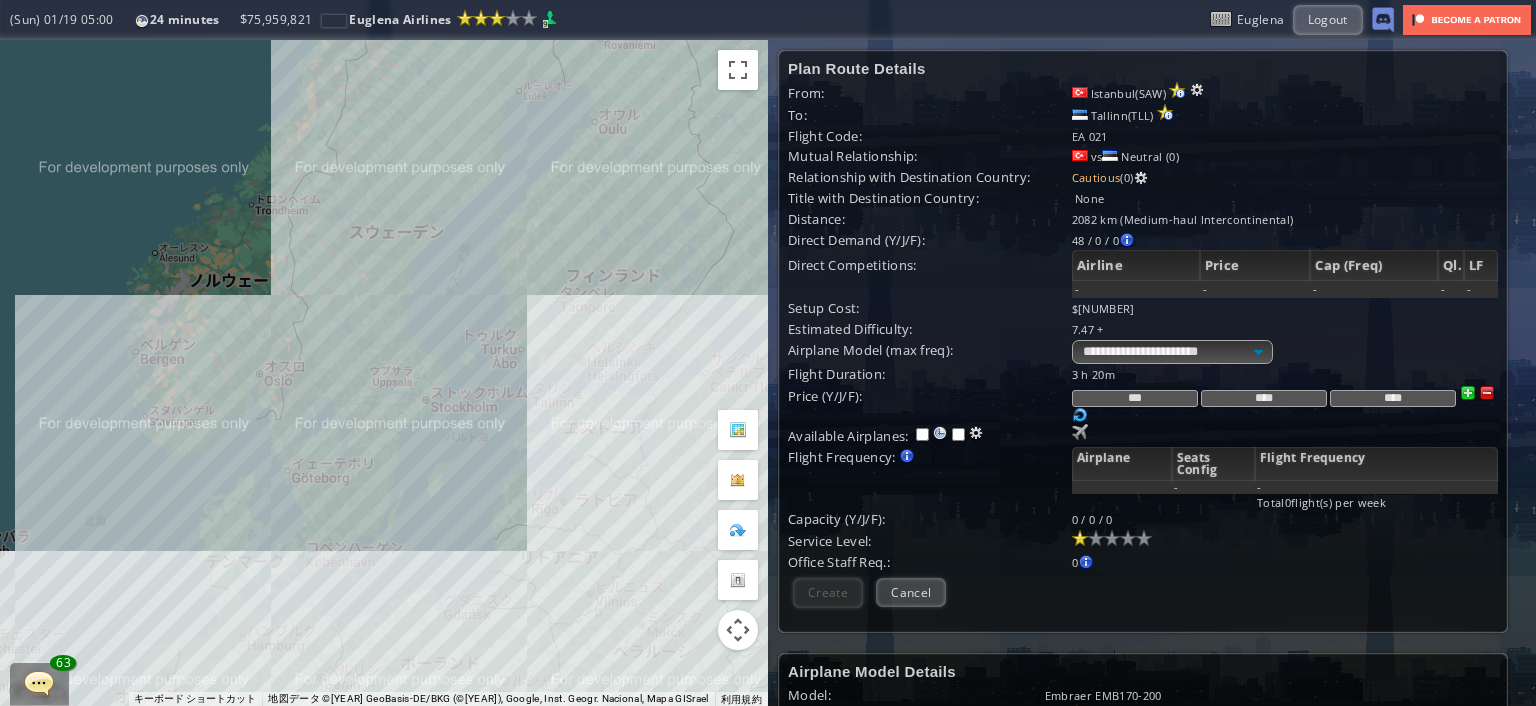drag, startPoint x: 564, startPoint y: 455, endPoint x: 466, endPoint y: 359, distance: 137.186 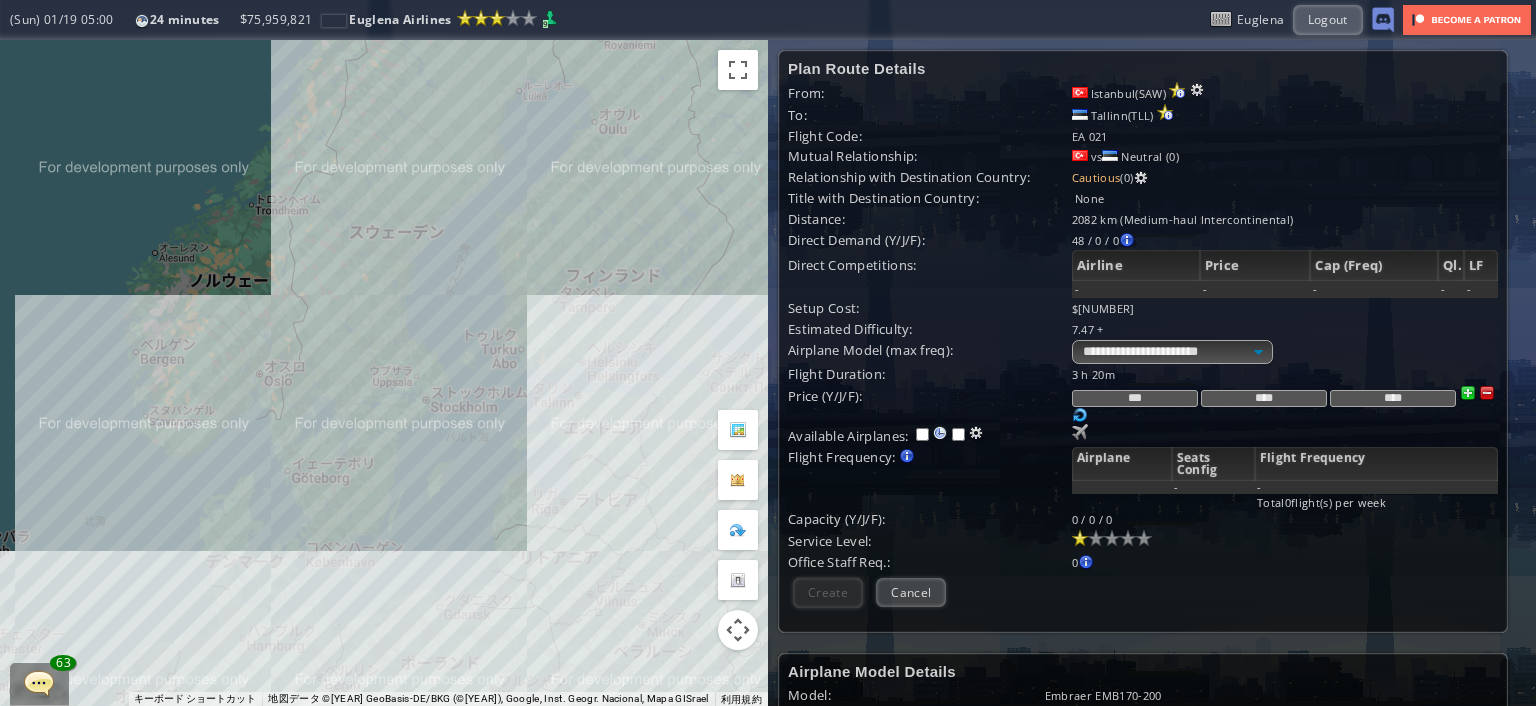 click on "矢印キーを押すと移動します。" at bounding box center (384, 373) 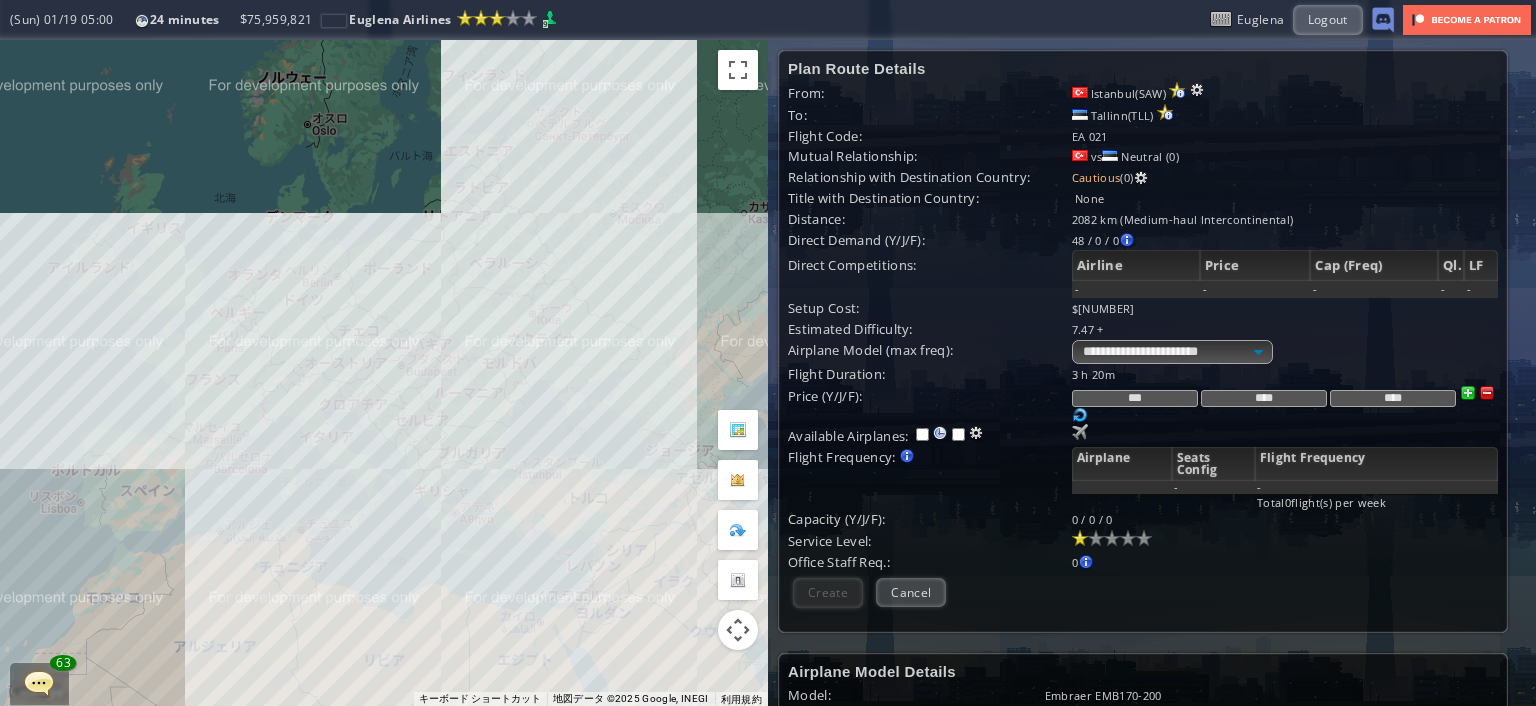 drag, startPoint x: 485, startPoint y: 540, endPoint x: 502, endPoint y: 368, distance: 172.83807 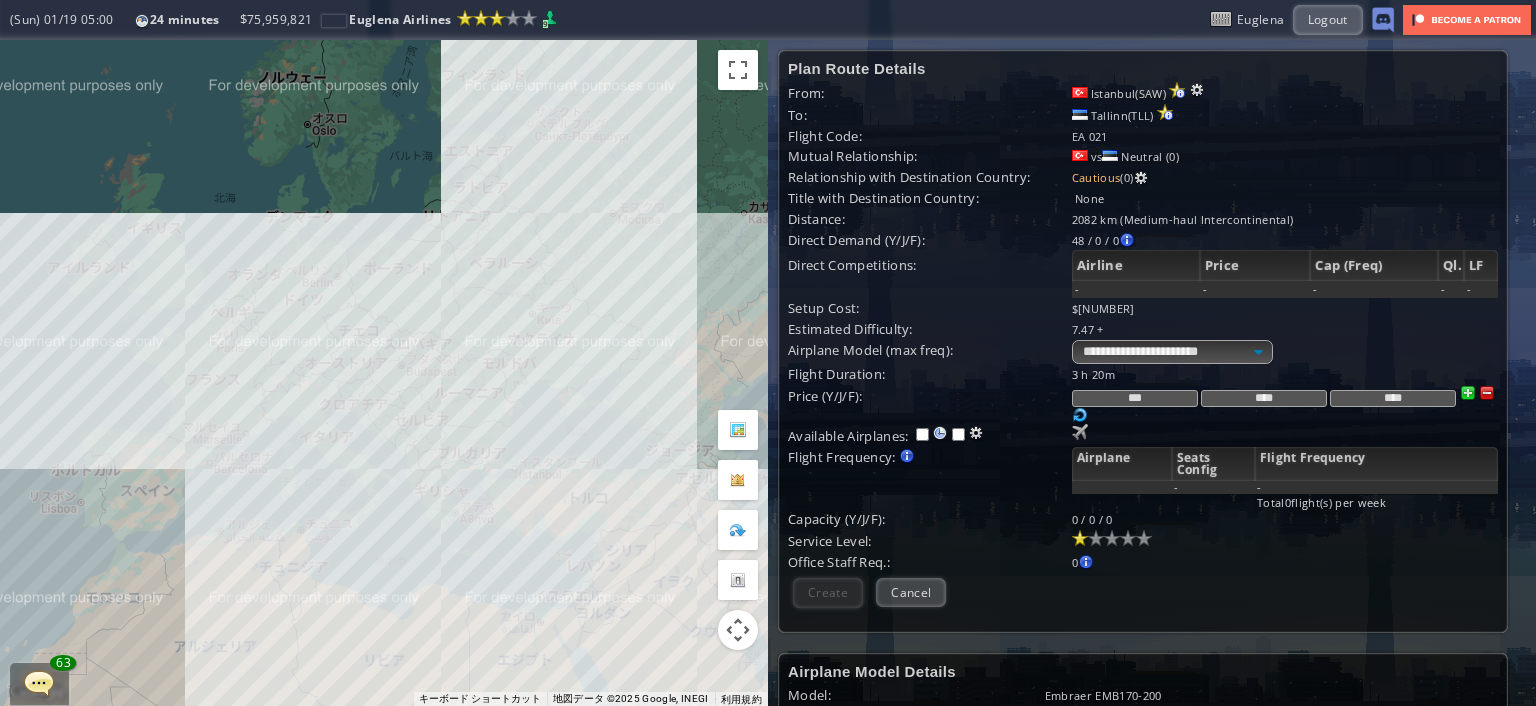 click on "矢印キーを押すと移動します。" at bounding box center [384, 373] 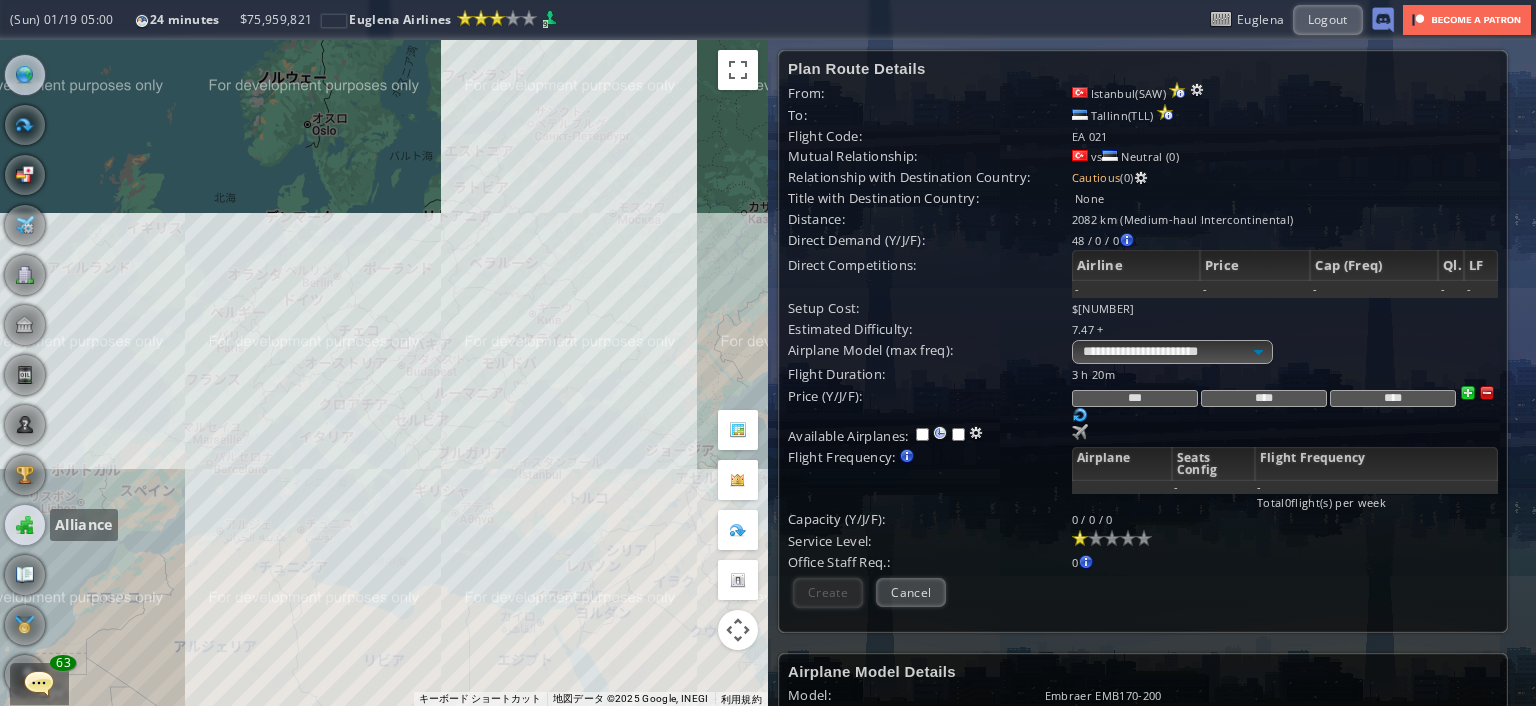 click at bounding box center (25, 525) 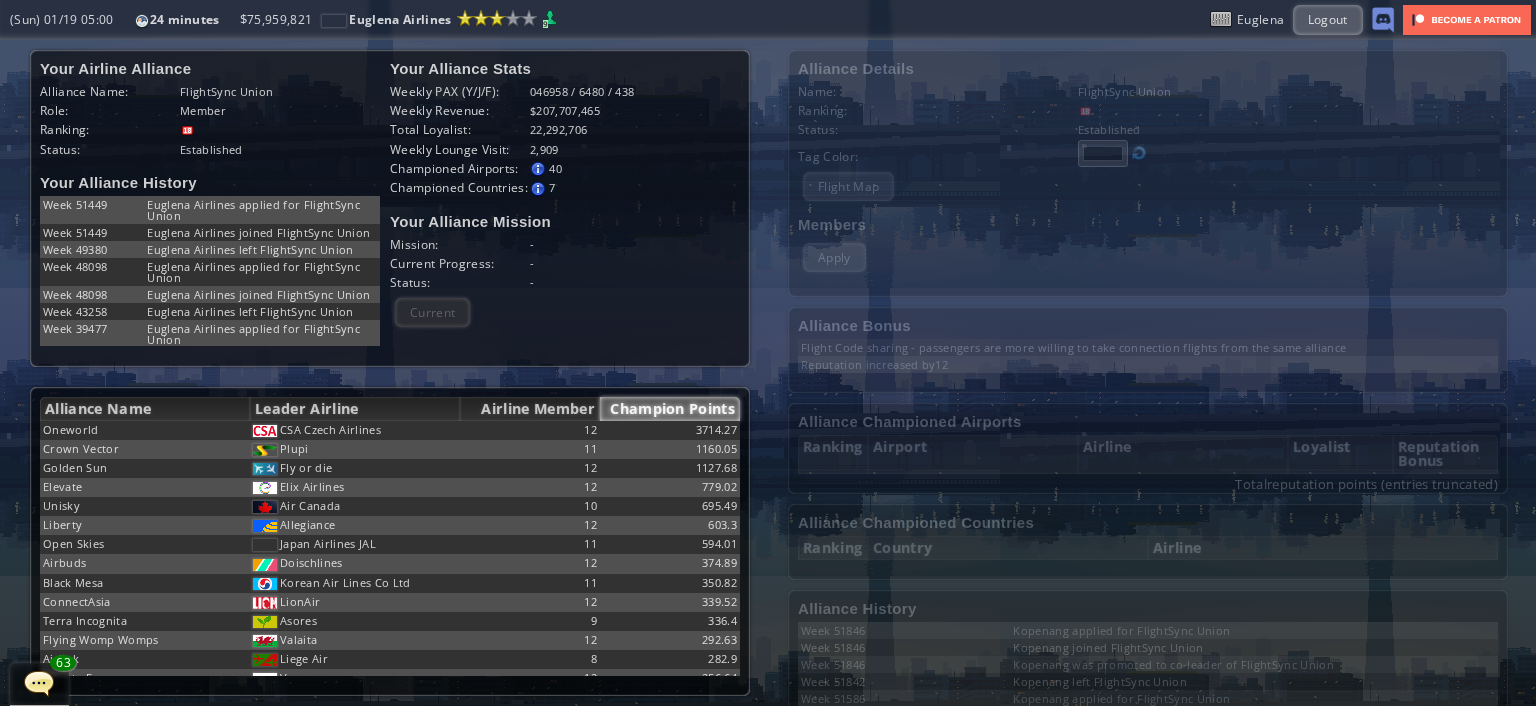 scroll, scrollTop: 318, scrollLeft: 0, axis: vertical 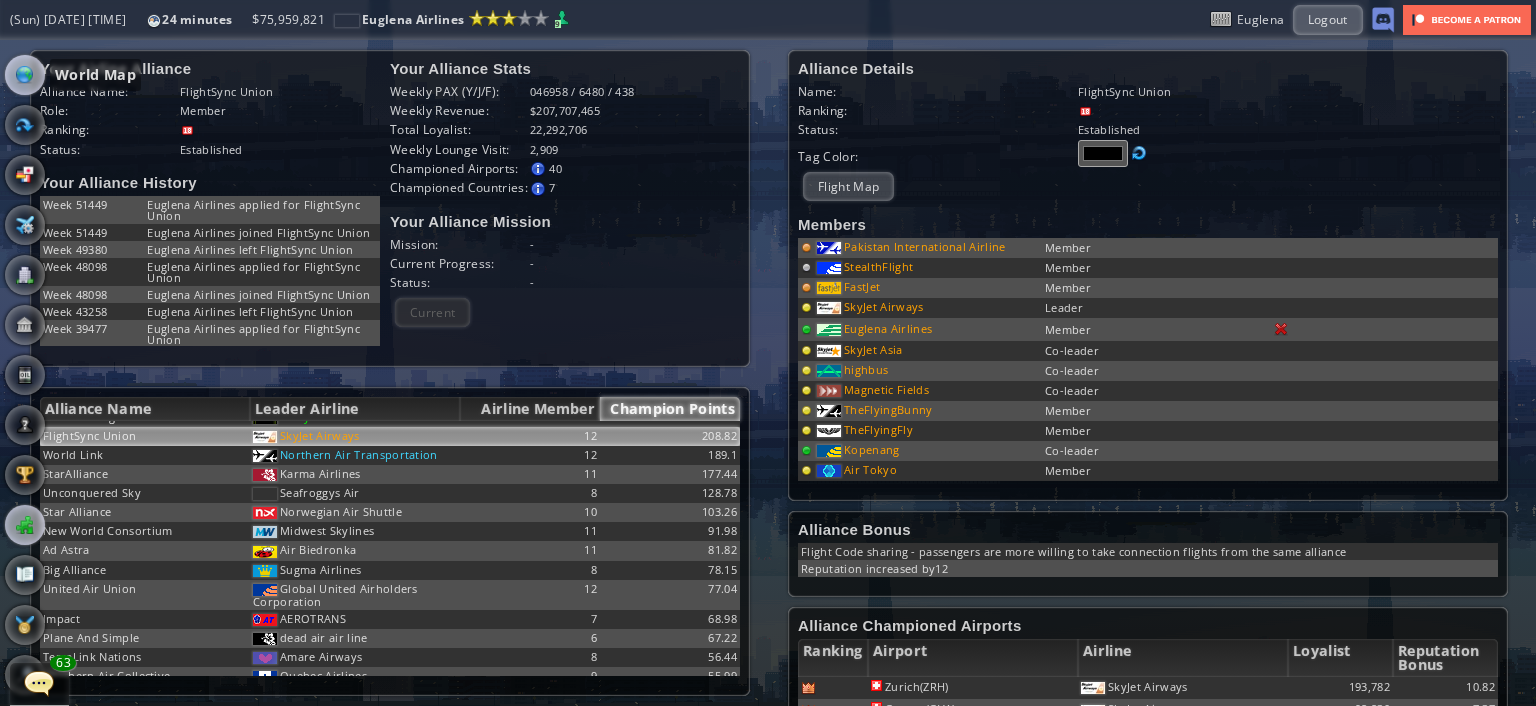 click at bounding box center [25, 75] 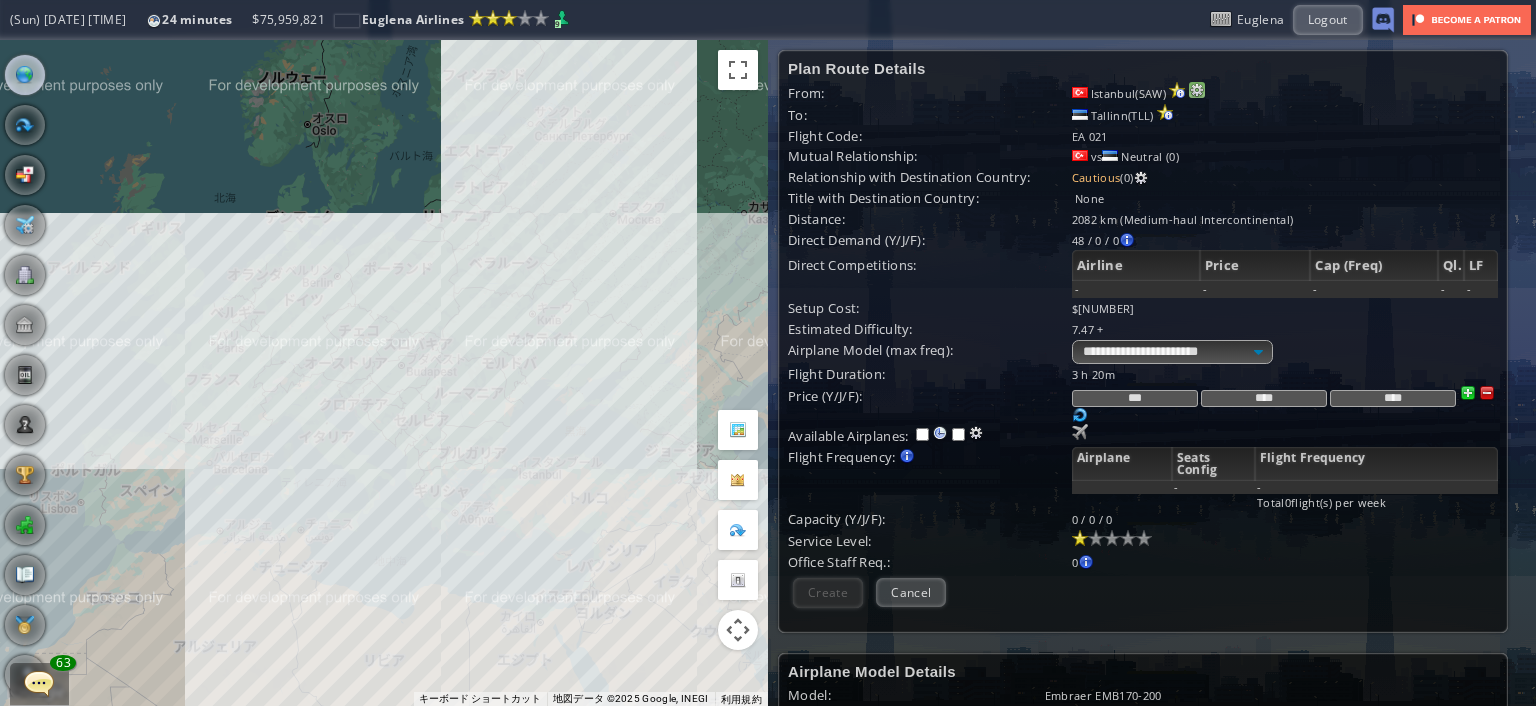 click at bounding box center [1197, 90] 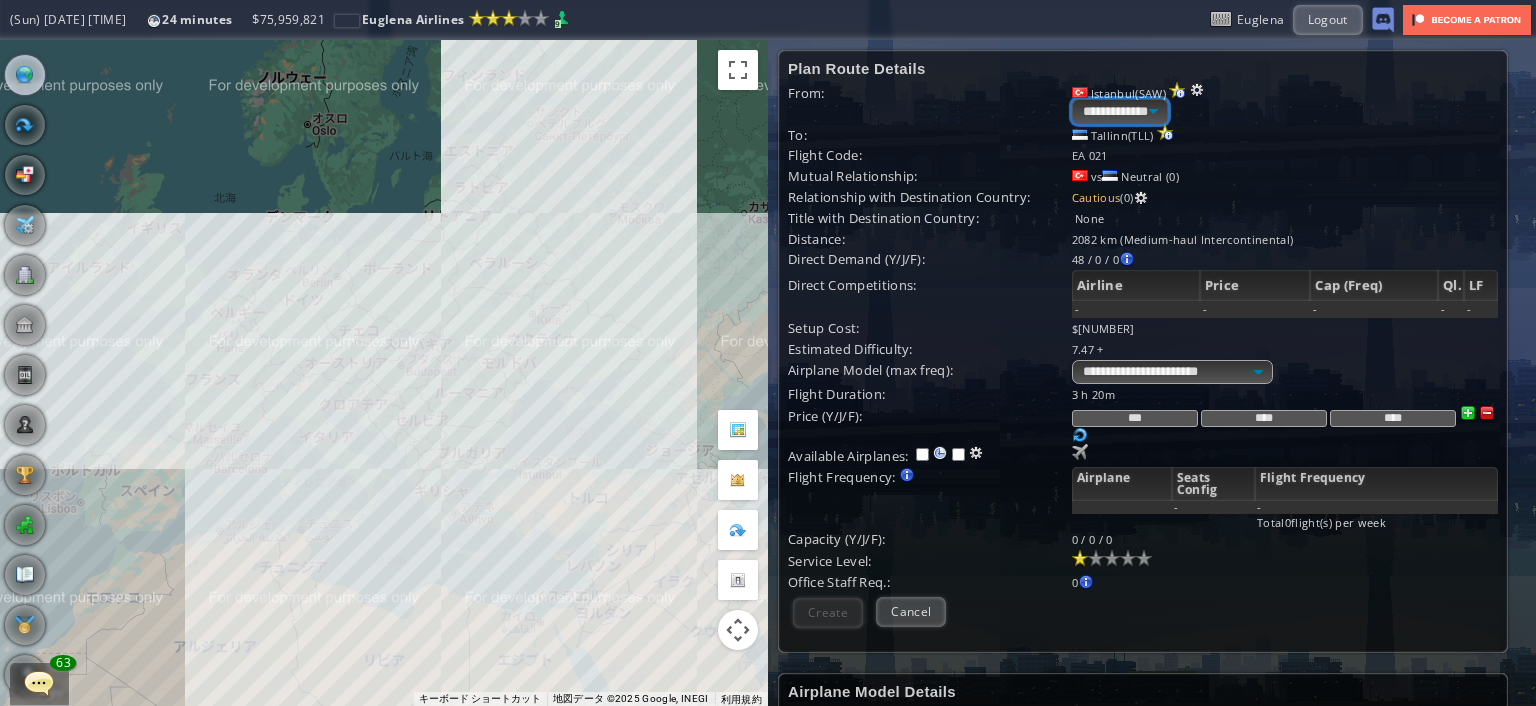 click on "**********" at bounding box center [1120, 111] 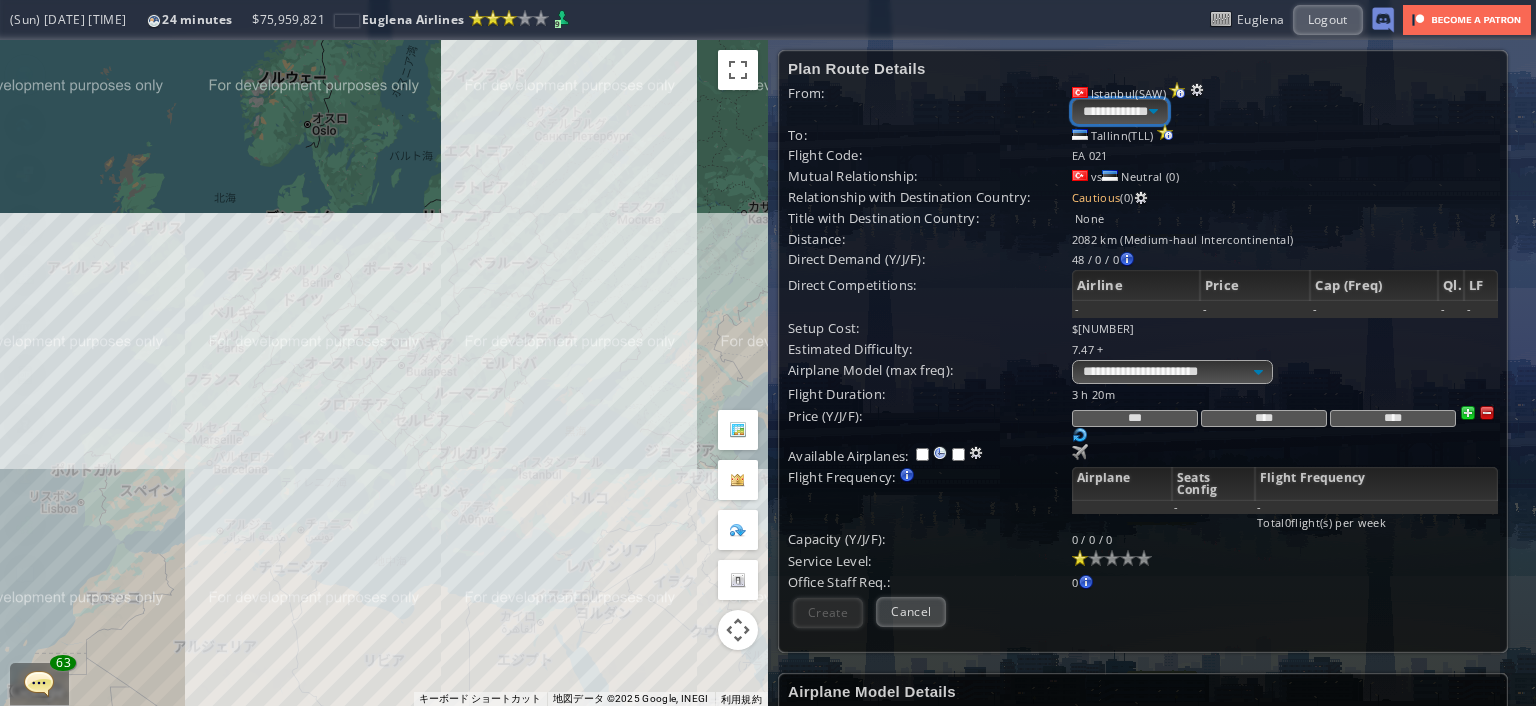 select on "****" 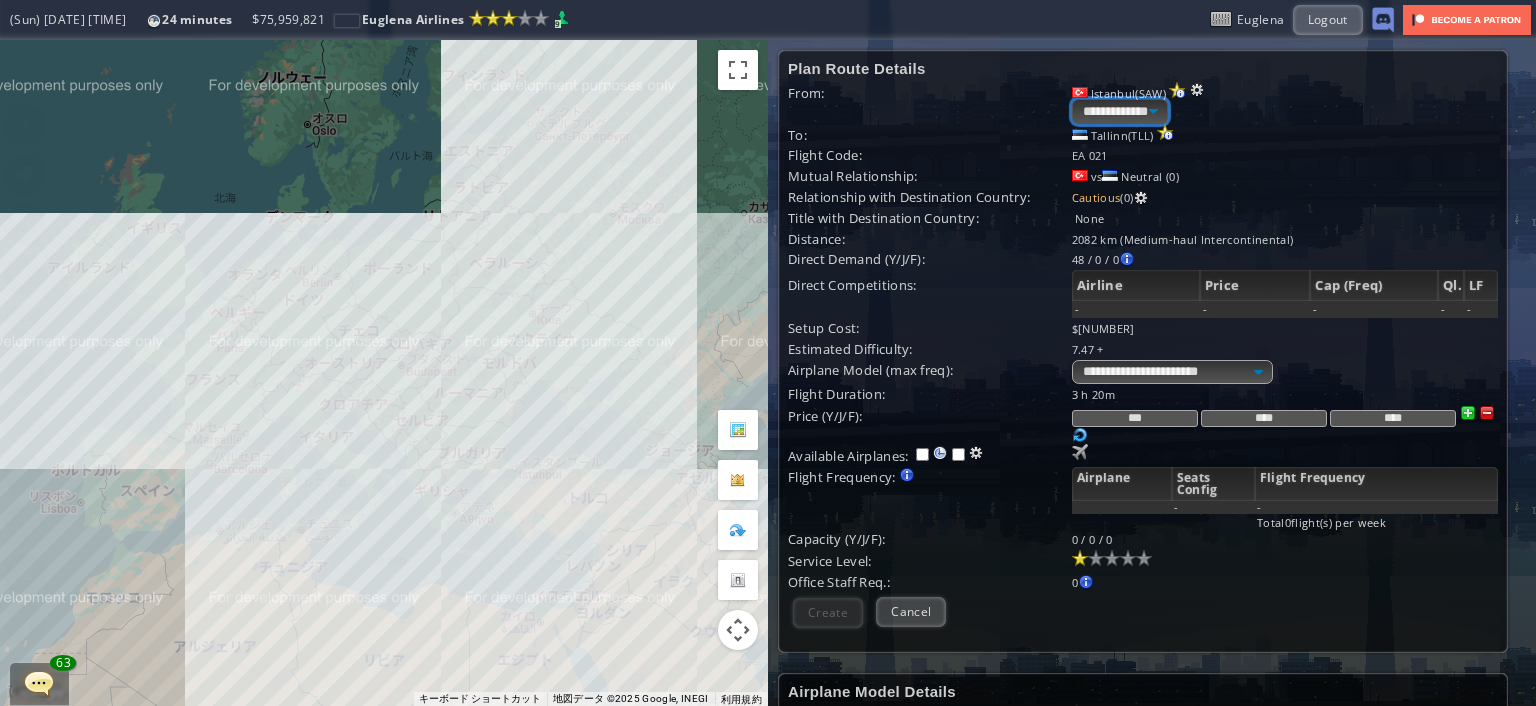 click on "**********" at bounding box center (1120, 111) 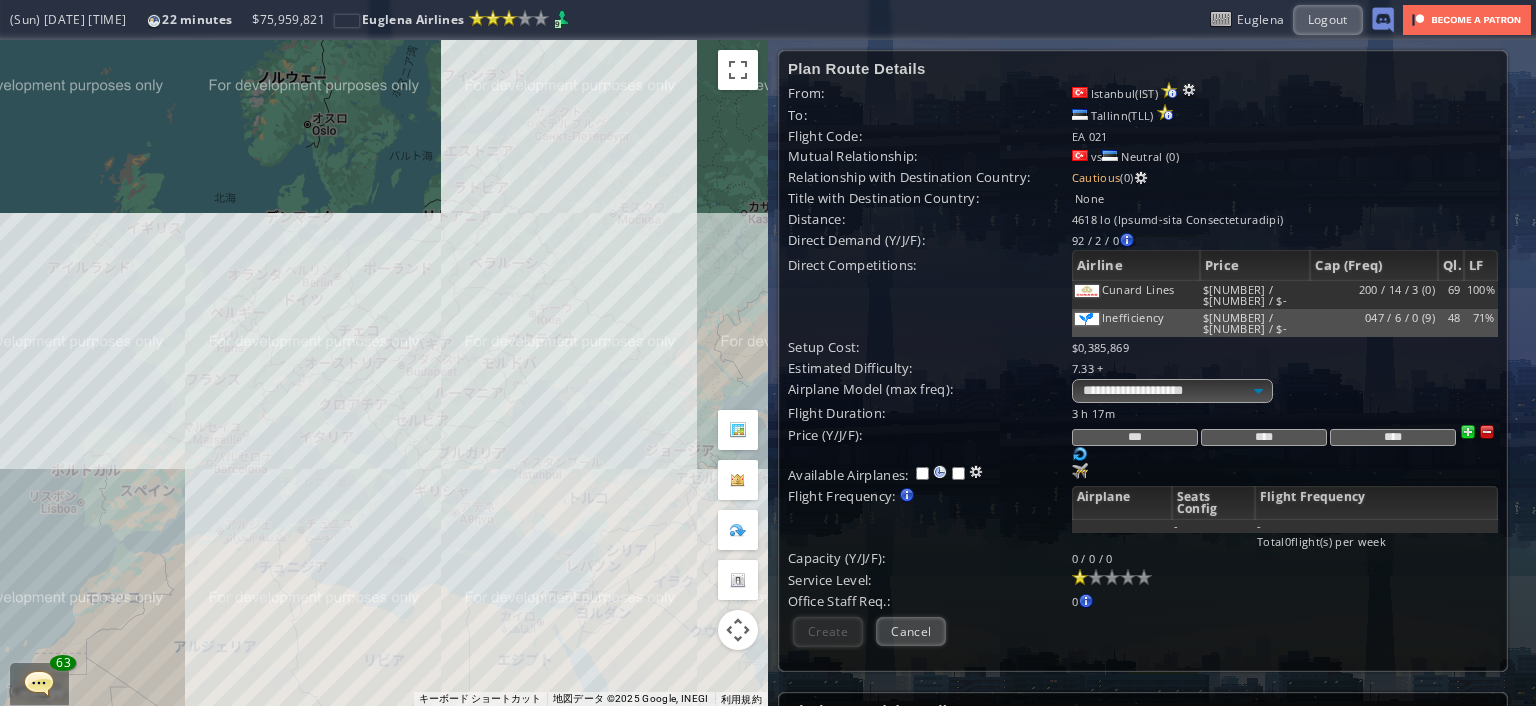 click on "矢印キーを押すと移動します。" at bounding box center [384, 373] 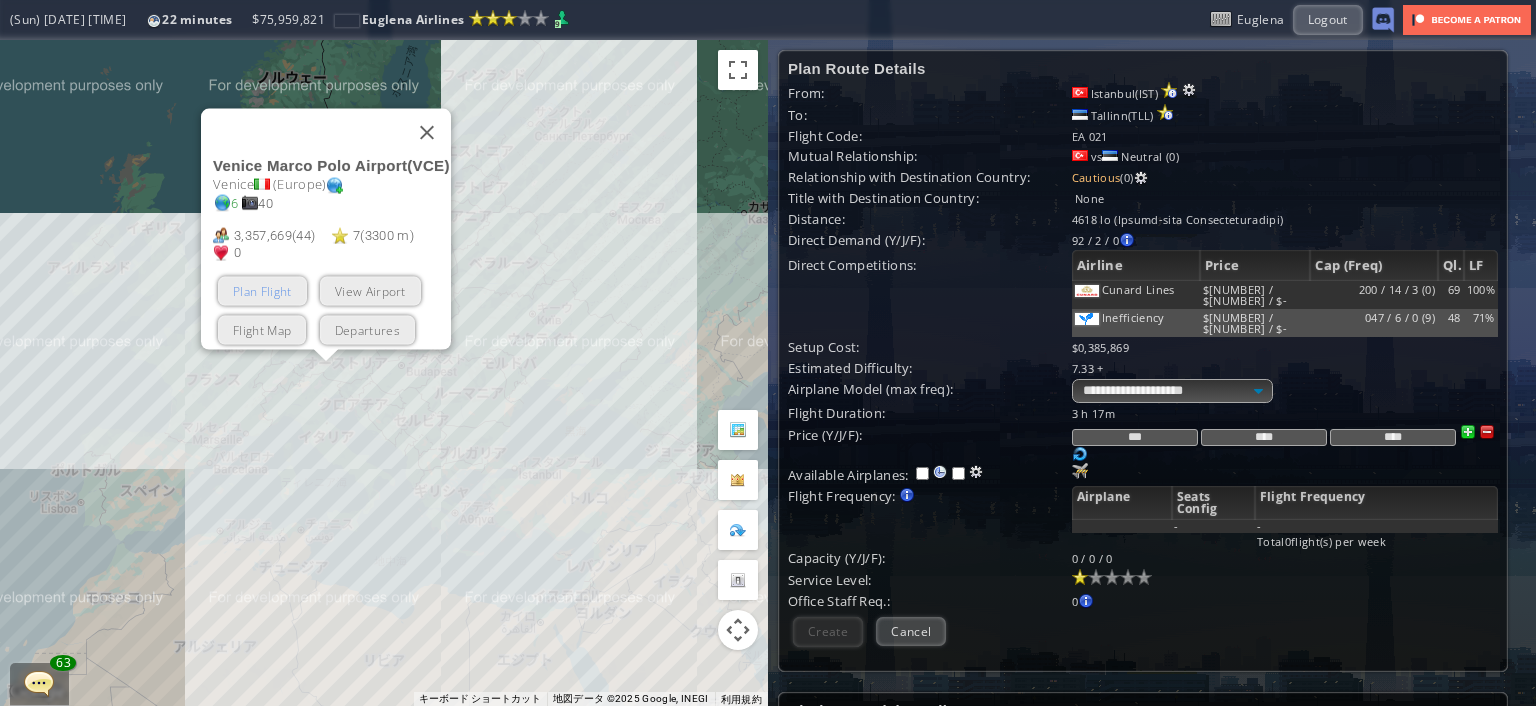 click on "Plan Flight" at bounding box center [262, 291] 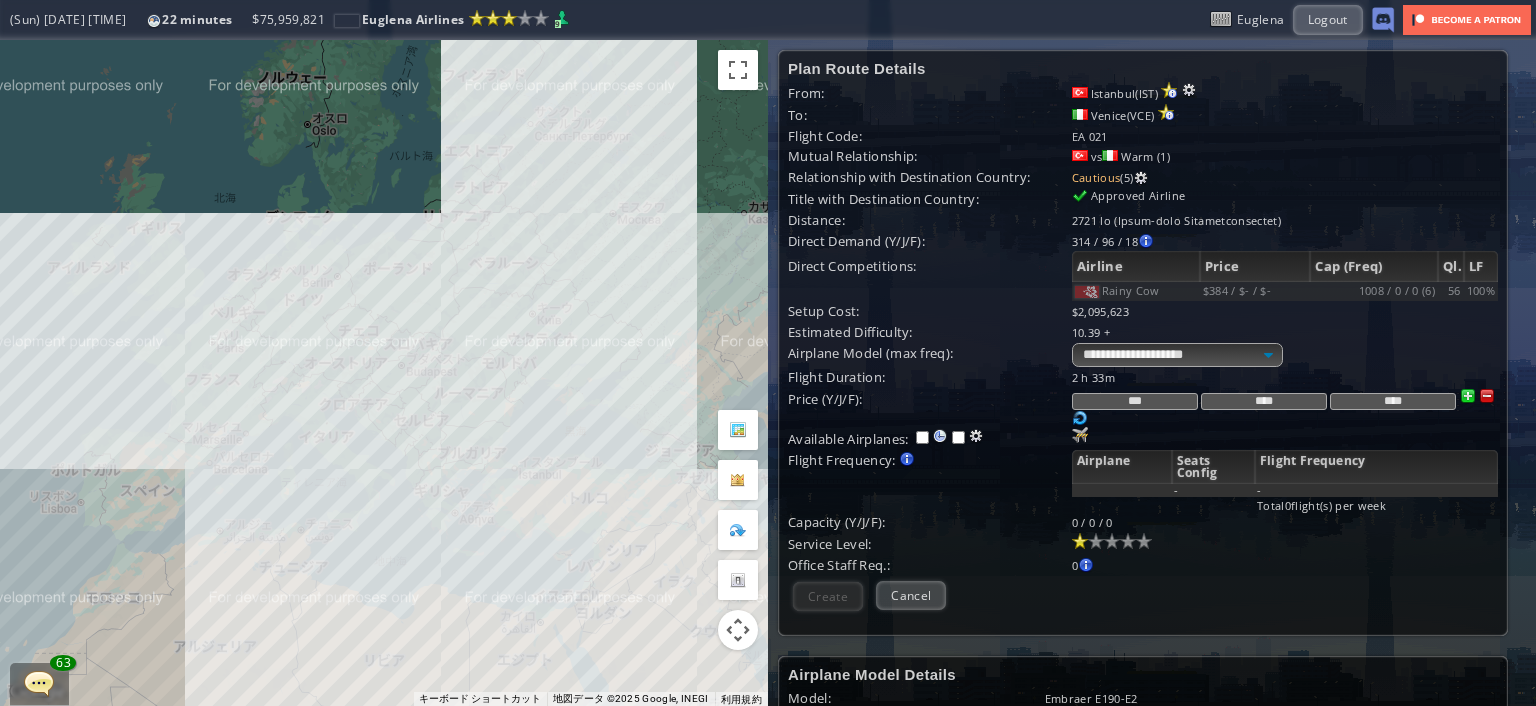 click on "矢印キーを押すと移動します。" at bounding box center (384, 373) 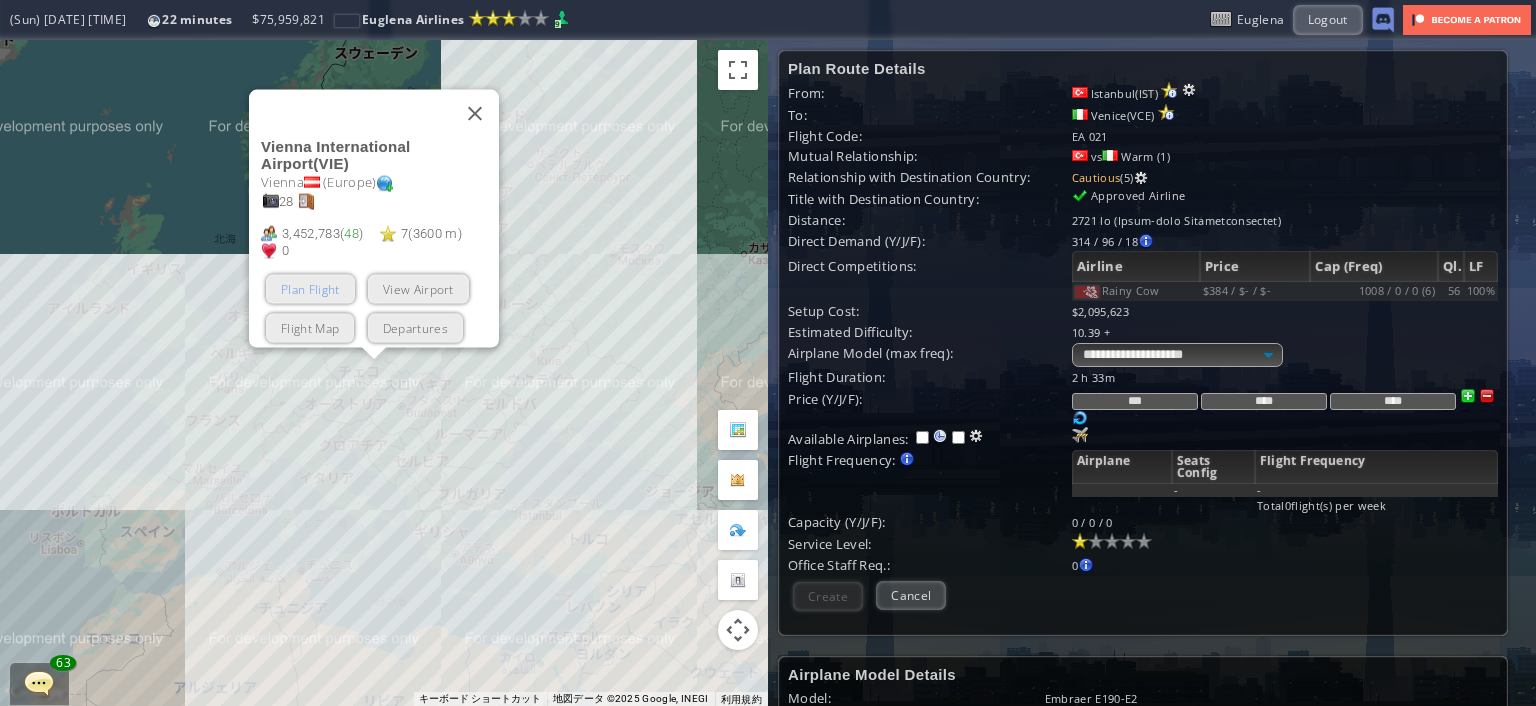 click on "Plan Flight" at bounding box center [310, 289] 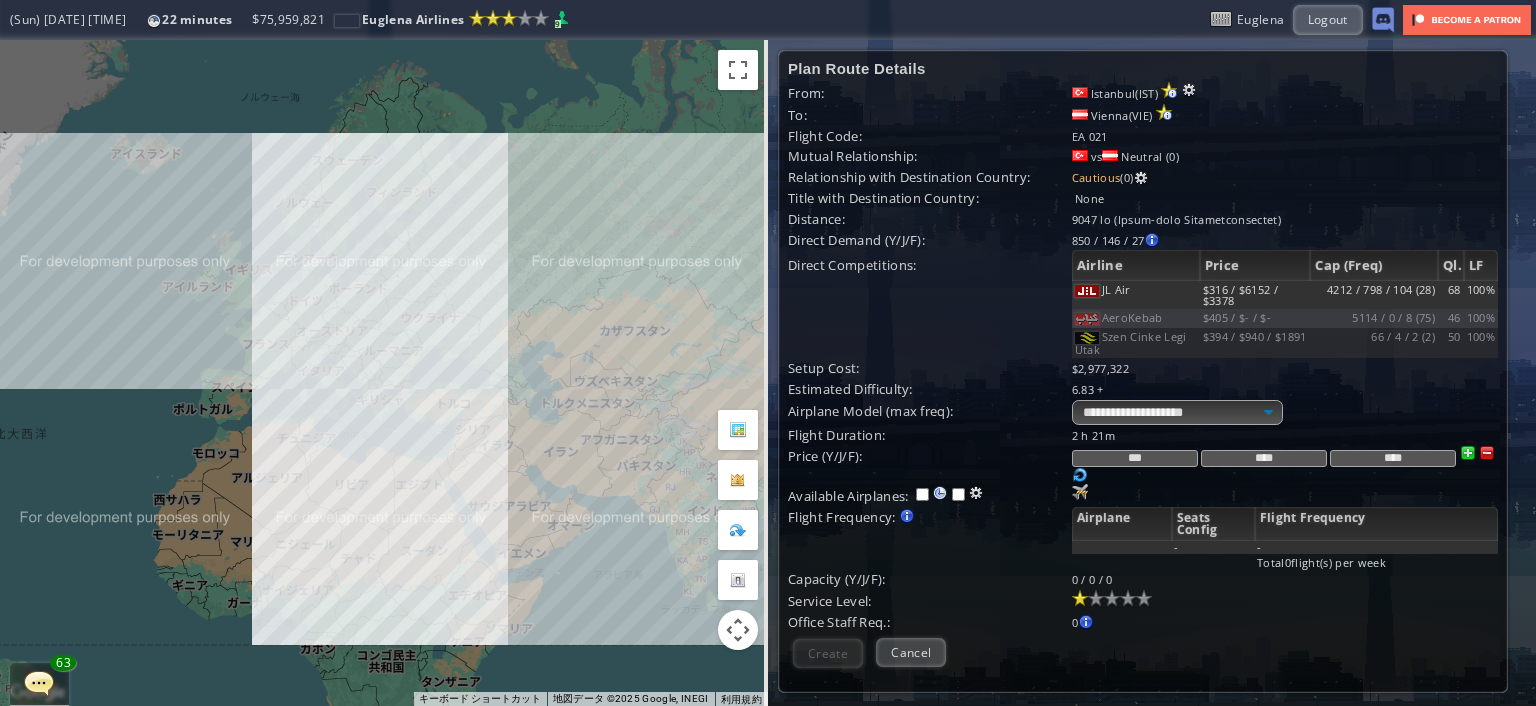 drag, startPoint x: 386, startPoint y: 348, endPoint x: 342, endPoint y: 285, distance: 76.843994 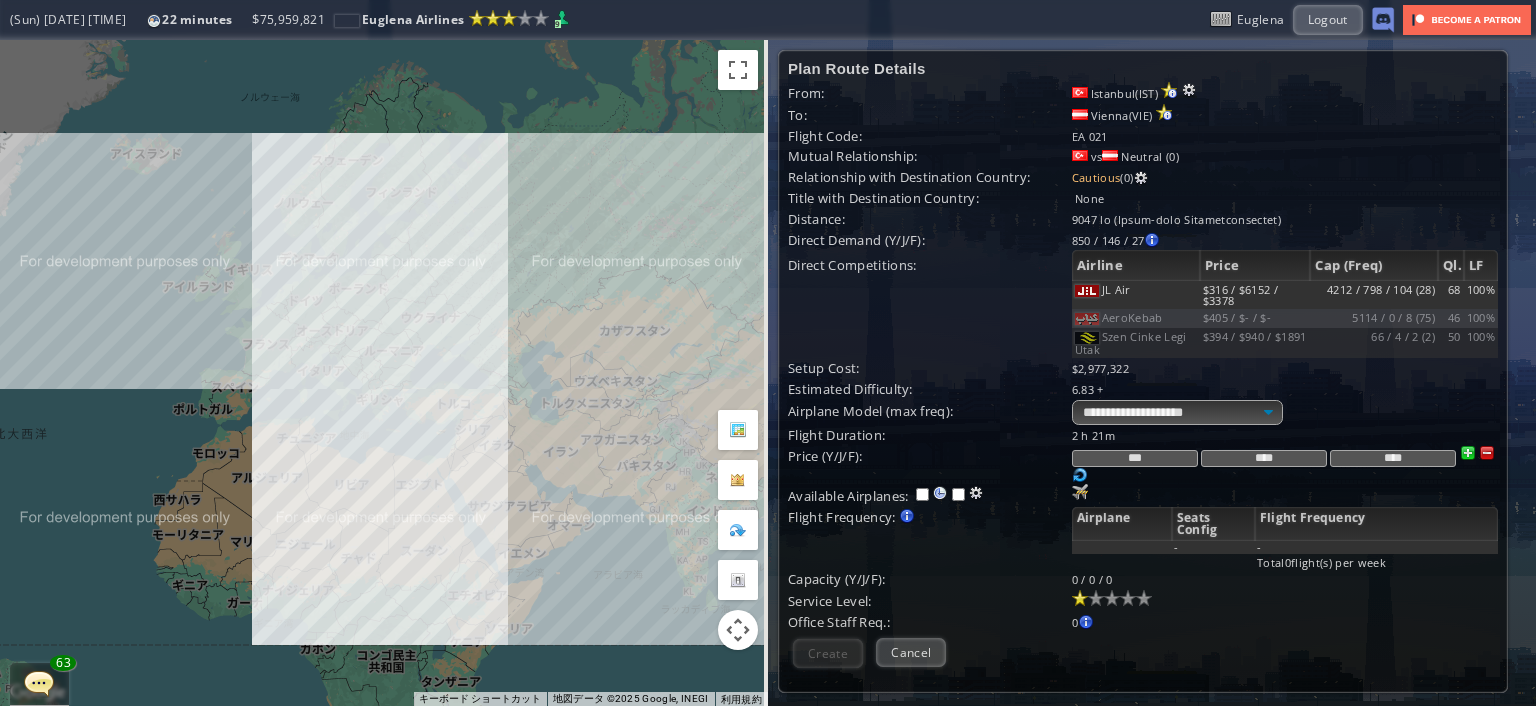 click on "矢印キーを押すと移動します。" at bounding box center (384, 373) 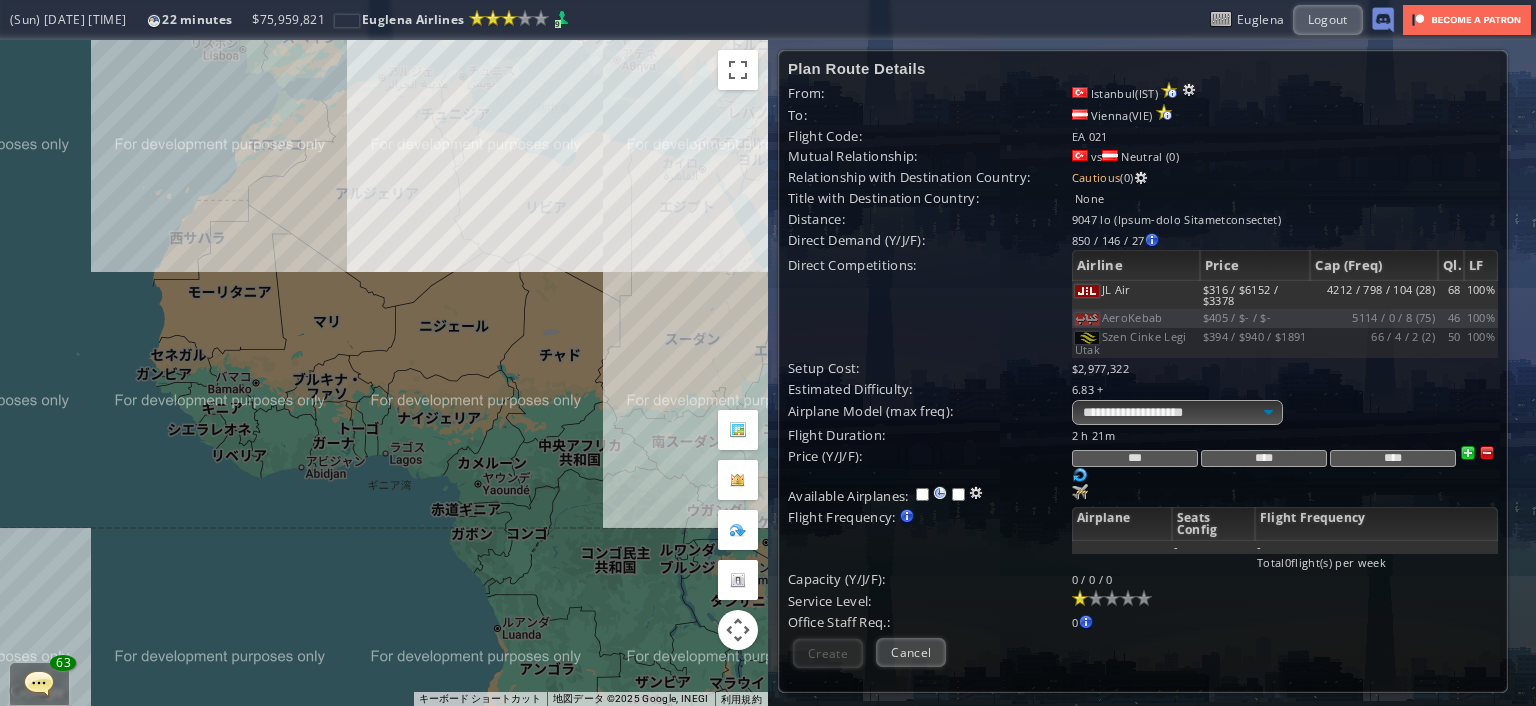 drag, startPoint x: 206, startPoint y: 458, endPoint x: 389, endPoint y: 374, distance: 201.3579 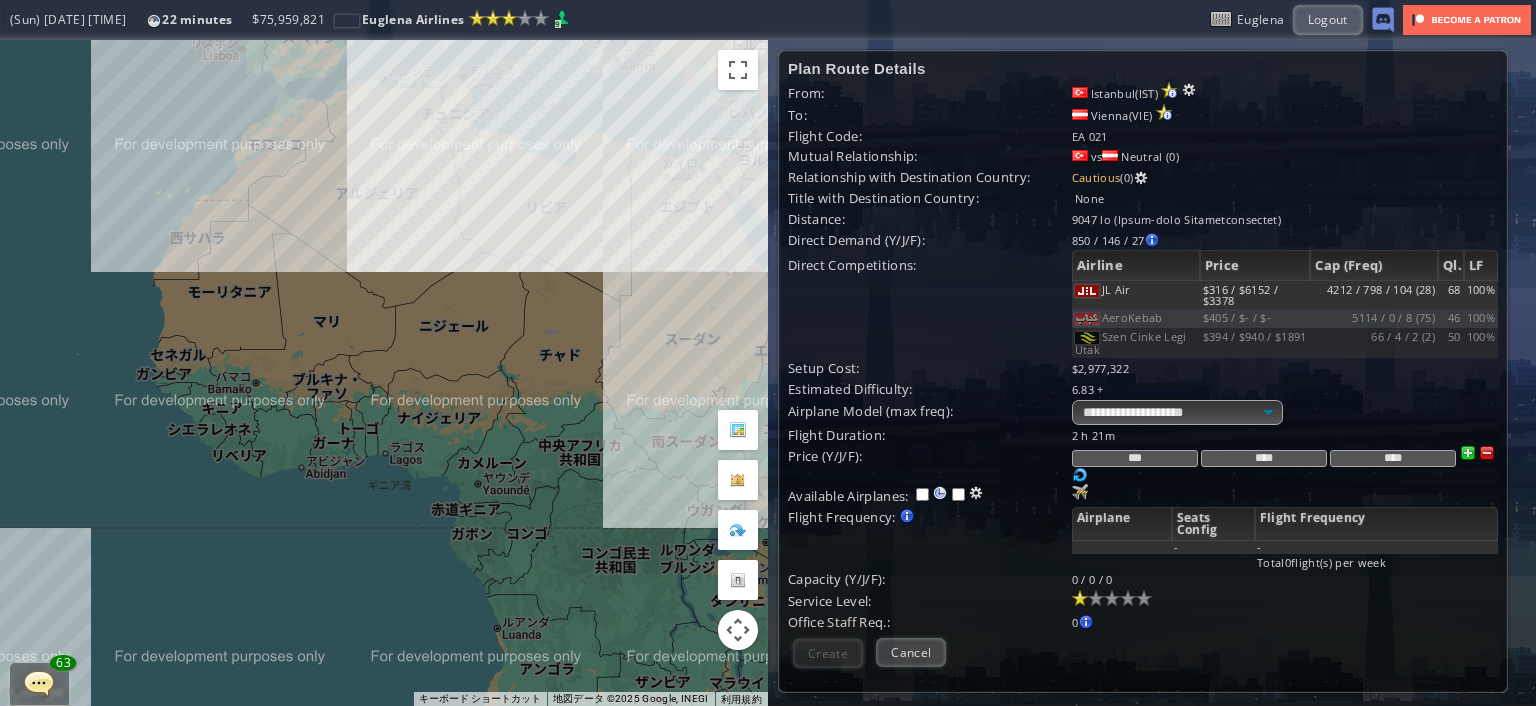 click on "矢印キーを押すと移動します。" at bounding box center [384, 373] 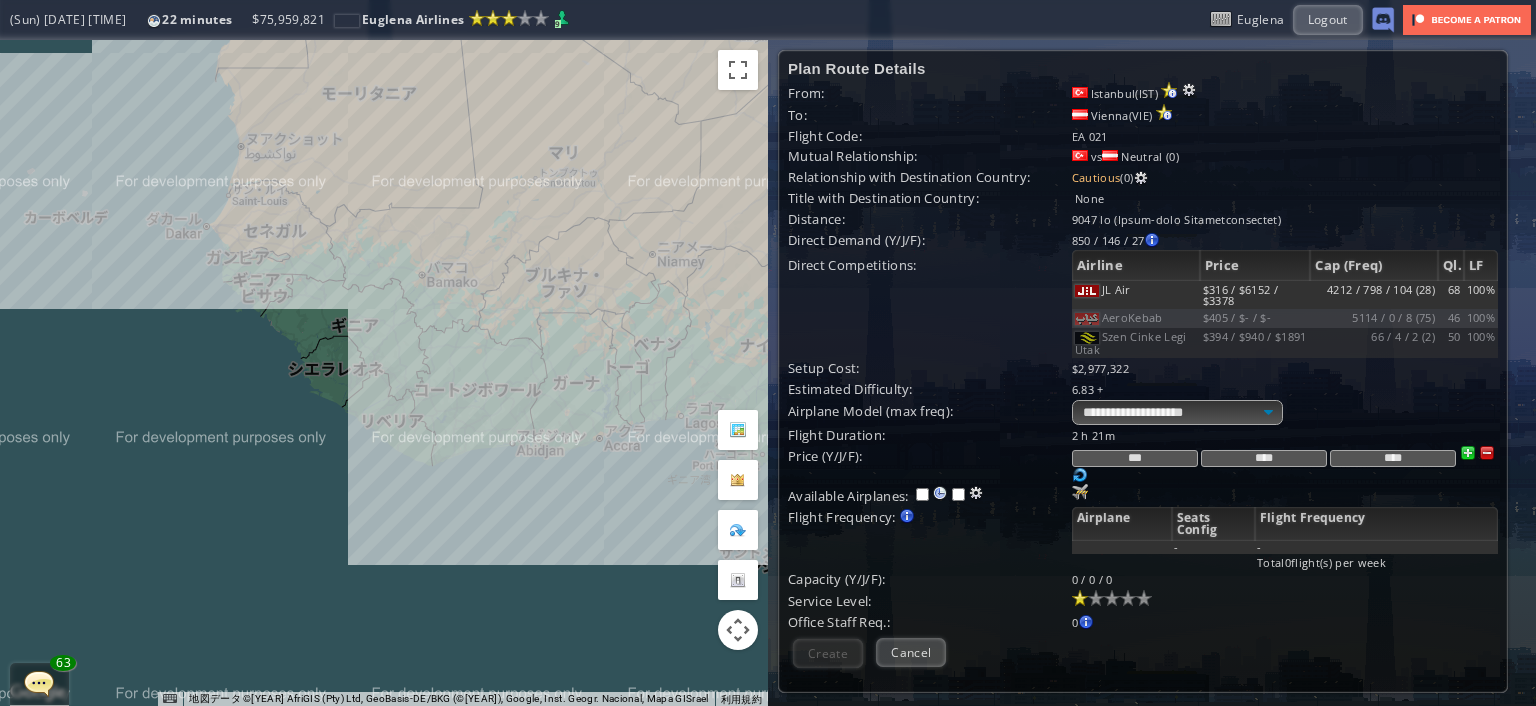 click on "矢印キーを押すと移動します。" at bounding box center [384, 373] 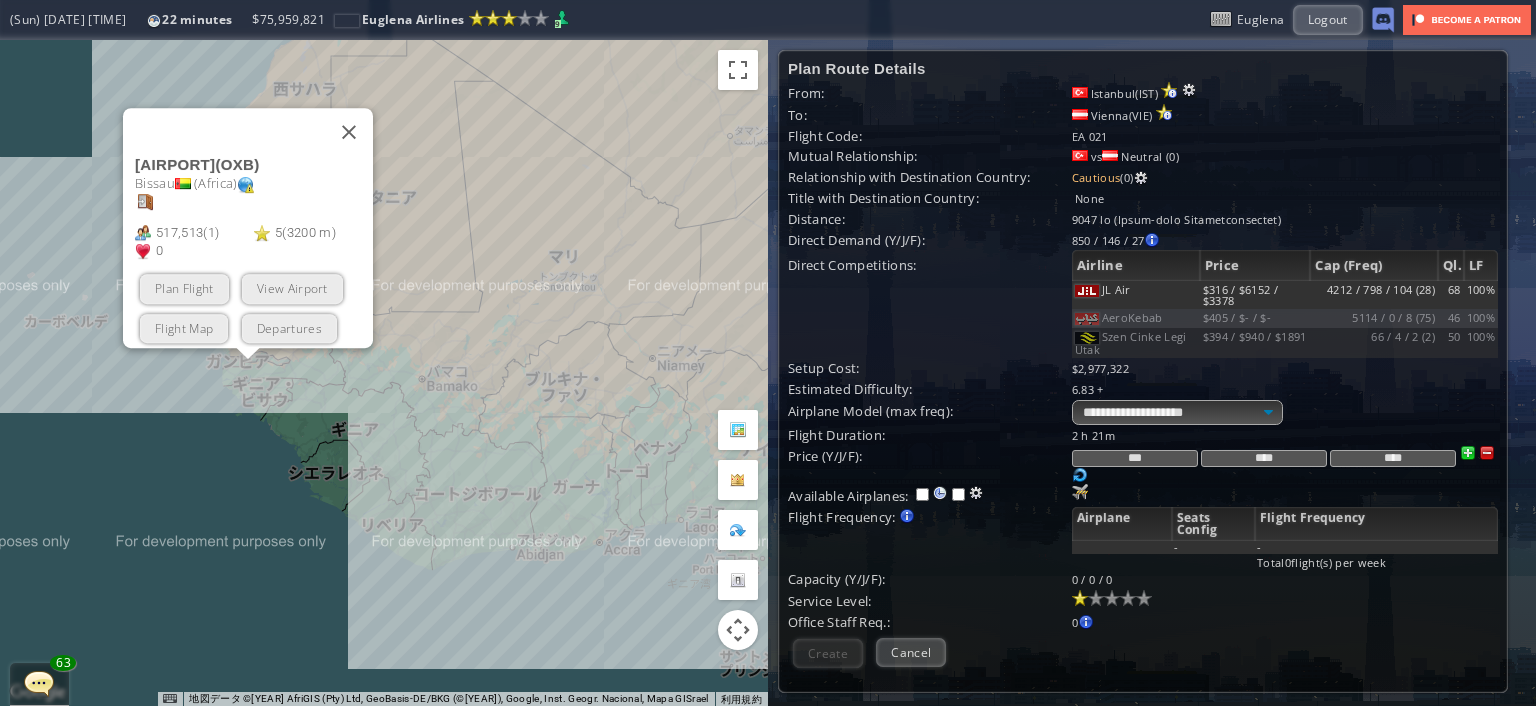 click on "矢印キーを押すと移動します。
[AIRPORT]  ( [IATA] )
[CITY]  ( [CONTINENT] )
[NUM] [NUM]
[NUM],[NUM]  ( [NUM] )
[NUM]  ( [NUM] m )
[NUM]
Plan Flight
View Airport
Flight Map
Departures" at bounding box center [384, 373] 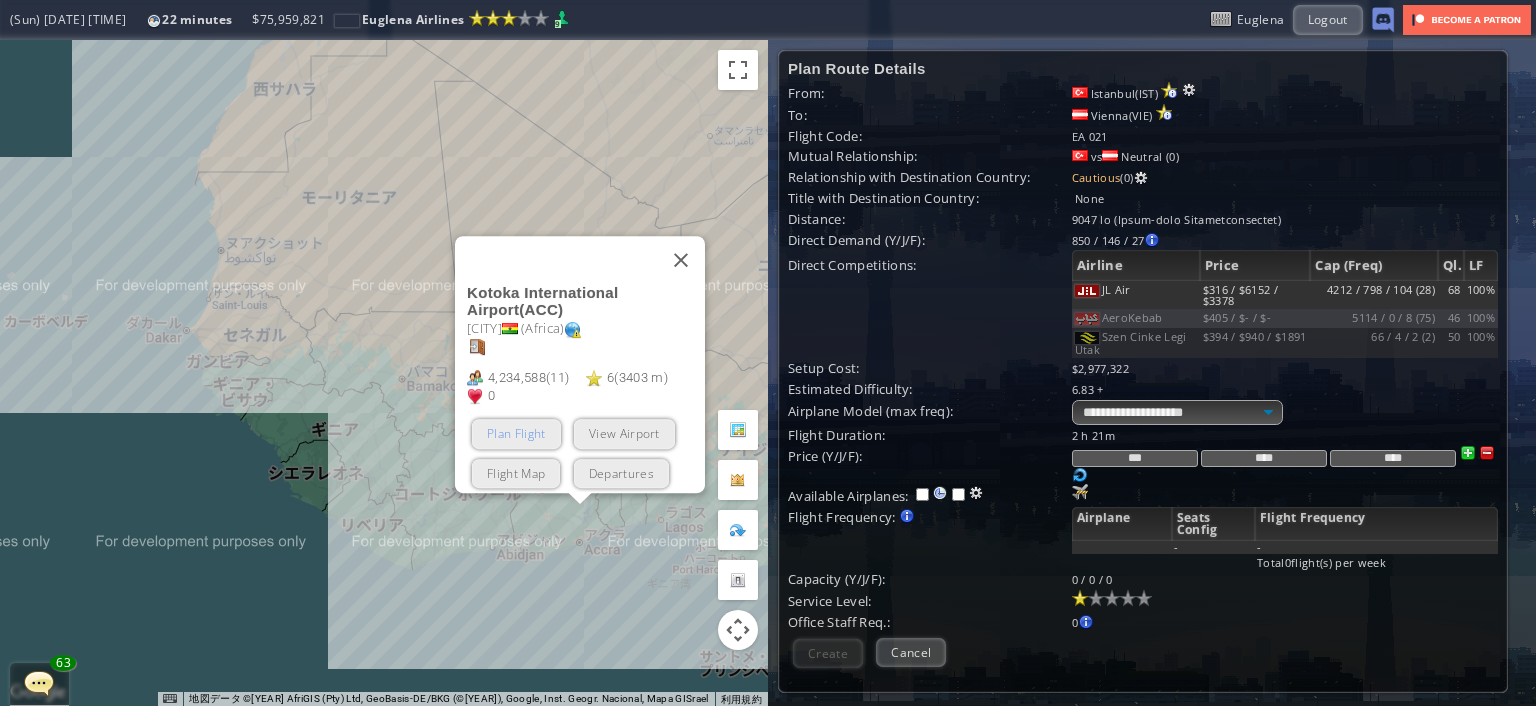 click on "Plan Flight" at bounding box center (516, 434) 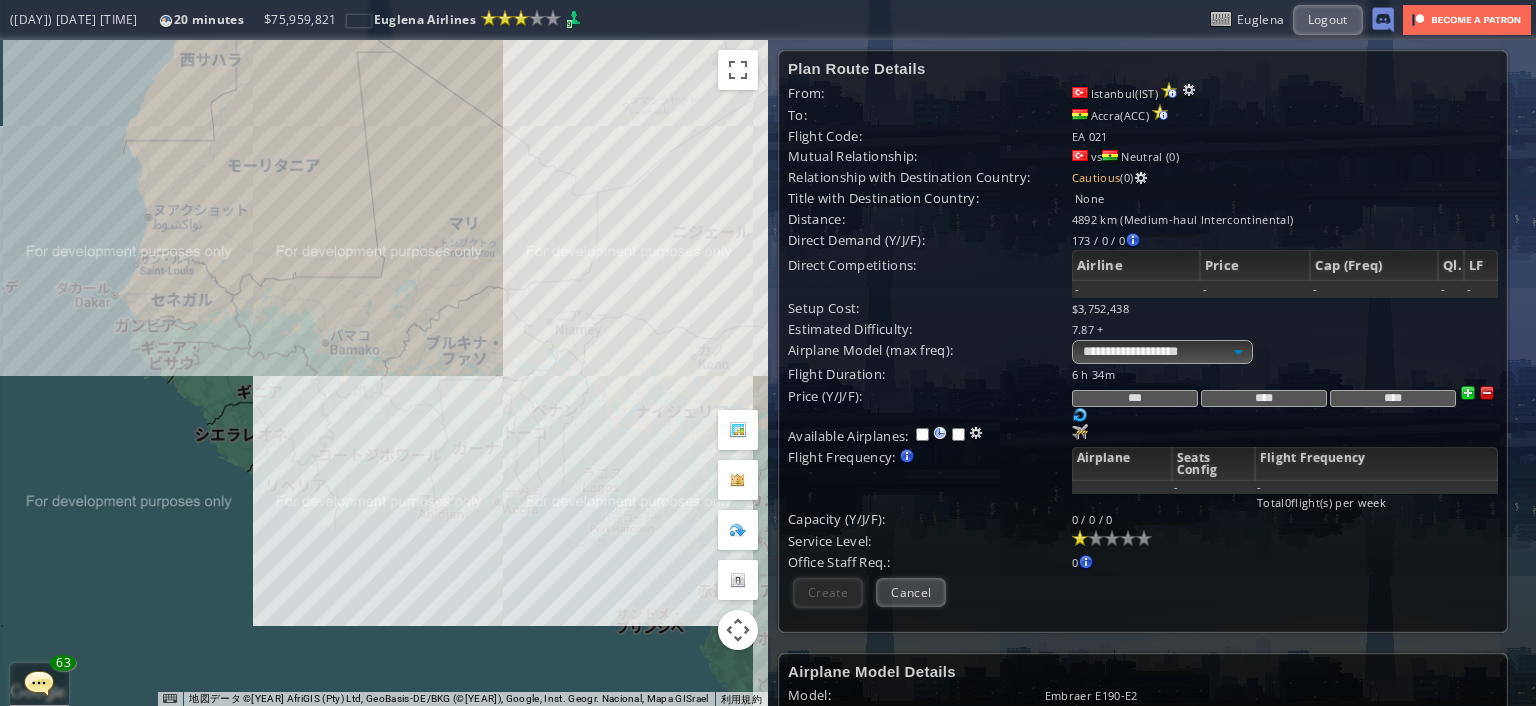 click on "矢印キーを押すと移動します。" at bounding box center (384, 373) 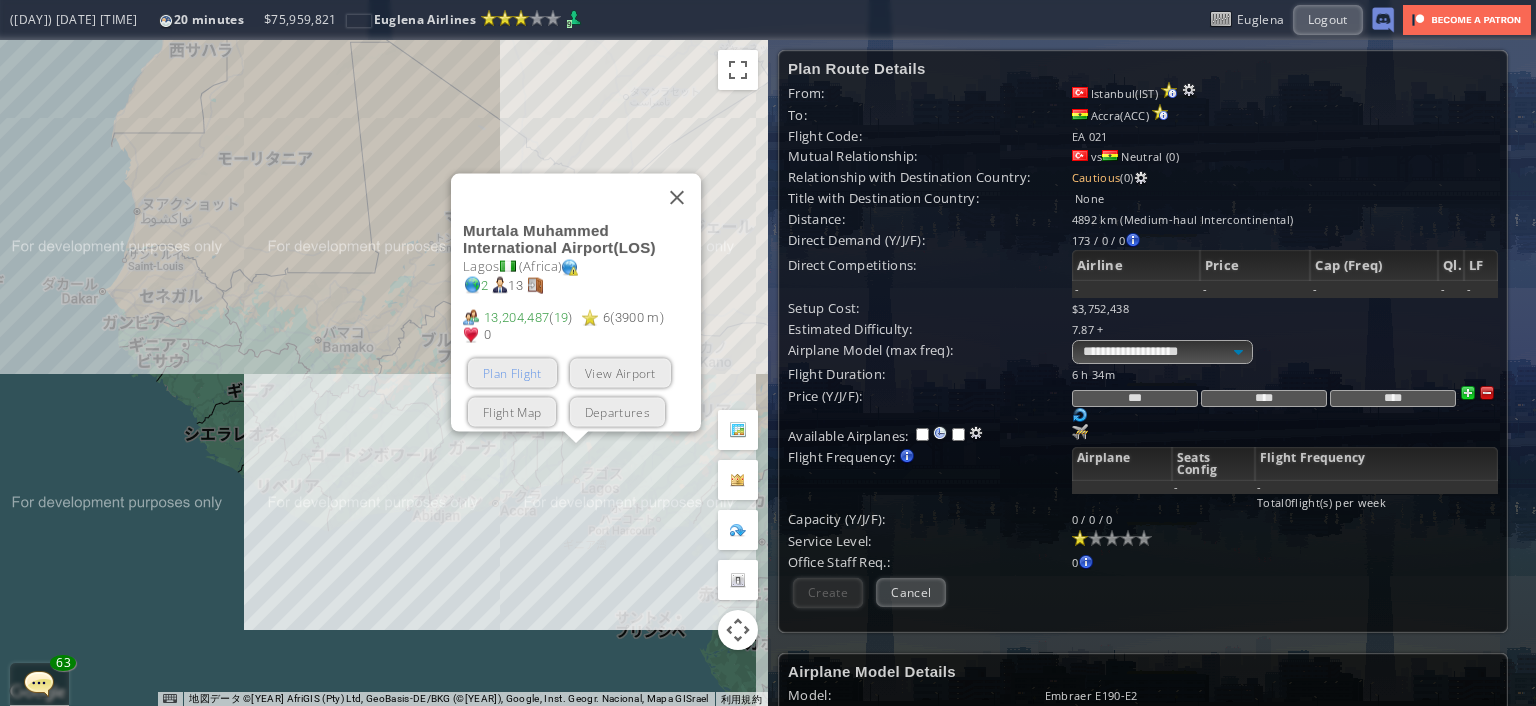 click on "Plan Flight" at bounding box center (512, 373) 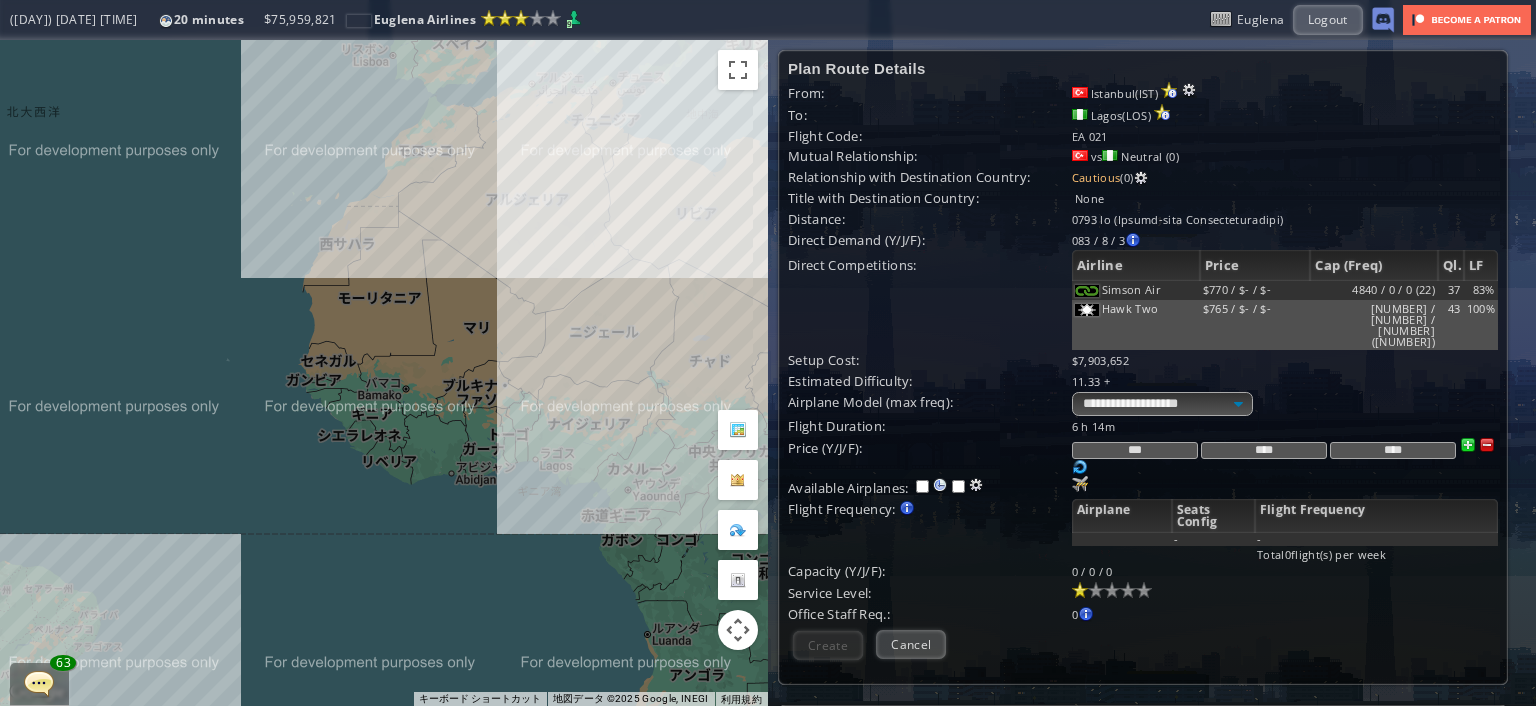drag, startPoint x: 503, startPoint y: 487, endPoint x: 443, endPoint y: 455, distance: 68 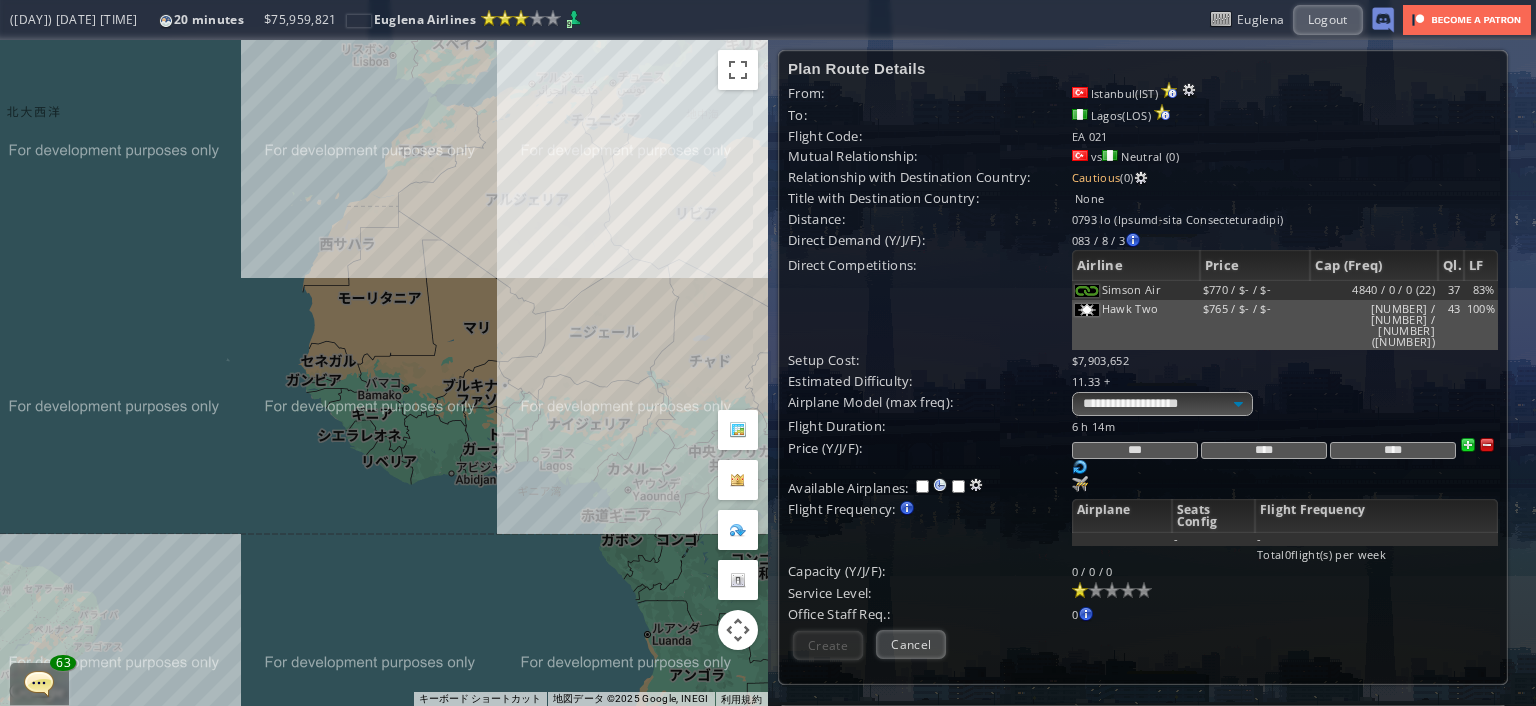 click on "矢印キーを押すと移動します。" at bounding box center [384, 373] 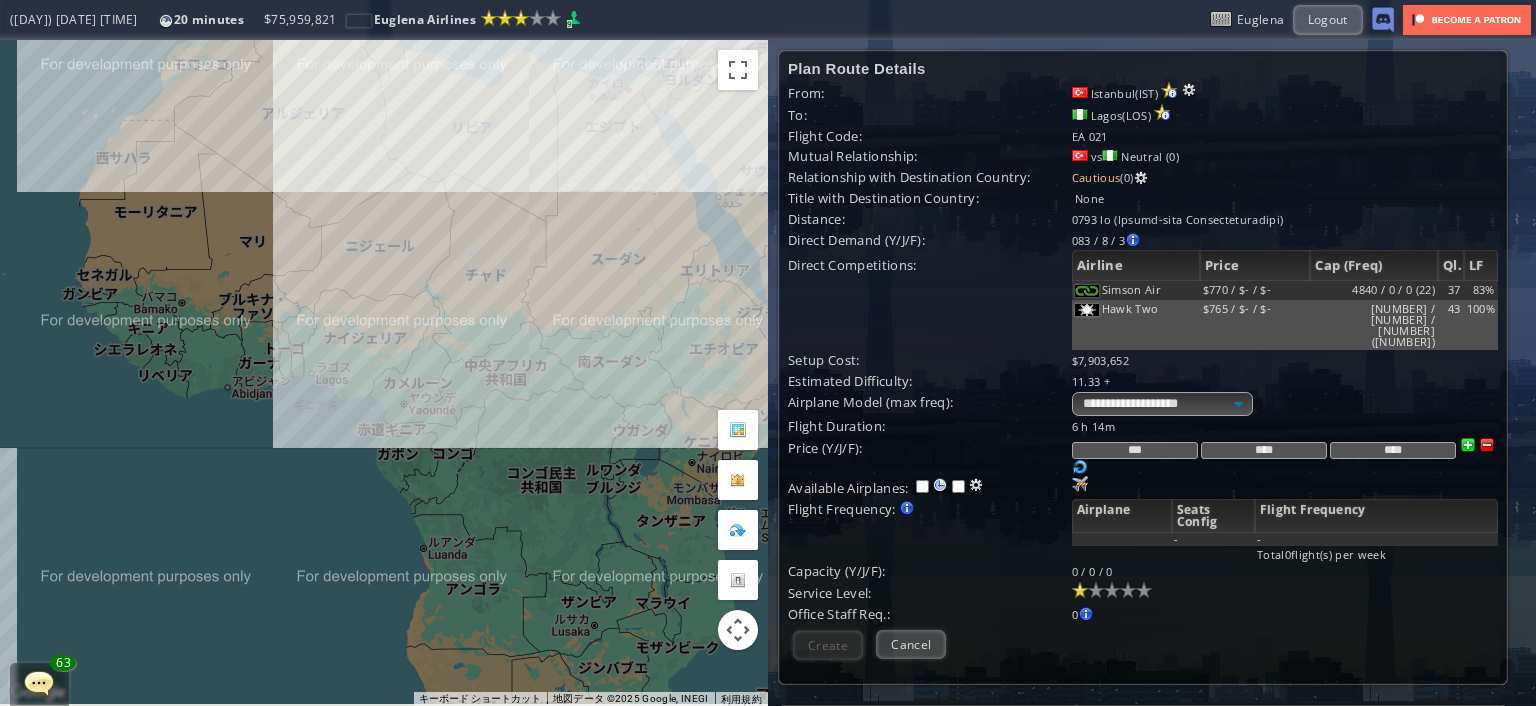 drag, startPoint x: 551, startPoint y: 471, endPoint x: 292, endPoint y: 455, distance: 259.49374 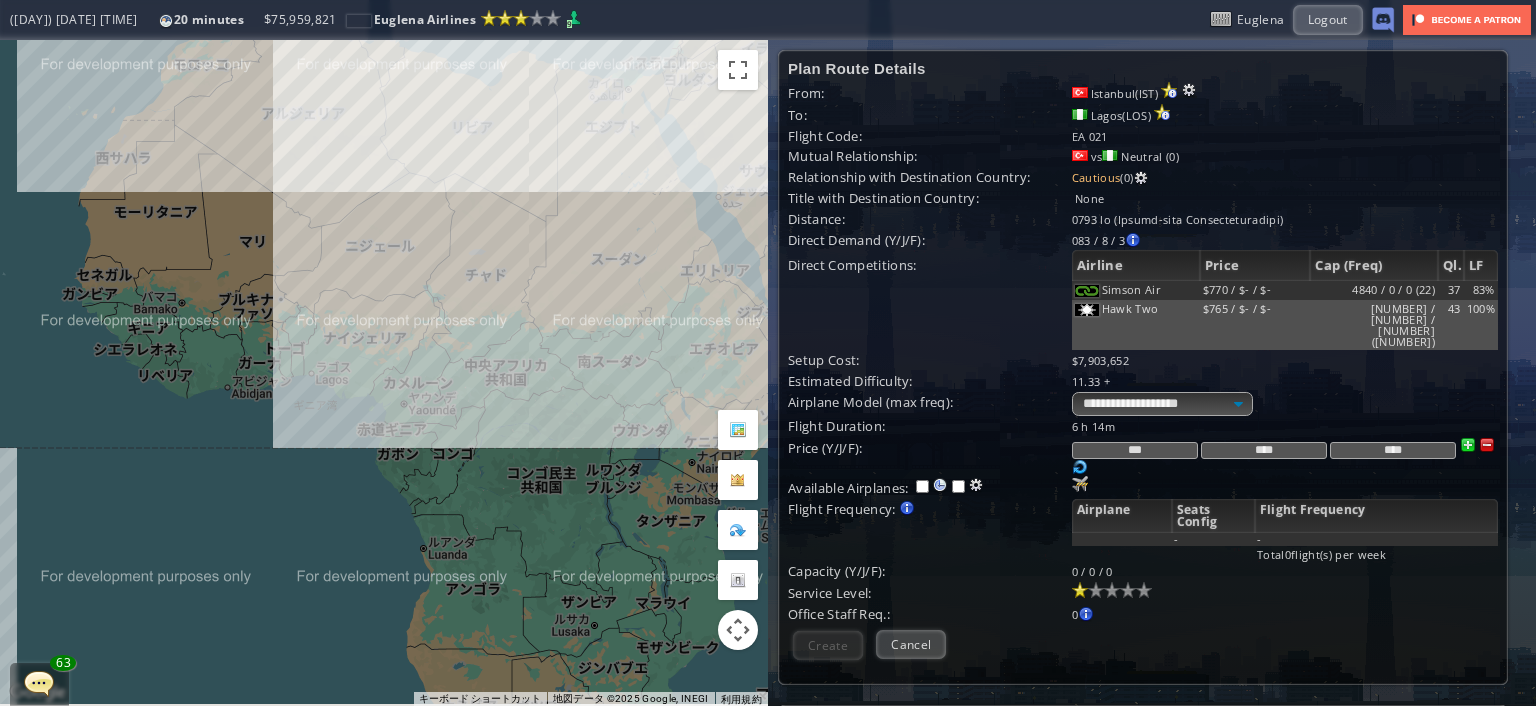 click on "矢印キーを押すと移動します。" at bounding box center (384, 373) 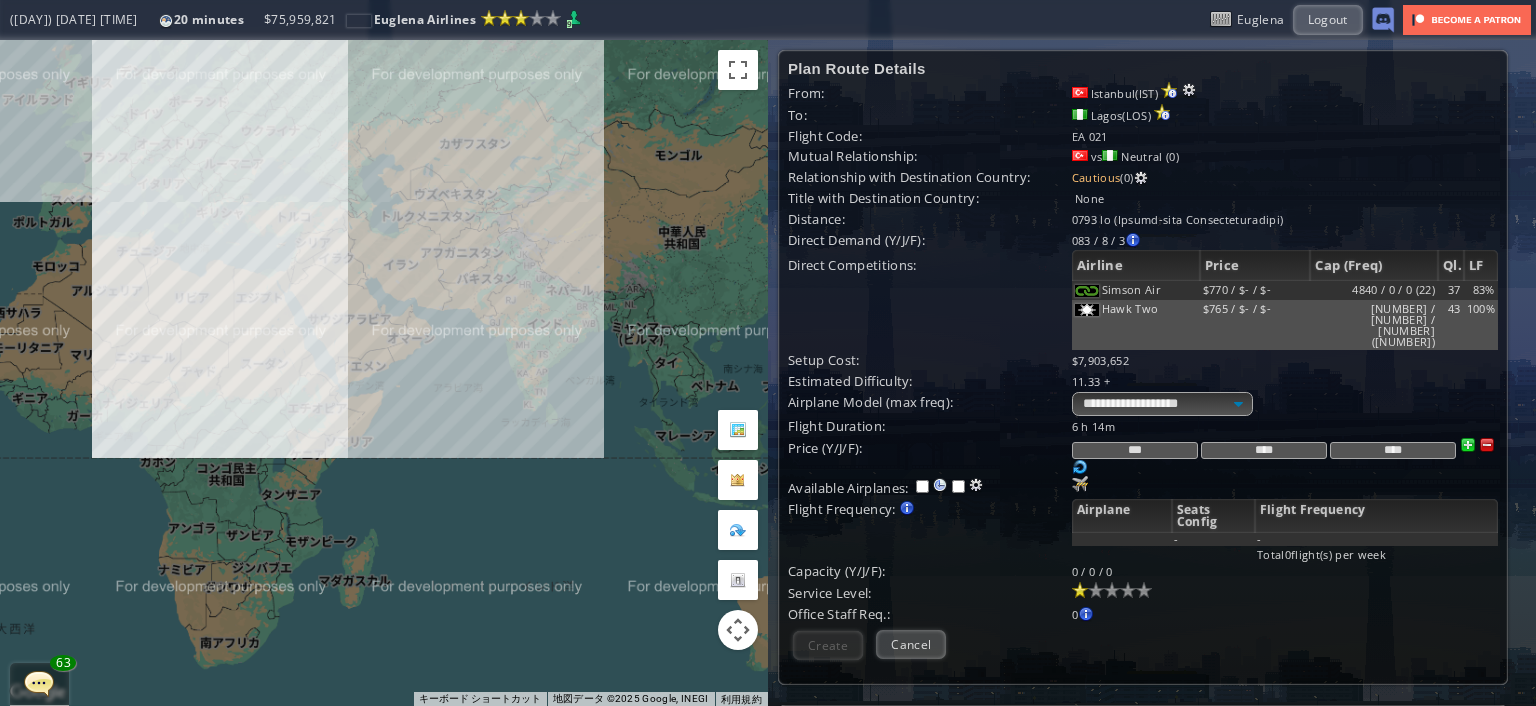 drag, startPoint x: 492, startPoint y: 367, endPoint x: 324, endPoint y: 446, distance: 185.64752 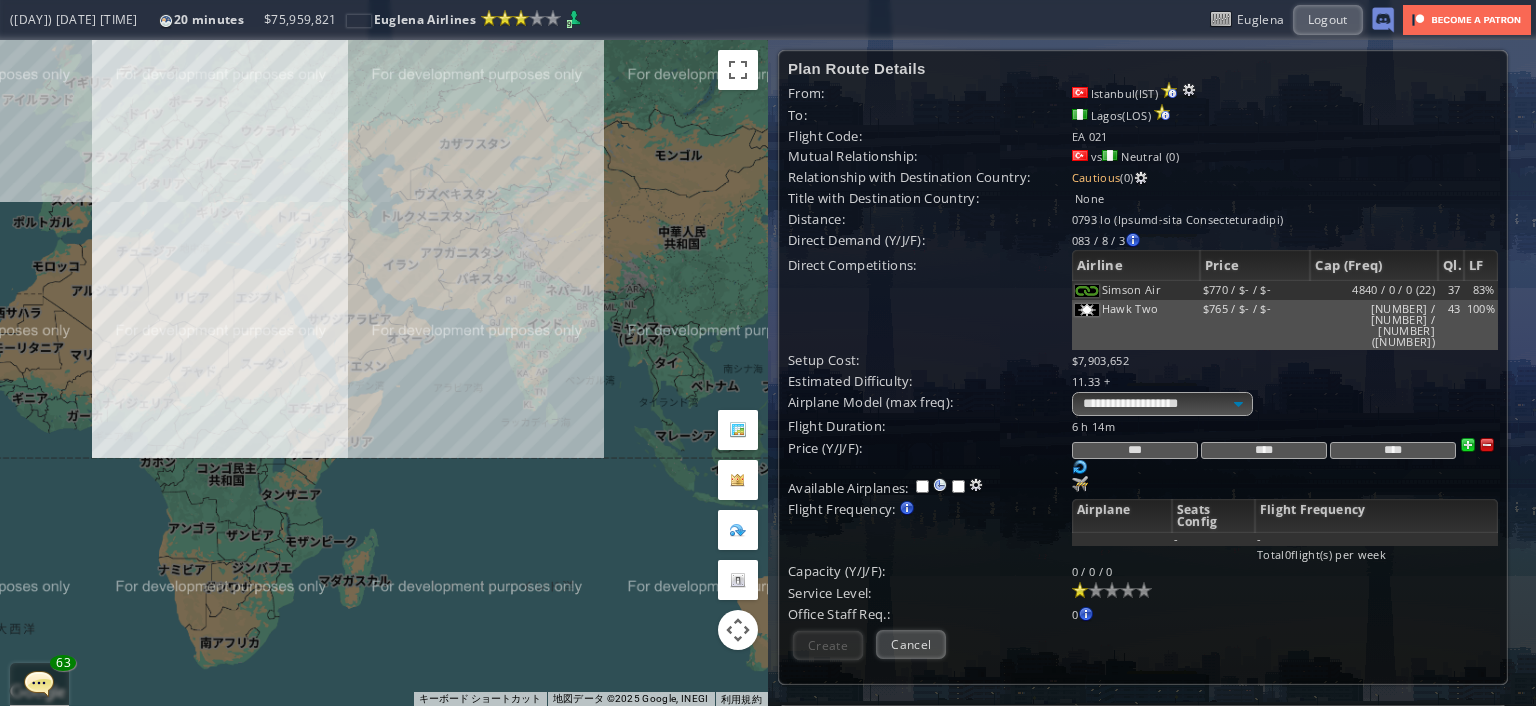 click on "矢印キーを押すと移動します。" at bounding box center [384, 373] 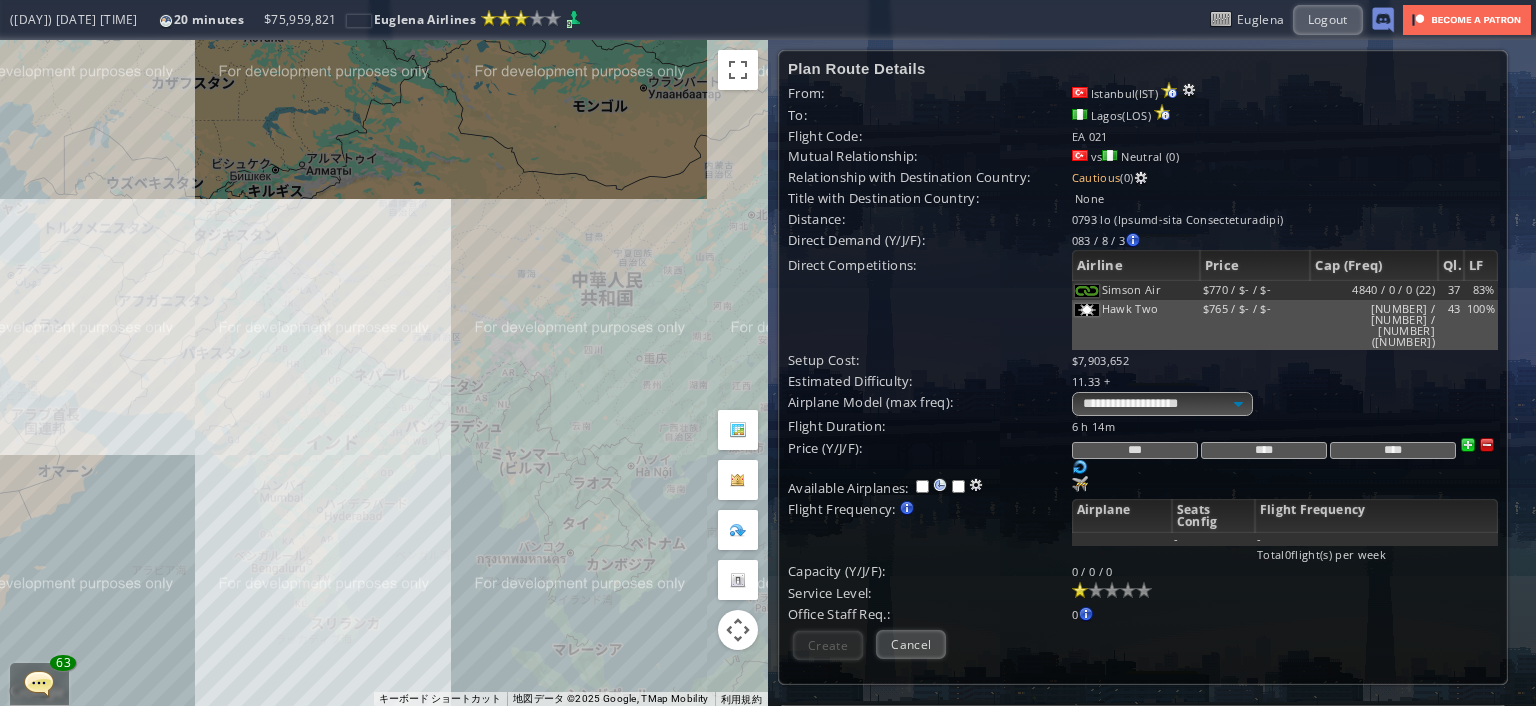 drag, startPoint x: 292, startPoint y: 365, endPoint x: 341, endPoint y: 435, distance: 85.44589 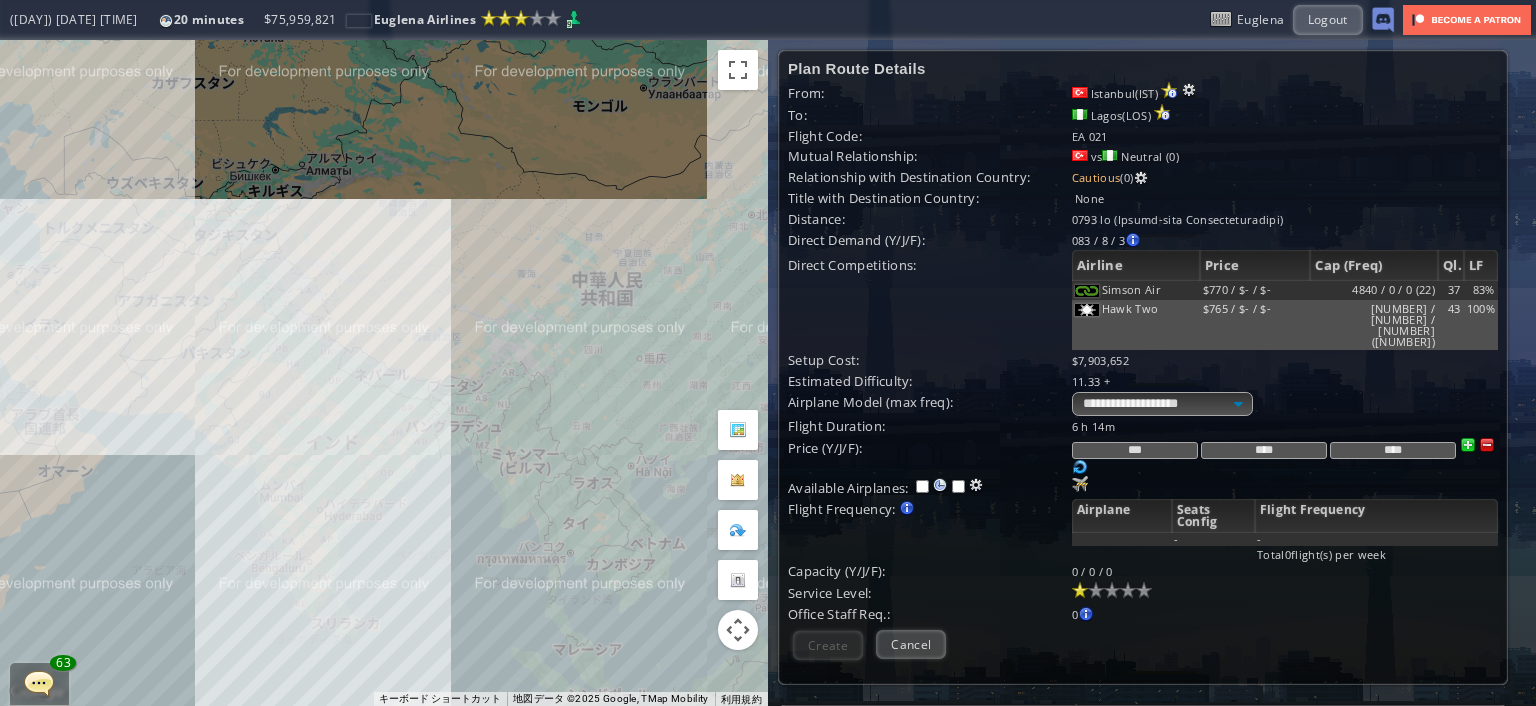 click on "矢印キーを押すと移動します。" at bounding box center [384, 373] 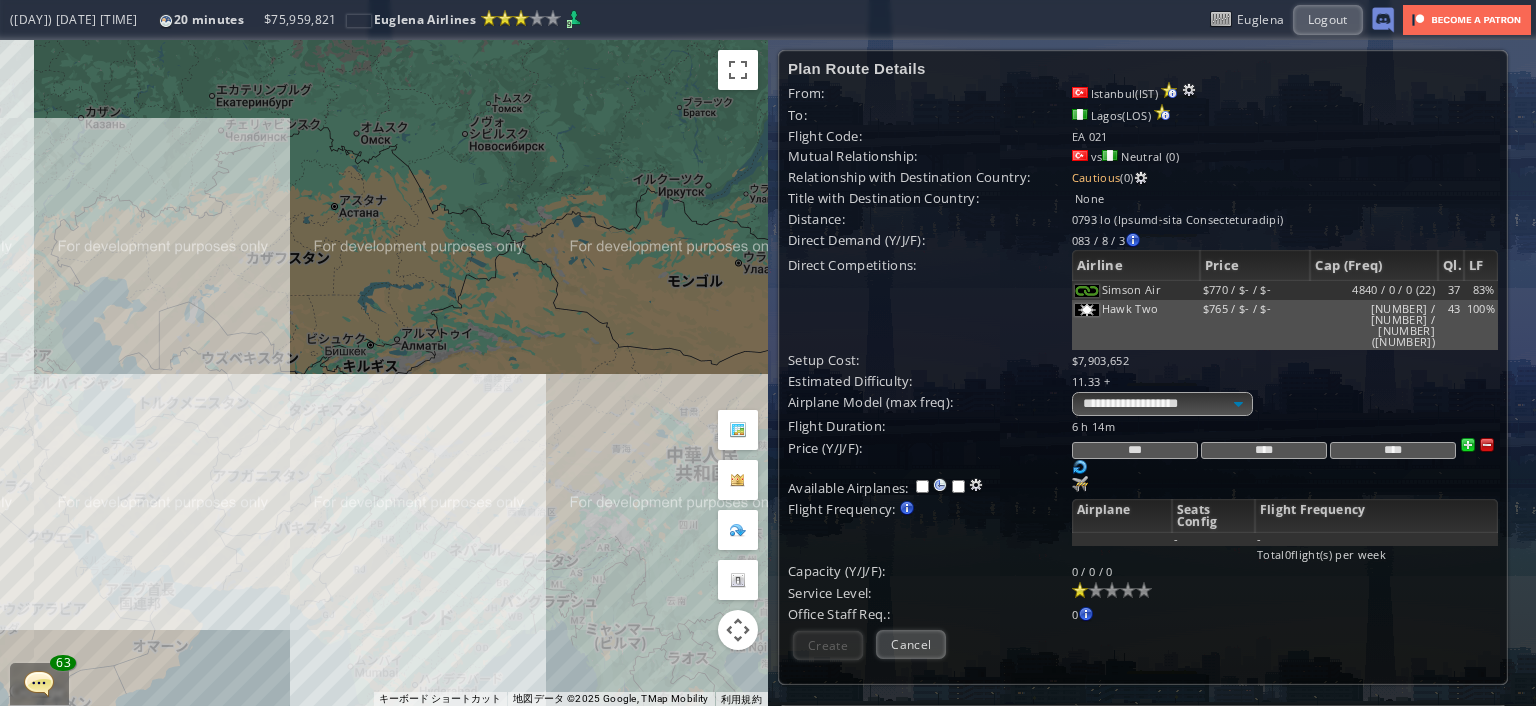 drag, startPoint x: 309, startPoint y: 391, endPoint x: 392, endPoint y: 553, distance: 182.02472 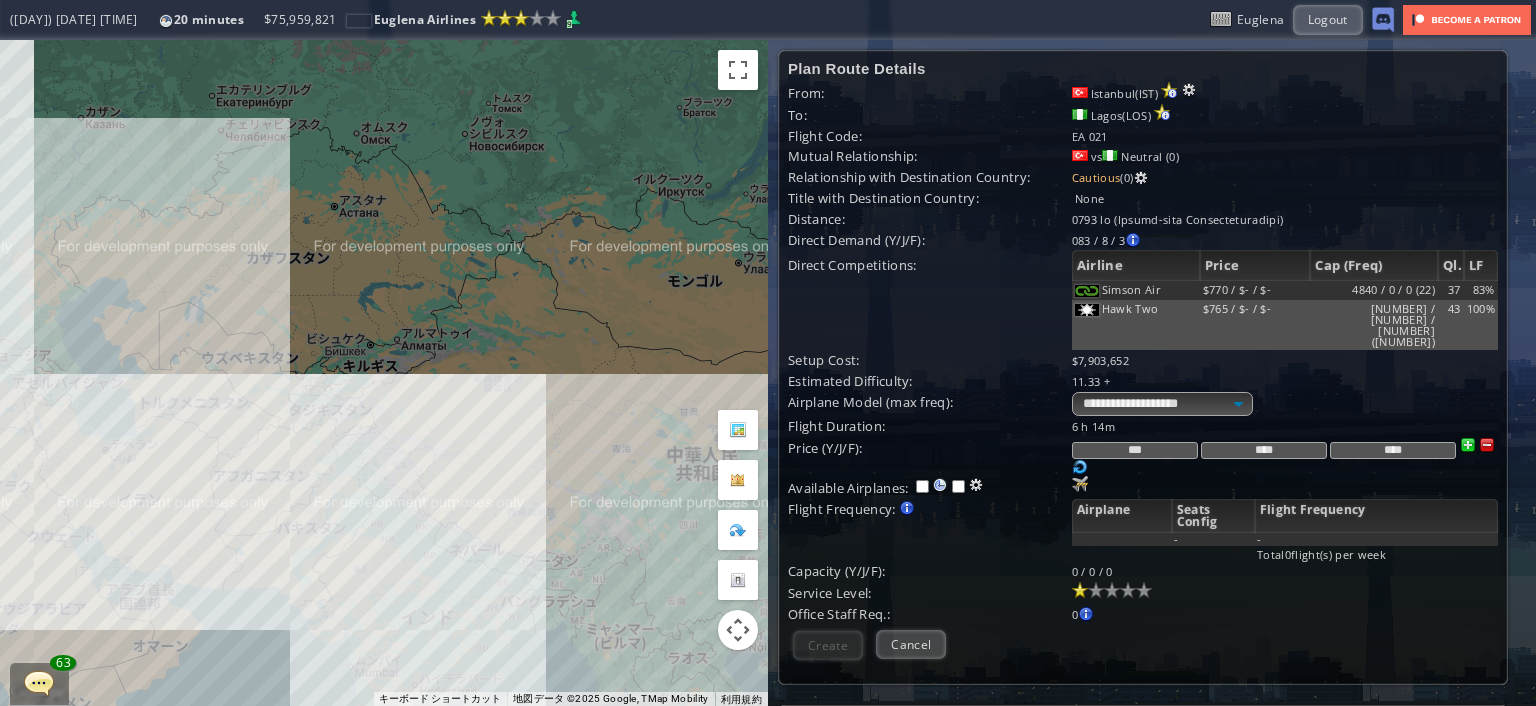 click on "矢印キーを押すと移動します。" at bounding box center (384, 373) 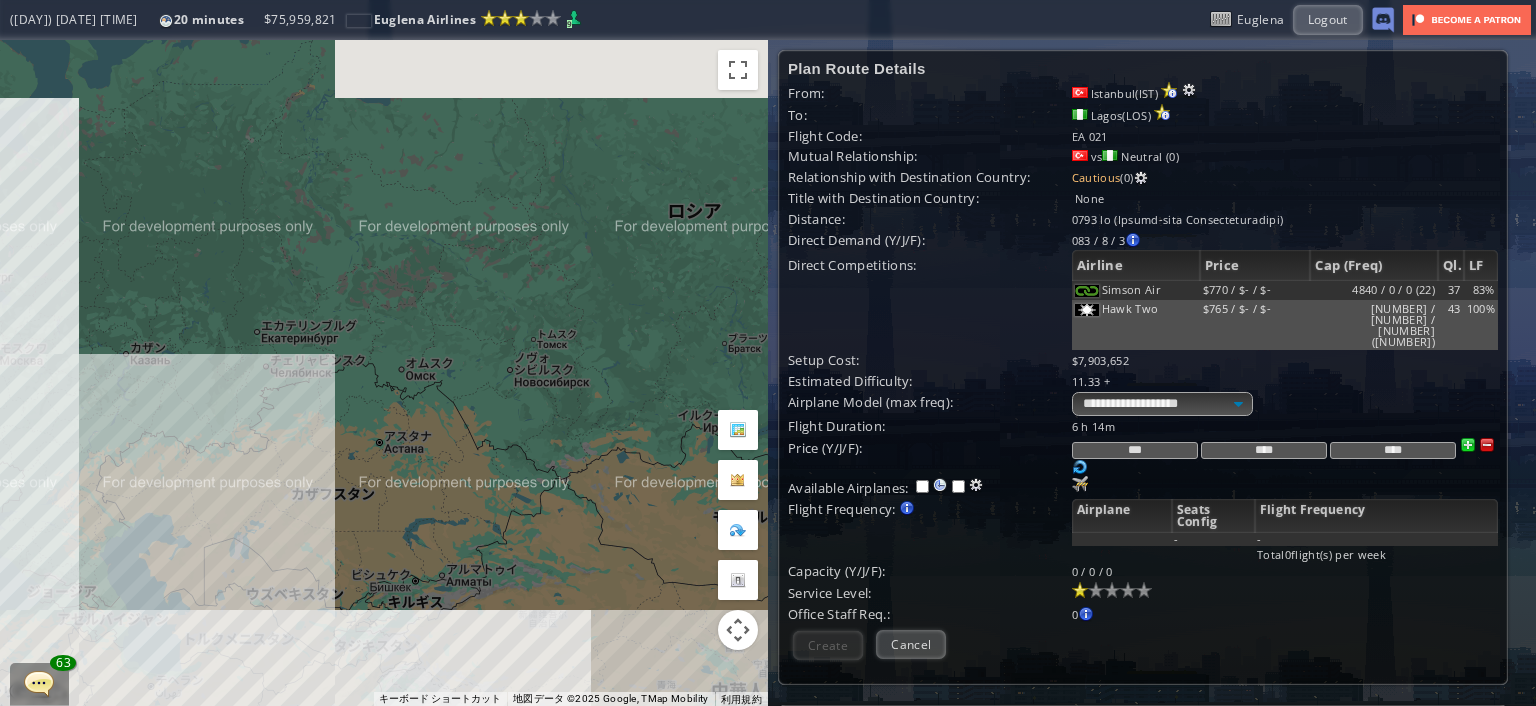 drag, startPoint x: 452, startPoint y: 540, endPoint x: 462, endPoint y: 600, distance: 60.827625 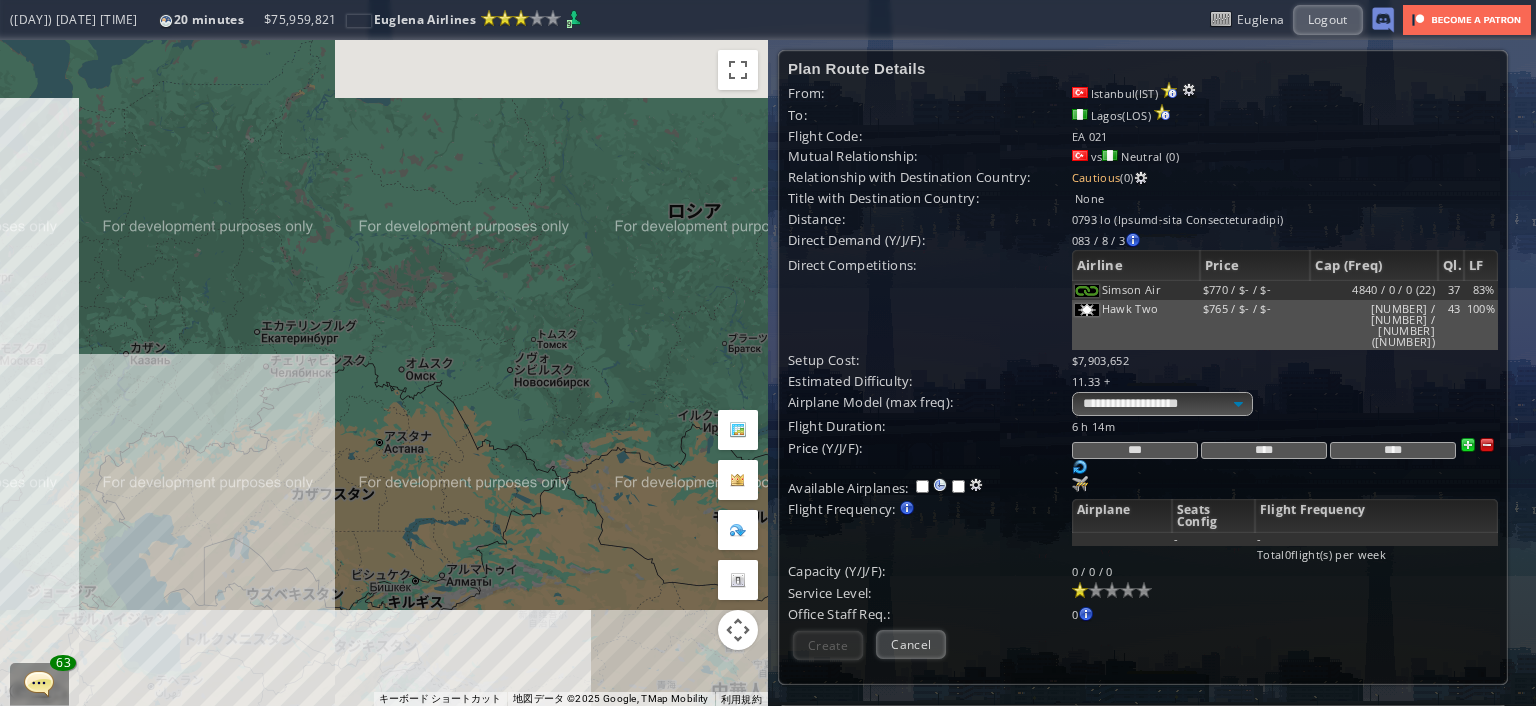 click on "矢印キーを押すと移動します。" at bounding box center (384, 373) 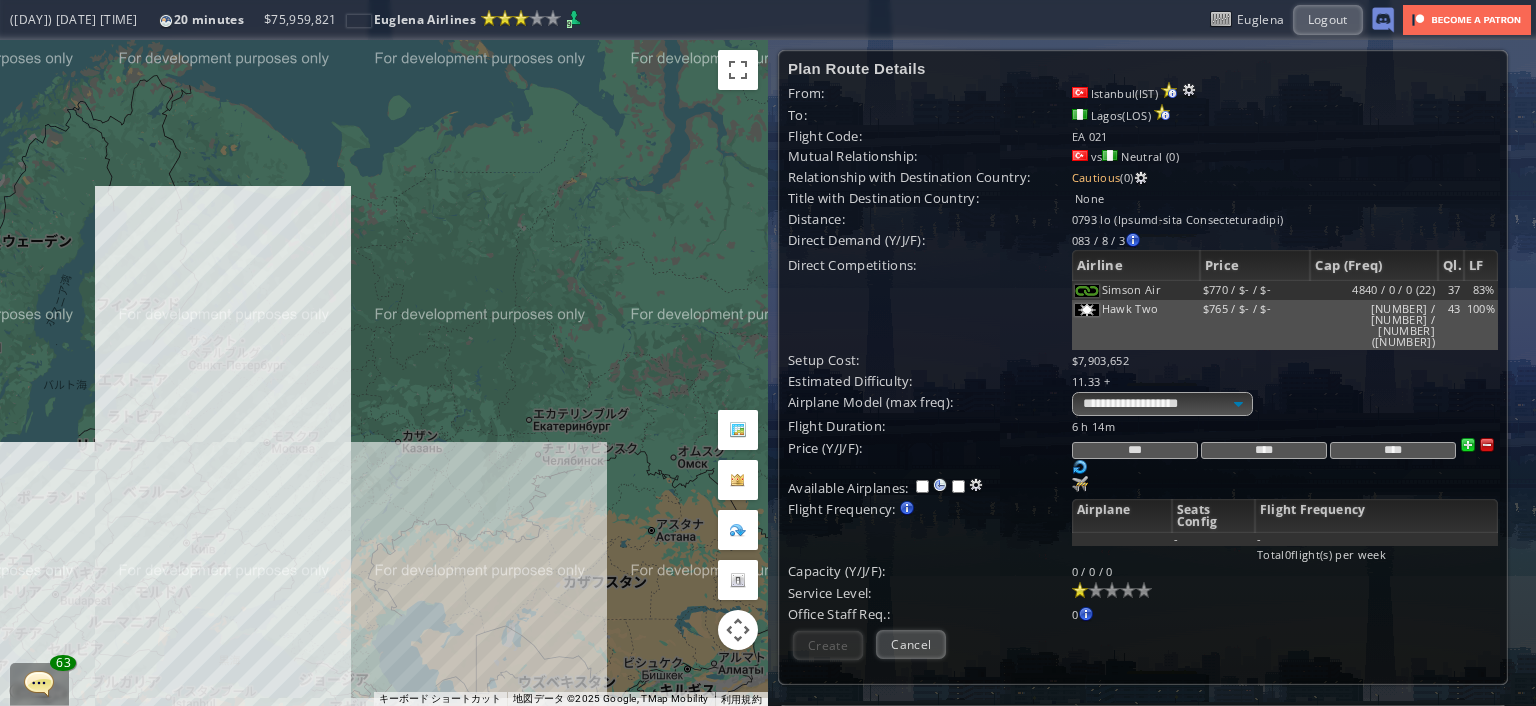 drag, startPoint x: 279, startPoint y: 489, endPoint x: 592, endPoint y: 519, distance: 314.43442 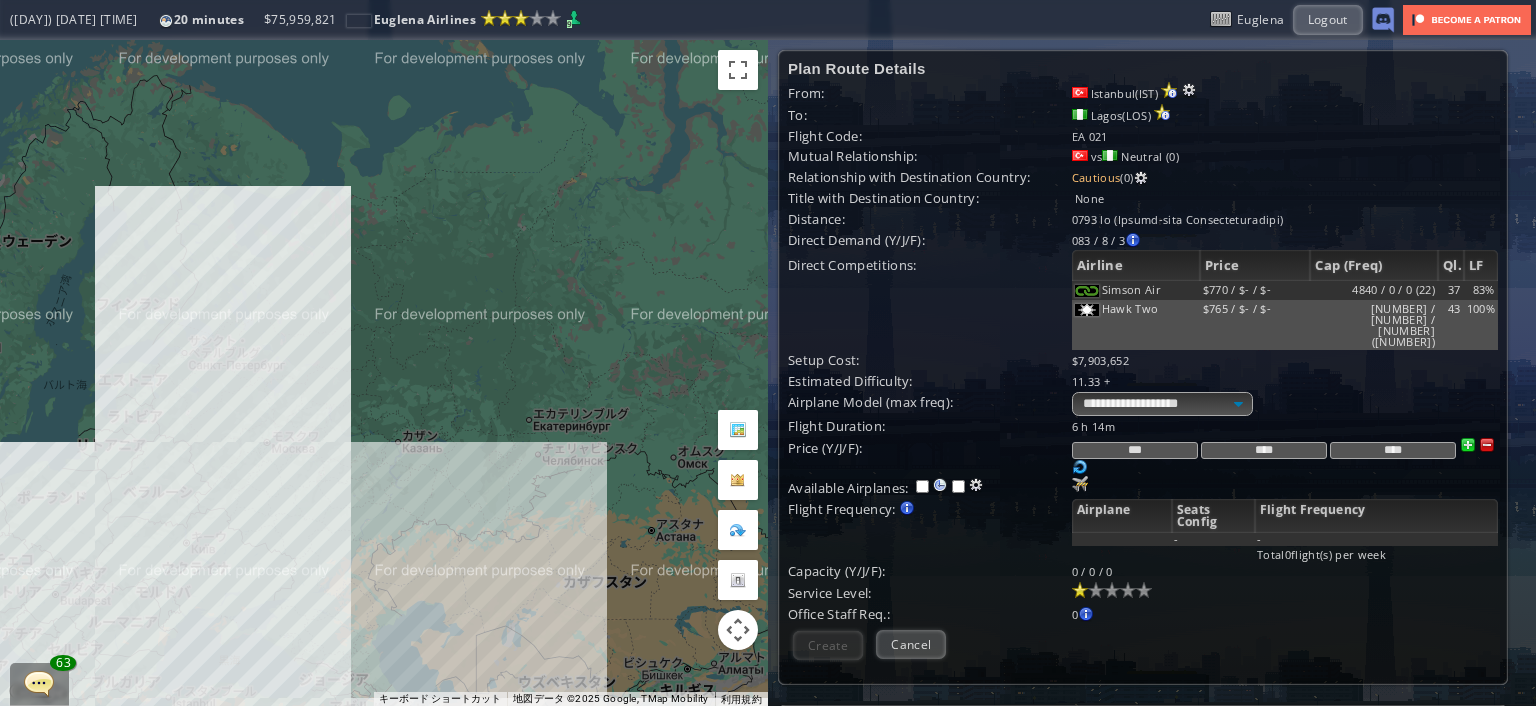 click on "矢印キーを押すと移動します。" at bounding box center [384, 373] 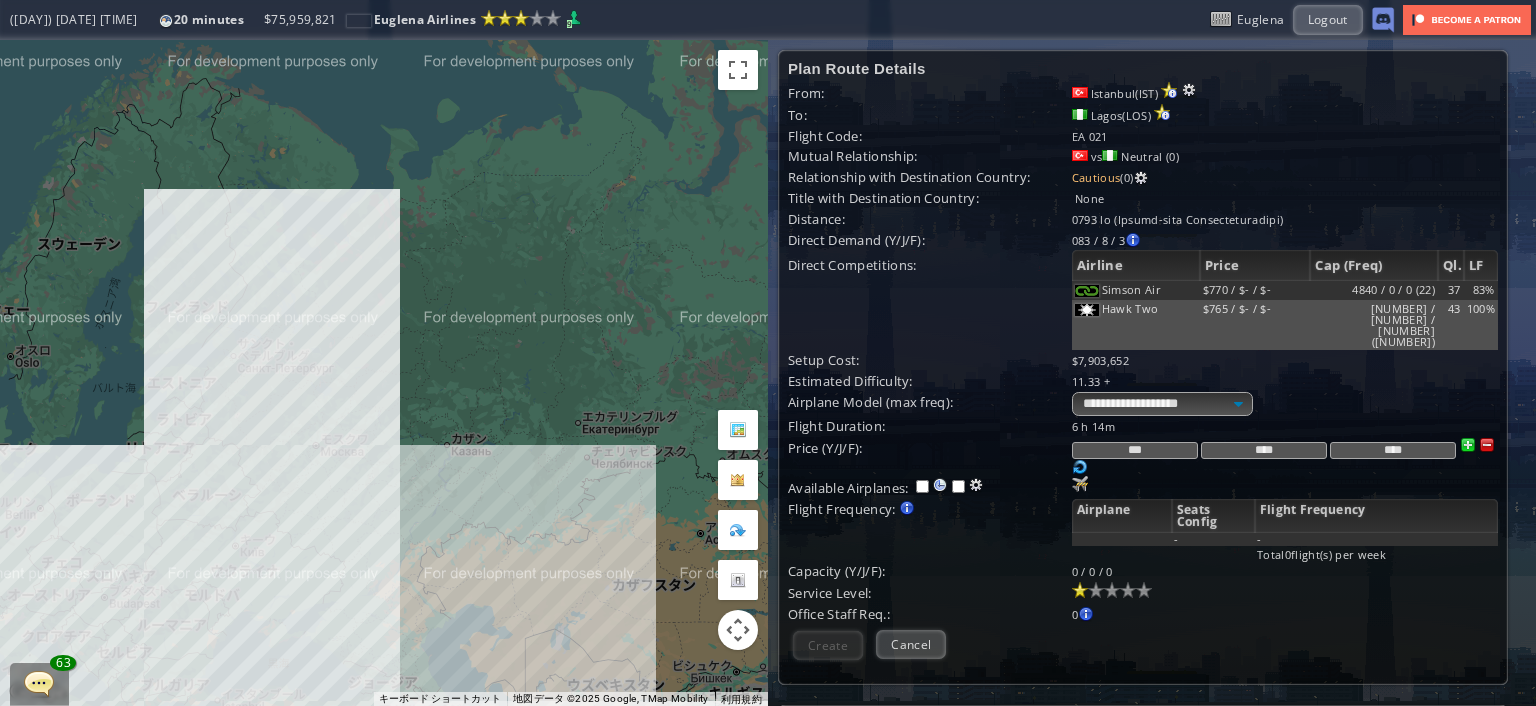 click on "矢印キーを押すと移動します。" at bounding box center [384, 373] 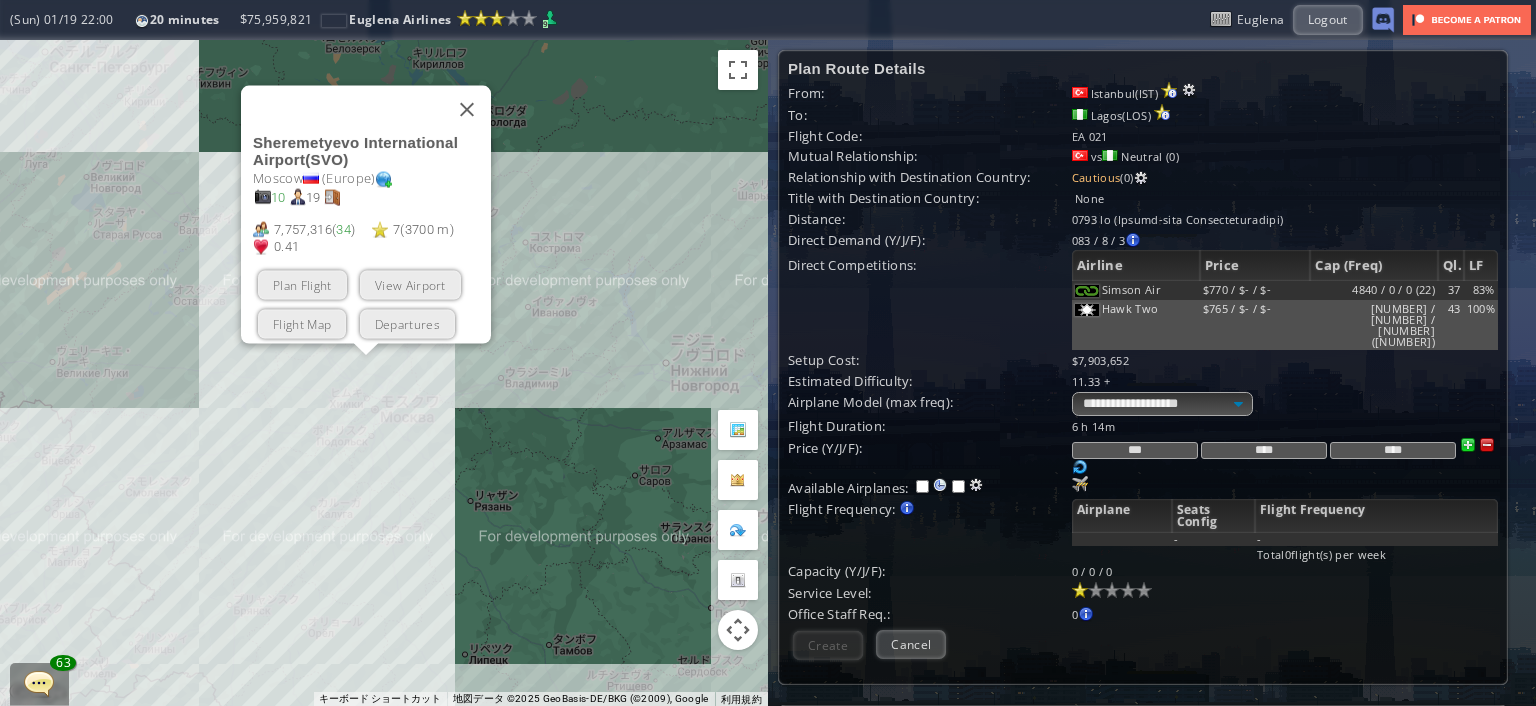 click on "矢印キーを押すと移動します。
[AIRPORT]  ( [IATA] )
[CITY]  ( [CONTINENT] )
[NUM] [NUM]
[NUM],[NUM]  ( [NUM] )
[NUM]  ( [NUM] m )
[NUM]
Plan Flight
View Airport
Flight Map
Departures" at bounding box center (384, 373) 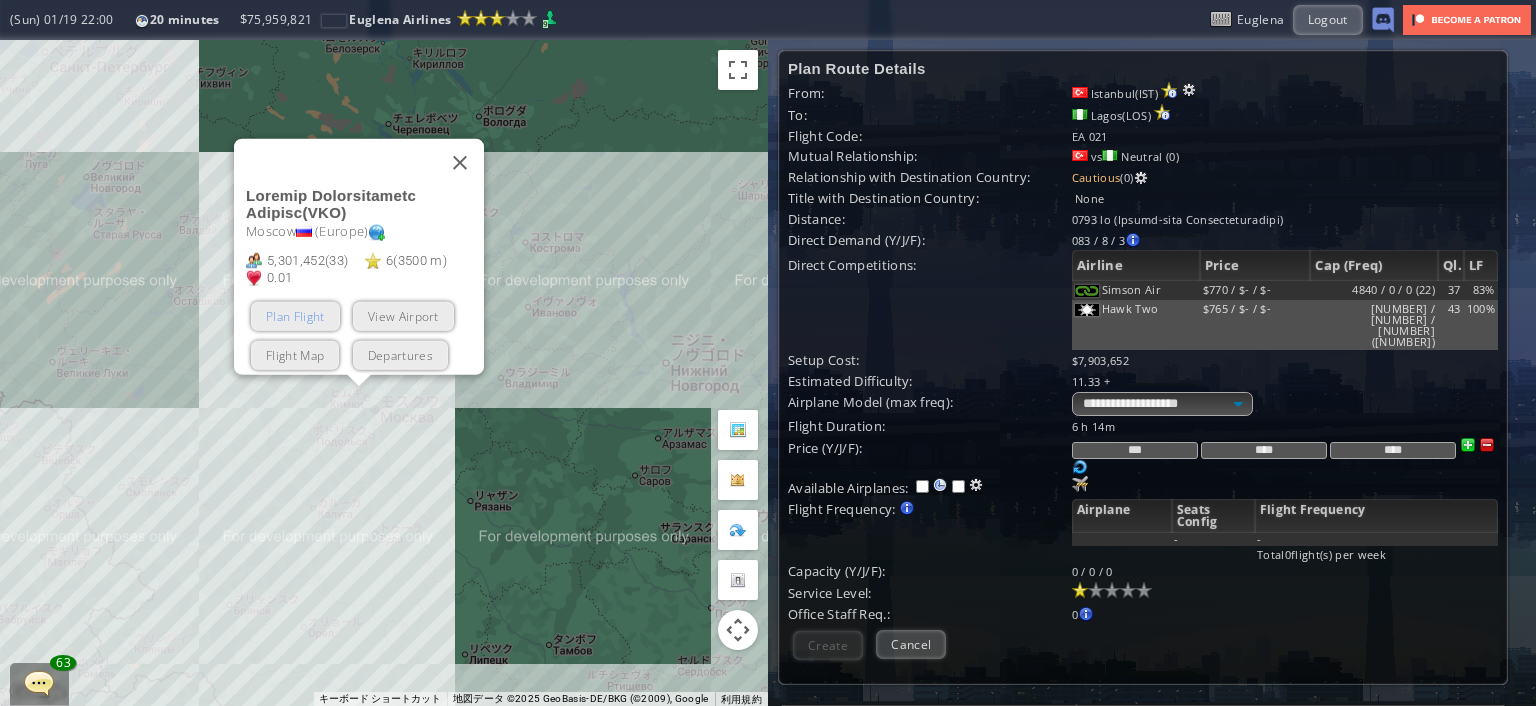 click on "Plan Flight" at bounding box center (295, 316) 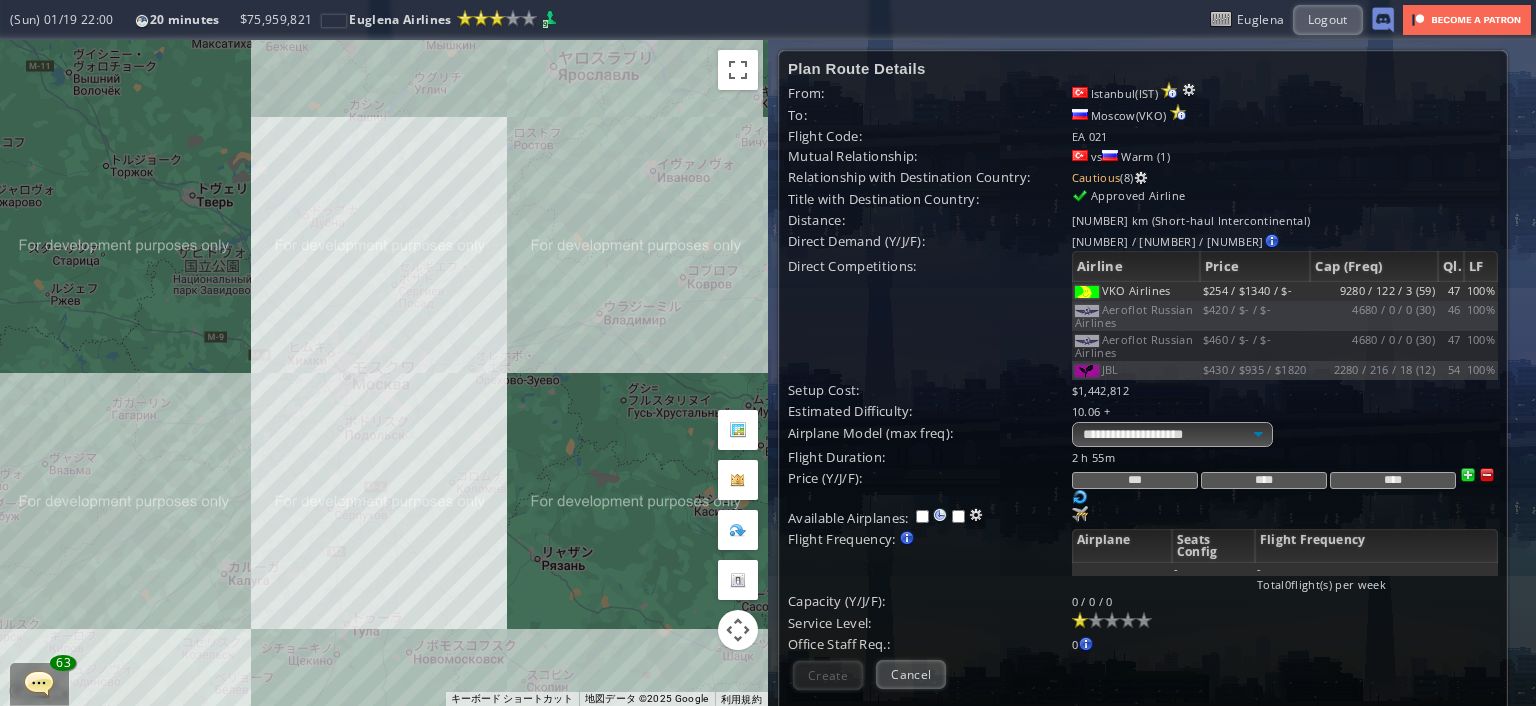 click on "矢印キーを押すと移動します。" at bounding box center [384, 373] 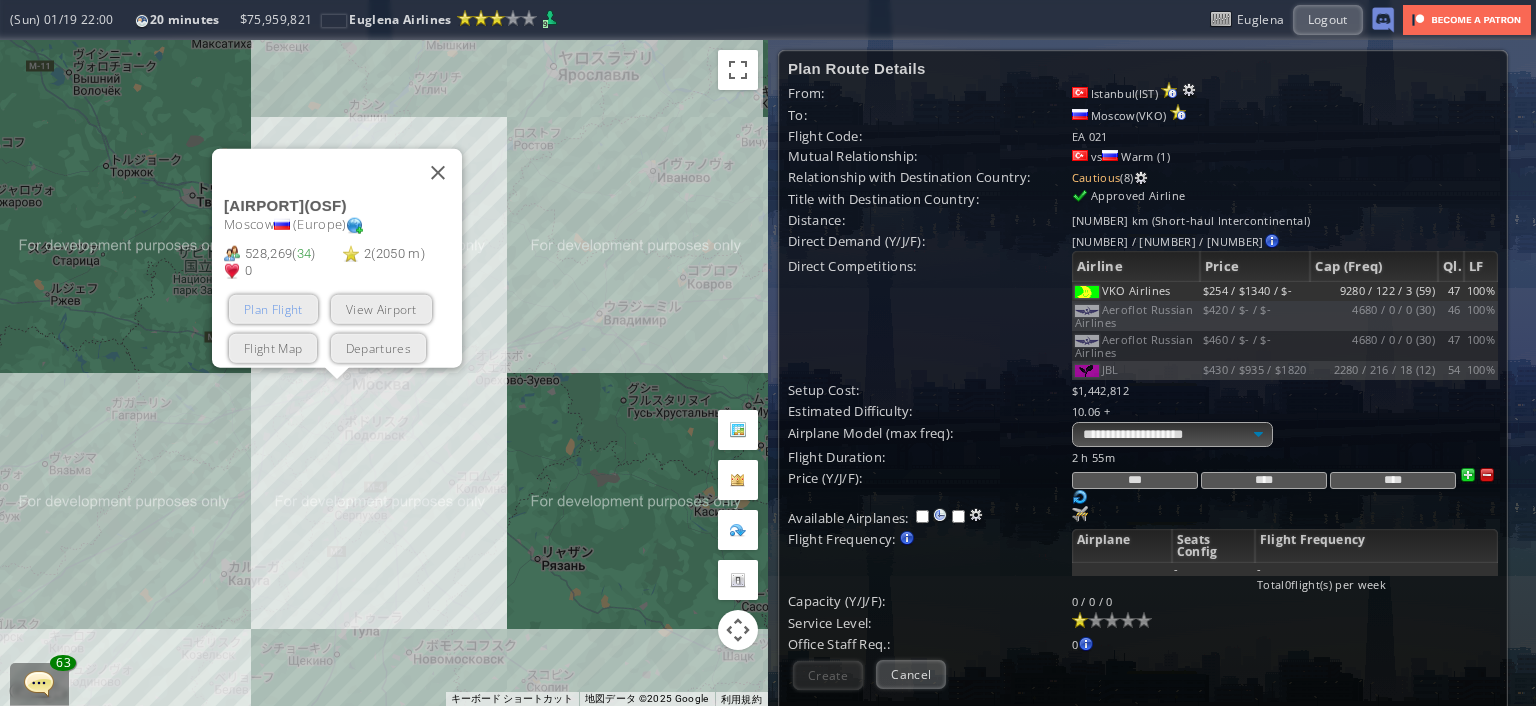 click on "Plan Flight" at bounding box center [273, 309] 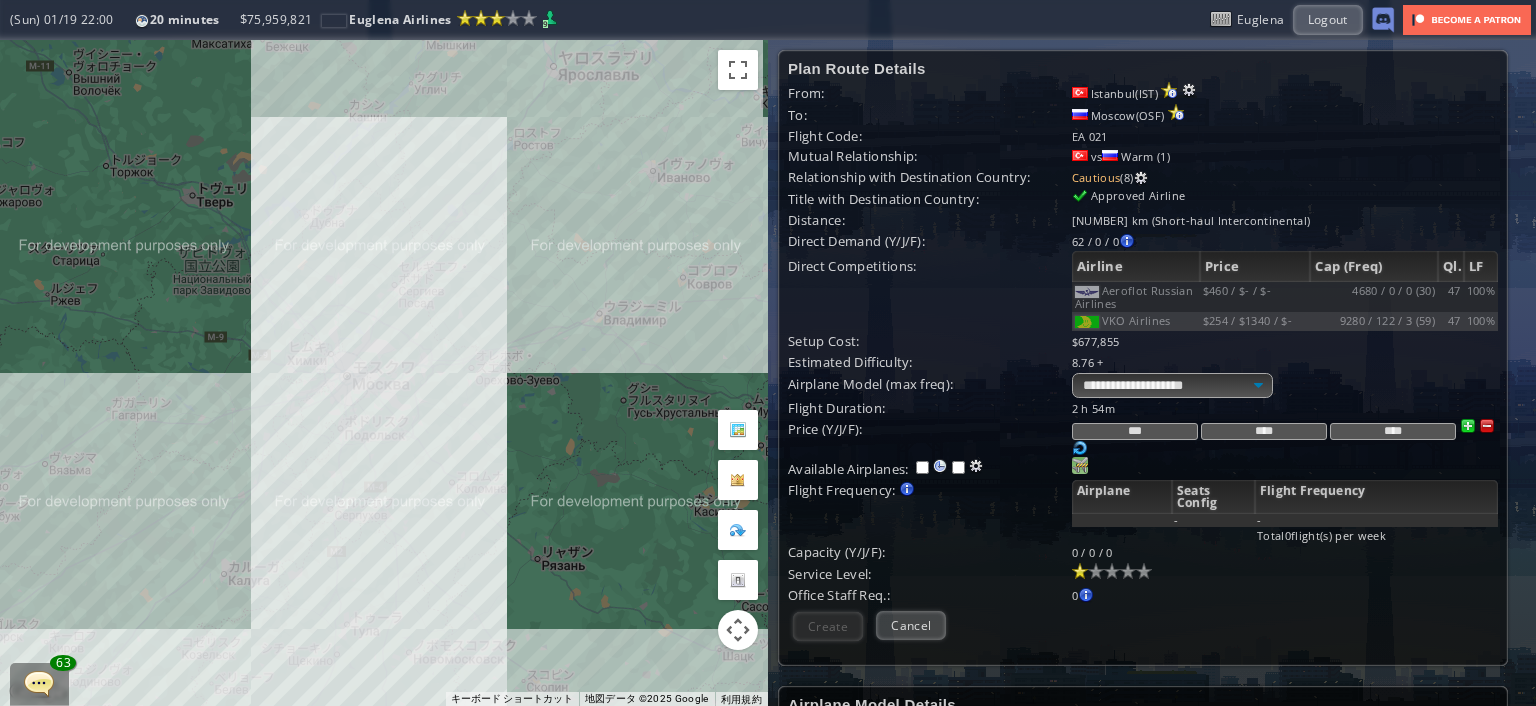 click at bounding box center (1080, 465) 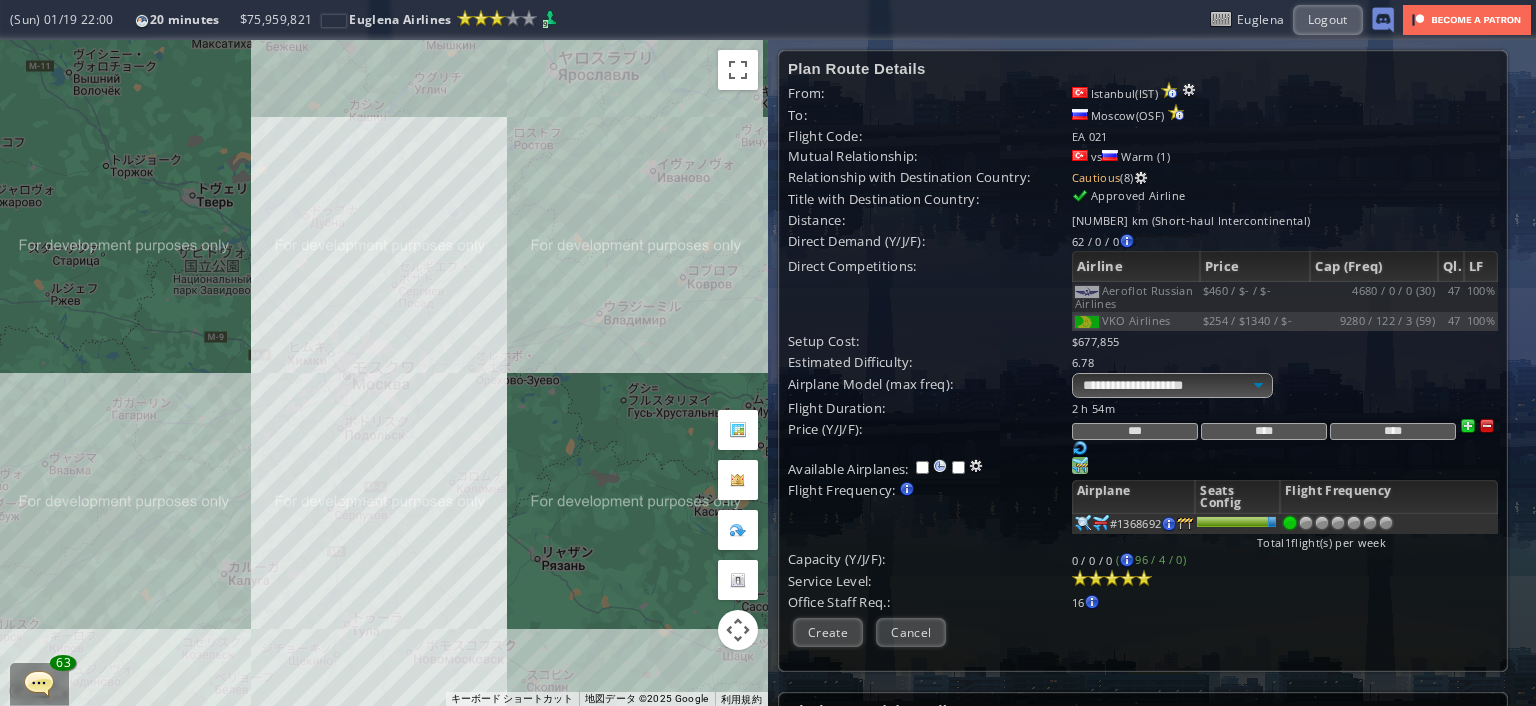 click at bounding box center (1144, 578) 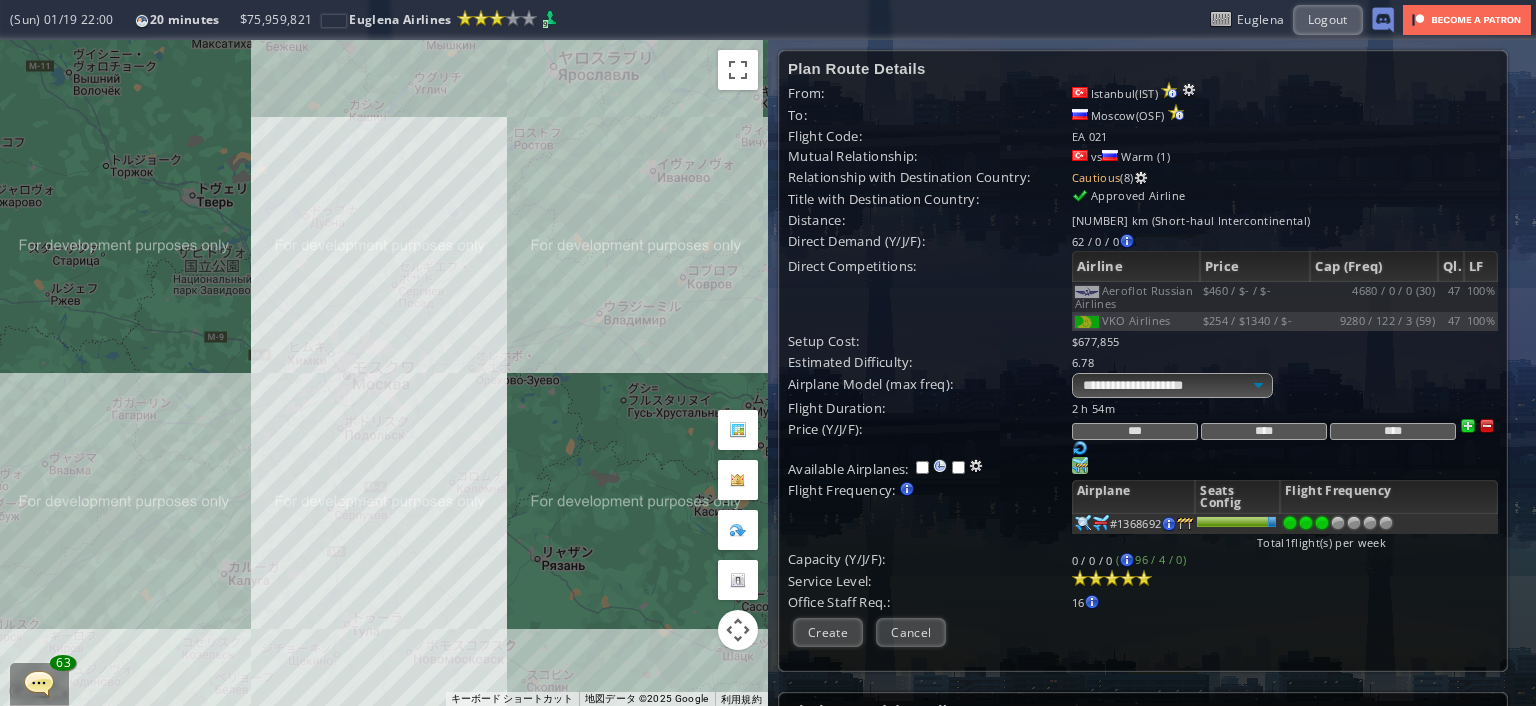 click at bounding box center [1322, 523] 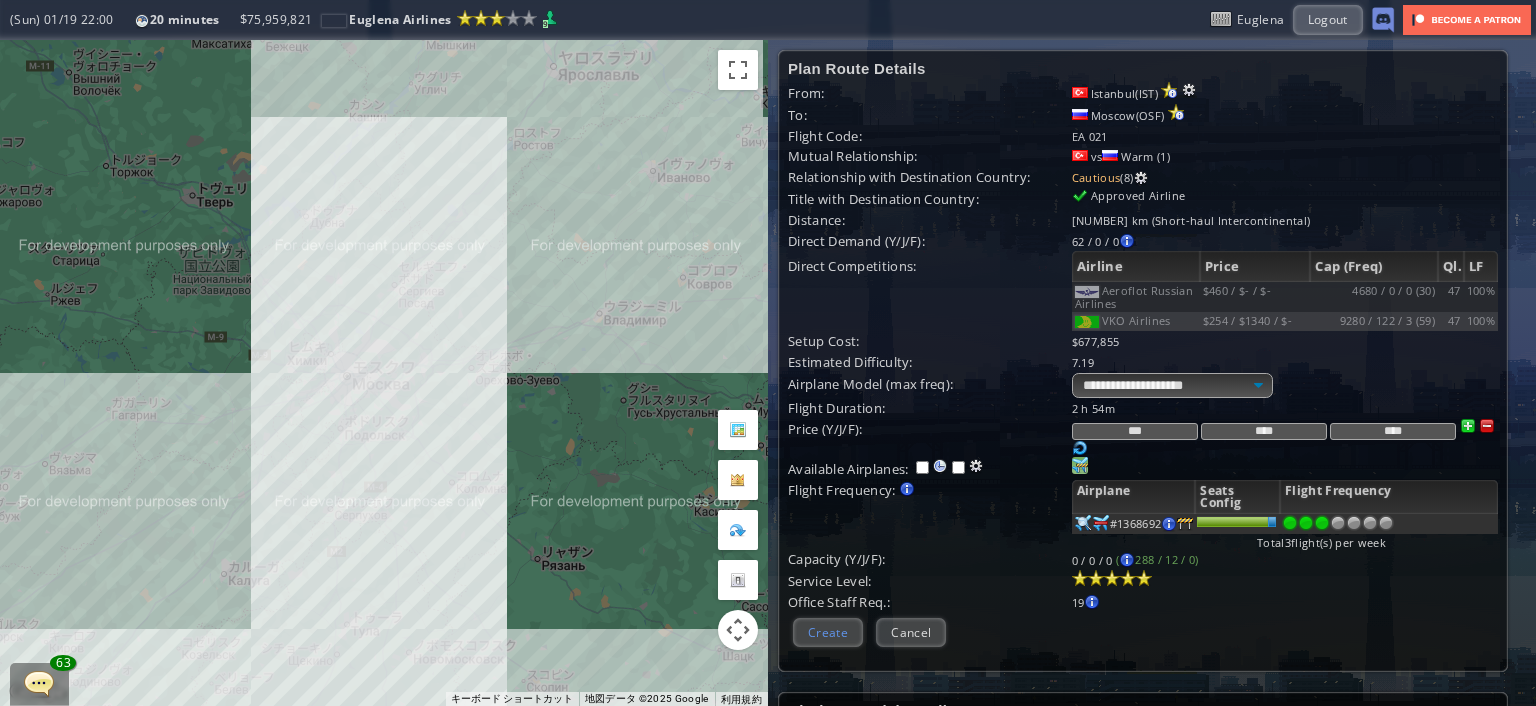 click on "Create" at bounding box center (828, 632) 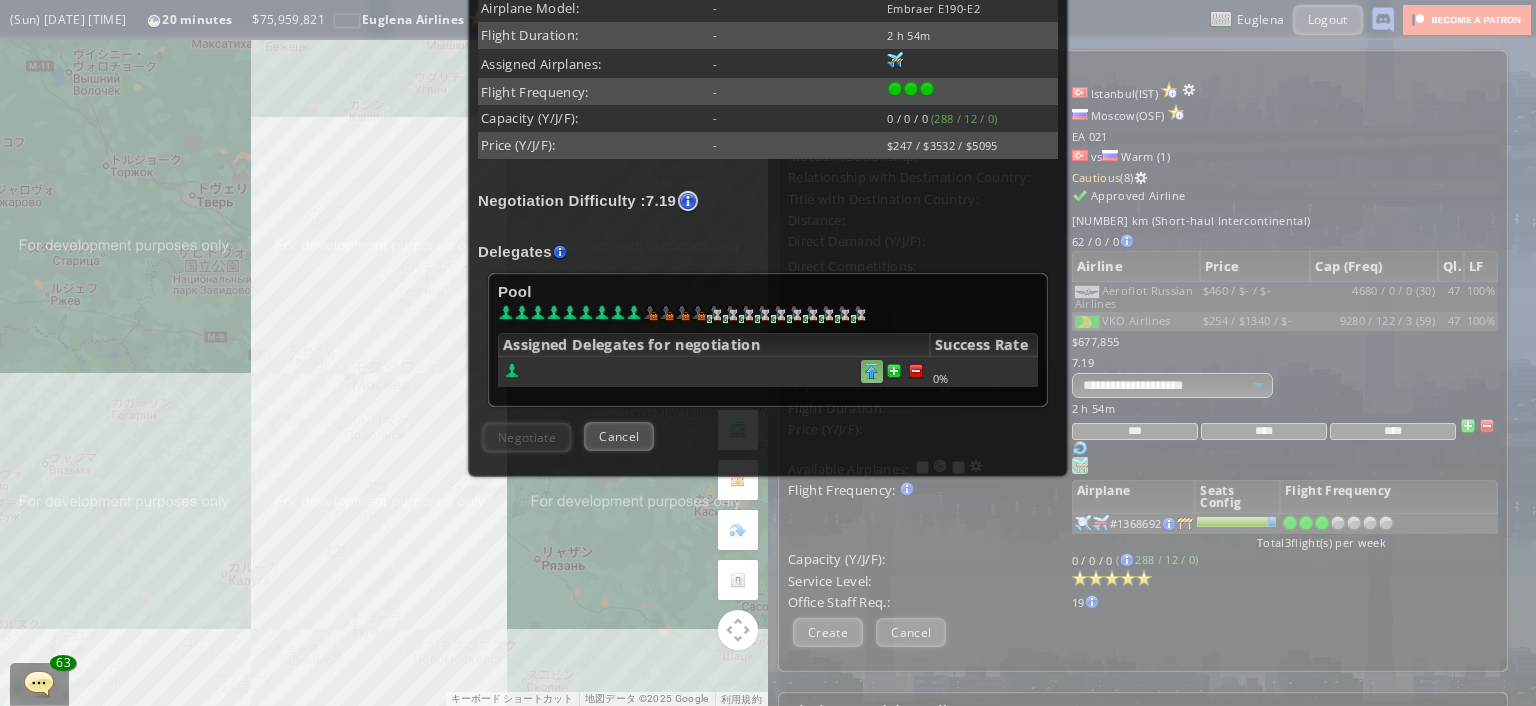 click at bounding box center (916, 371) 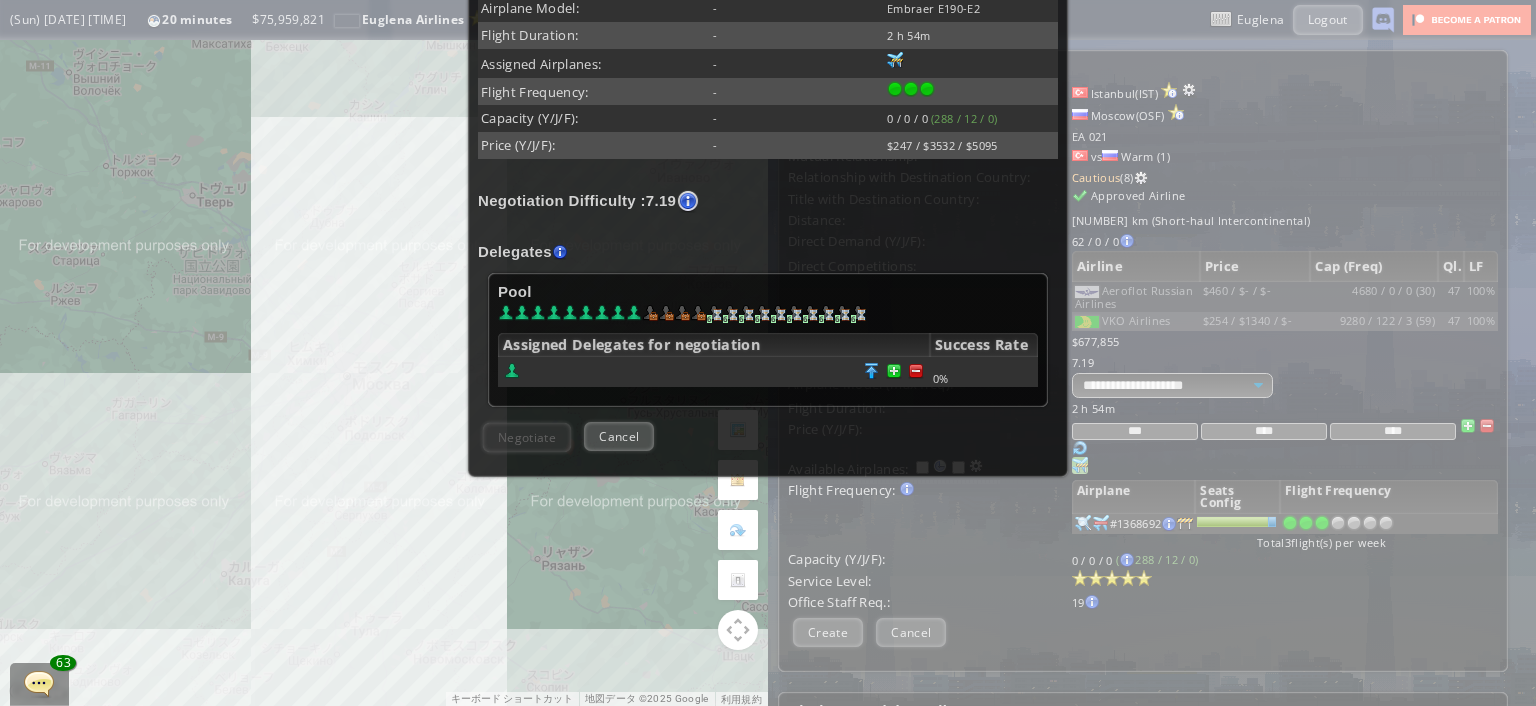 scroll, scrollTop: 482, scrollLeft: 0, axis: vertical 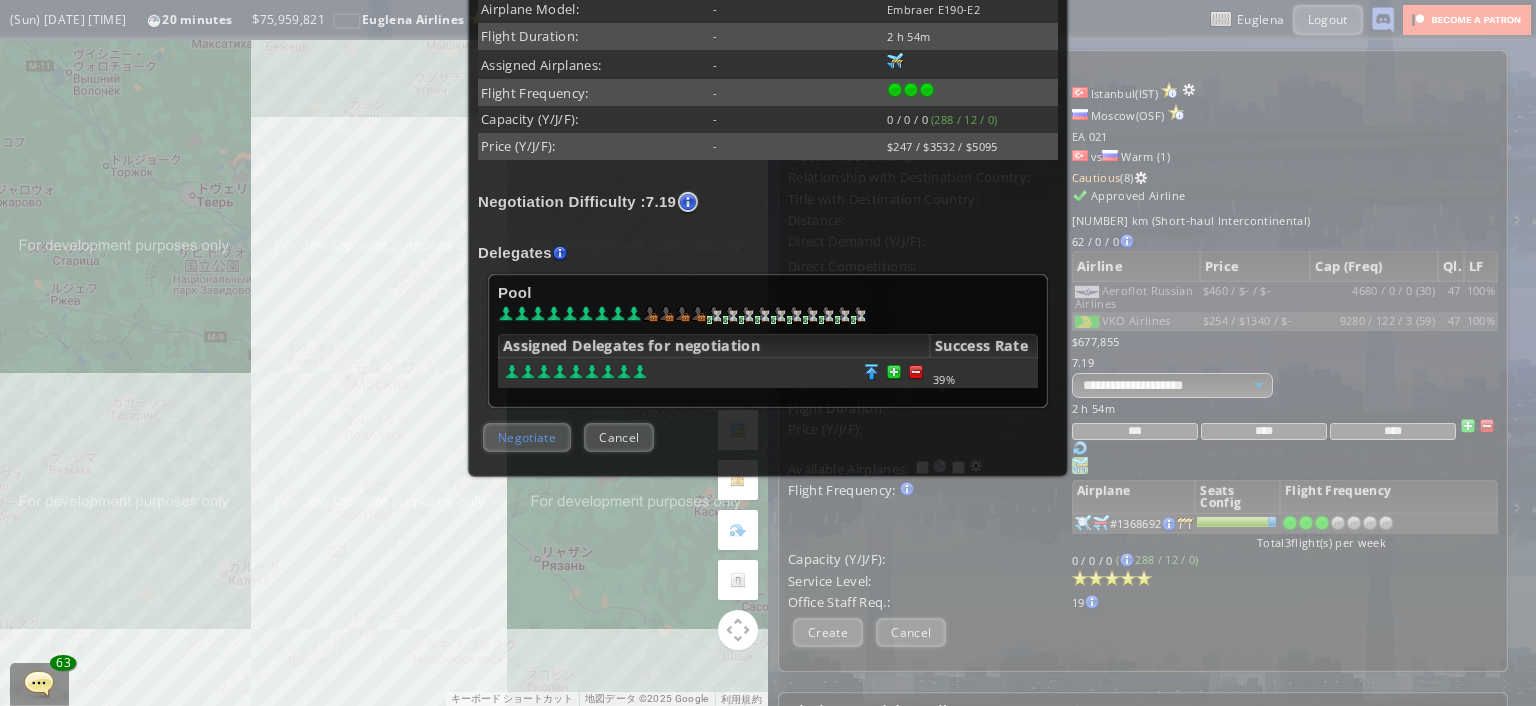 click on "Negotiate" at bounding box center (527, 437) 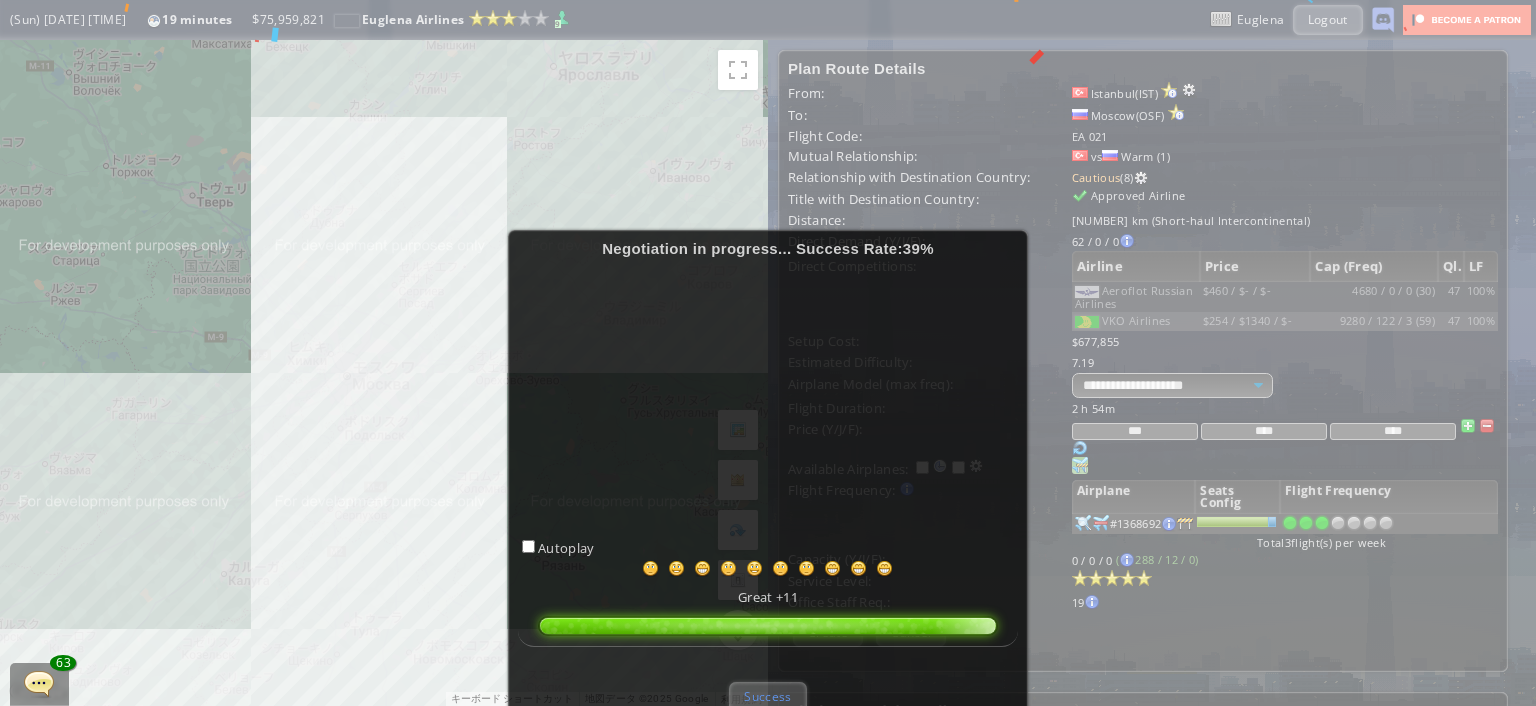 click on "Success" at bounding box center (767, 696) 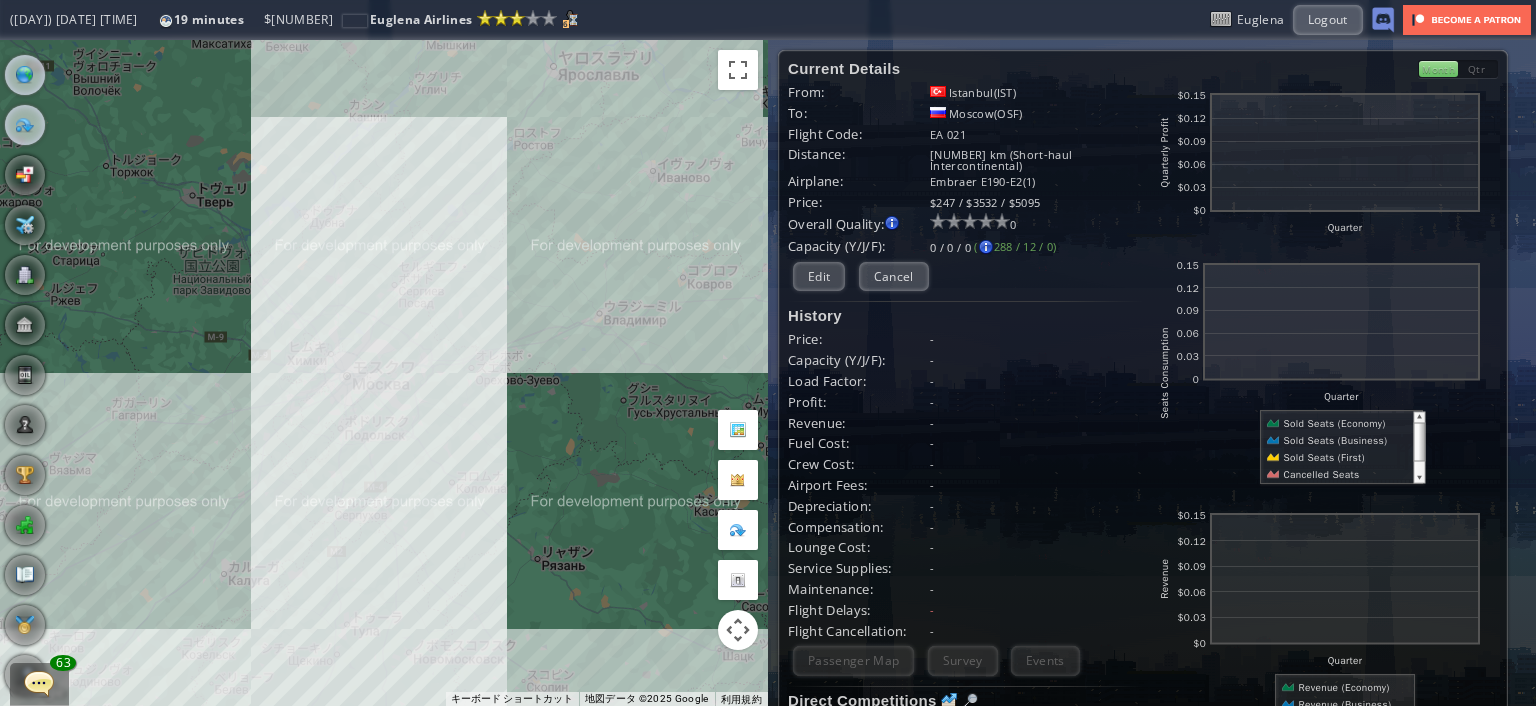 click at bounding box center [25, 125] 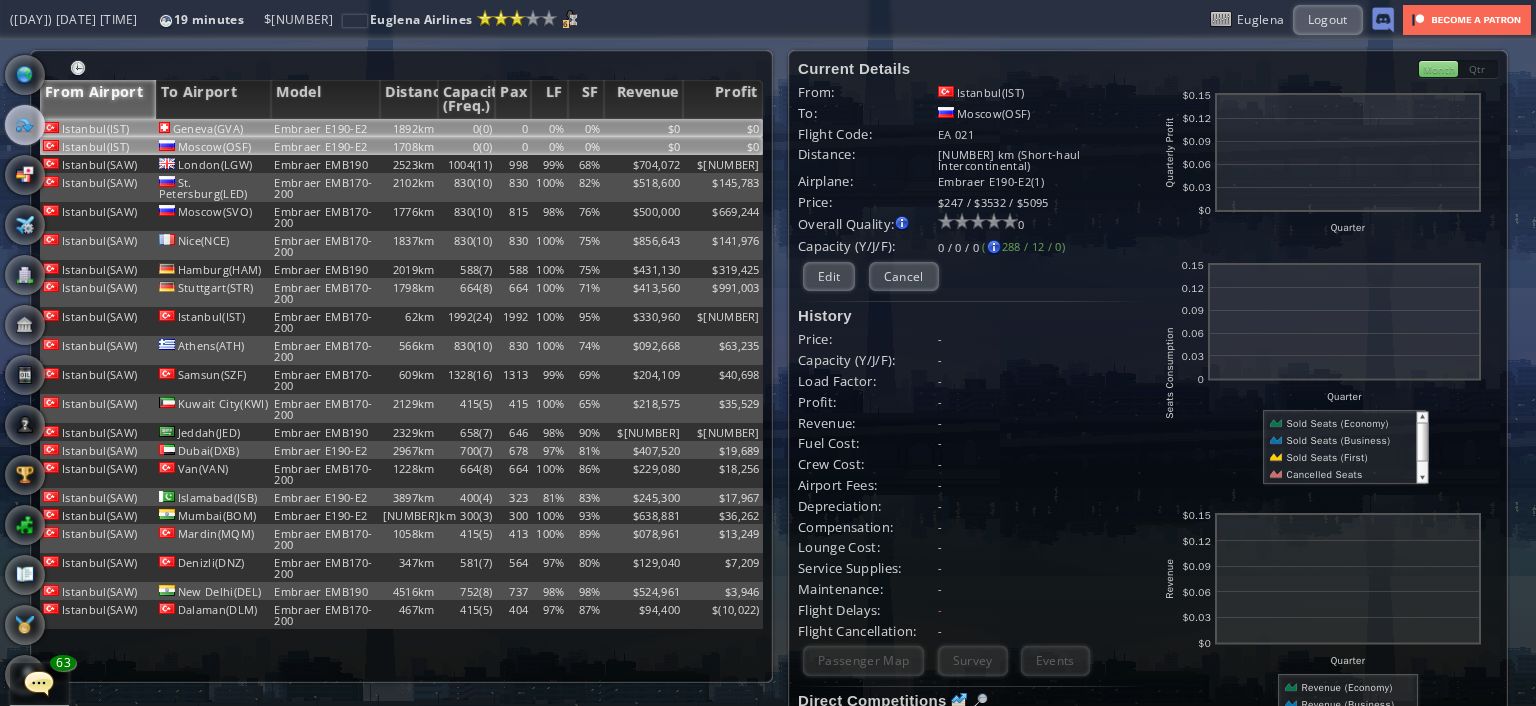 click on "Geneva(GVA)" at bounding box center [214, 128] 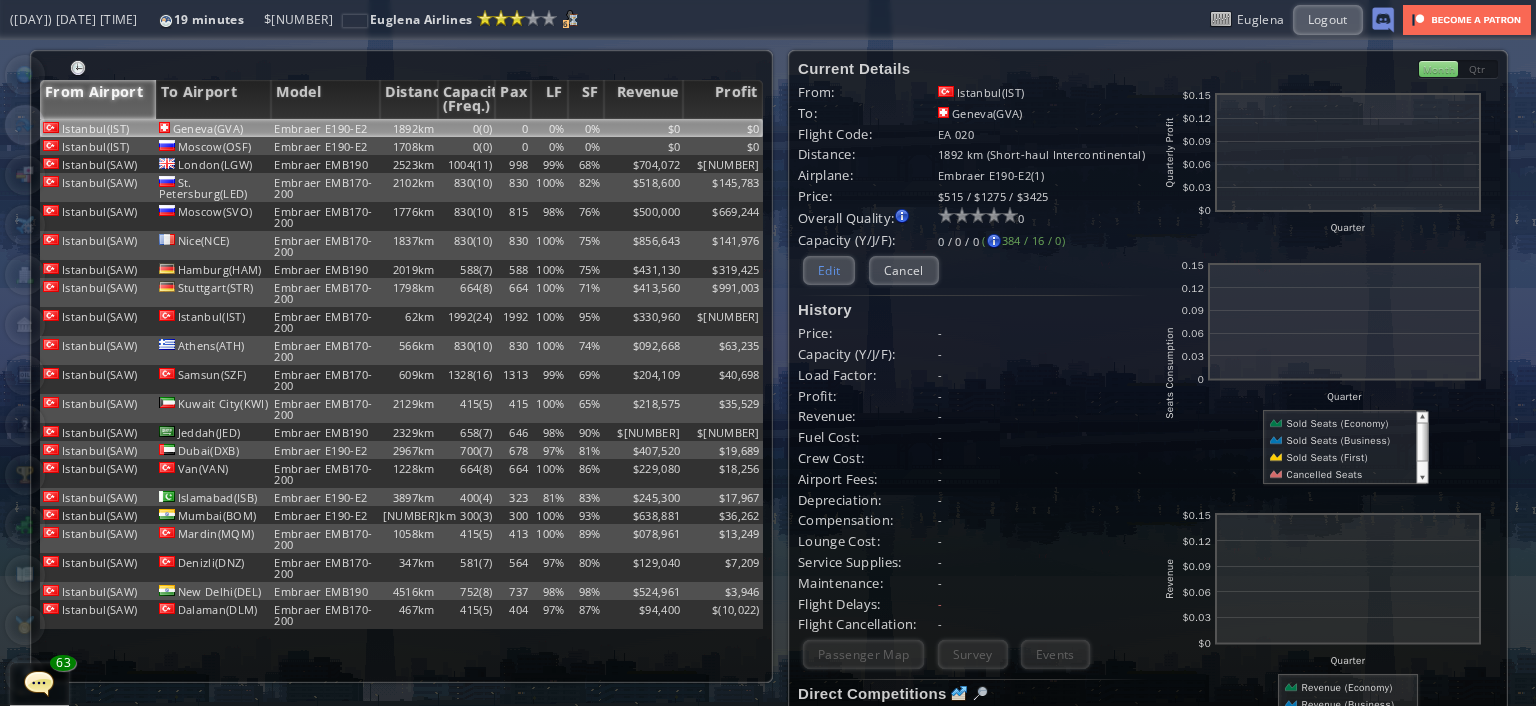 click on "Edit" at bounding box center [829, 270] 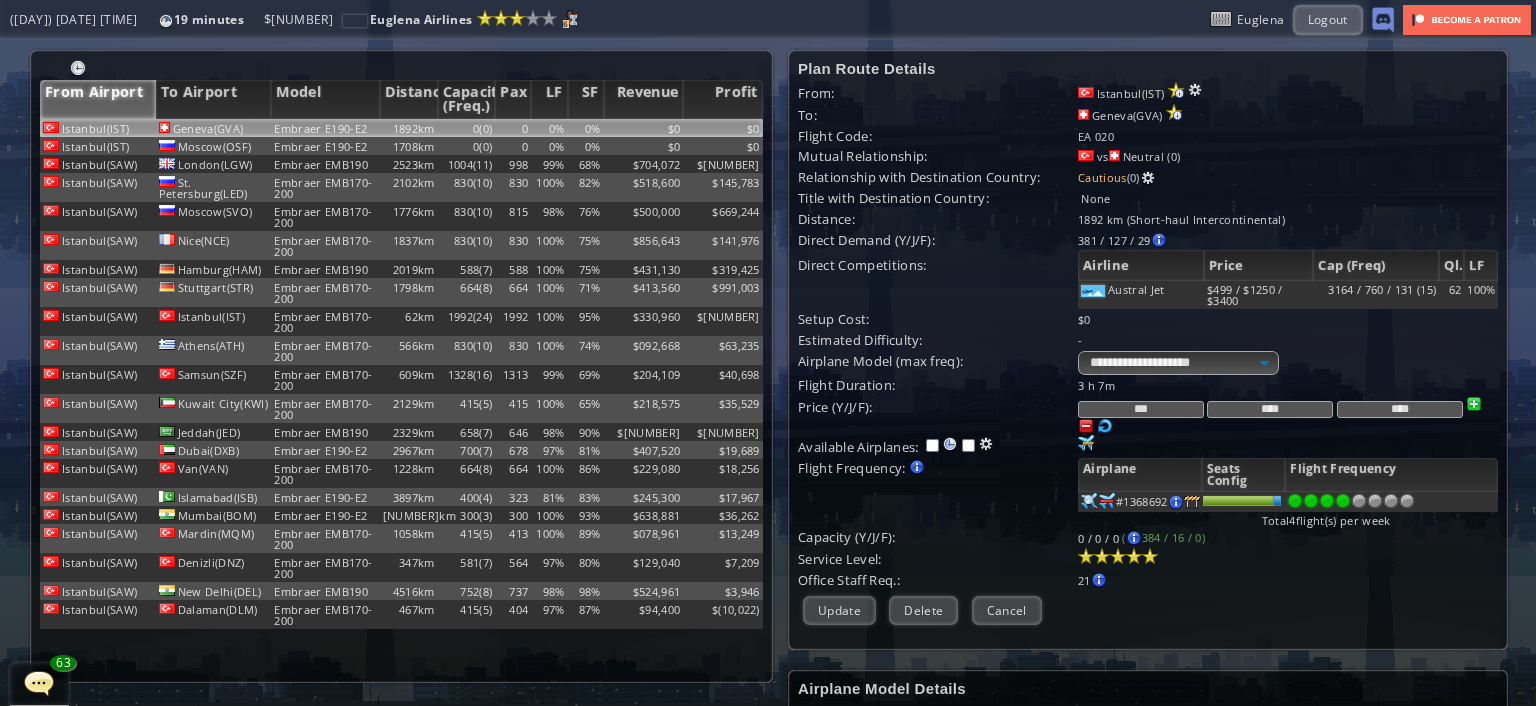 click on "**********" at bounding box center [1148, 345] 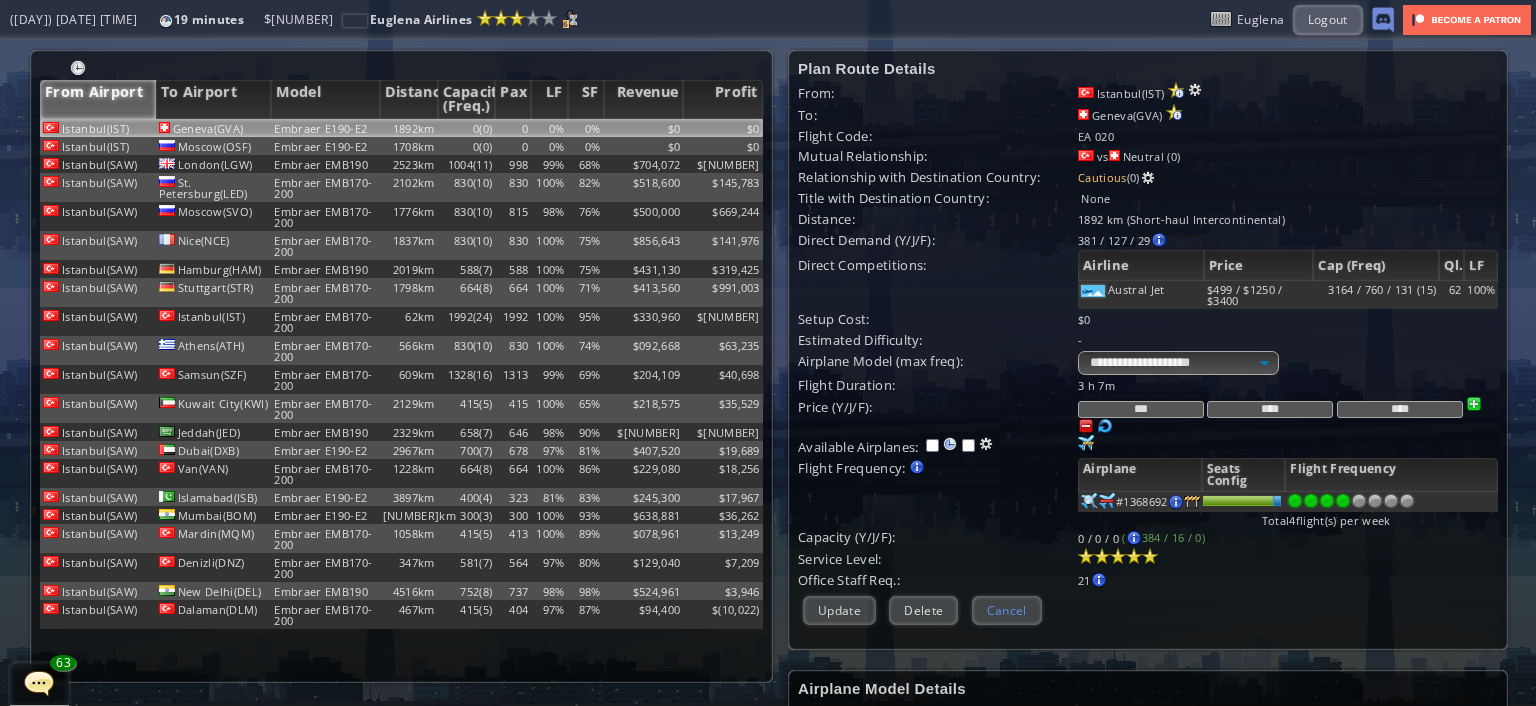 click on "Cancel" at bounding box center [1007, 610] 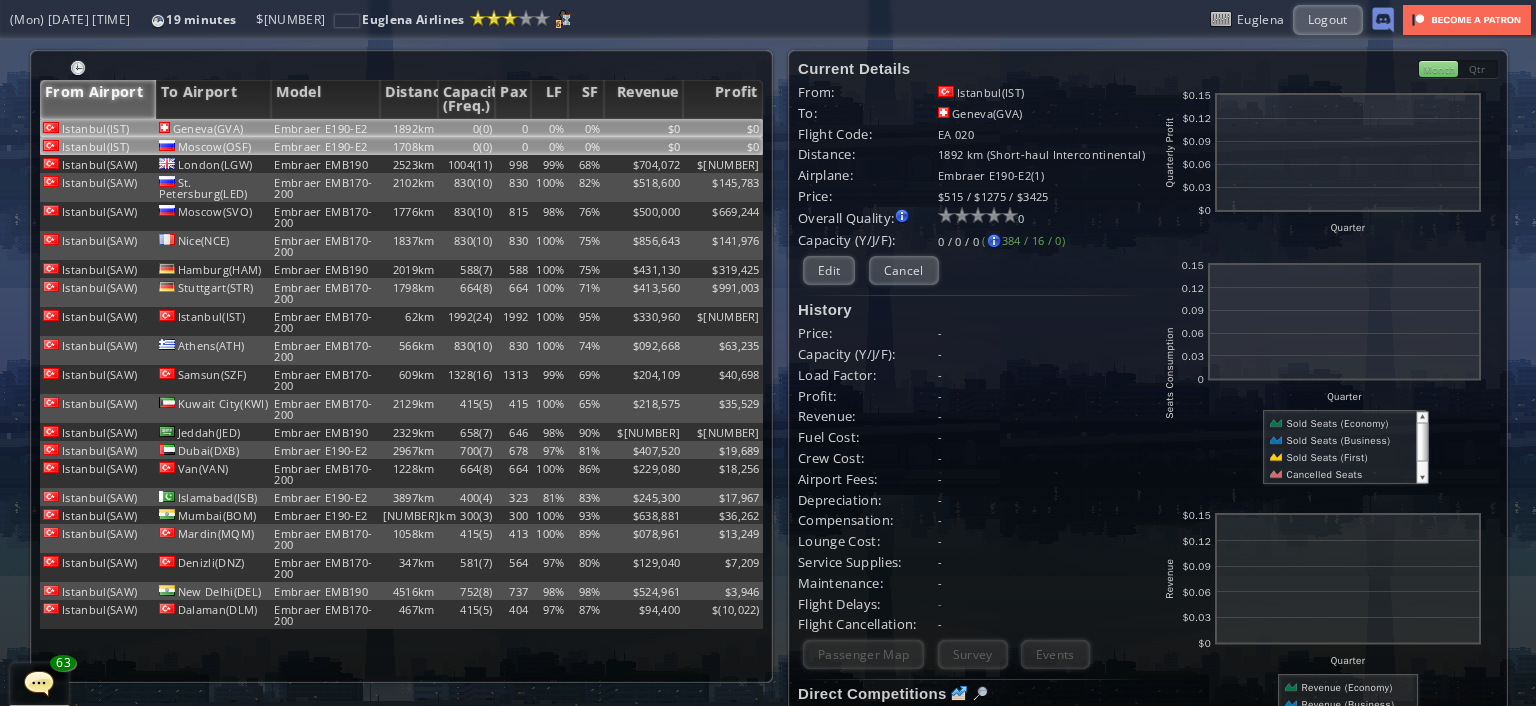 click on "$0" at bounding box center (644, 128) 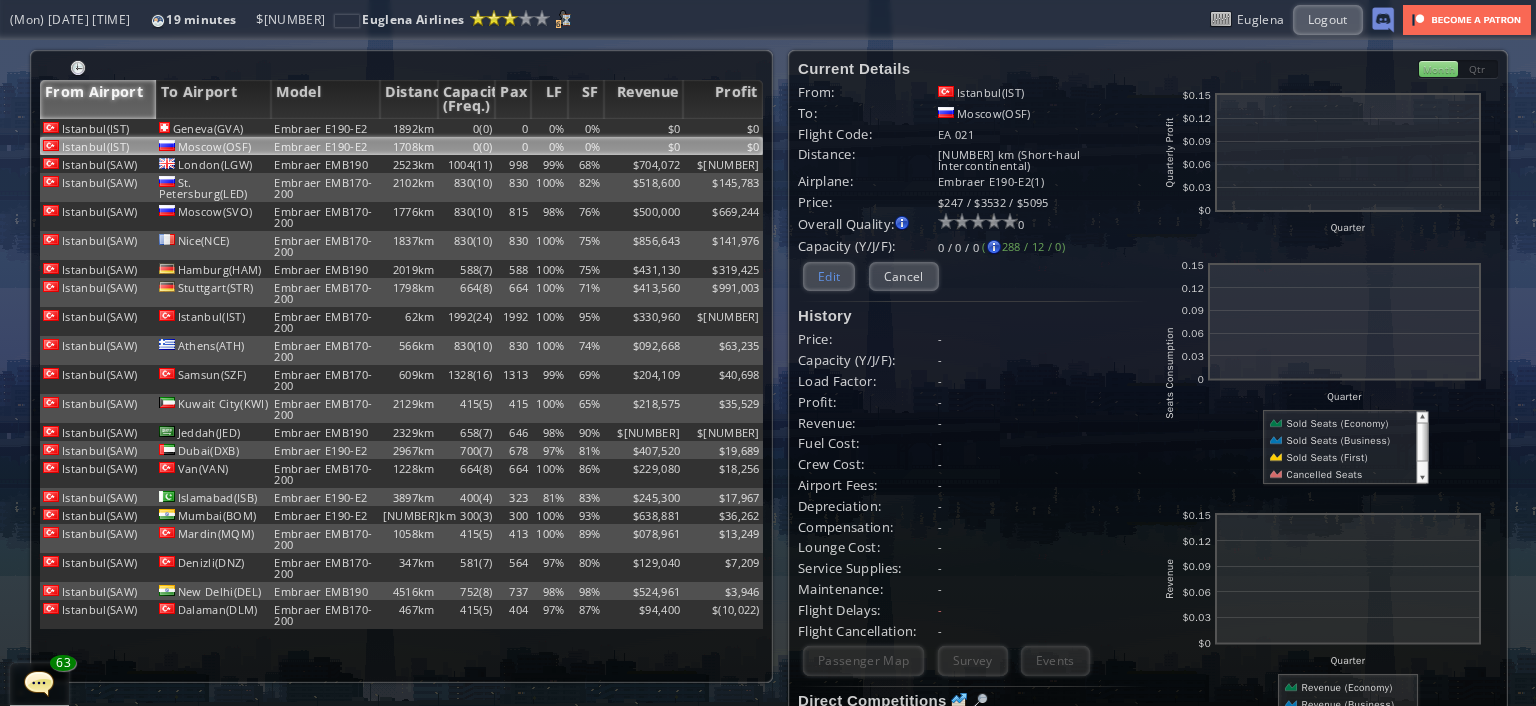 click on "Edit" at bounding box center (829, 276) 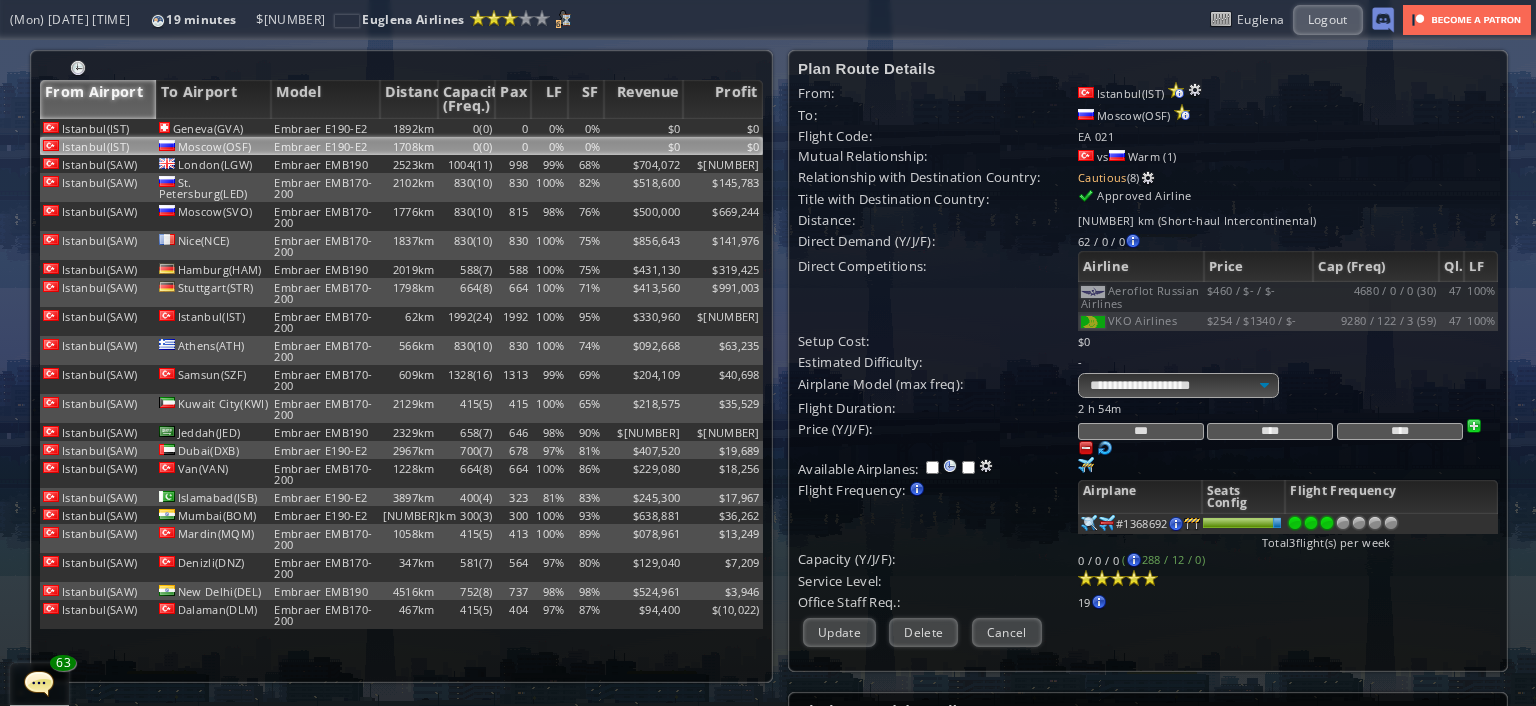 click on "***" at bounding box center (1141, 431) 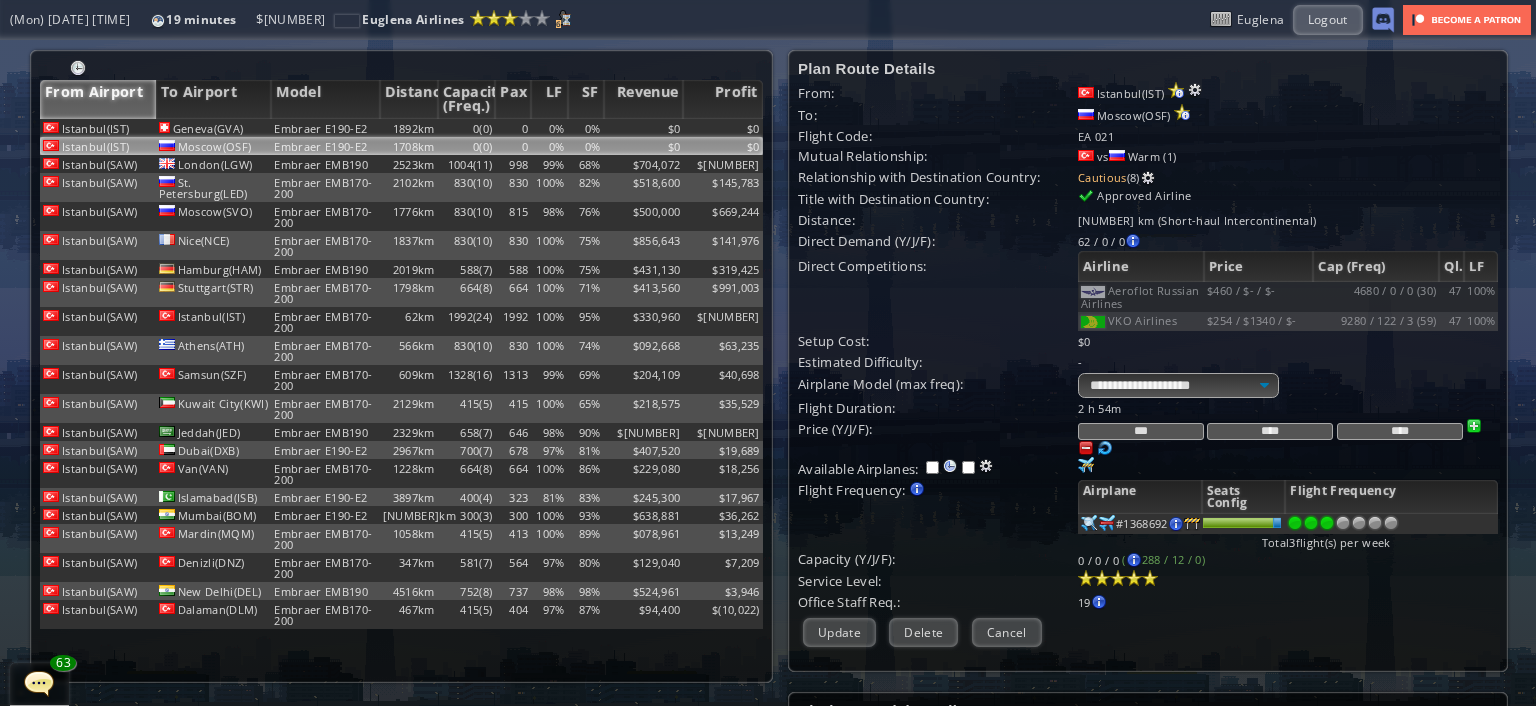 type on "***" 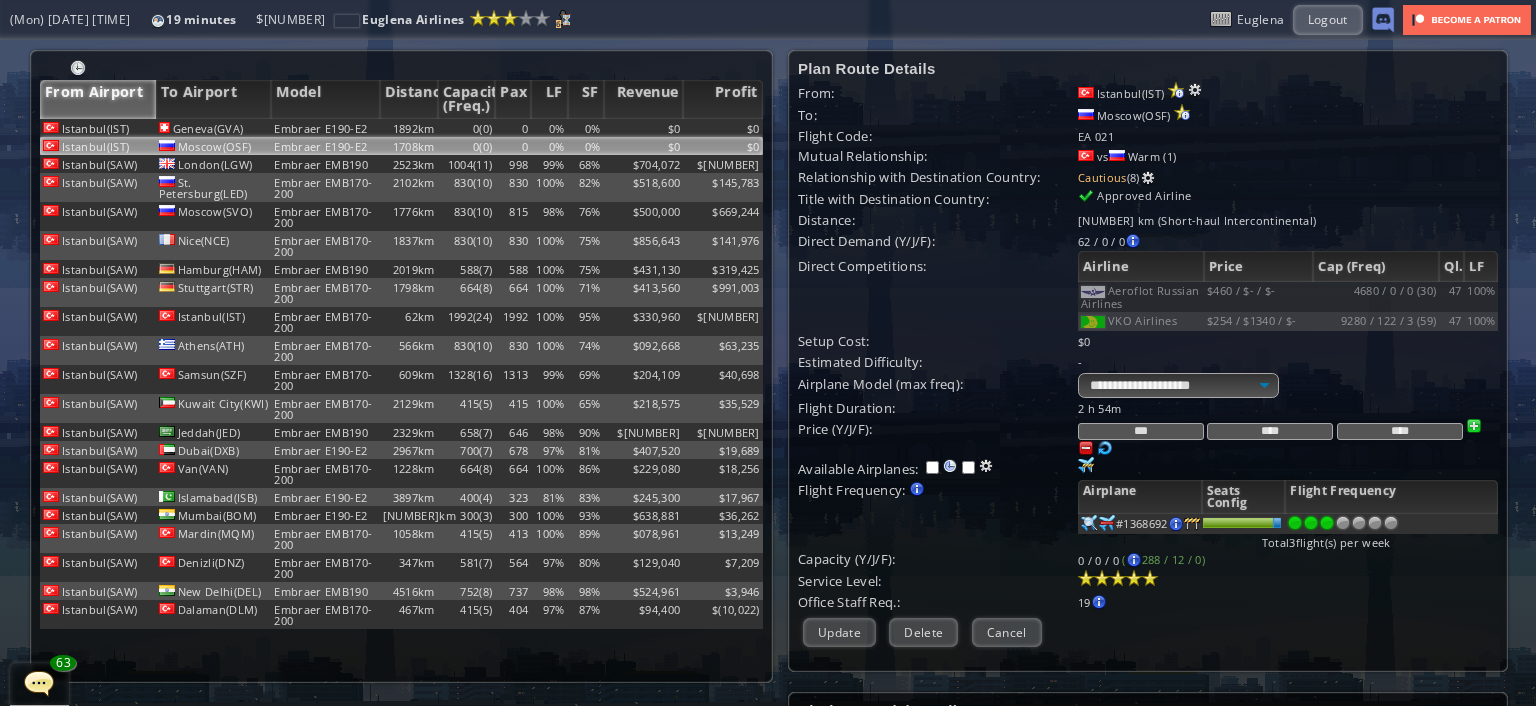 click on "****" at bounding box center [1270, 431] 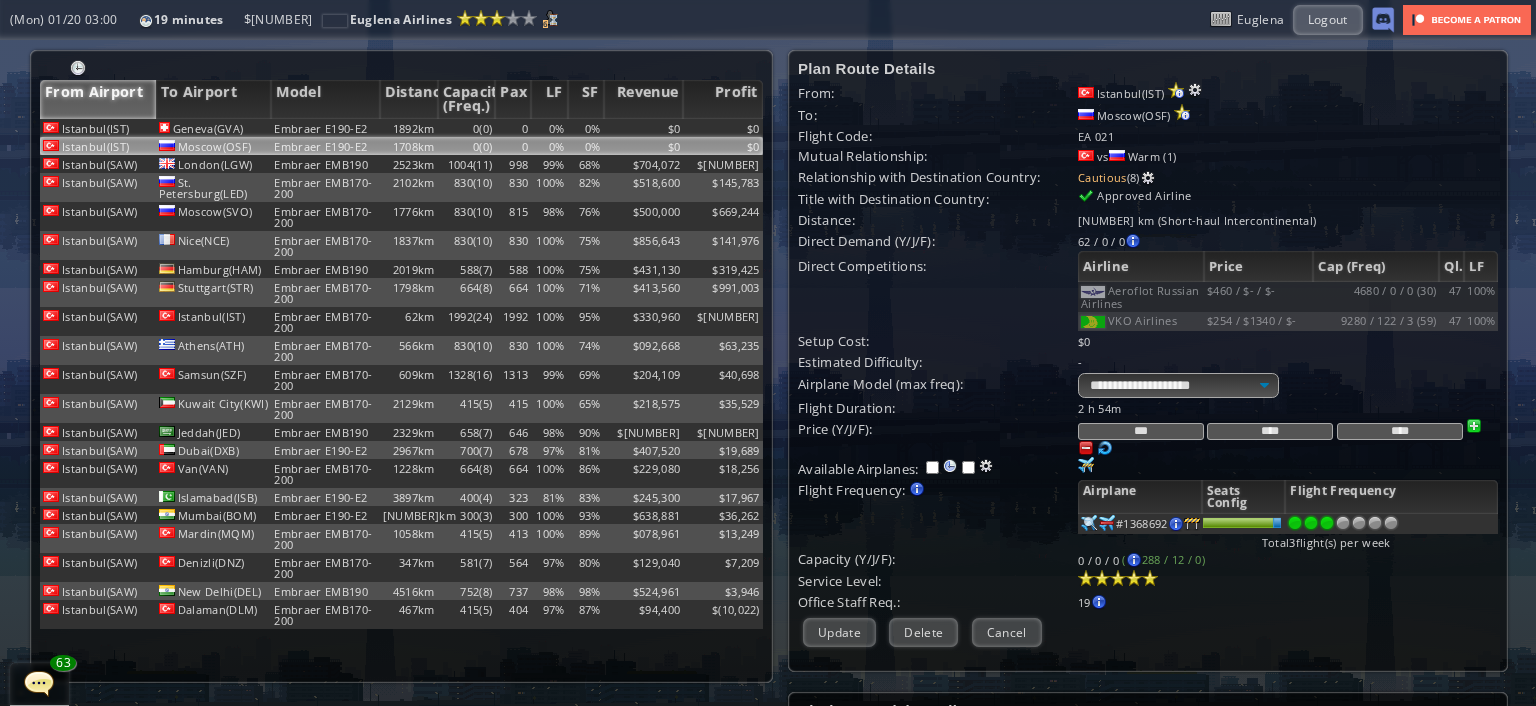 type on "****" 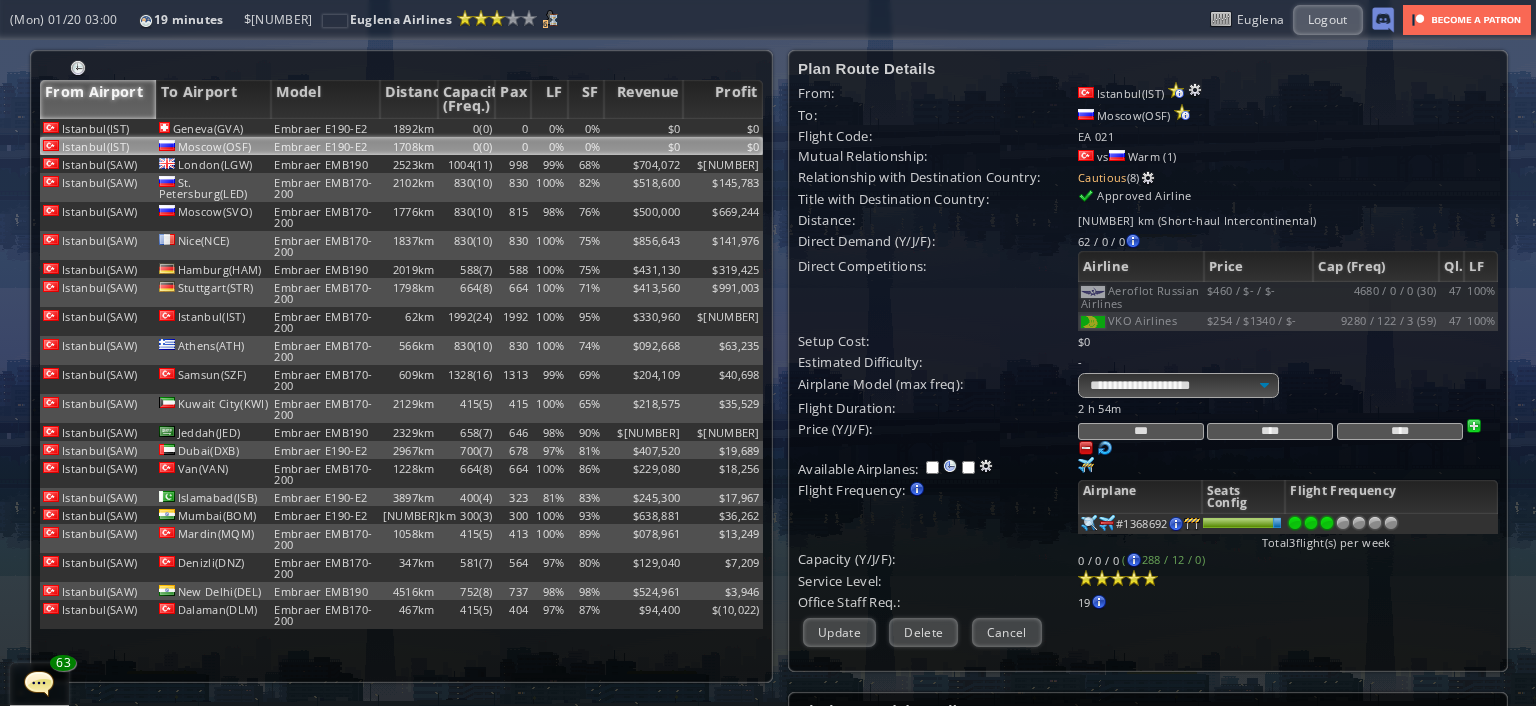 click on "****" at bounding box center [1400, 431] 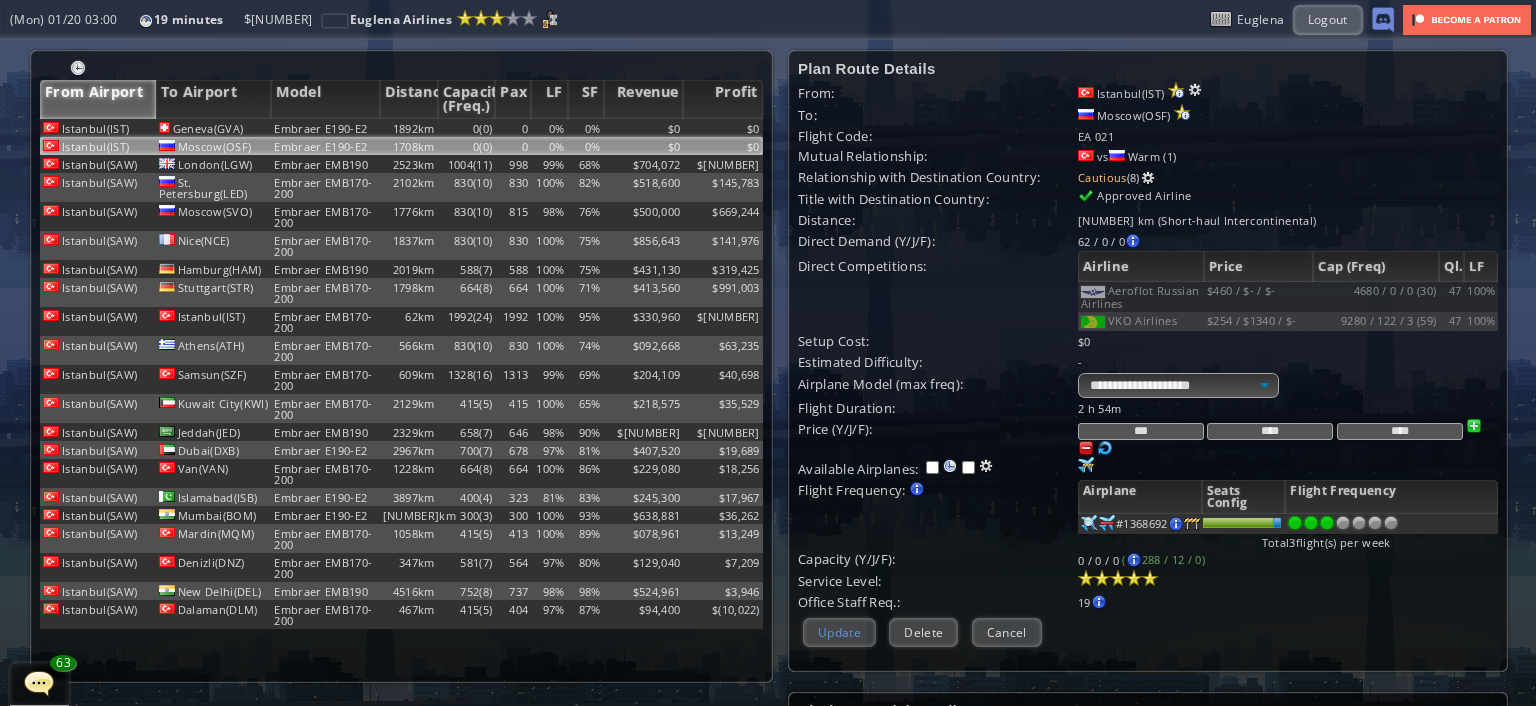 type on "****" 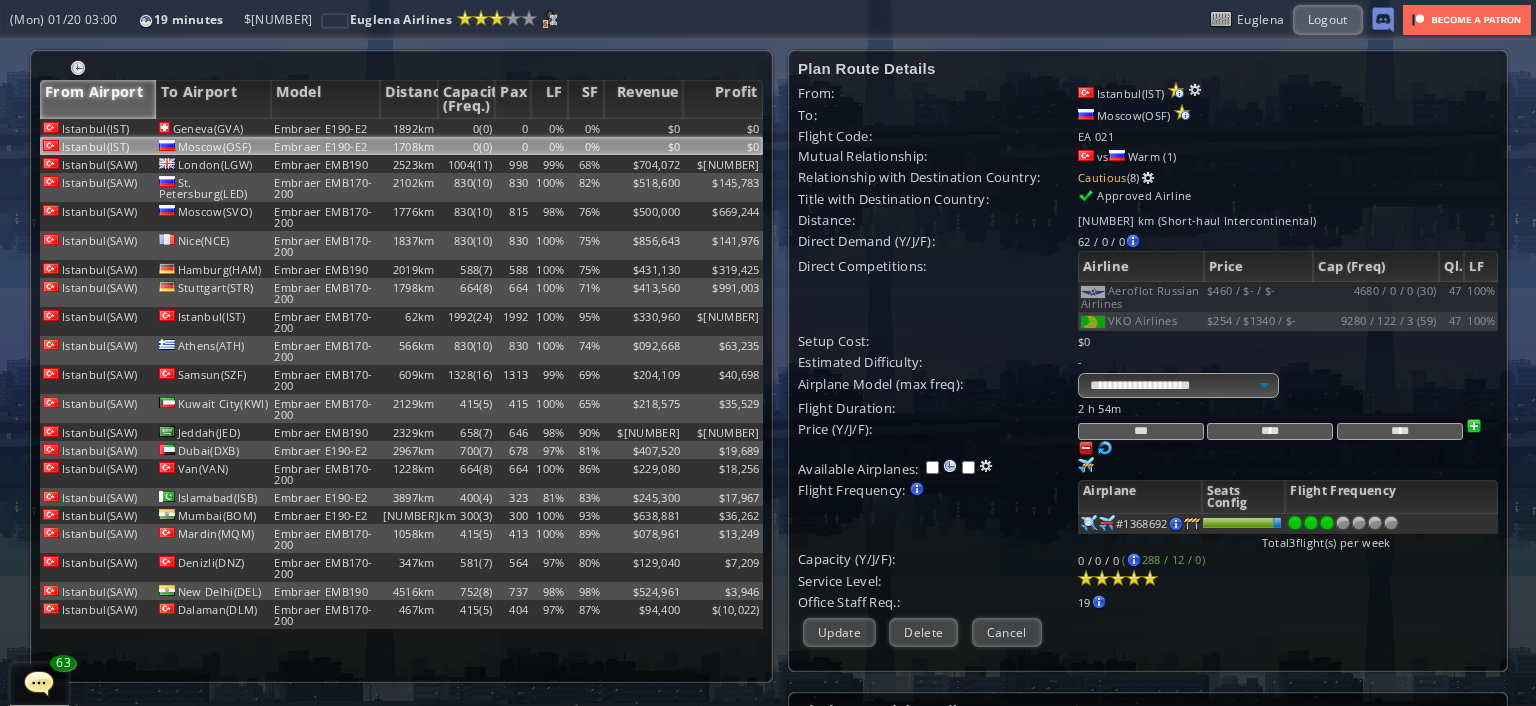 click on "Update" at bounding box center (839, 632) 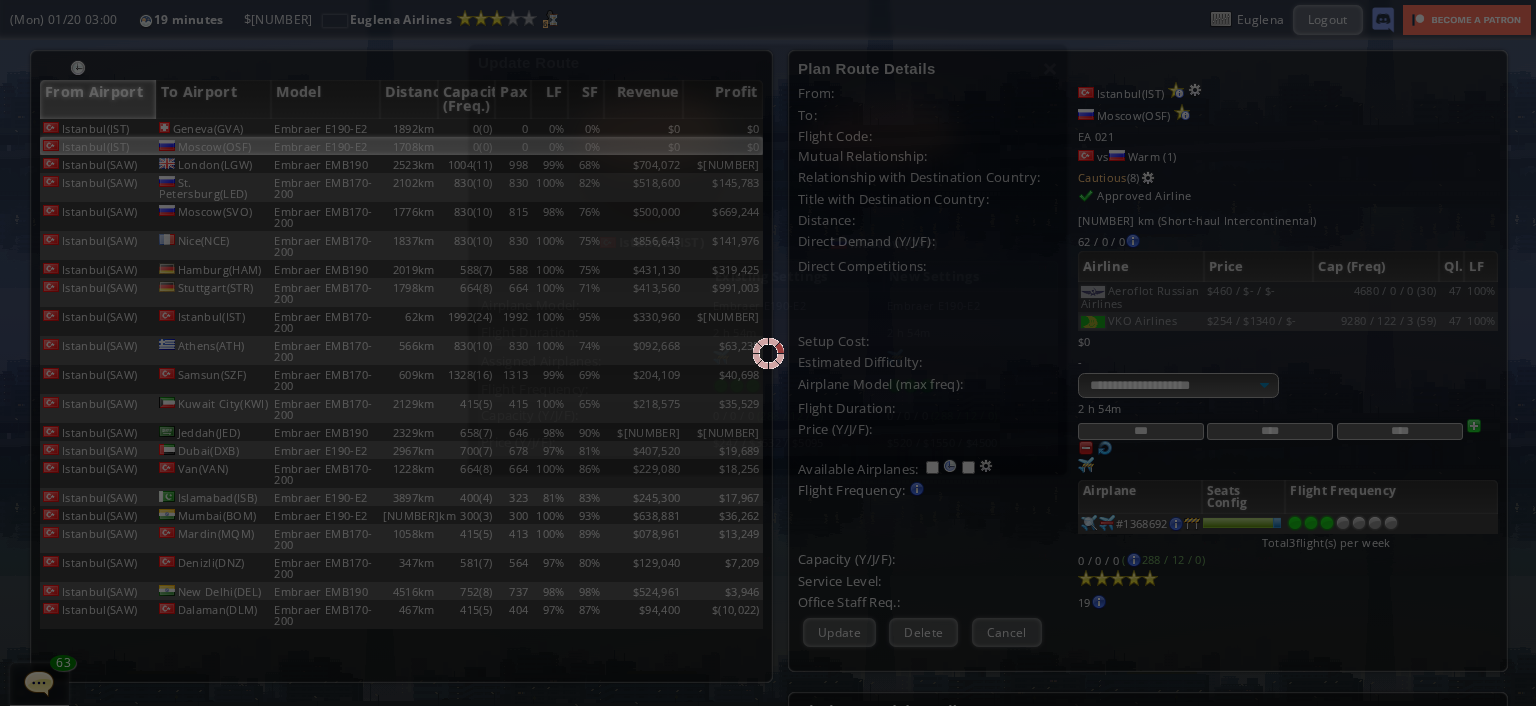 scroll, scrollTop: 183, scrollLeft: 0, axis: vertical 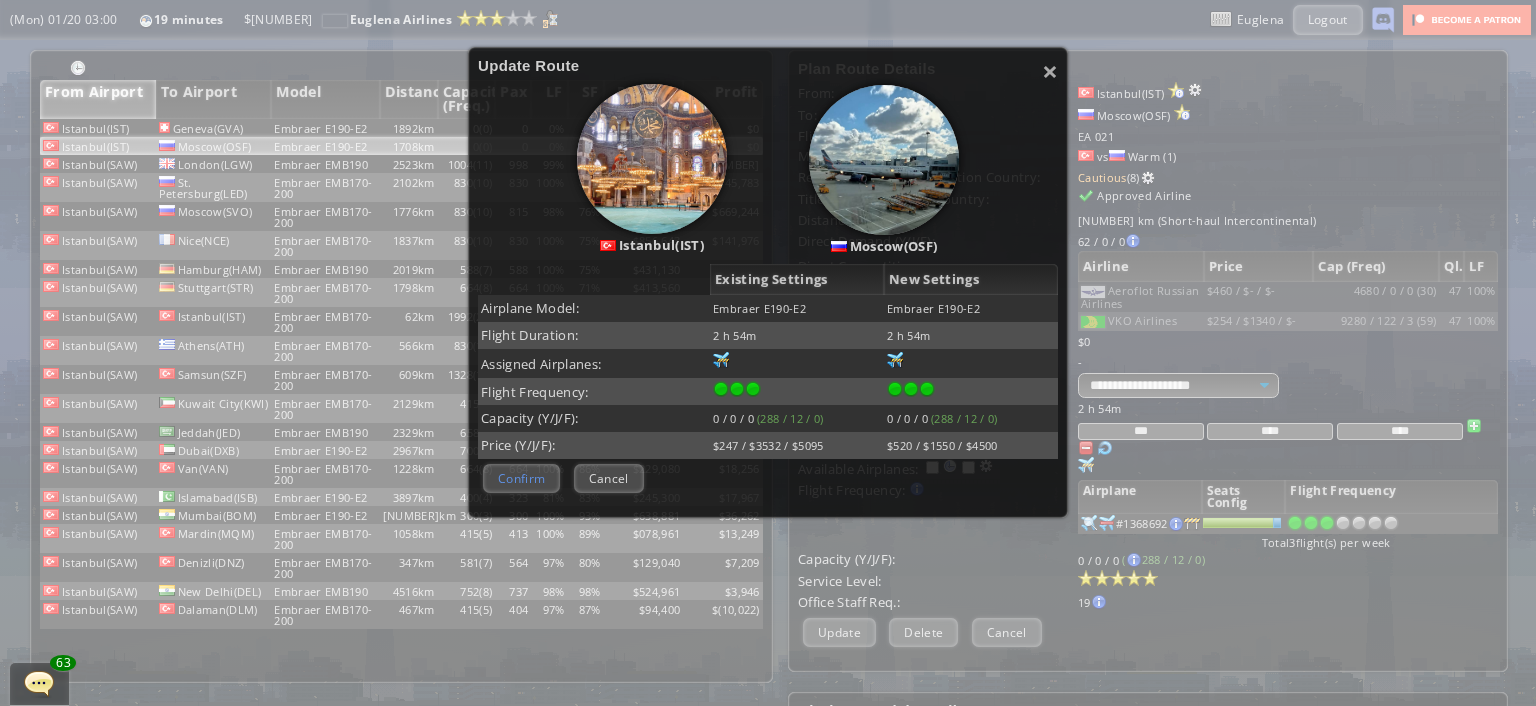 click on "Confirm" at bounding box center (521, 478) 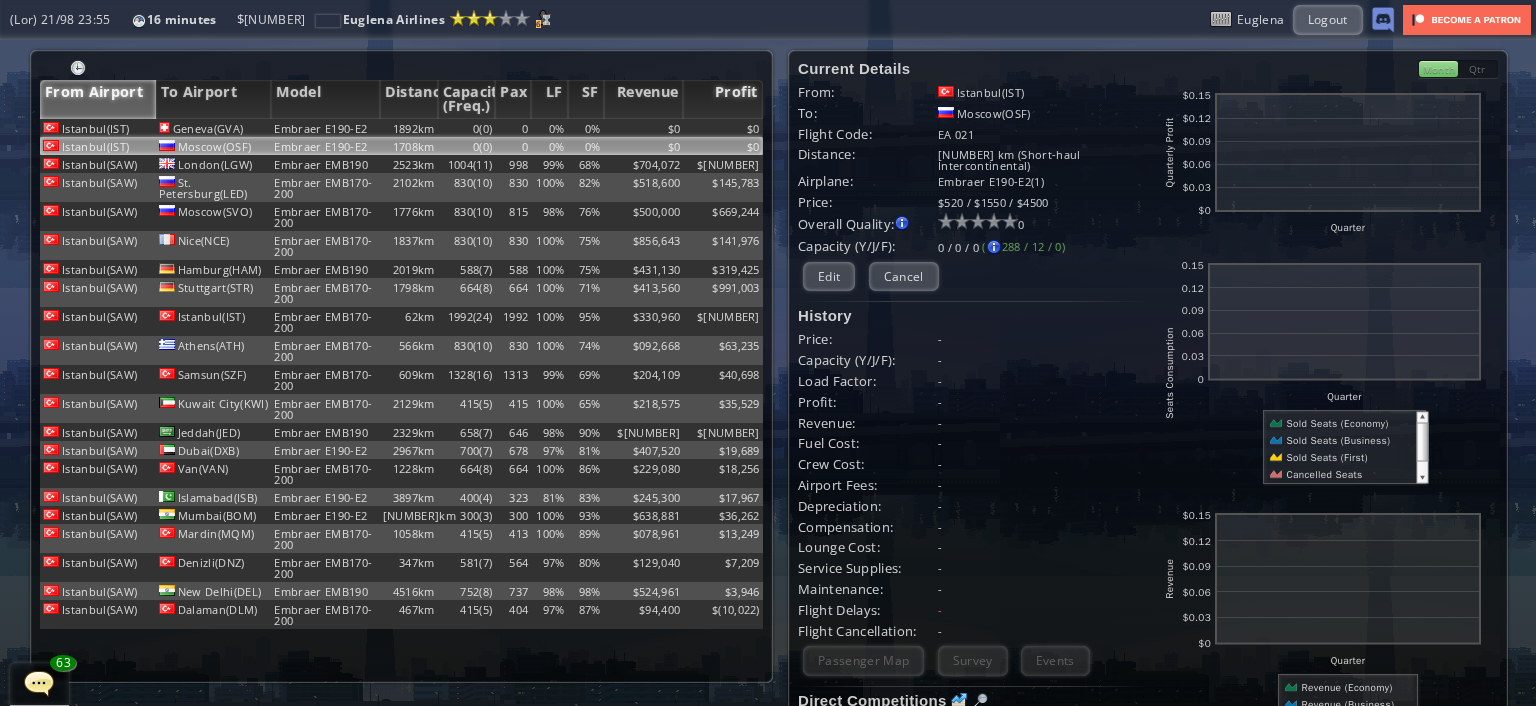 click on "Profit" at bounding box center (723, 99) 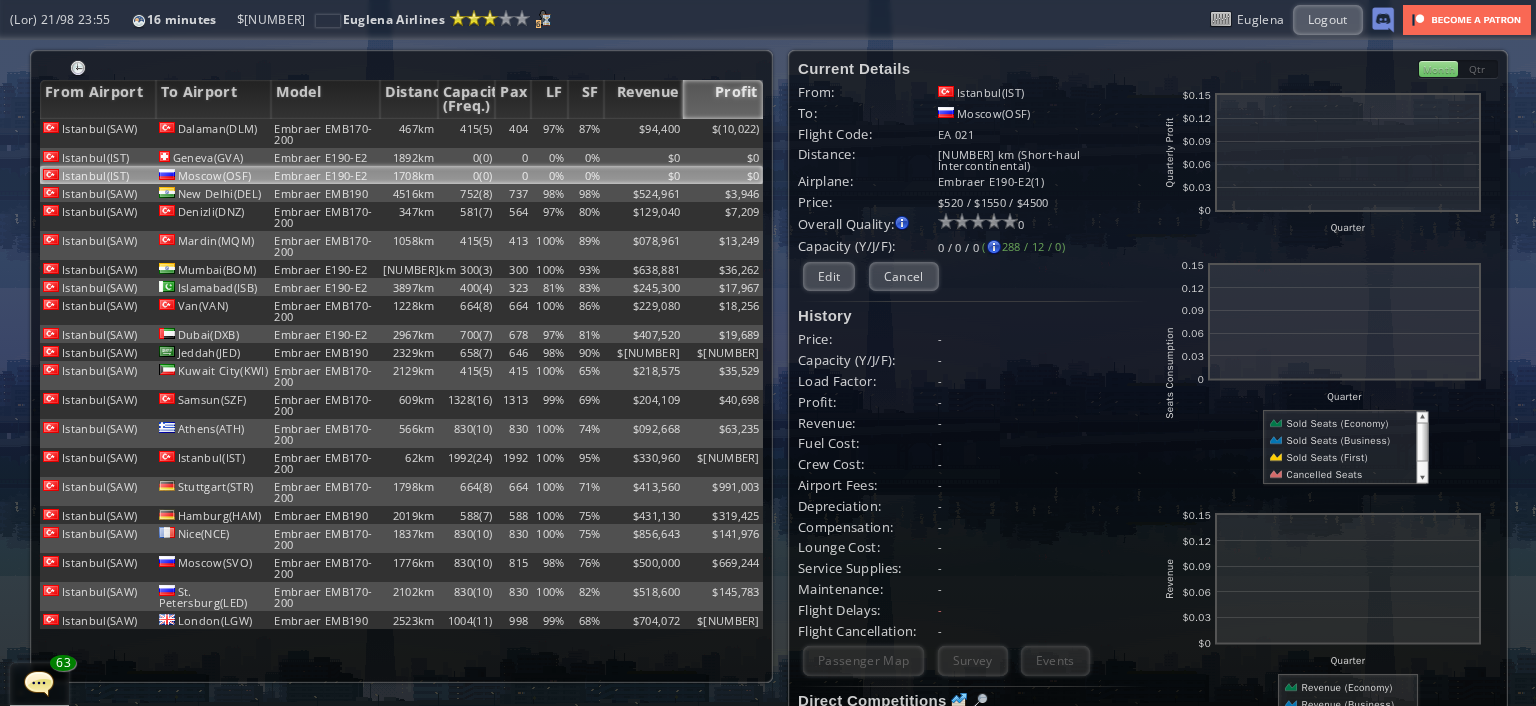 click on "Profit" at bounding box center (723, 99) 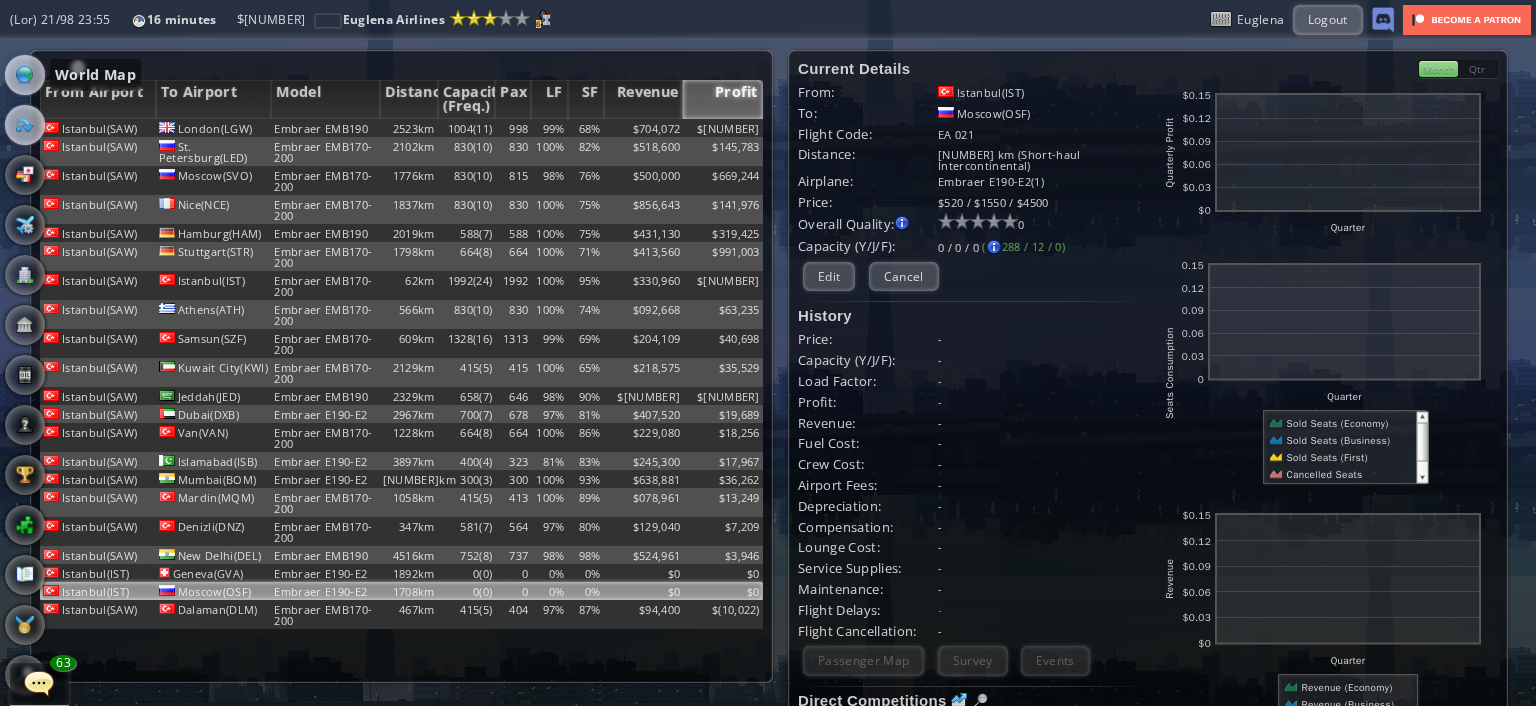 click at bounding box center (25, 75) 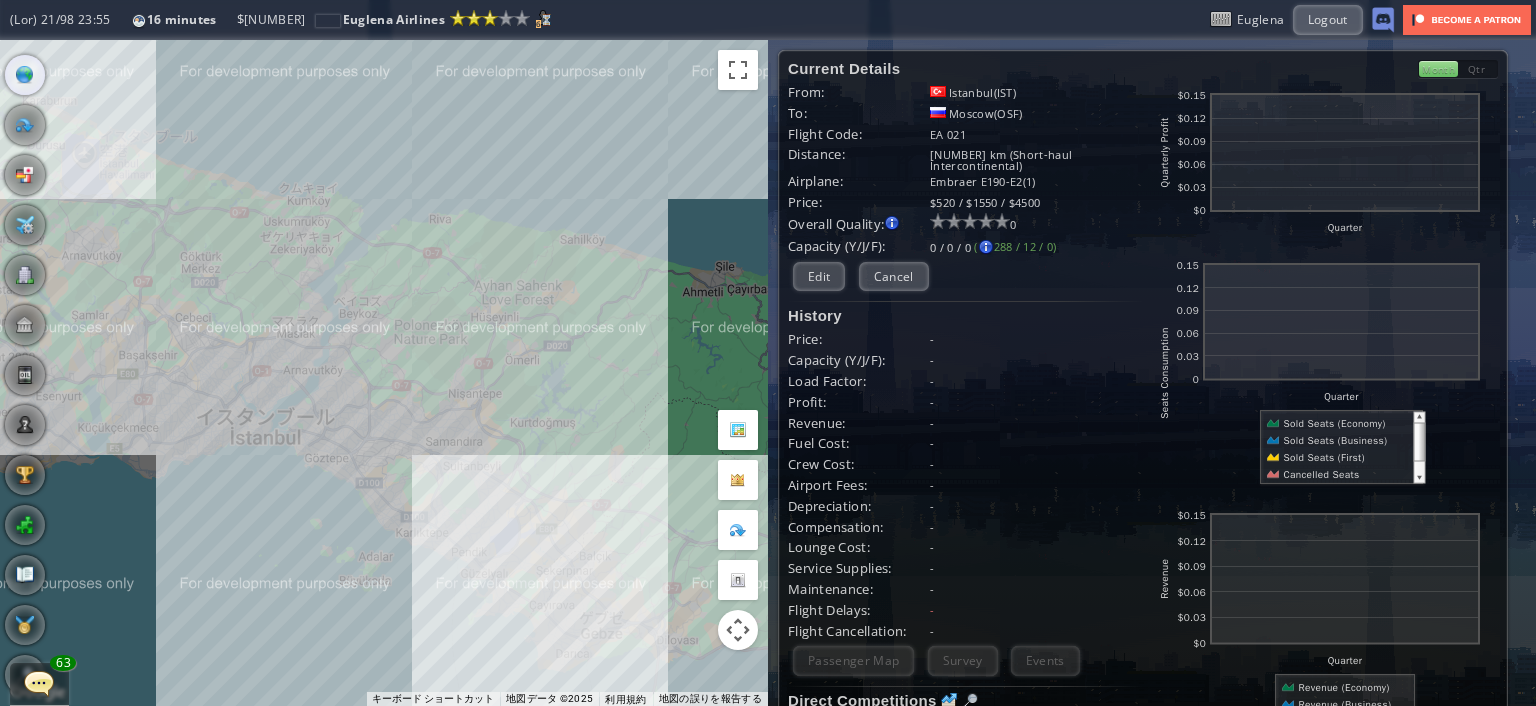 drag, startPoint x: 353, startPoint y: 415, endPoint x: 528, endPoint y: 523, distance: 205.6429 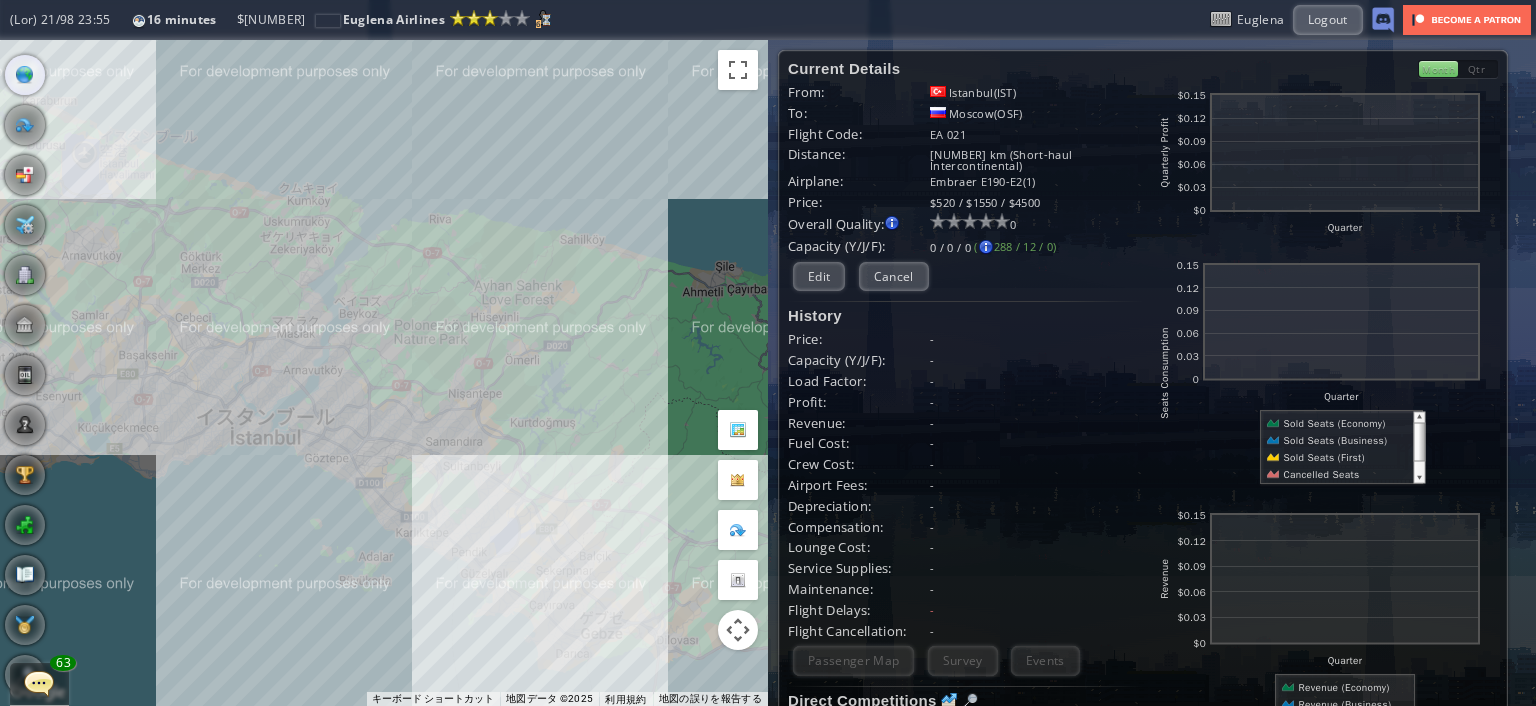click on "矢印キーを押すと移動します。" at bounding box center [384, 373] 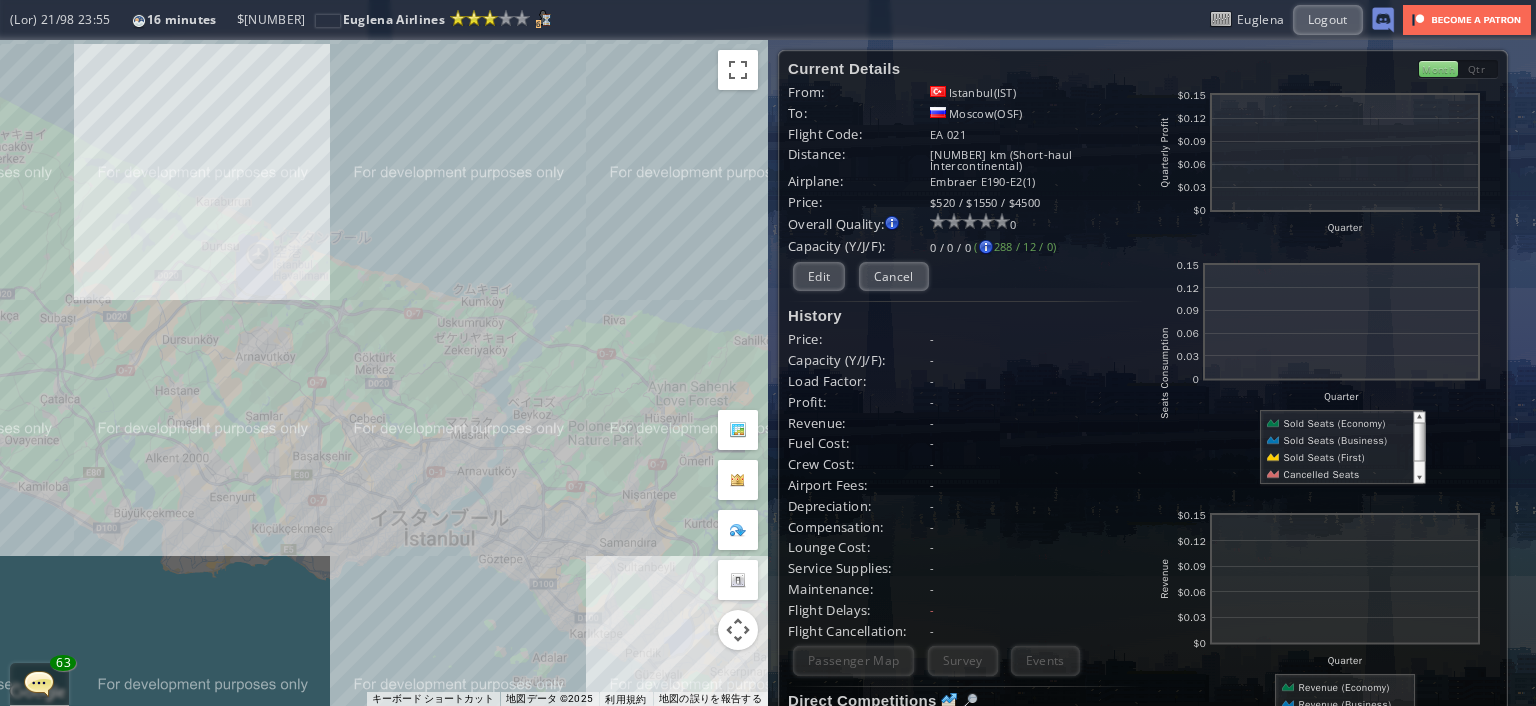 click on "矢印キーを押すと移動します。" at bounding box center (384, 373) 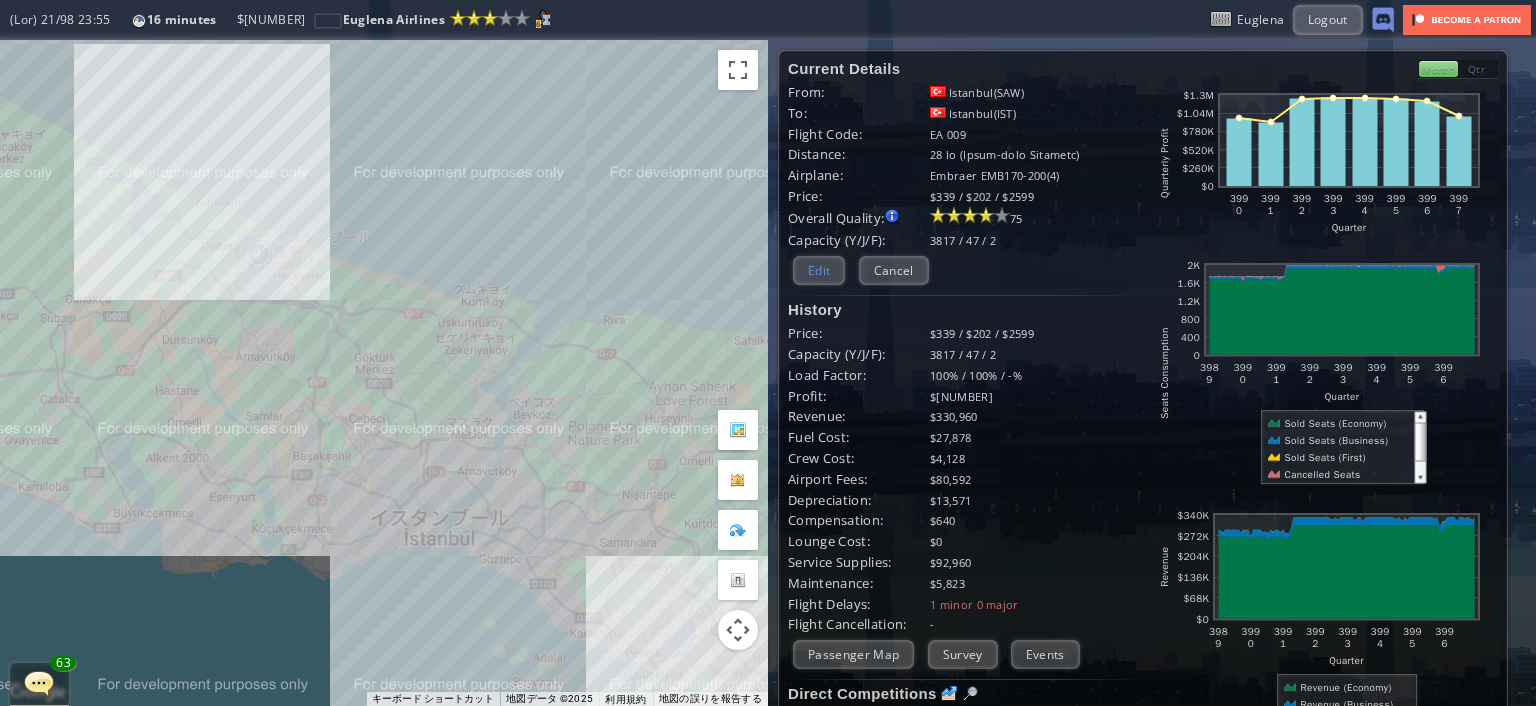 click on "Edit" at bounding box center [819, 270] 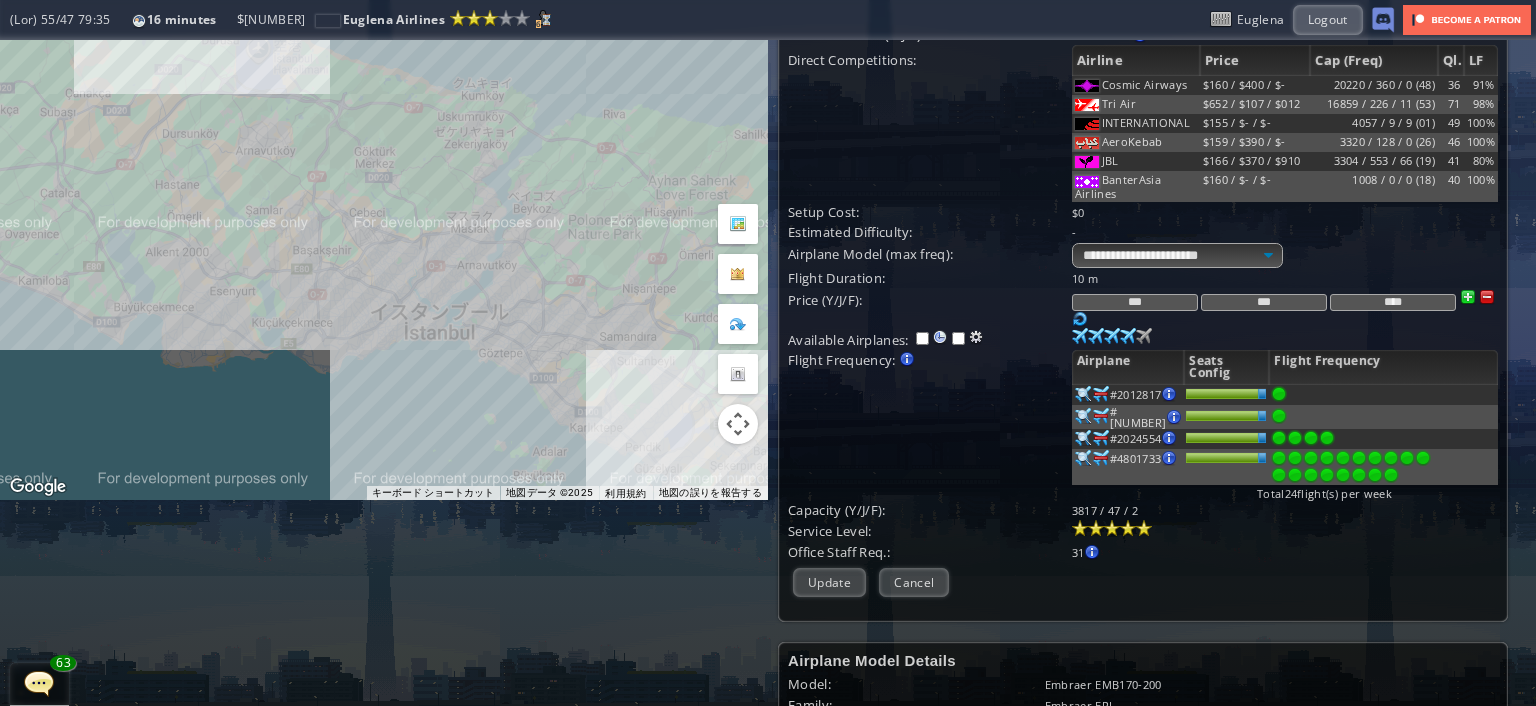 scroll, scrollTop: 200, scrollLeft: 0, axis: vertical 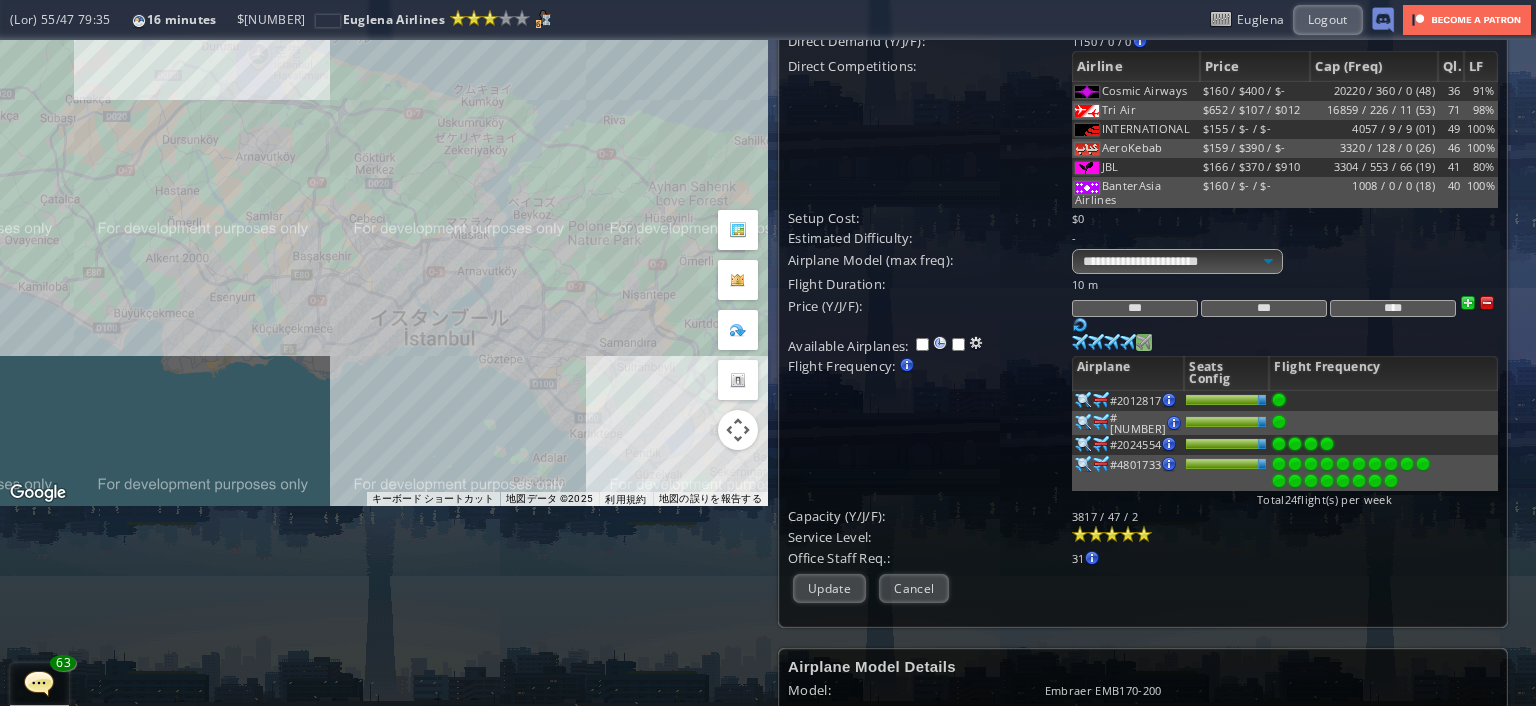 click at bounding box center [1080, 342] 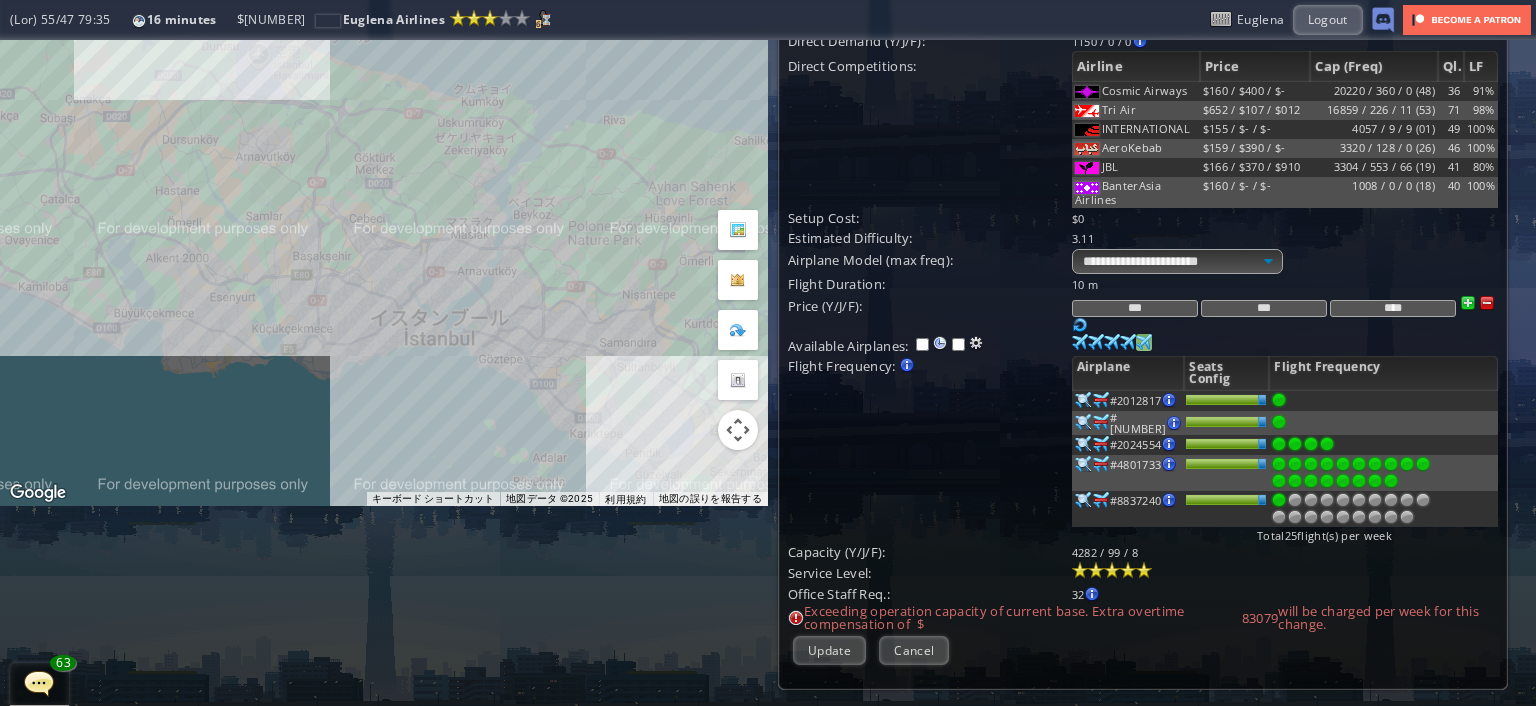 click at bounding box center (1080, 342) 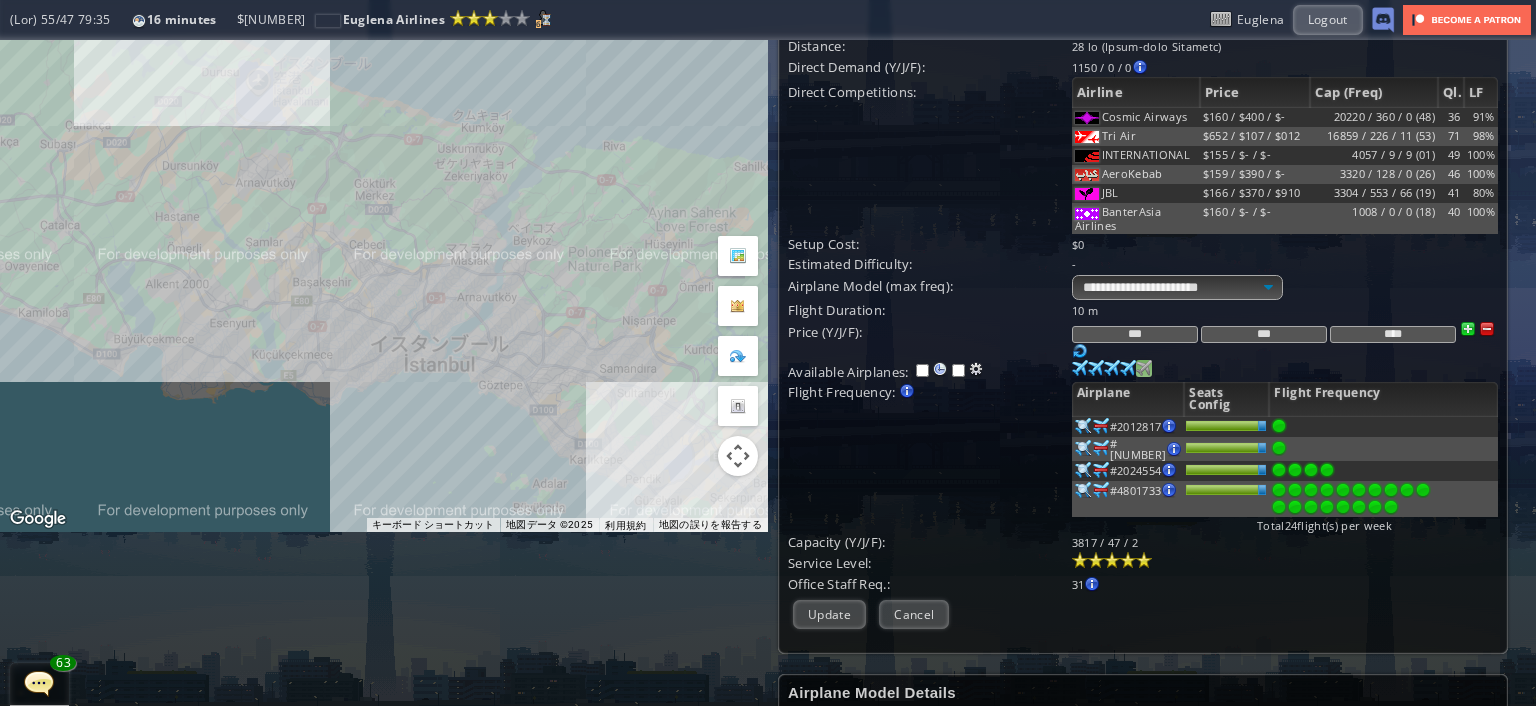 scroll, scrollTop: 0, scrollLeft: 0, axis: both 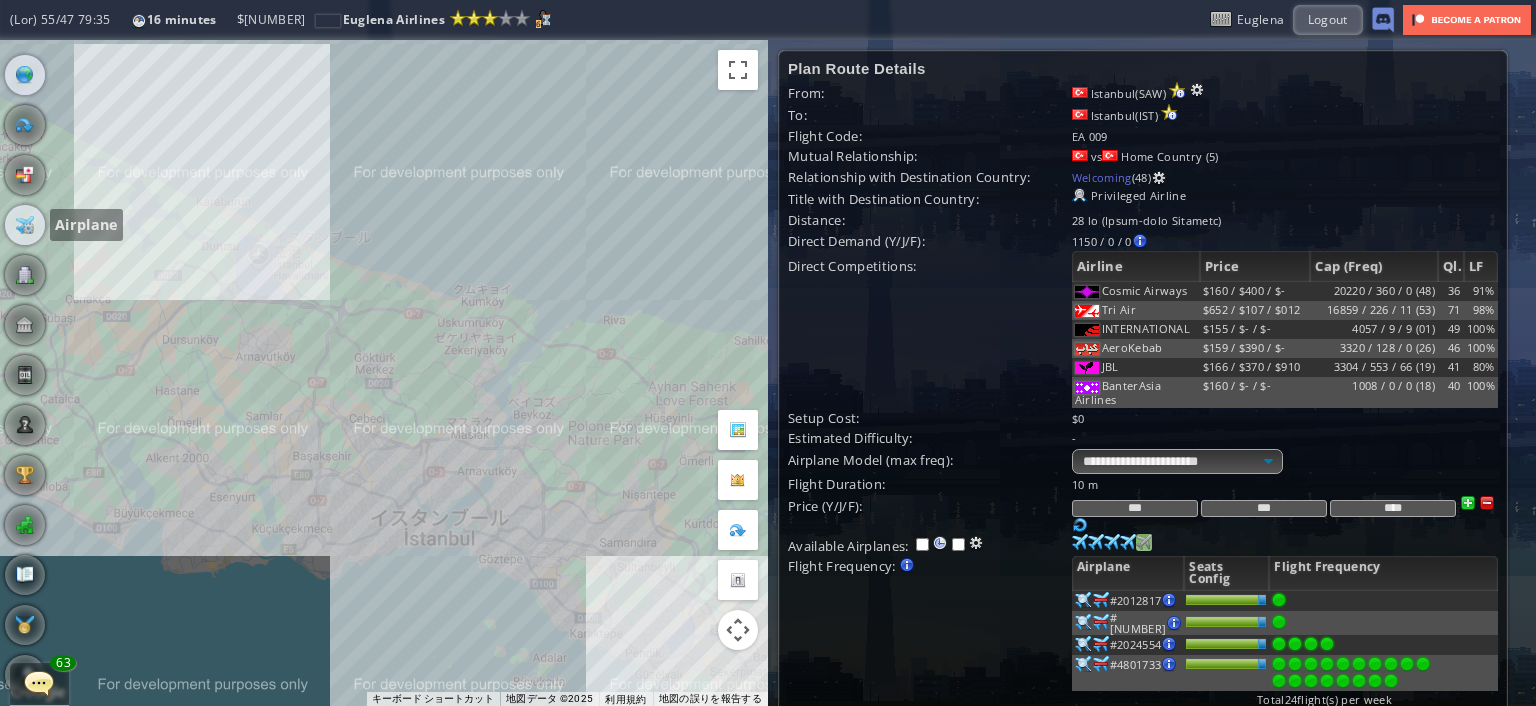 click at bounding box center (25, 225) 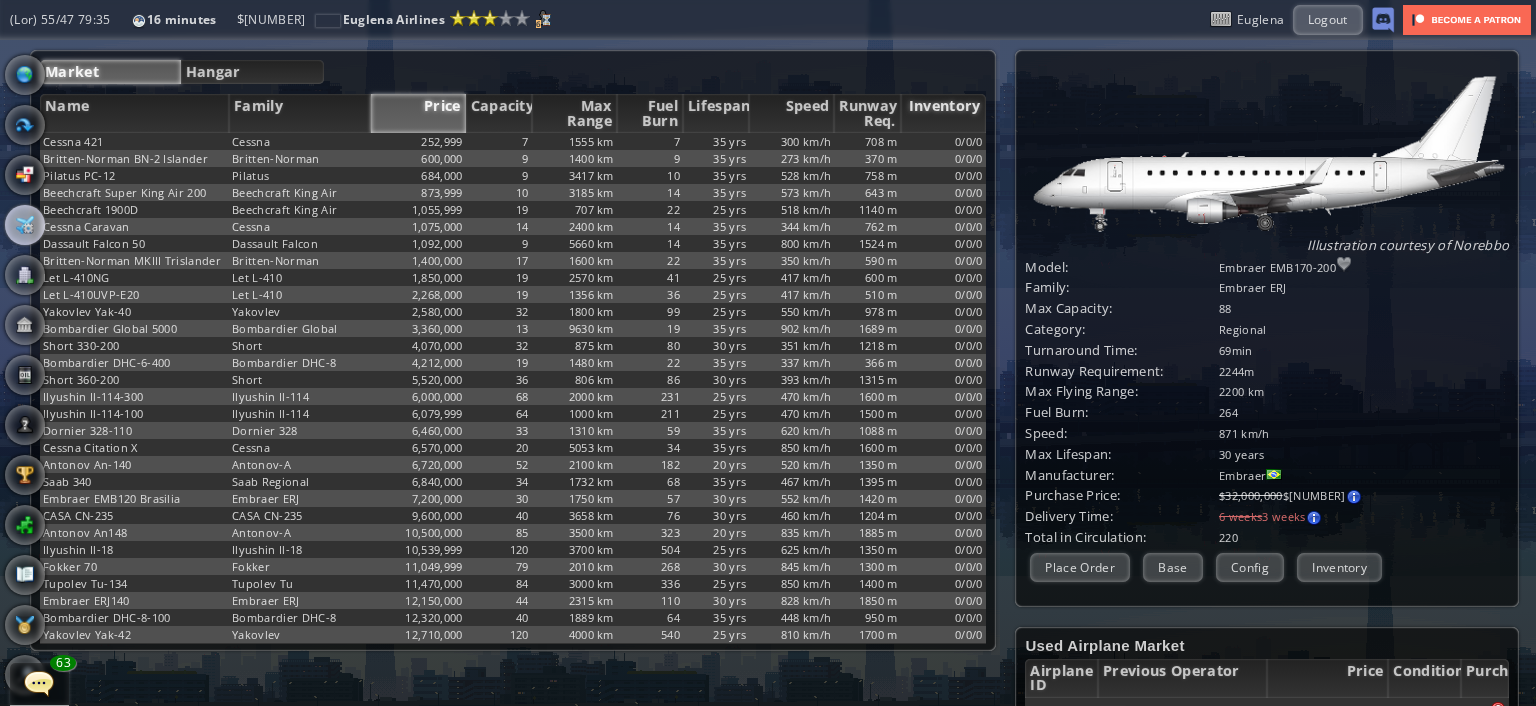 click on "Inventory" at bounding box center [943, 113] 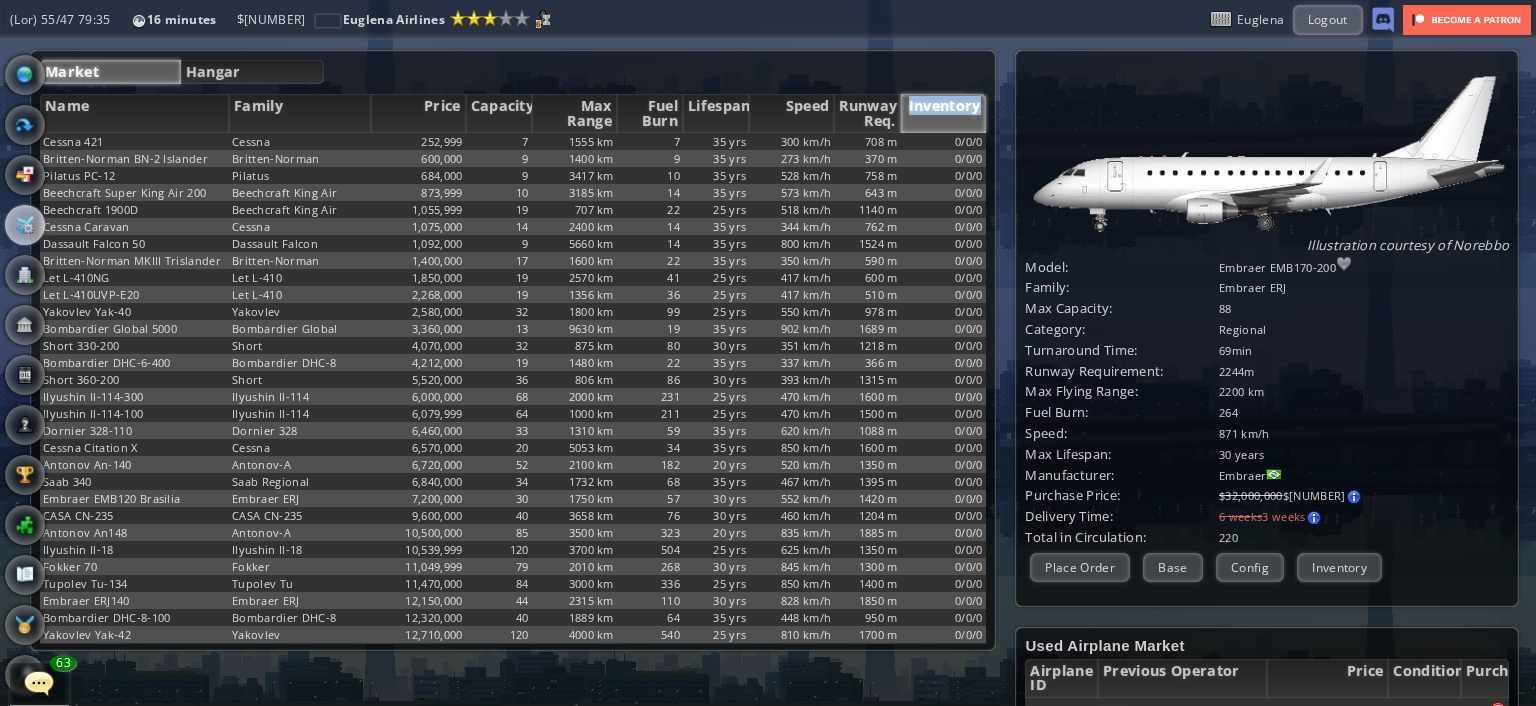 click on "Inventory" at bounding box center (943, 113) 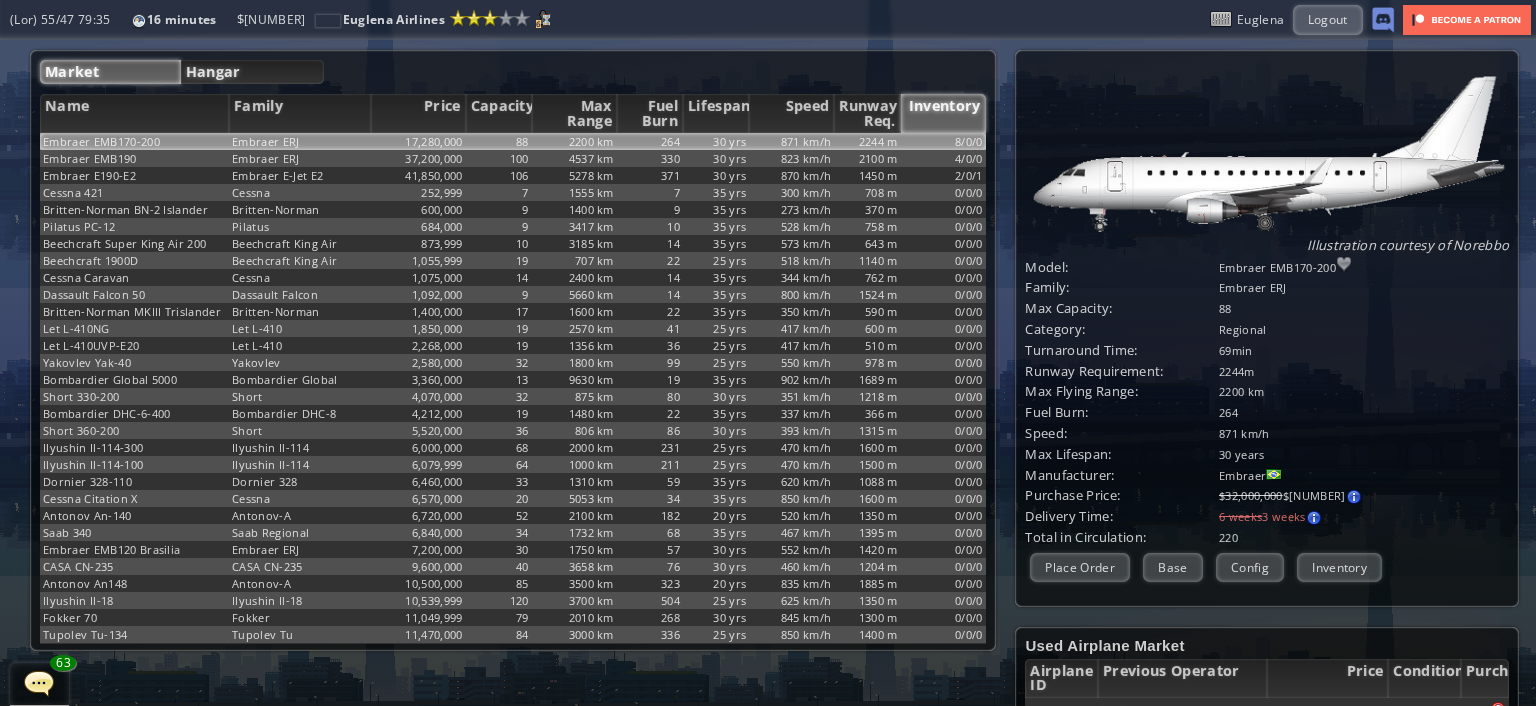 click on "Hangar" at bounding box center [252, 72] 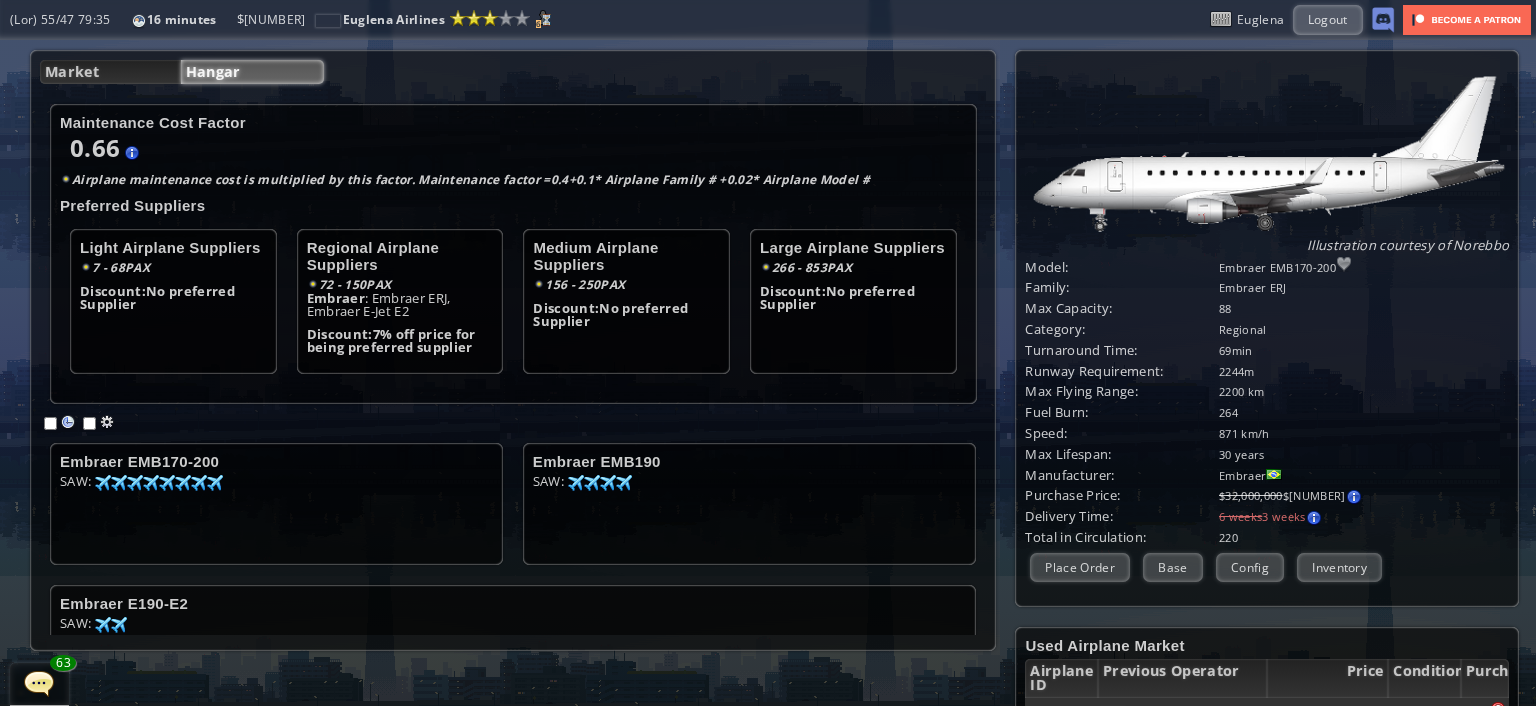 click on "Maintenance Cost Factor
[NUMBER]
[NUMBER]  +  [NUMBER]  *  [NUMBER]  +  [NUMBER]  *  [NUMBER]  =  [NUMBER]
Airplane Family
[BRAND] [MODEL] [BRAND] [MODEL]
Airplane Model
[BRAND] [MODEL] [BRAND] [MODEL] [BRAND] [MODEL]
Airplane maintenance cost is multiplied by this factor. Maintenance factor =  [NUMBER]  +  [NUMBER]  * Airplane Family # +  [NUMBER]  * Airplane Model #
Preferred Suppliers
Light Airplane Suppliers
[NUMBER]  -  [NUMBER]  PAX
Discount:  No preferred Supplier
Regional Airplane Suppliers
[NUMBER]  -  [NUMBER]  PAX
[BRAND]  : [BRAND] [MODEL], [BRAND] [MODEL]
Discount:  [NUMBER]% off price for being preferred supplier
PAX" at bounding box center [513, 364] 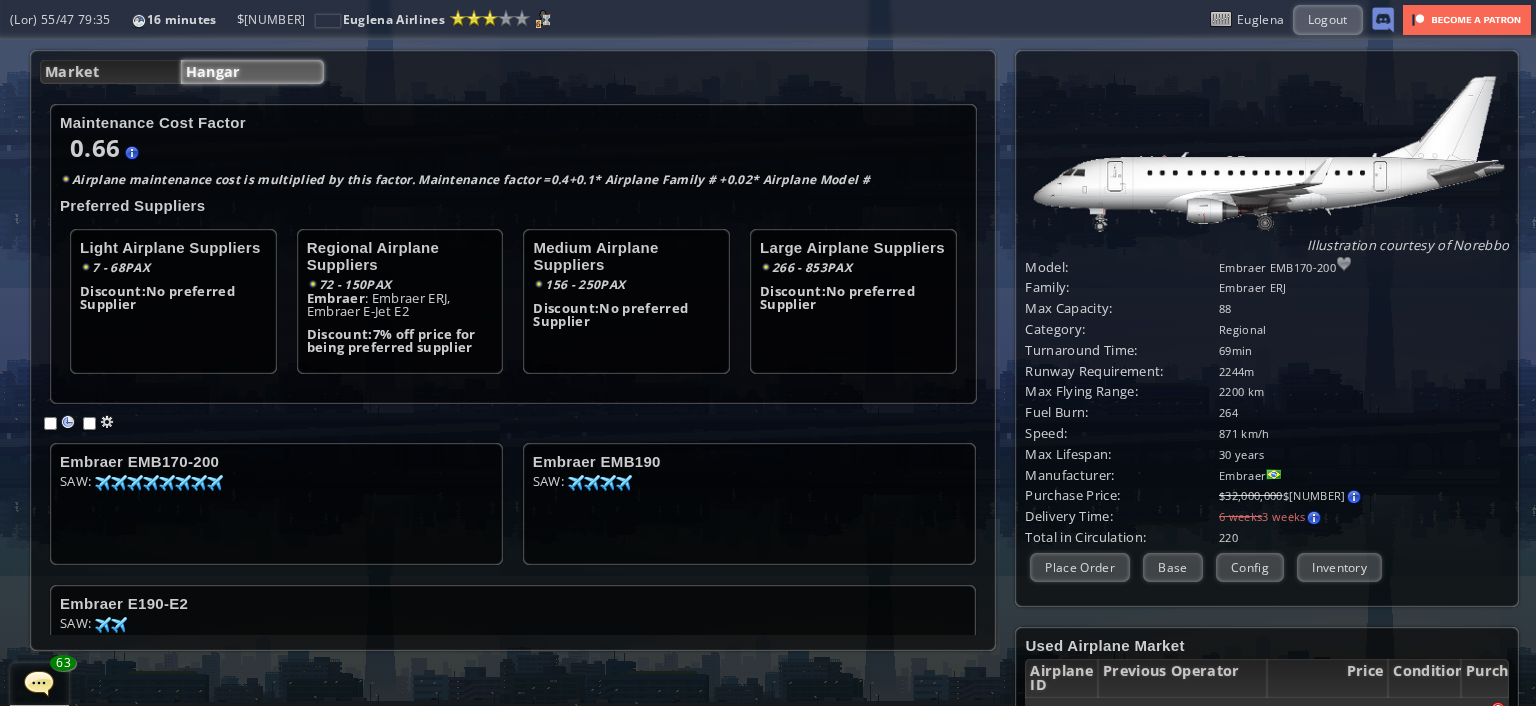 click on "Maintenance Cost Factor
[NUMBER]
[NUMBER]  +  [NUMBER]  *  [NUMBER]  +  [NUMBER]  *  [NUMBER]  =  [NUMBER]
Airplane Family
[BRAND] [MODEL] [BRAND] [MODEL]
Airplane Model
[BRAND] [MODEL] [BRAND] [MODEL] [BRAND] [MODEL]
Airplane maintenance cost is multiplied by this factor. Maintenance factor =  [NUMBER]  +  [NUMBER]  * Airplane Family # +  [NUMBER]  * Airplane Model #
Preferred Suppliers
Light Airplane Suppliers
[NUMBER]  -  [NUMBER]  PAX
Discount:  No preferred Supplier
Regional Airplane Suppliers
[NUMBER]  -  [NUMBER]  PAX
[BRAND]  : [BRAND] [MODEL], [BRAND] [MODEL]
Discount:  [NUMBER]% off price for being preferred supplier
PAX" at bounding box center (513, 364) 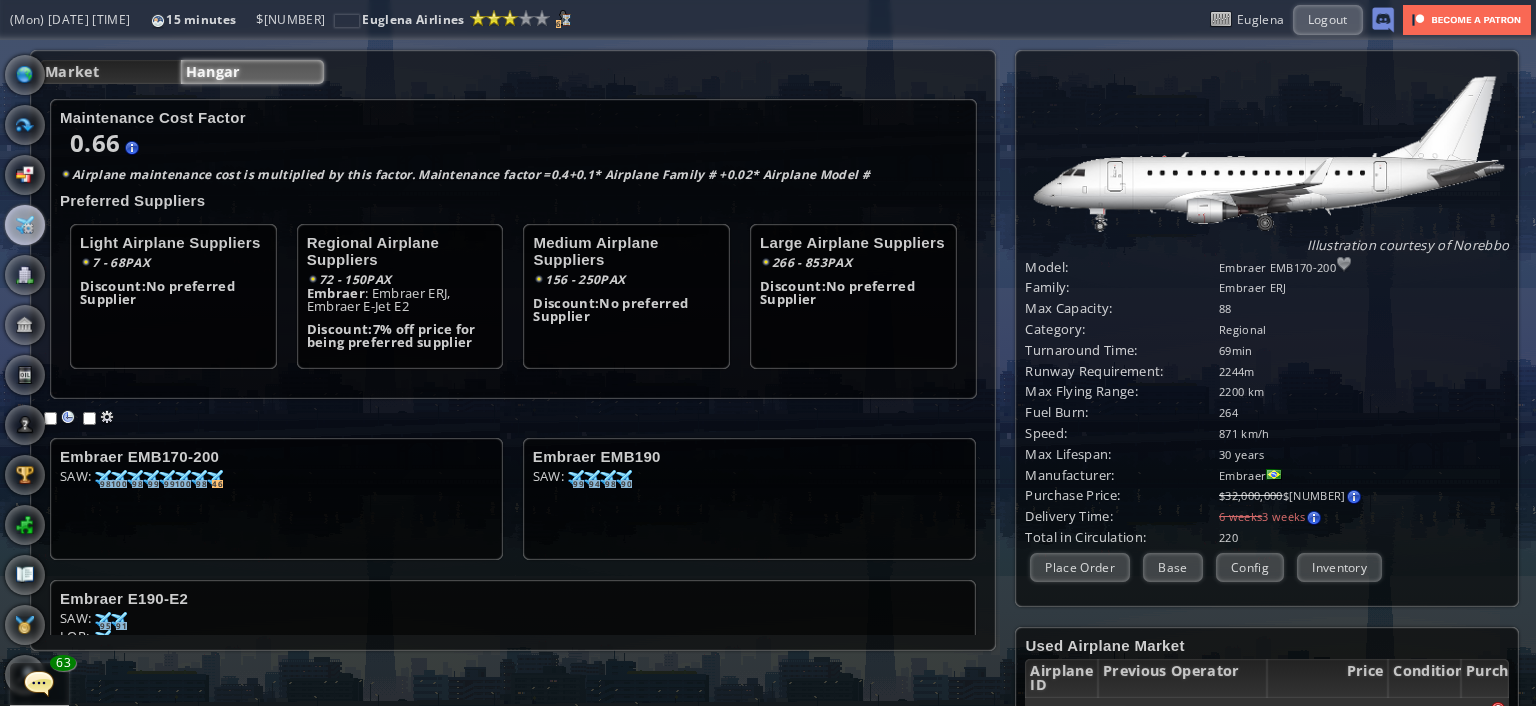 scroll, scrollTop: 0, scrollLeft: 0, axis: both 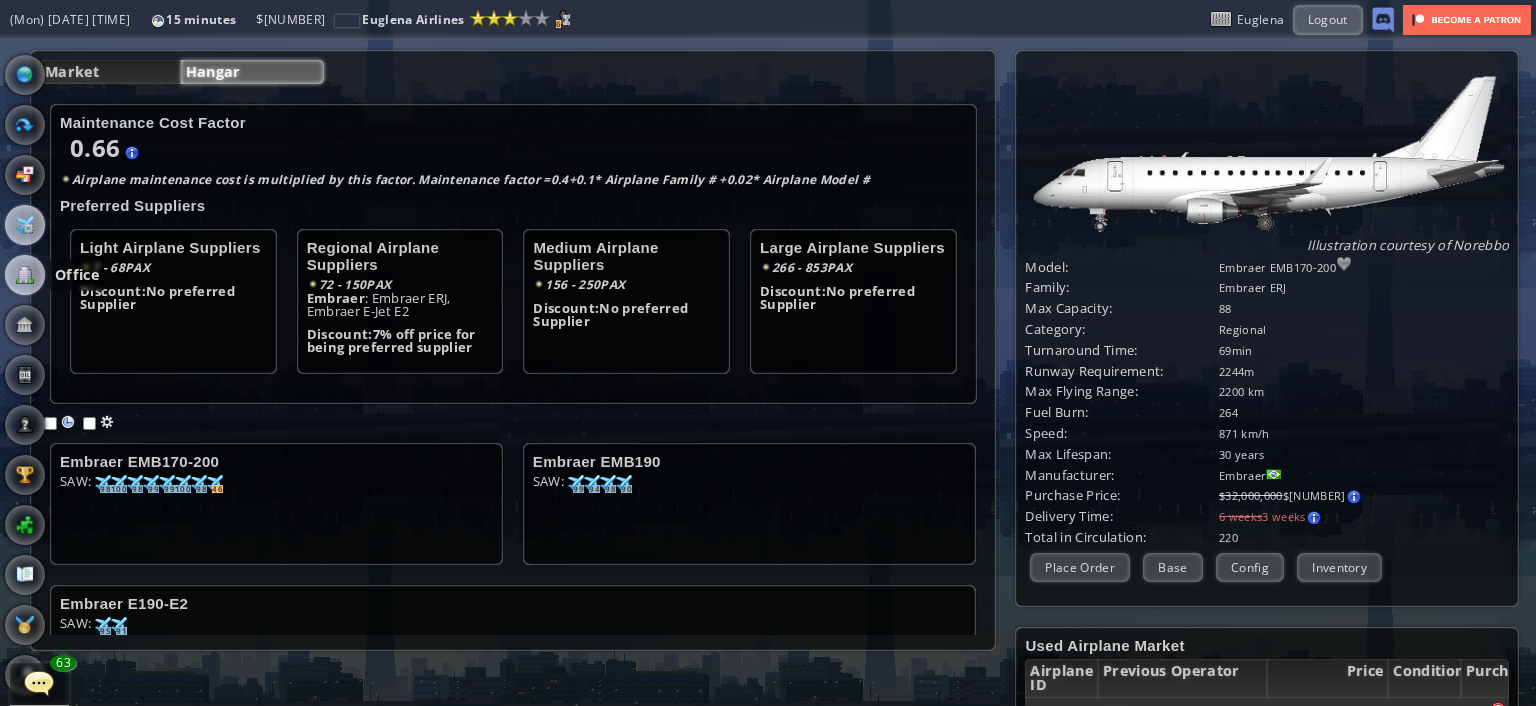 click at bounding box center [25, 275] 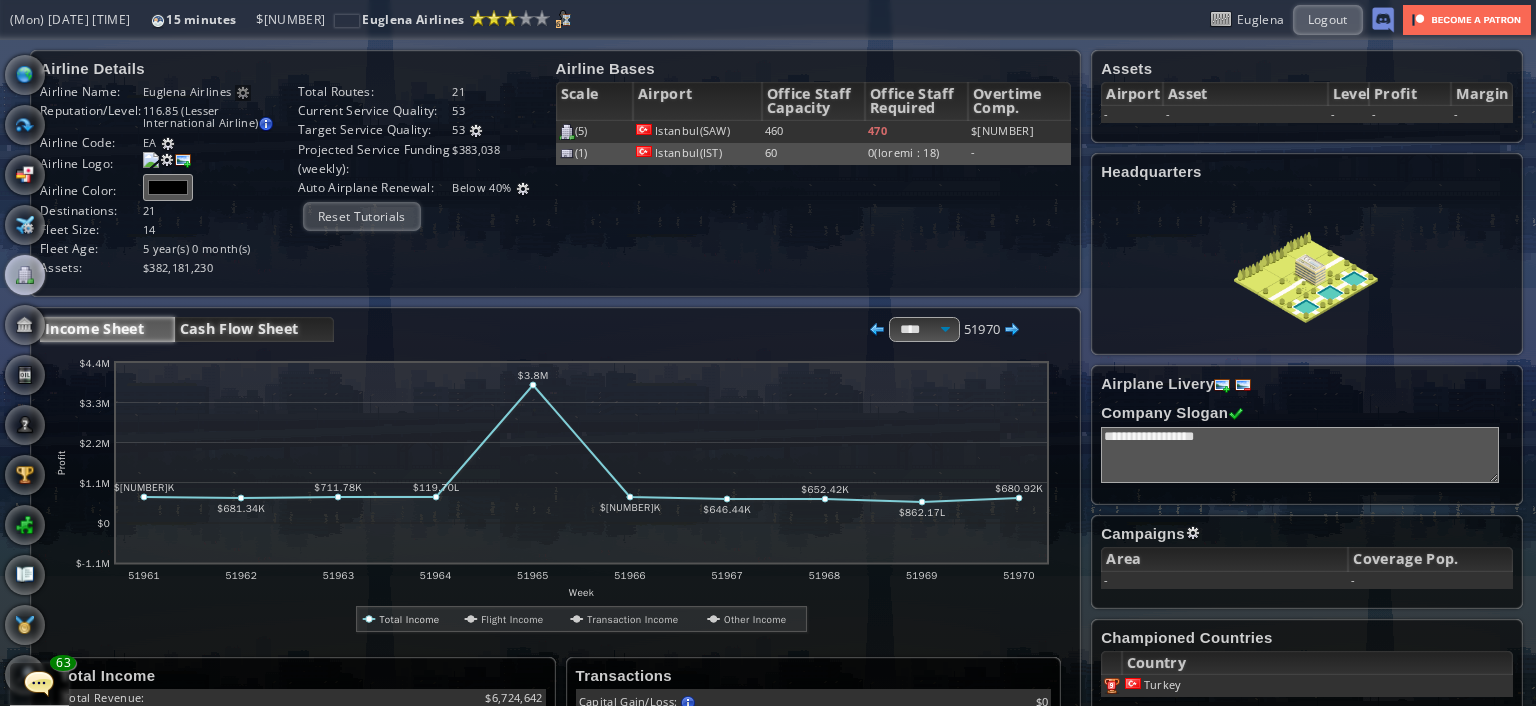 click on "Cash Flow Sheet" at bounding box center (254, 329) 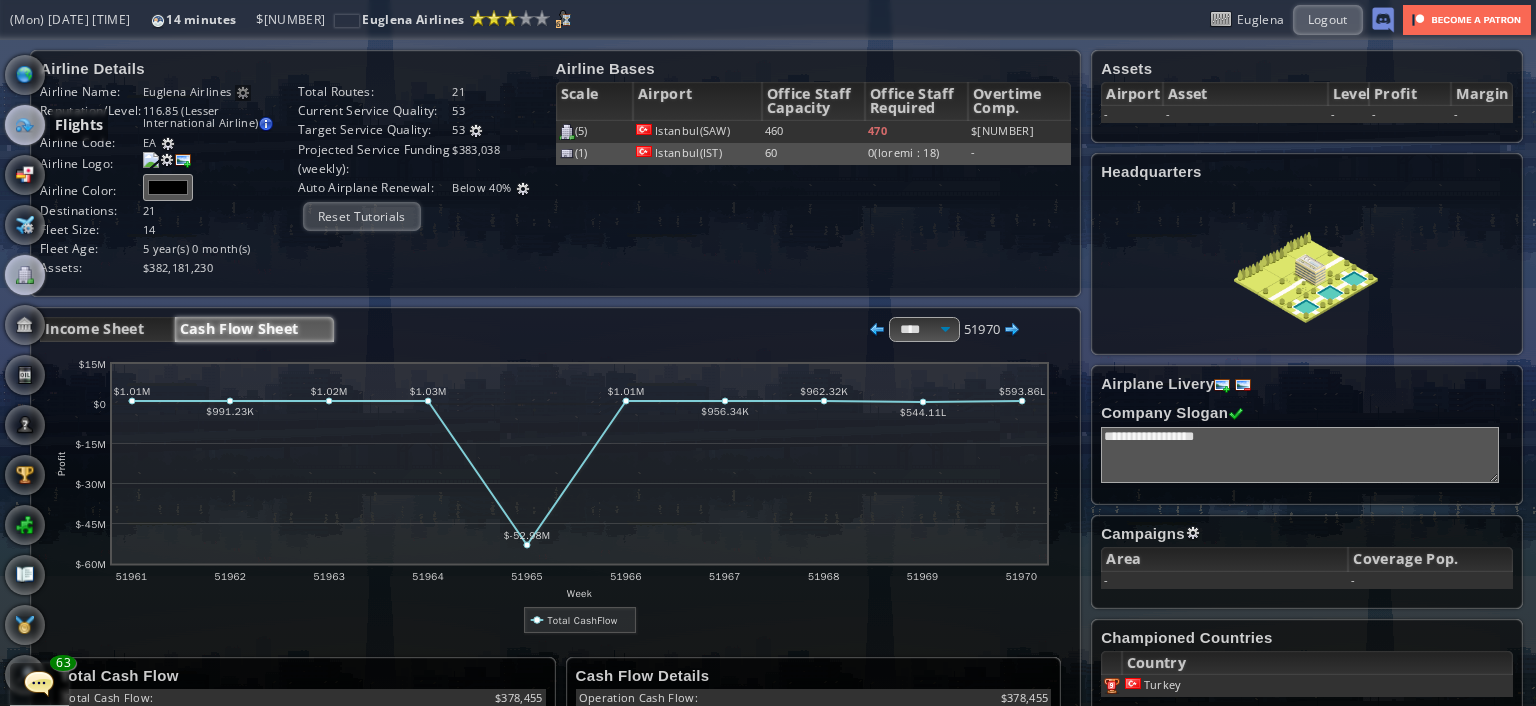 click at bounding box center (25, 125) 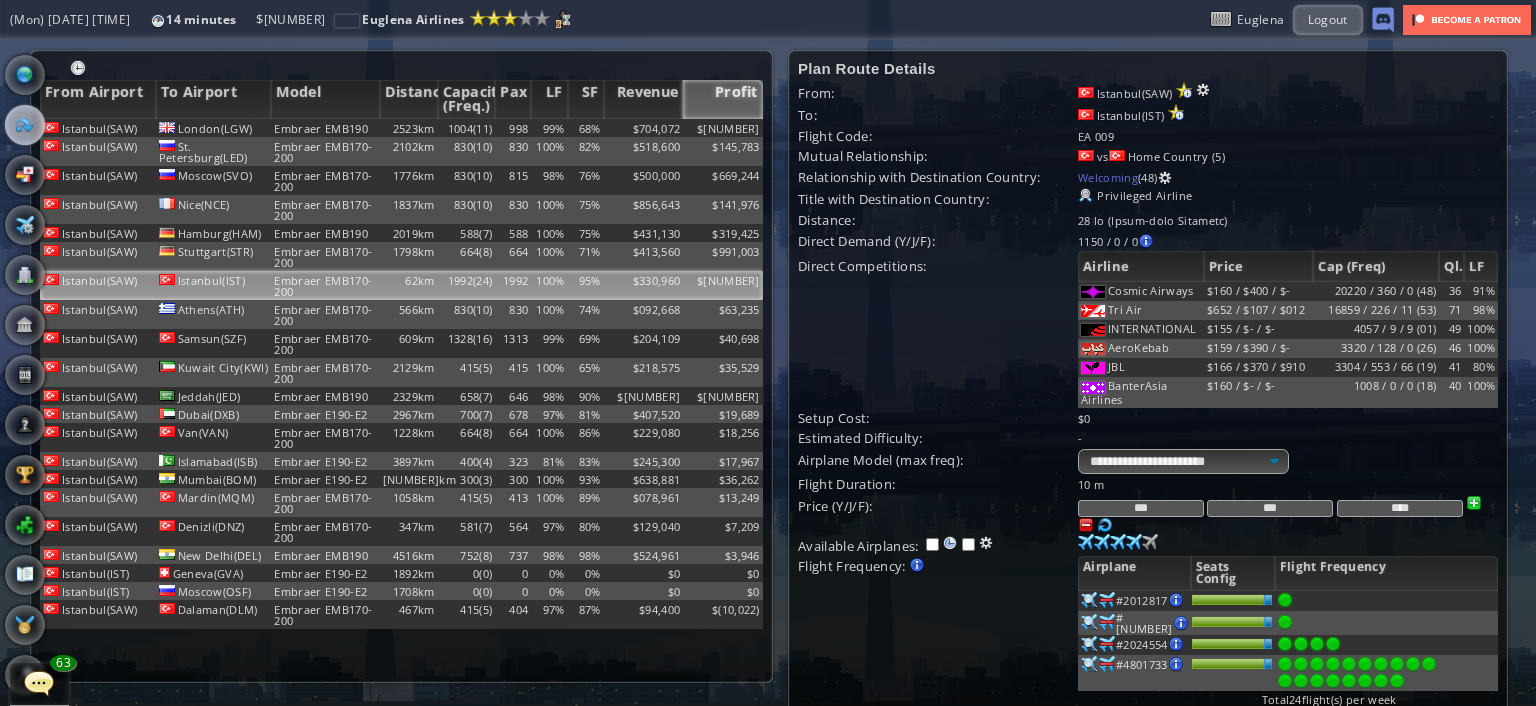 click on "Profit" at bounding box center (723, 99) 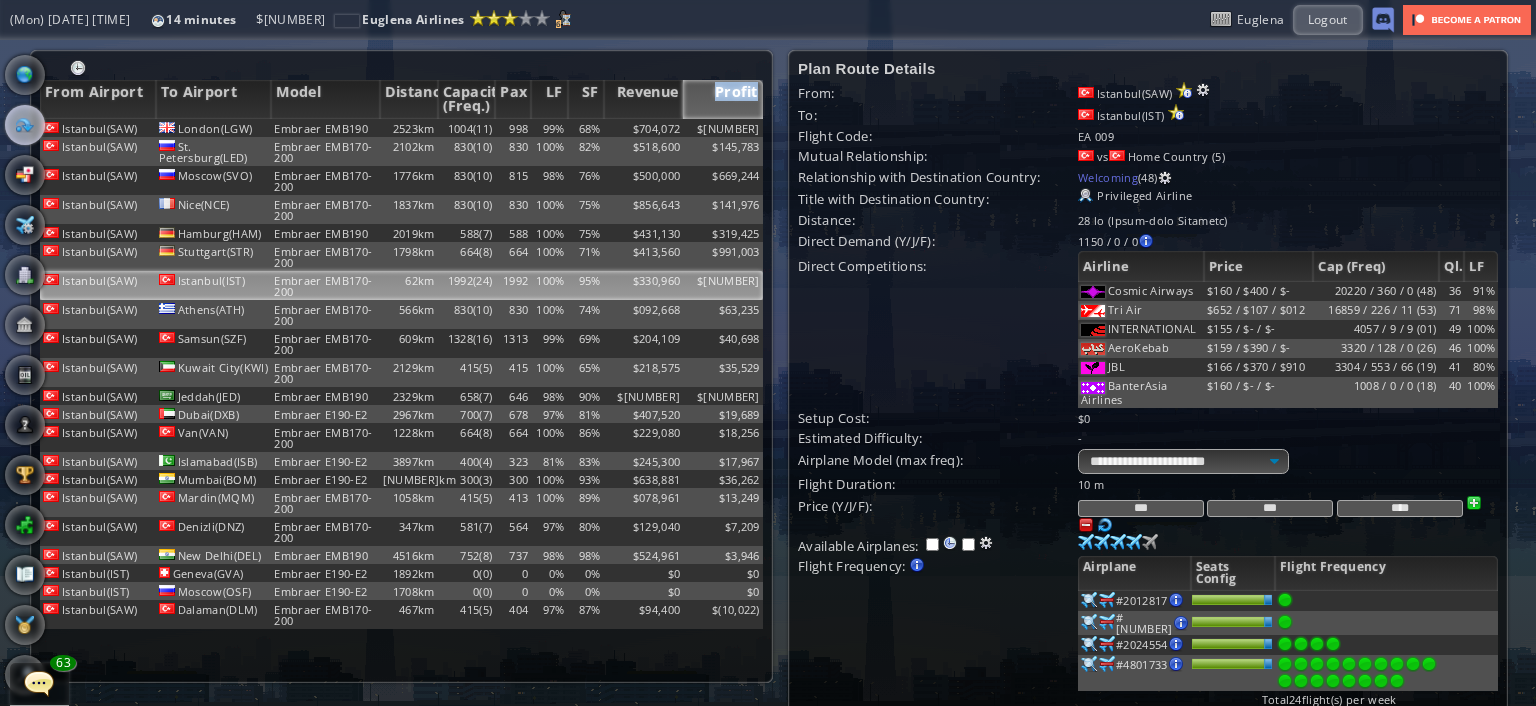 click on "Profit" at bounding box center [723, 99] 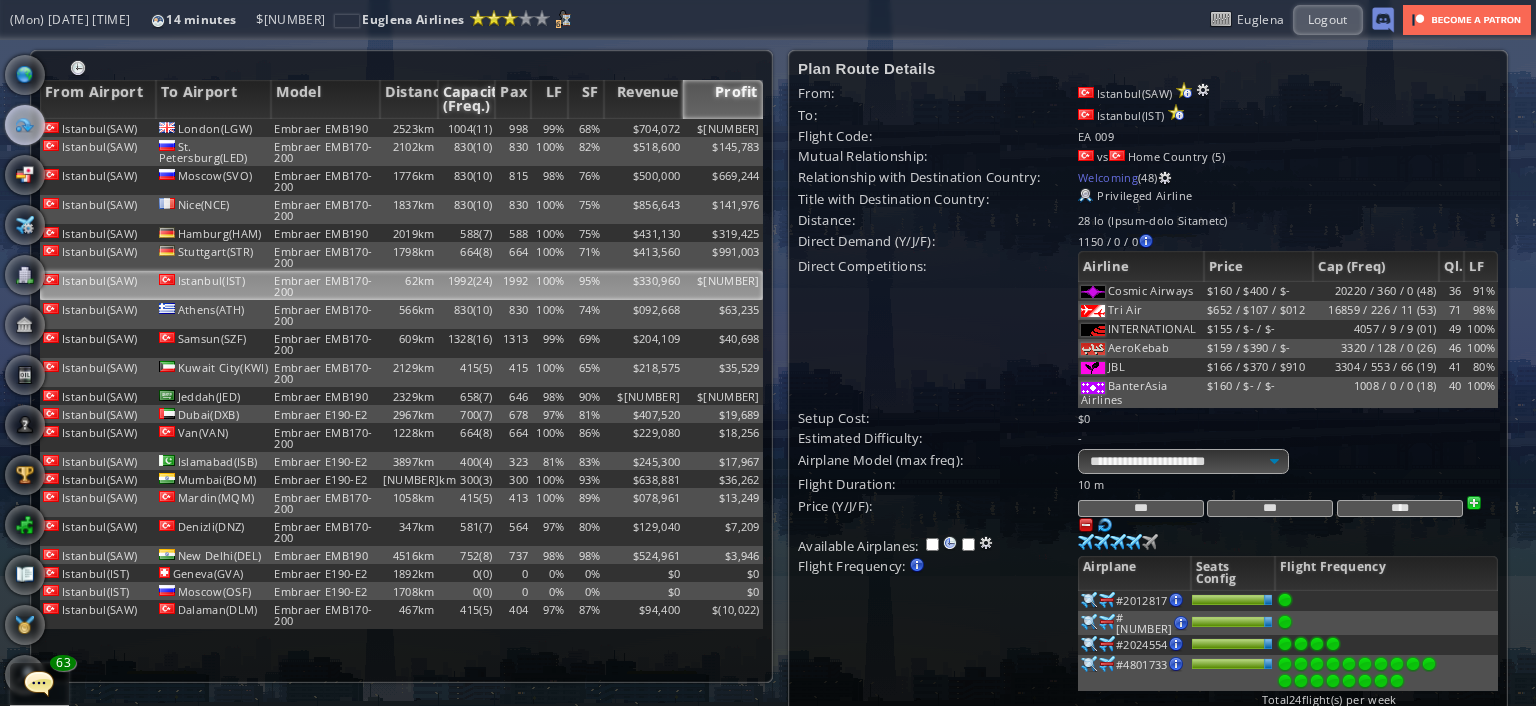 click on "Capacity (Freq.)" at bounding box center [467, 99] 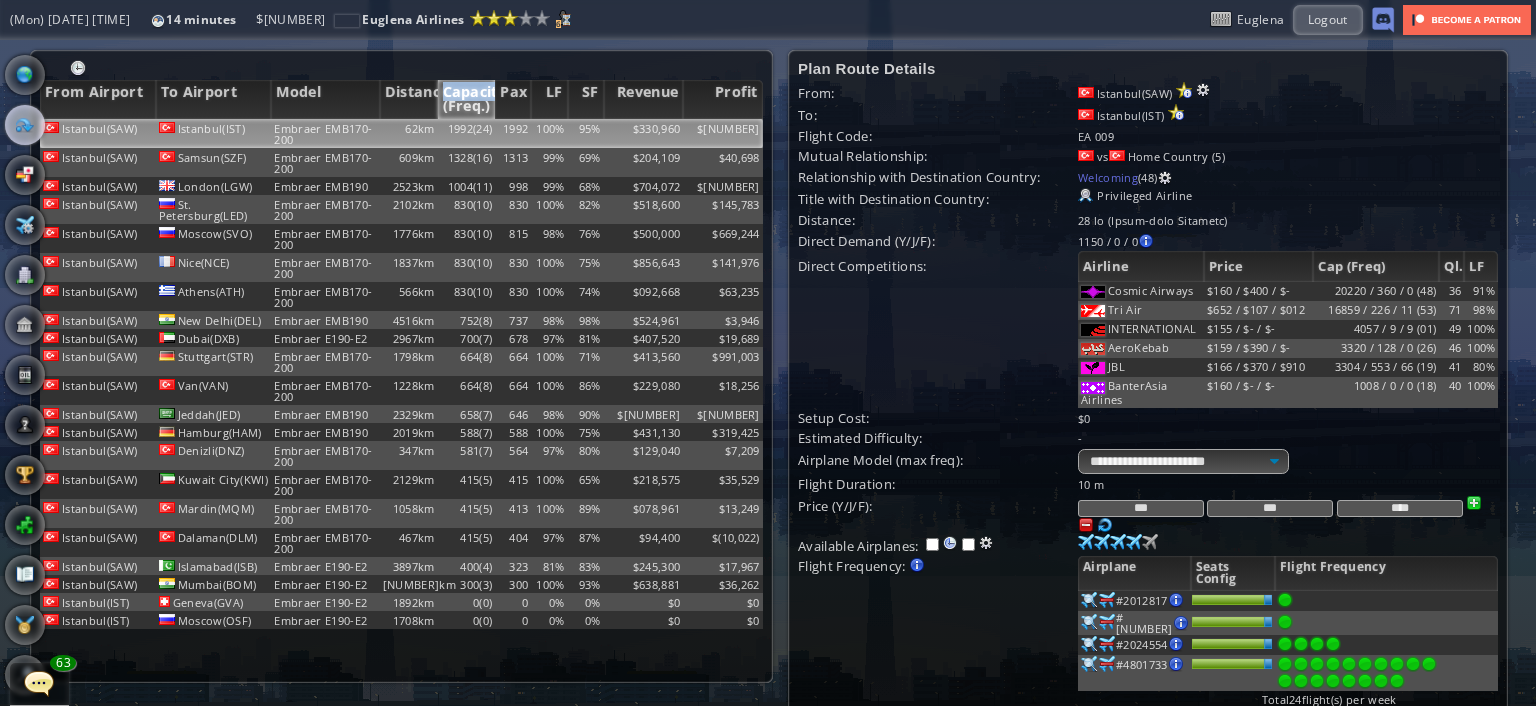 click on "Capacity (Freq.)" at bounding box center (467, 99) 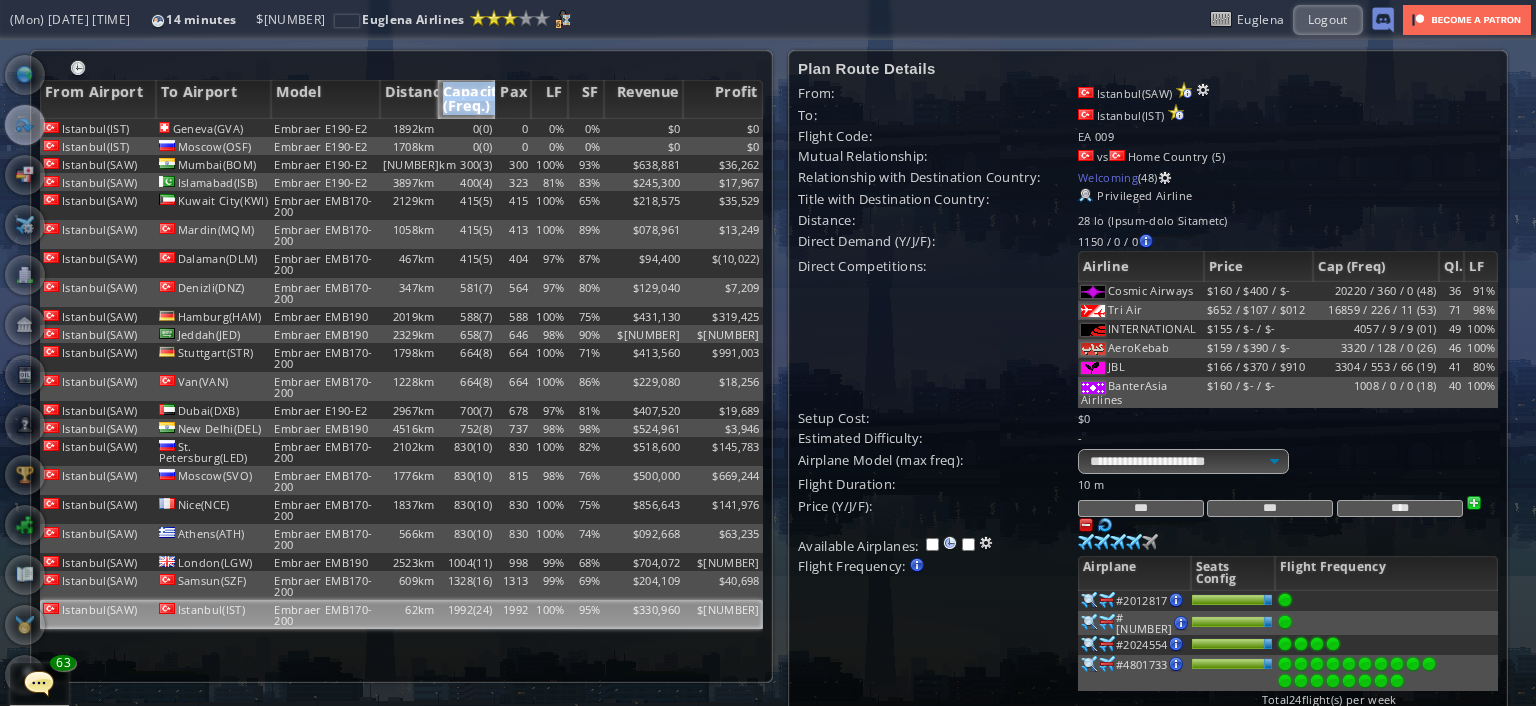 click on "Capacity (Freq.)" at bounding box center [467, 99] 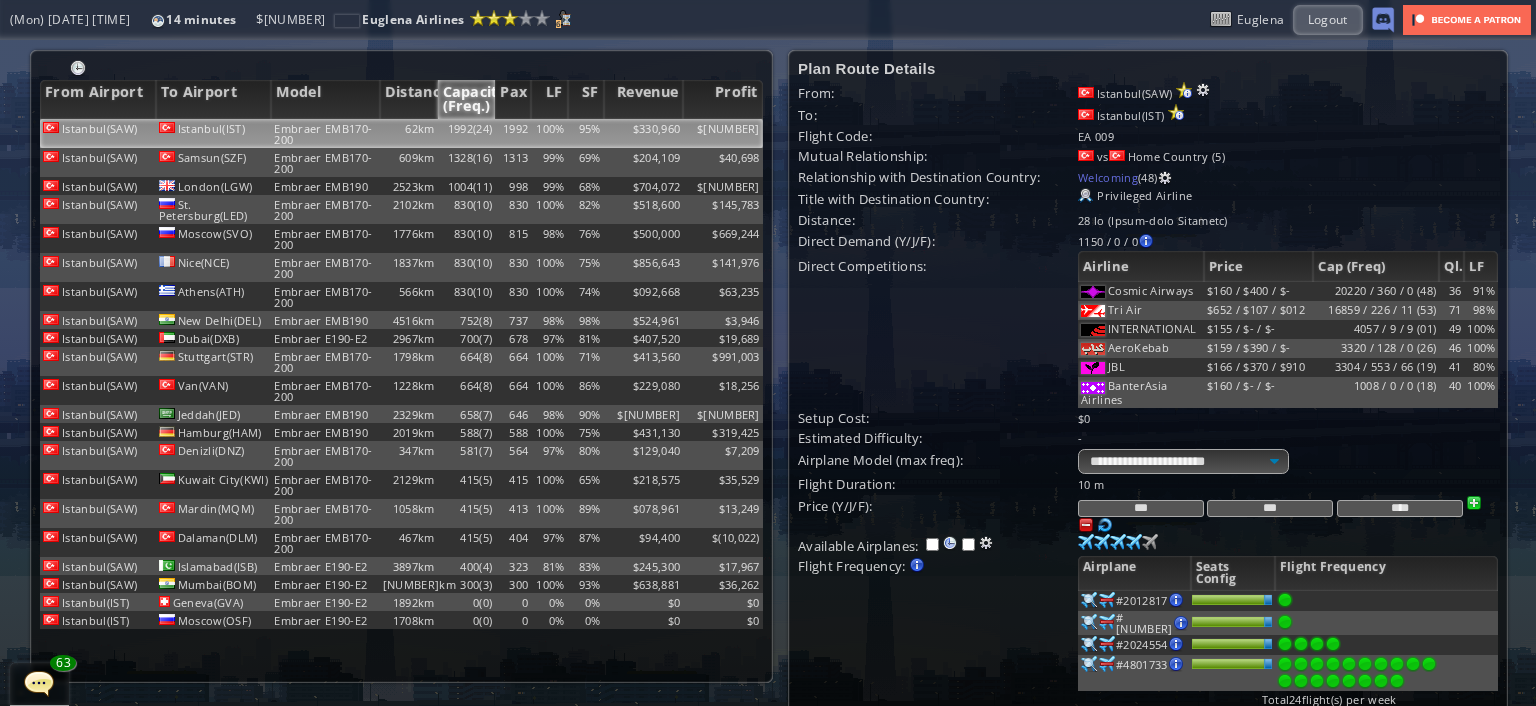 click on "1992(24)" at bounding box center [467, 133] 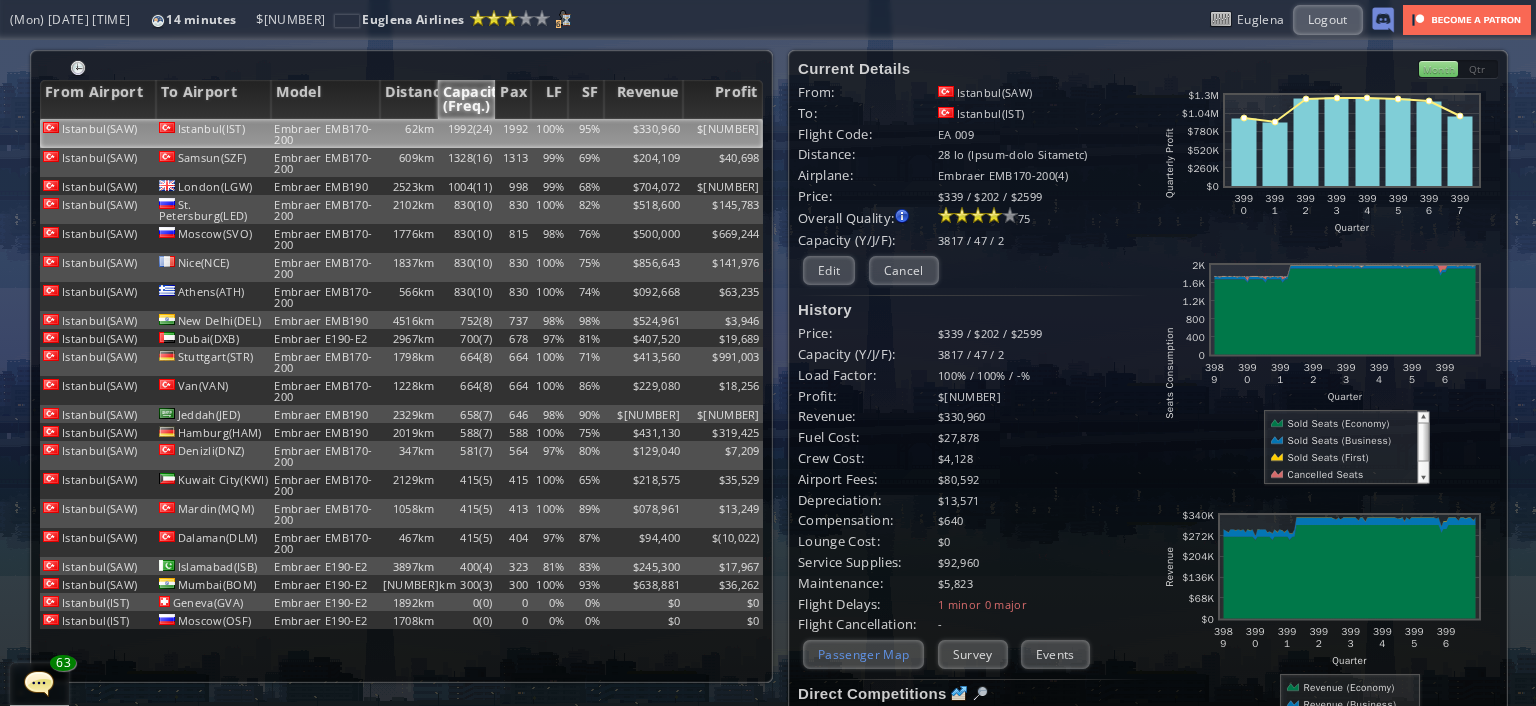 click on "Passenger Map" at bounding box center (863, 654) 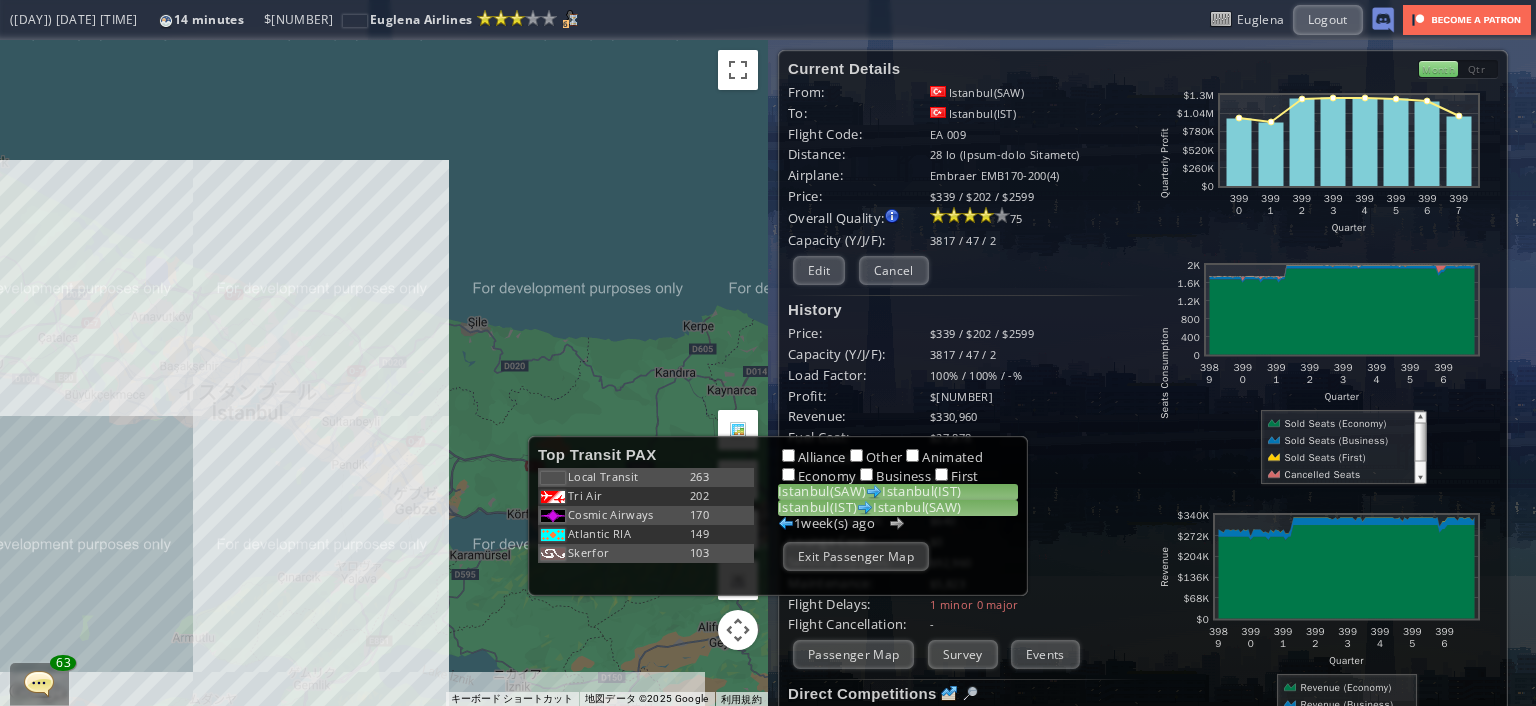 click on "Loremips(DOL) Sitametc(ADI)" at bounding box center [898, 508] 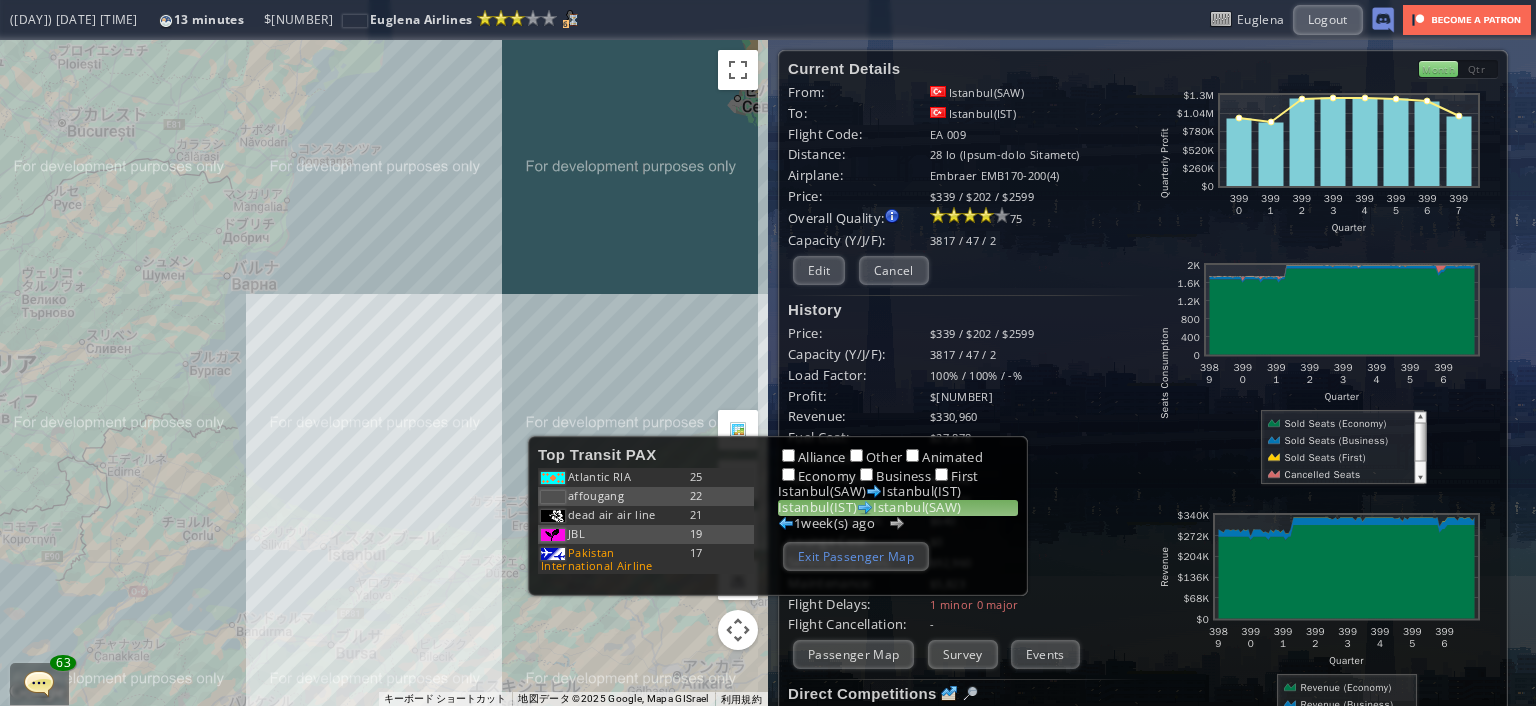 click on "Exit Passenger Map" at bounding box center (856, 556) 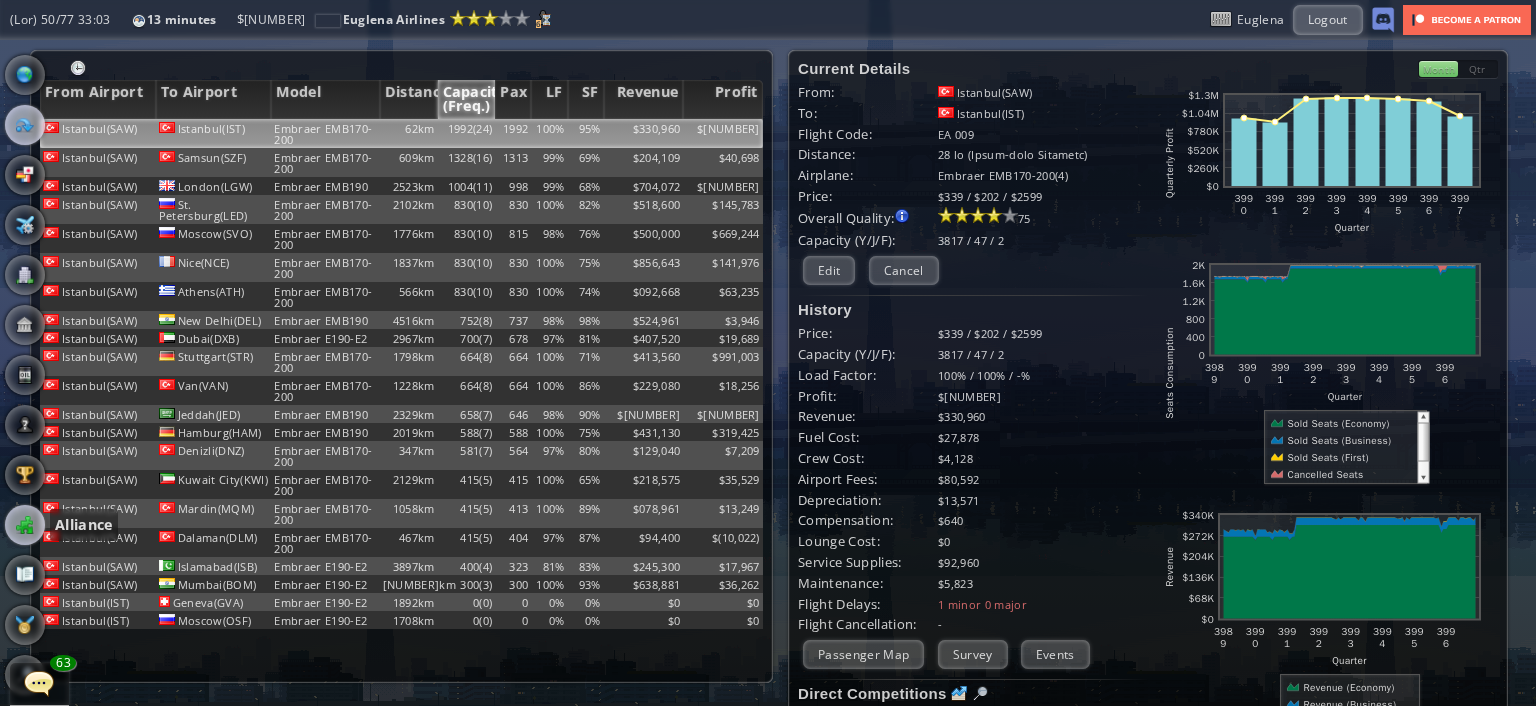 click at bounding box center [25, 525] 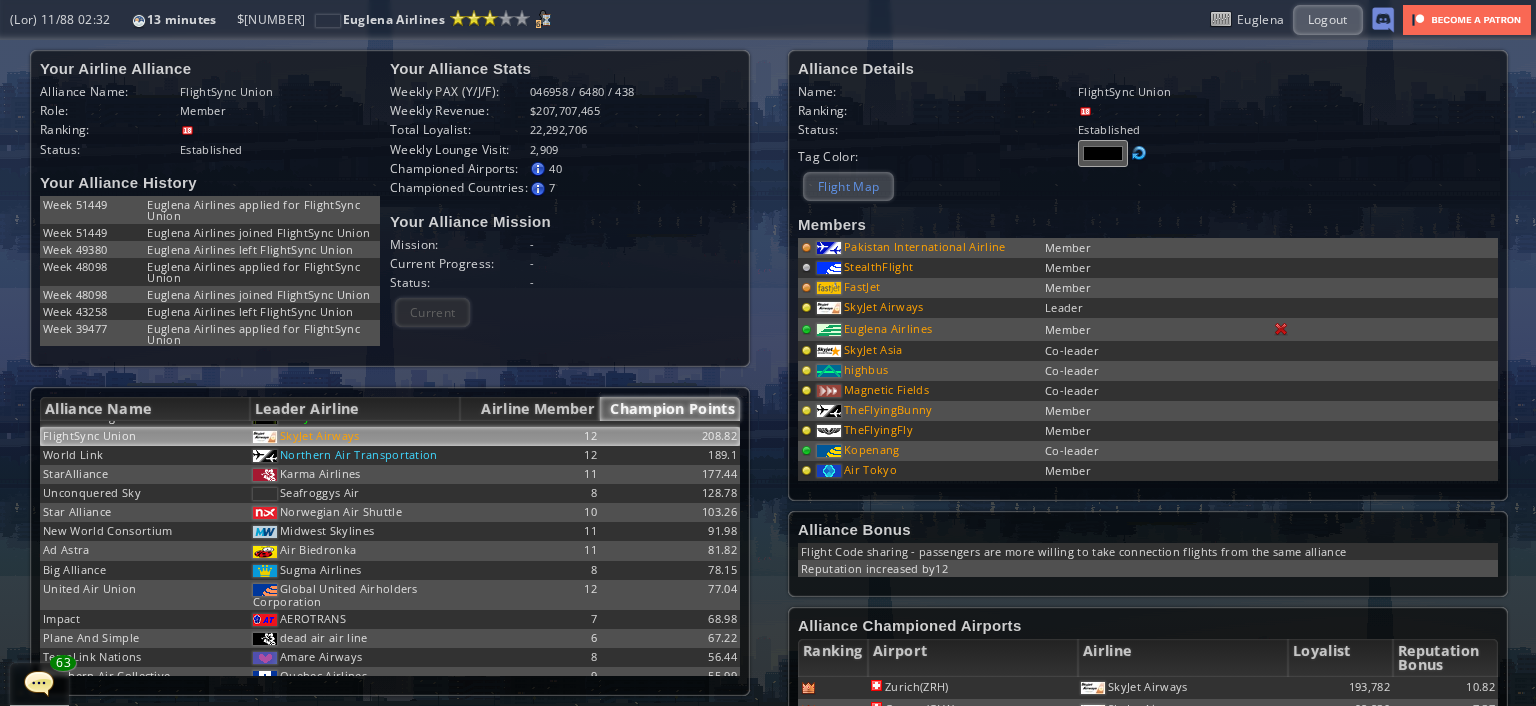 click on "Flight Map" at bounding box center (848, 186) 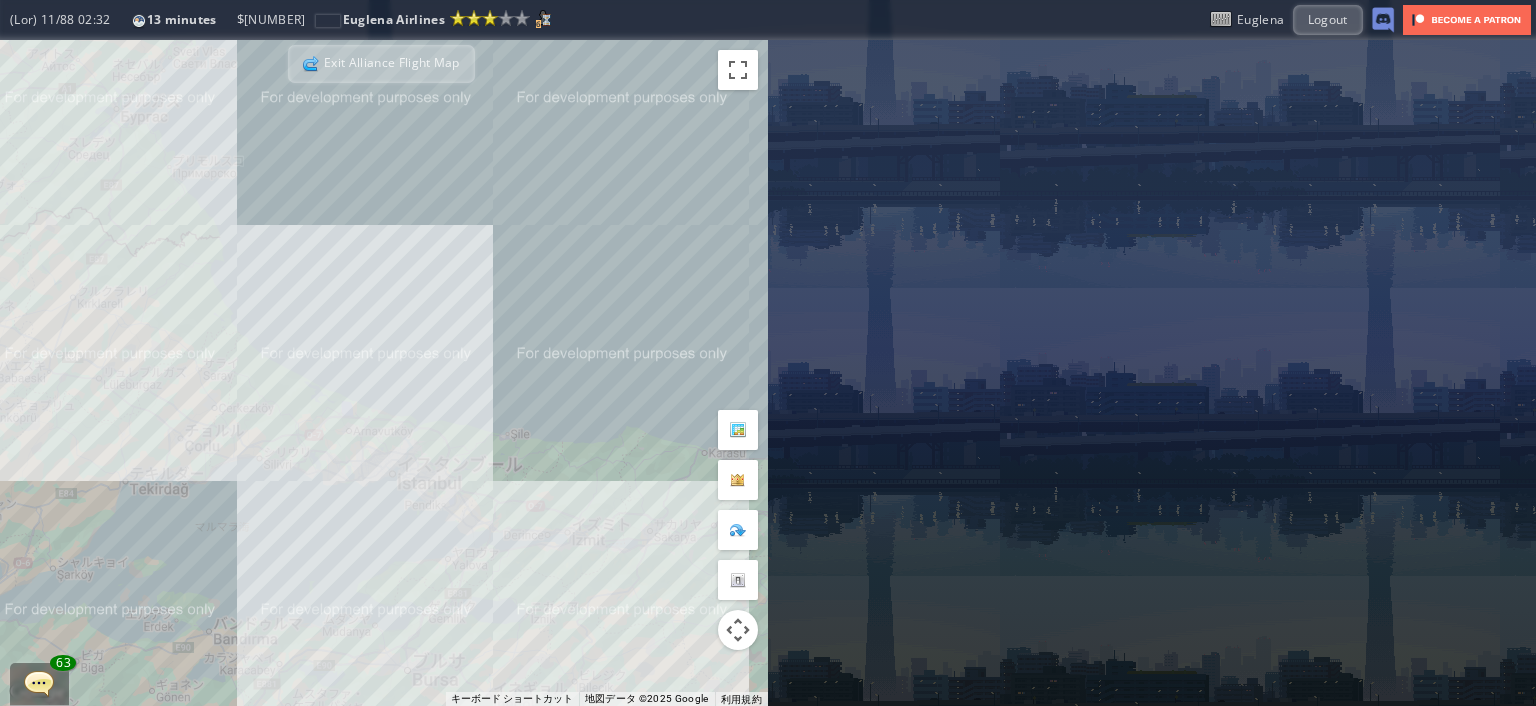 drag, startPoint x: 400, startPoint y: 538, endPoint x: 568, endPoint y: 357, distance: 246.95142 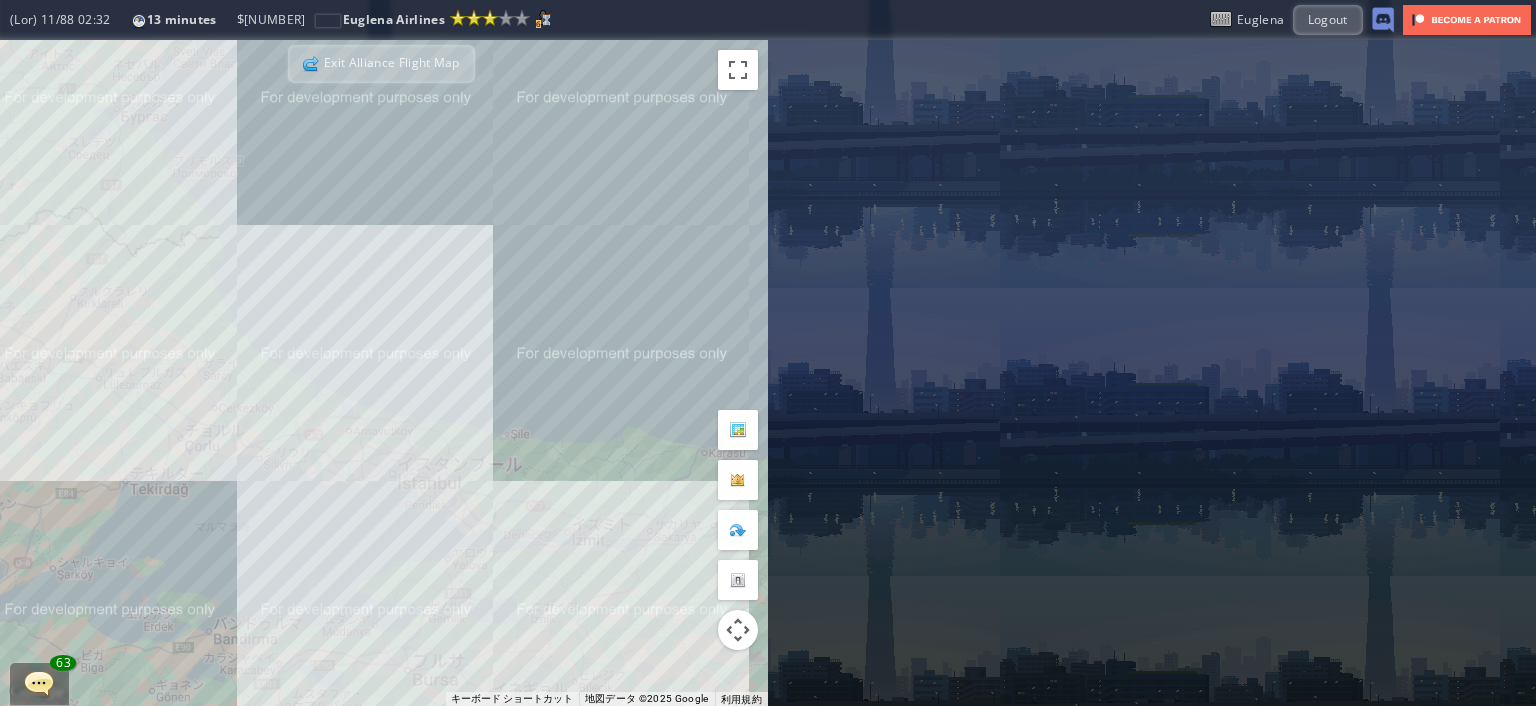 click on "矢印キーを押すと移動します。" at bounding box center (384, 373) 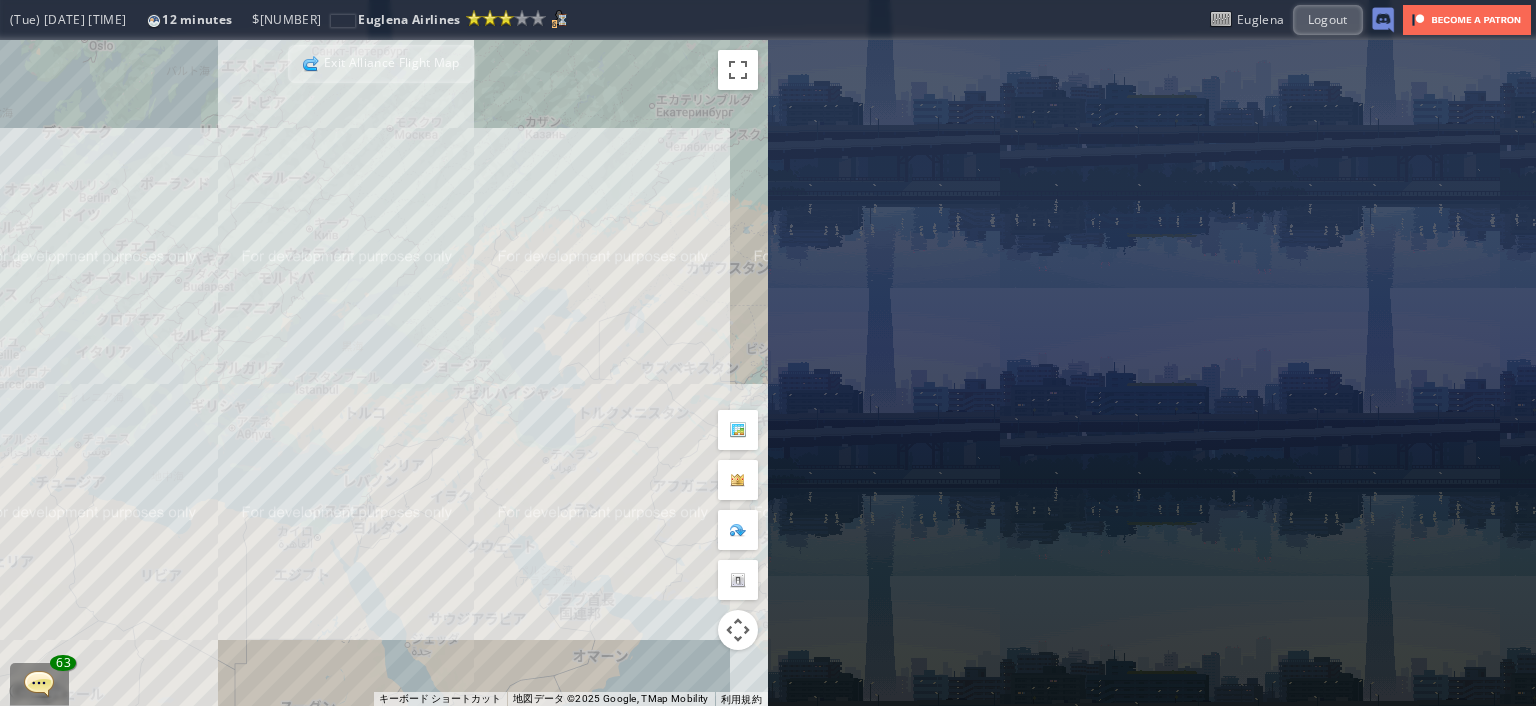 drag, startPoint x: 118, startPoint y: 615, endPoint x: 222, endPoint y: 427, distance: 214.84879 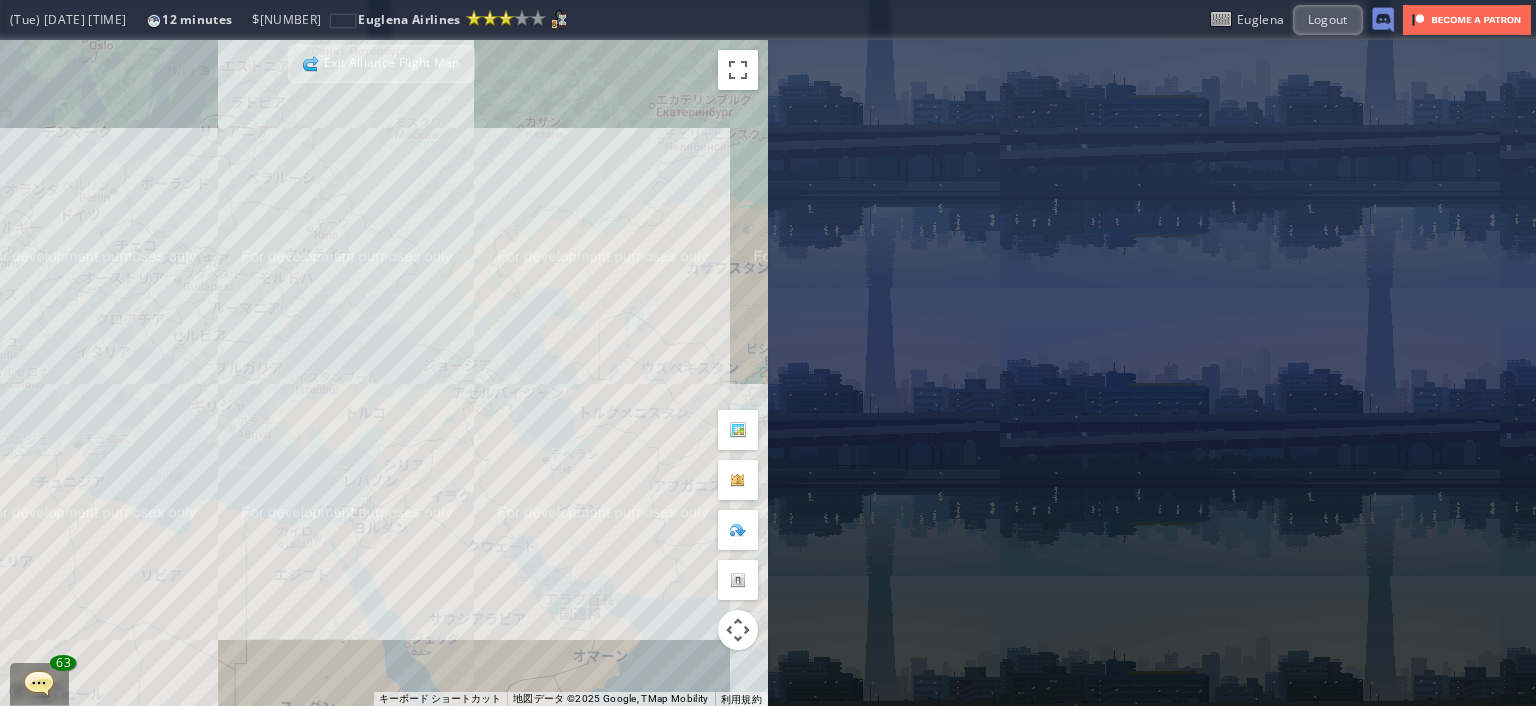 click on "矢印キーを押すと移動します。" at bounding box center [384, 373] 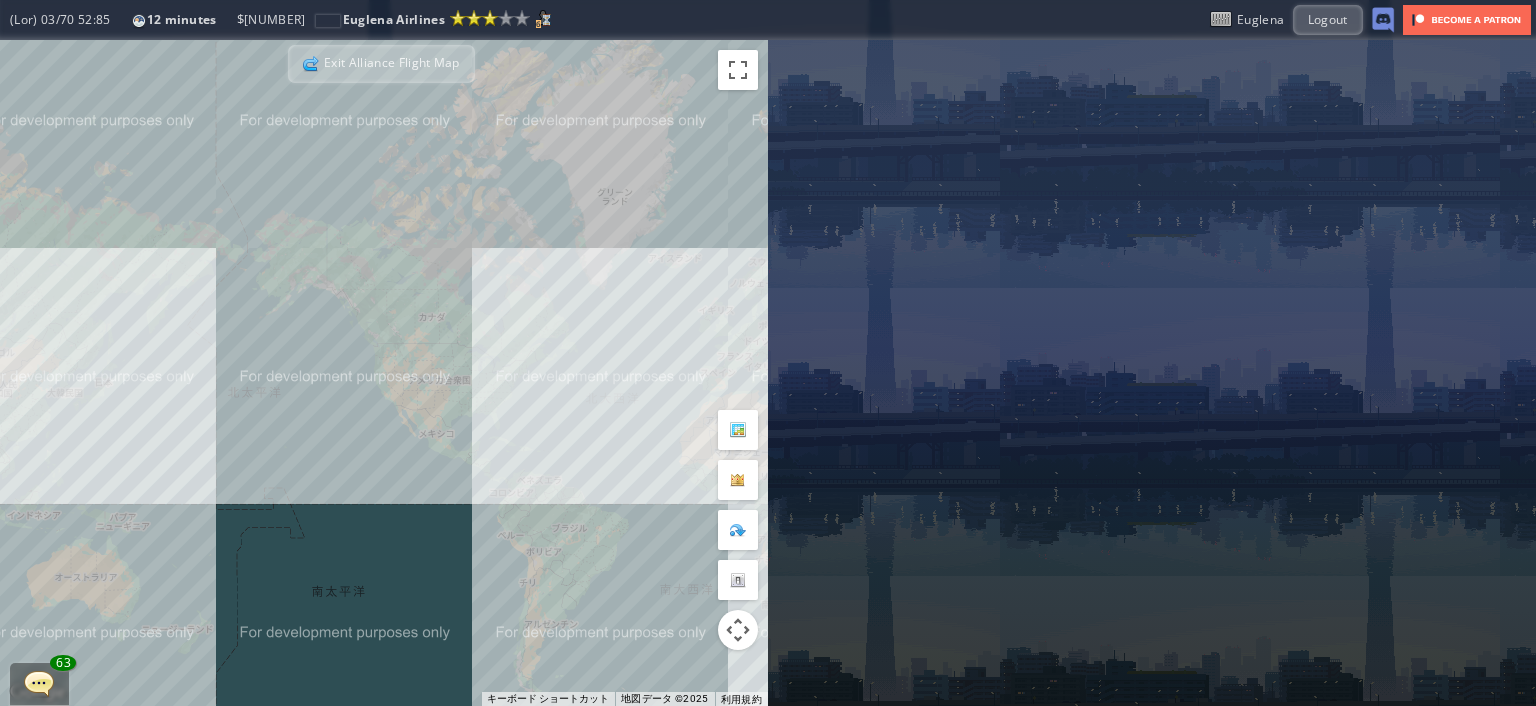 drag, startPoint x: 526, startPoint y: 636, endPoint x: 910, endPoint y: 589, distance: 386.8656 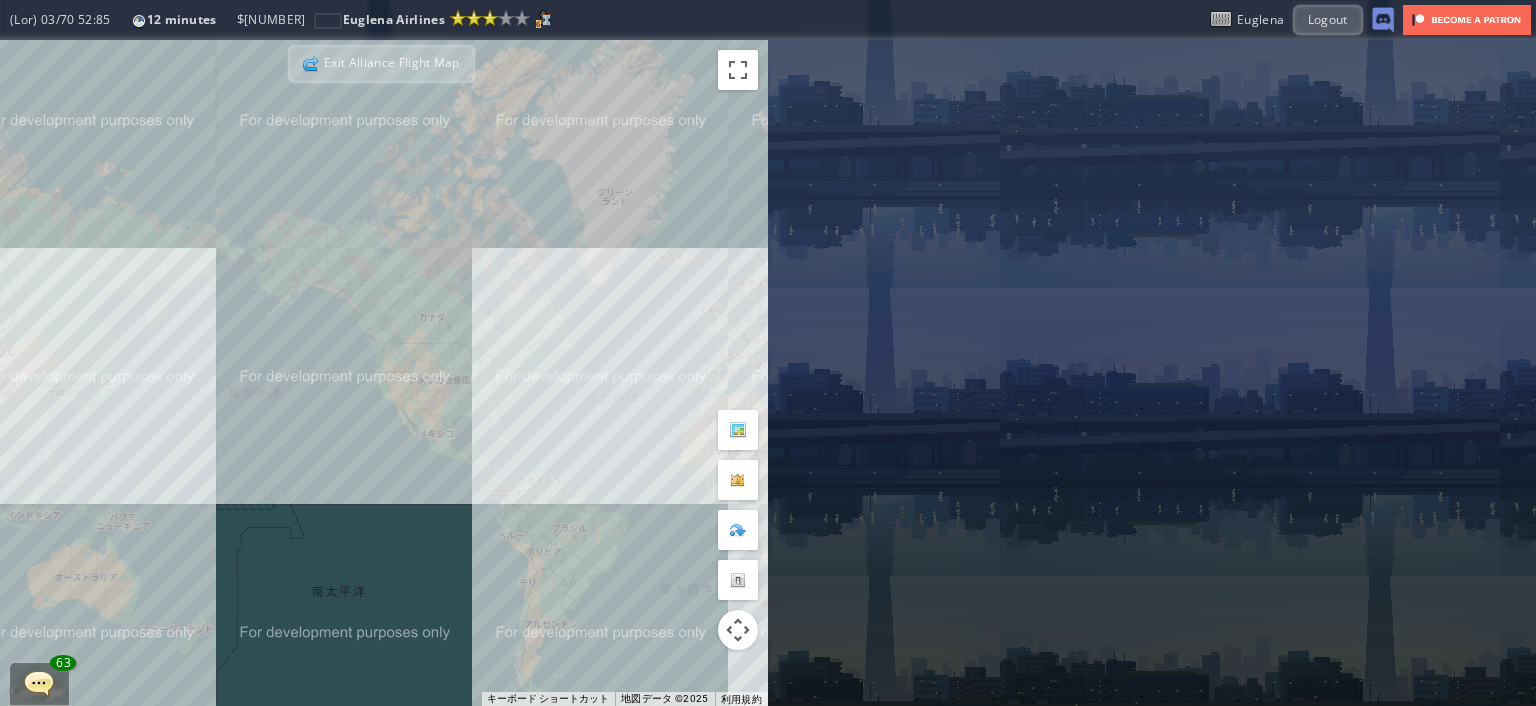 click on "← 左へ移動 → 右へ移動 ↑ 上へ移動 ↓ 下へ移動 + ズームイン - ズームアウト Home ビューを [NUM]% 左へ移動 End ビューを [NUM]% 右へ移動 Page Up ビューを [NUM]% 上へ移動 Page Down ビューを [NUM]% 下へ移動 矢印キーを押すと移動します。 Exit Alliance Flight Map キーボード ショートカット 地図データ 地図データ ©[YEAR] 地図データ ©[YEAR] [NUM] km  クリックすると、メートル単位とヤードポンド単位が切り替わります 利用規約 地図の誤りを報告する" at bounding box center [768, 373] 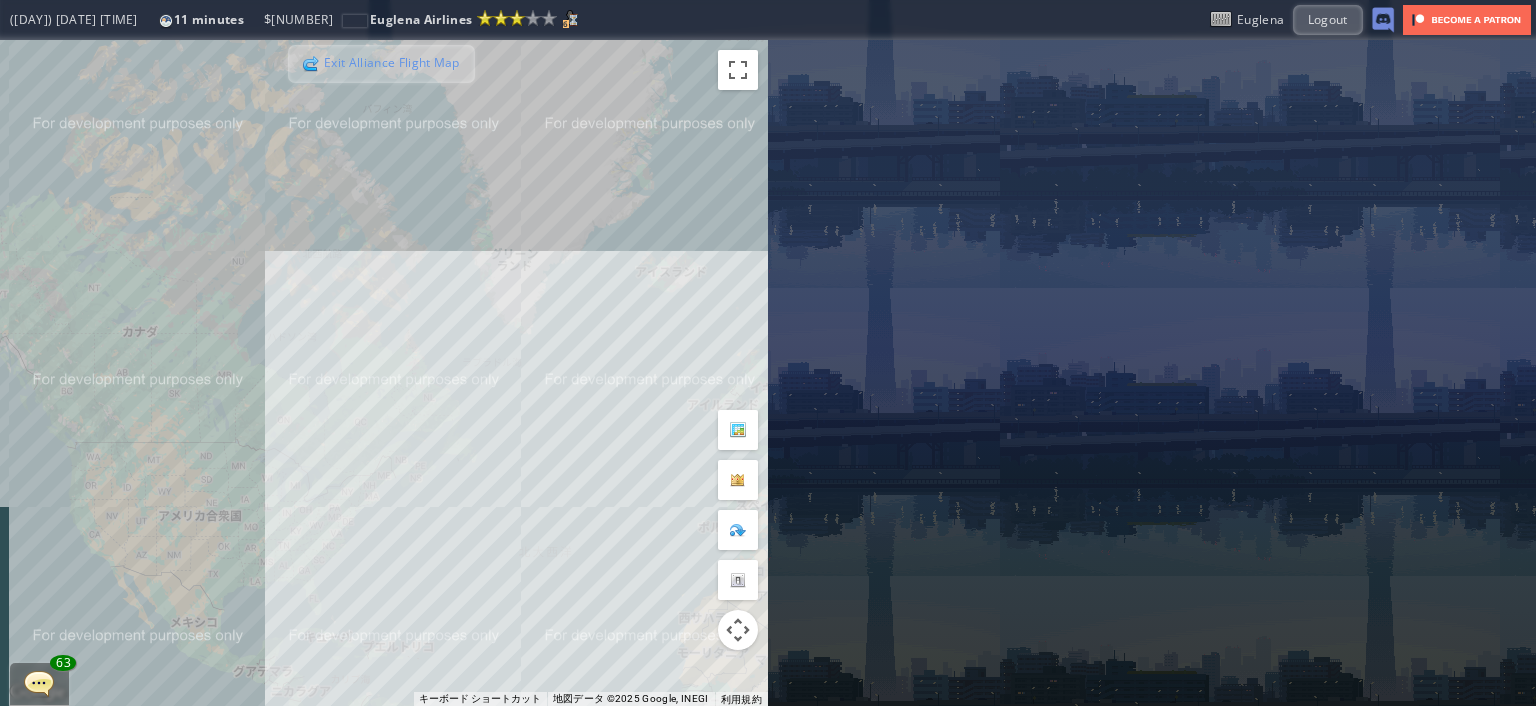 click on "Exit Alliance Flight Map" at bounding box center (381, 64) 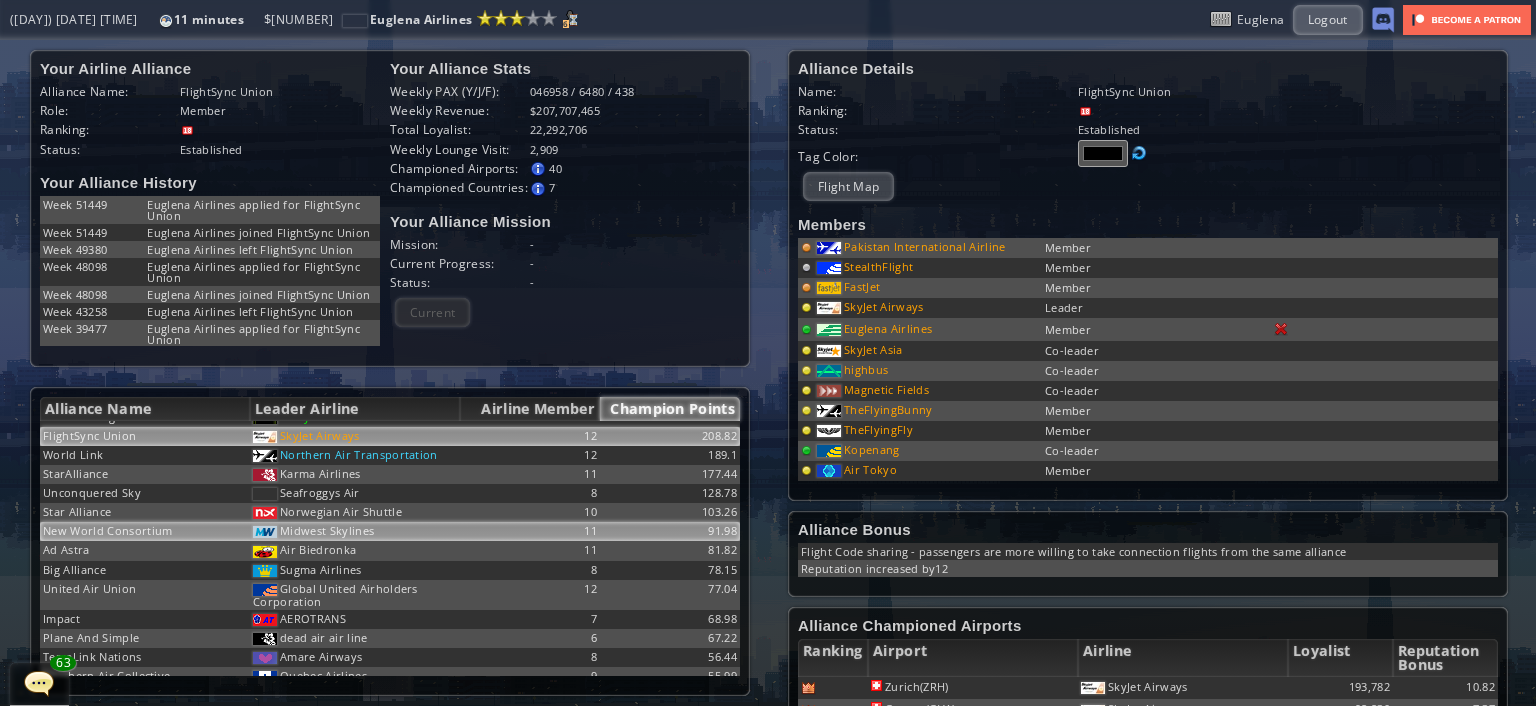 scroll, scrollTop: 218, scrollLeft: 0, axis: vertical 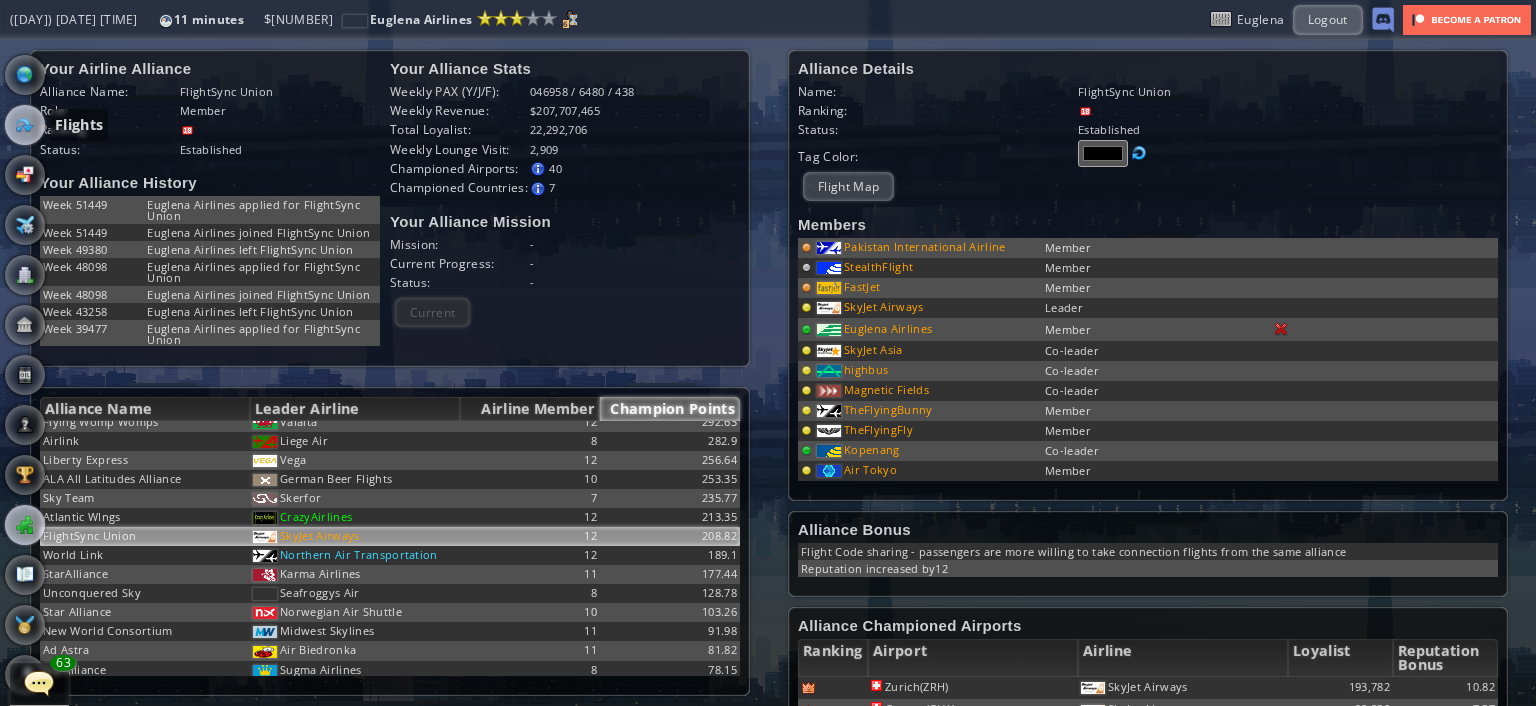 click at bounding box center (25, 125) 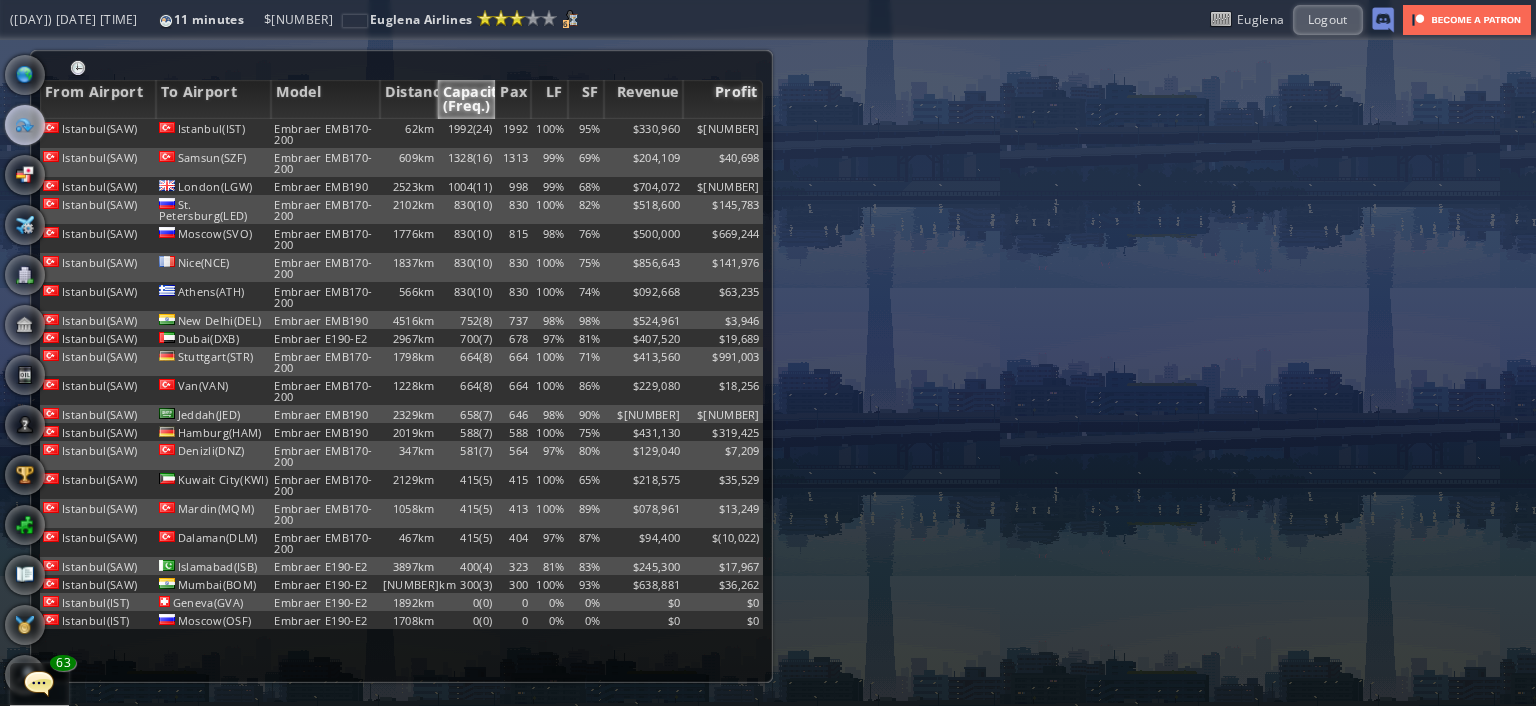 click on "Profit" at bounding box center (723, 99) 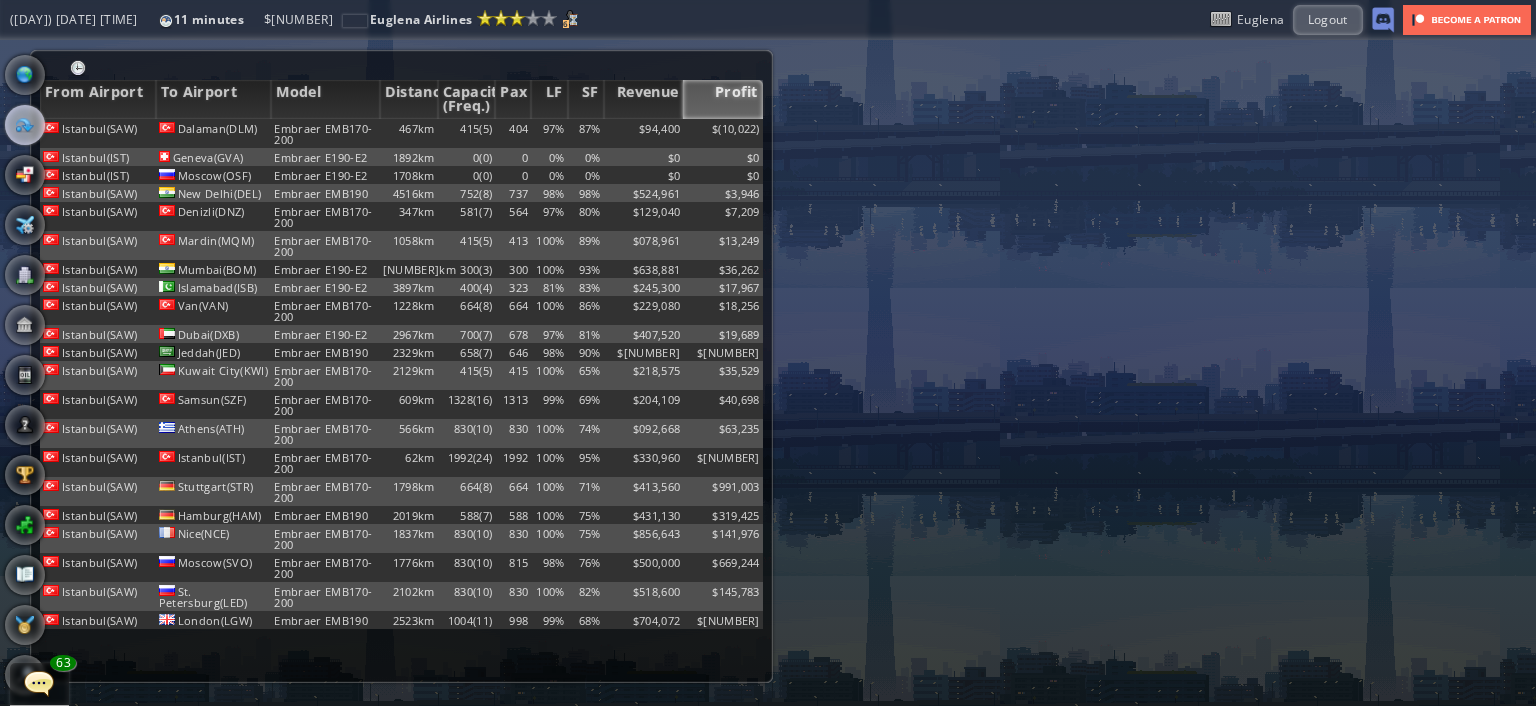 click on "Profit" at bounding box center [723, 99] 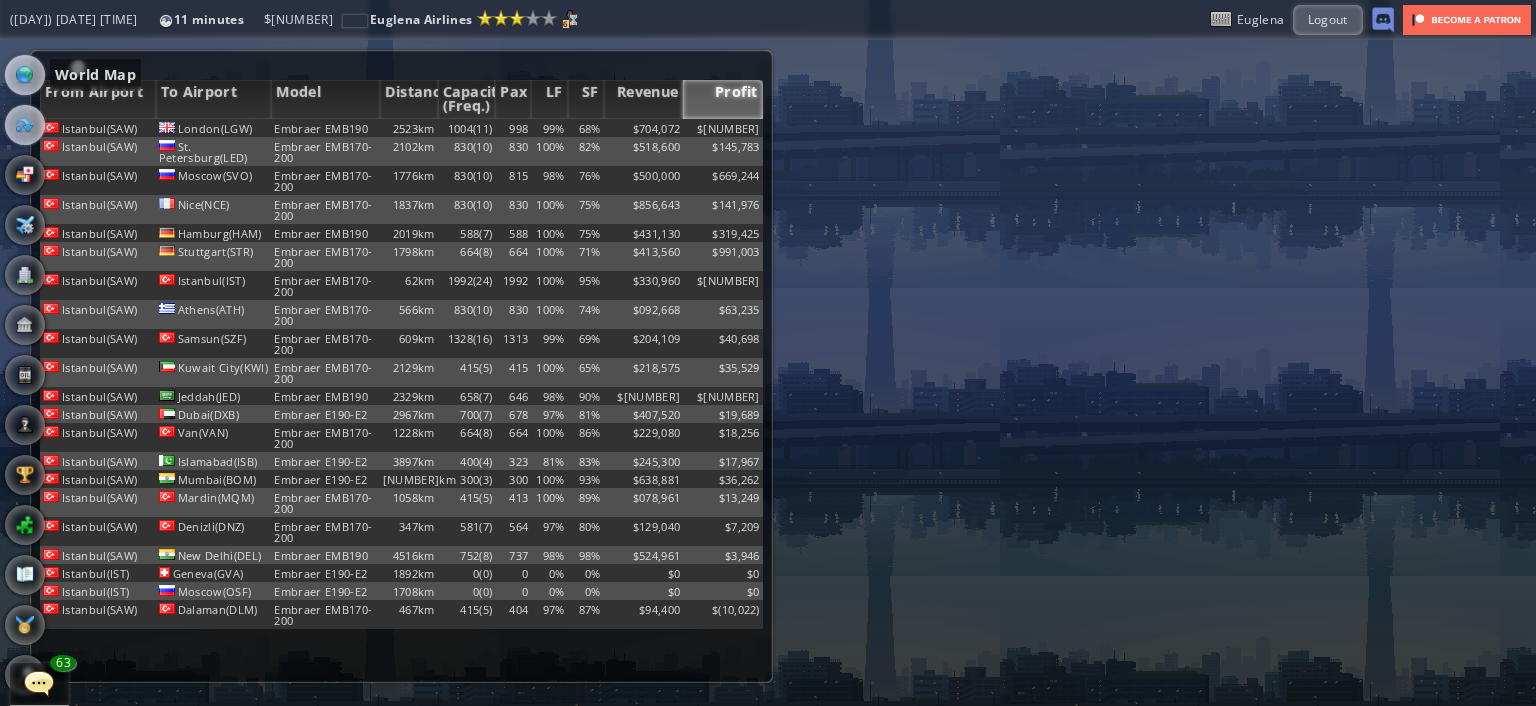 click at bounding box center (25, 75) 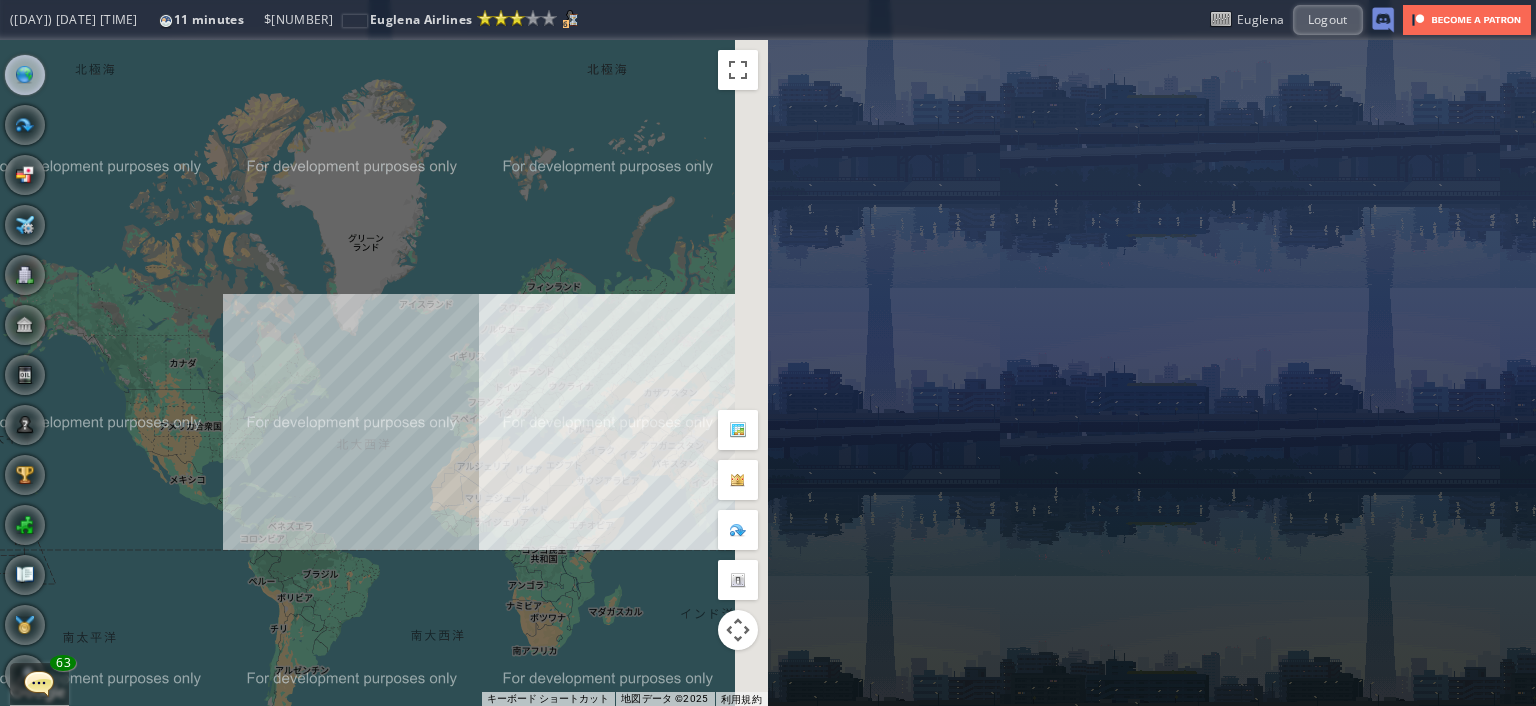 drag, startPoint x: 413, startPoint y: 495, endPoint x: 316, endPoint y: 491, distance: 97.082436 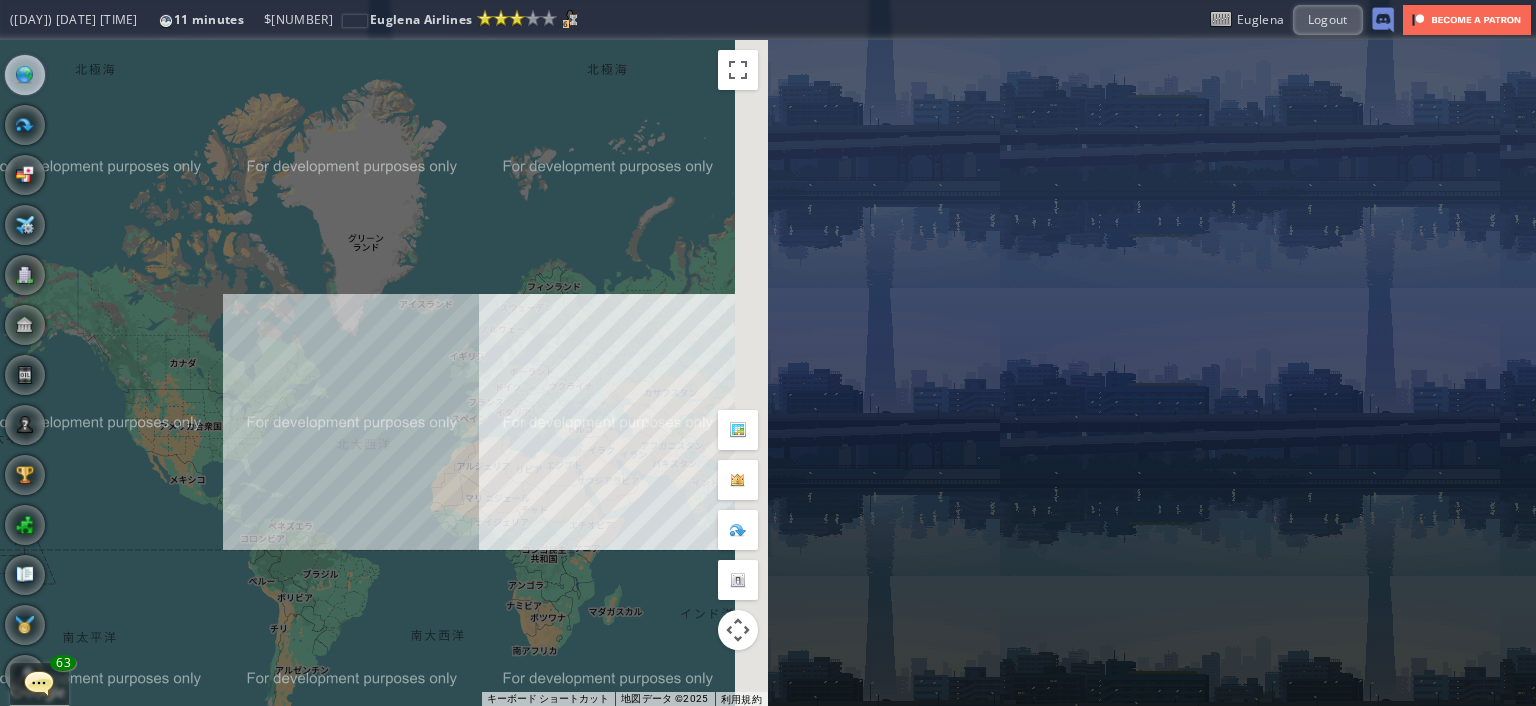click on "矢印キーを押すと移動します。" at bounding box center (384, 373) 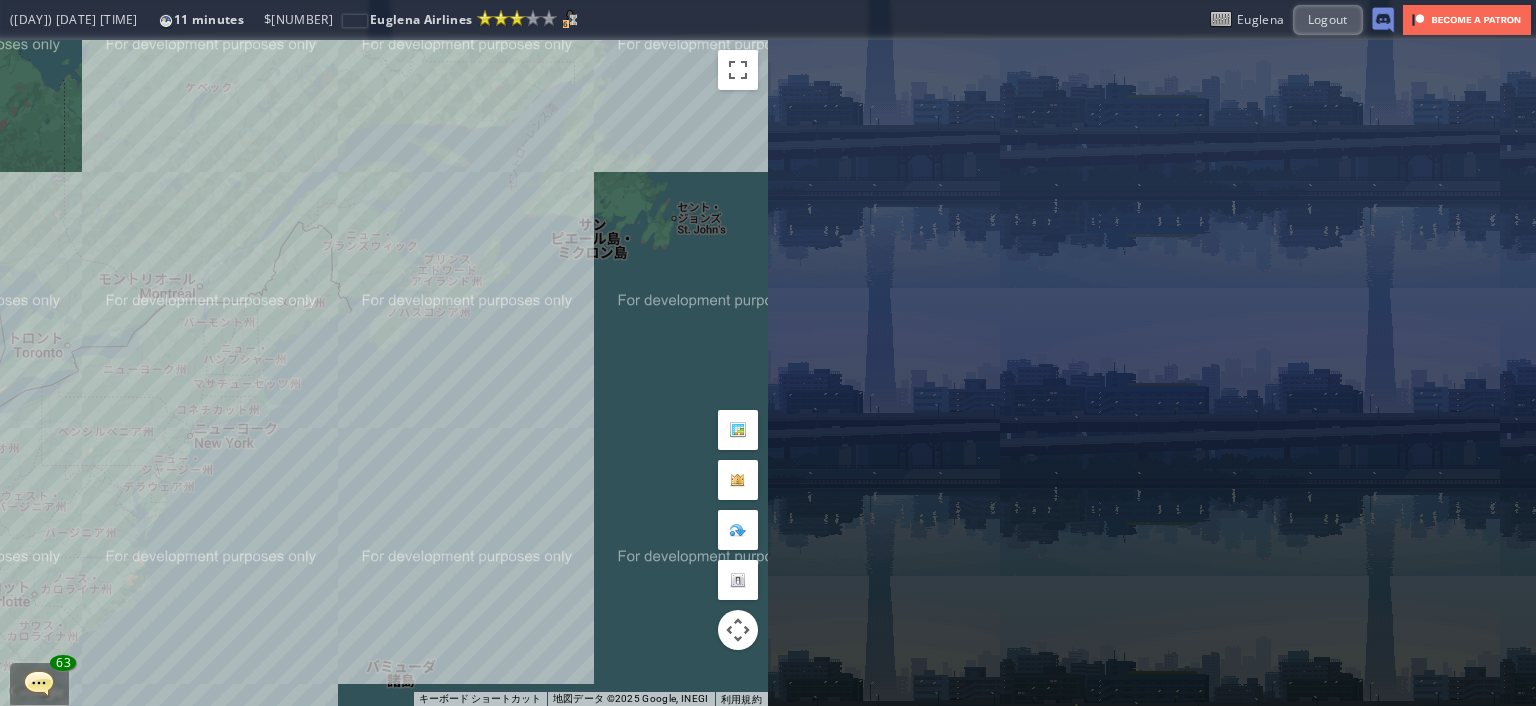 click on "矢印キーを押すと移動します。" at bounding box center [384, 373] 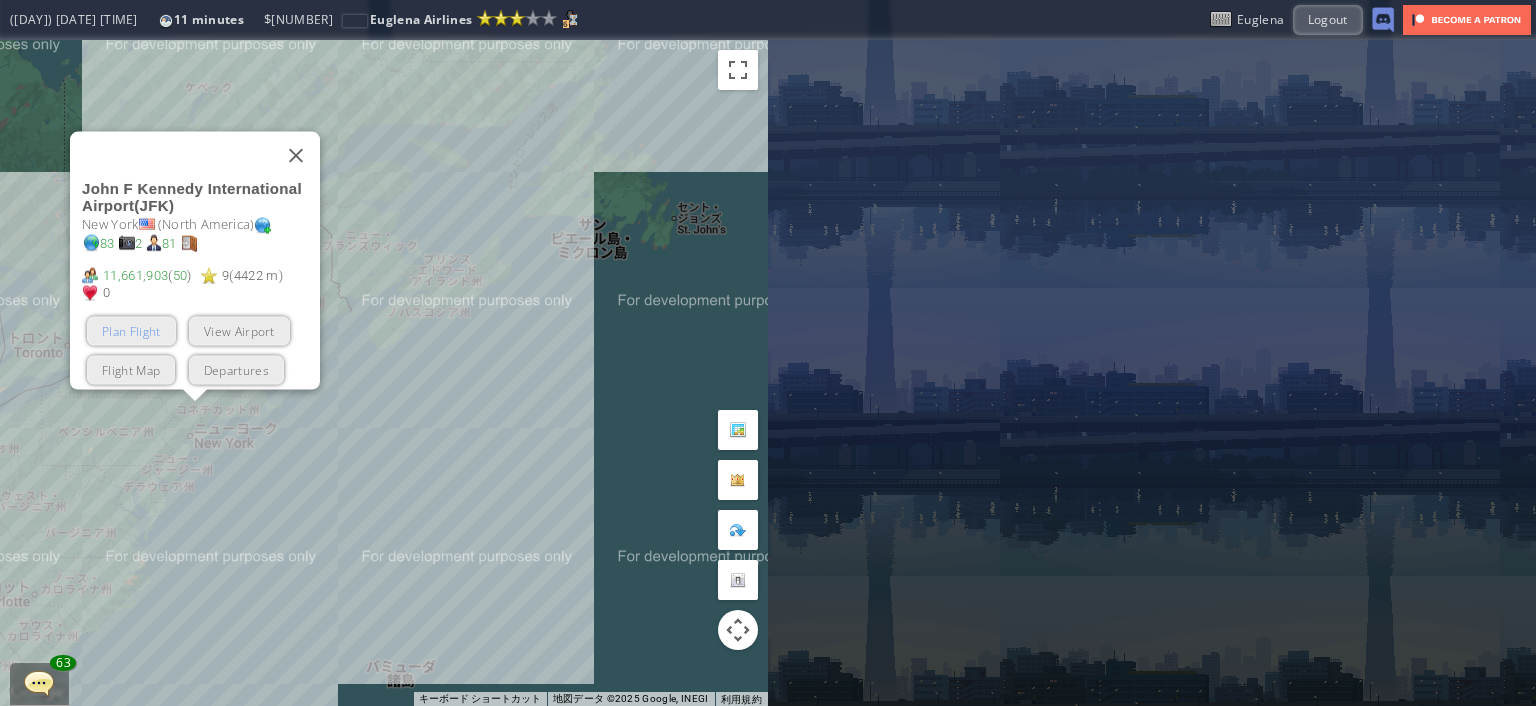 click on "Plan Flight" at bounding box center (131, 331) 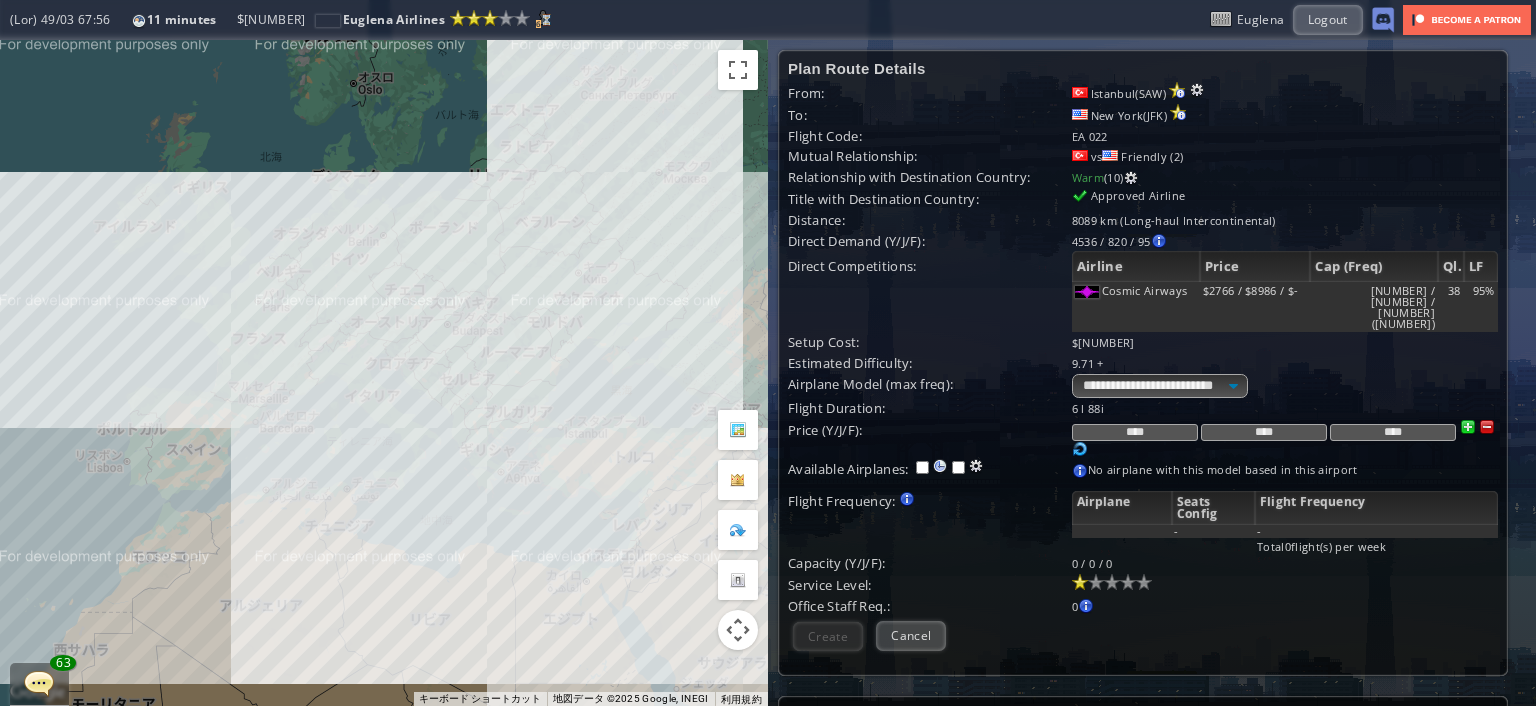 click on "矢印キーを押すと移動します。" at bounding box center (384, 373) 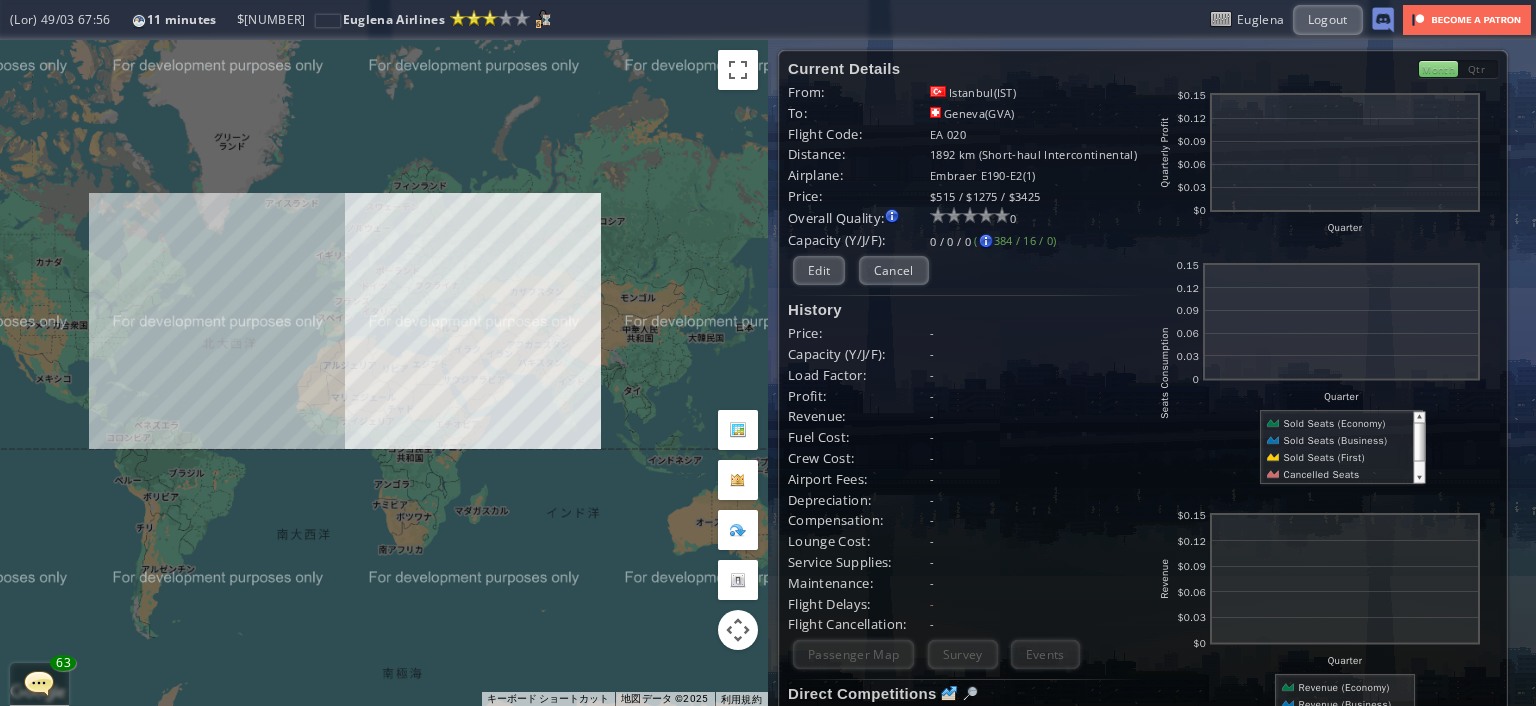 drag, startPoint x: 511, startPoint y: 536, endPoint x: 415, endPoint y: 432, distance: 141.53445 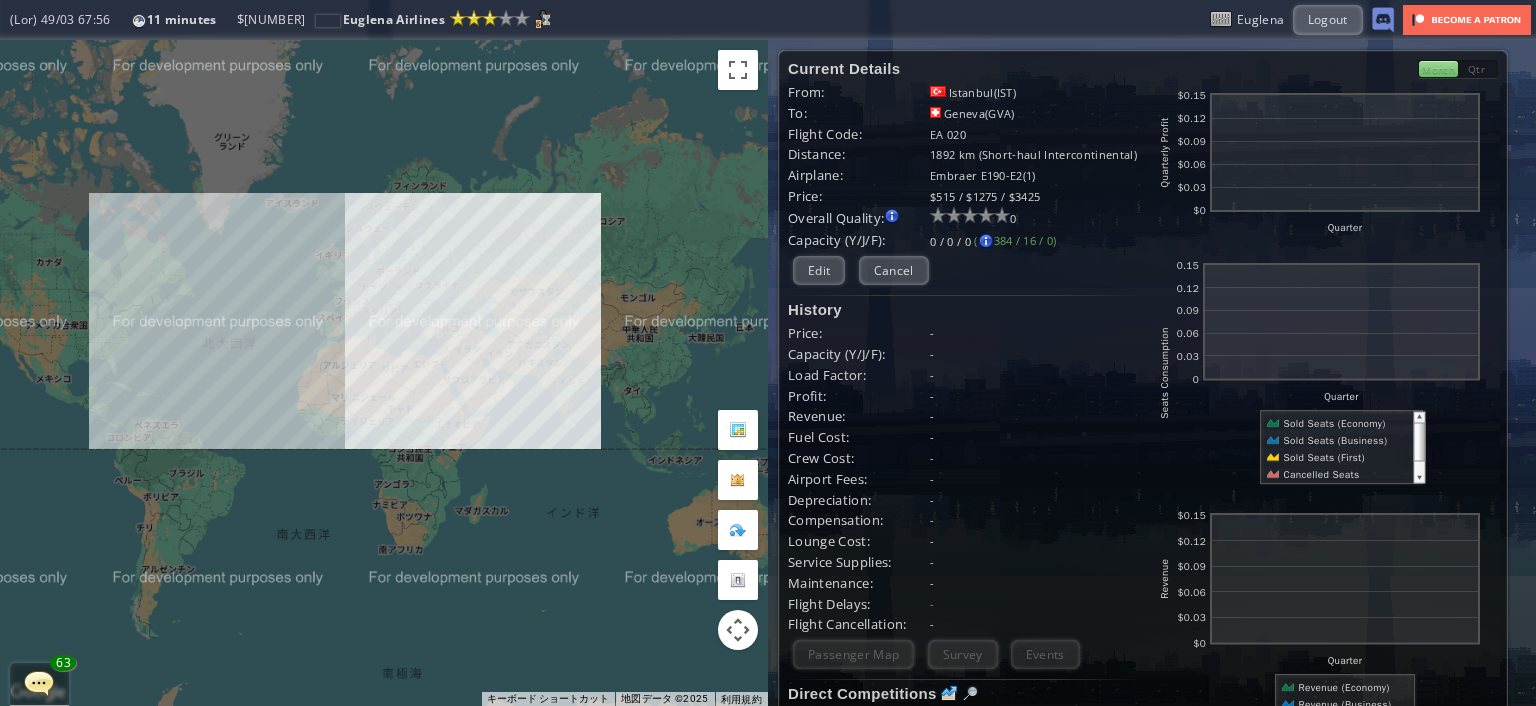 click on "矢印キーを押すと移動します。" at bounding box center [384, 373] 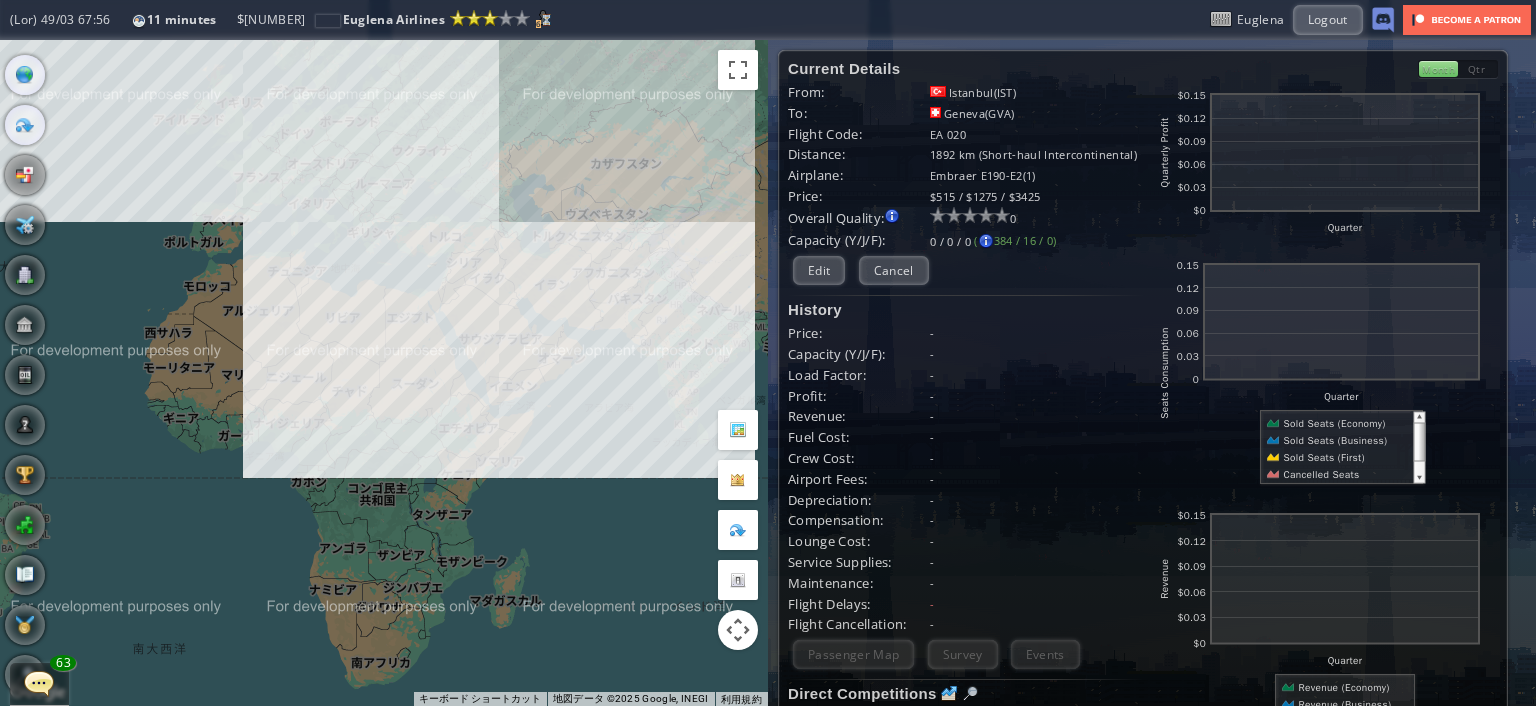click at bounding box center (25, 125) 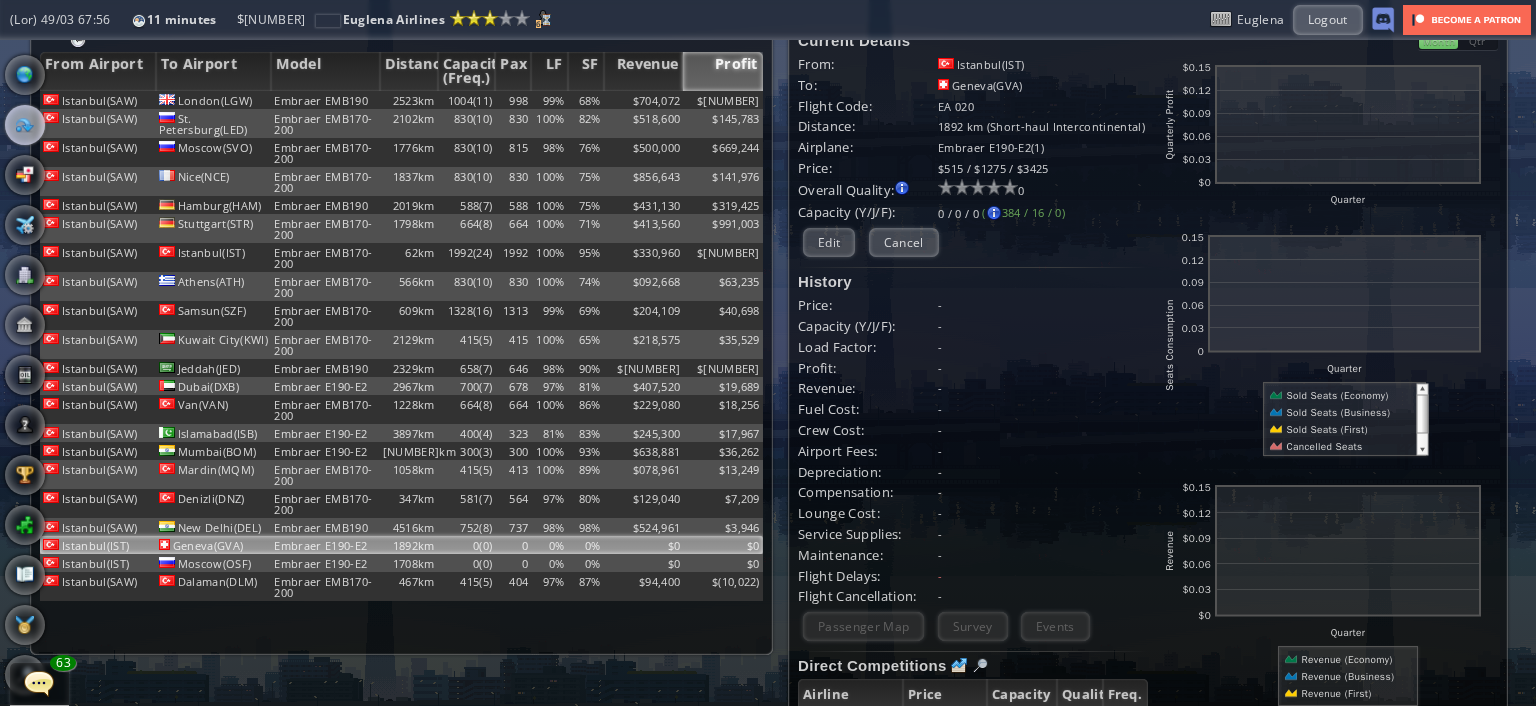 scroll, scrollTop: 0, scrollLeft: 0, axis: both 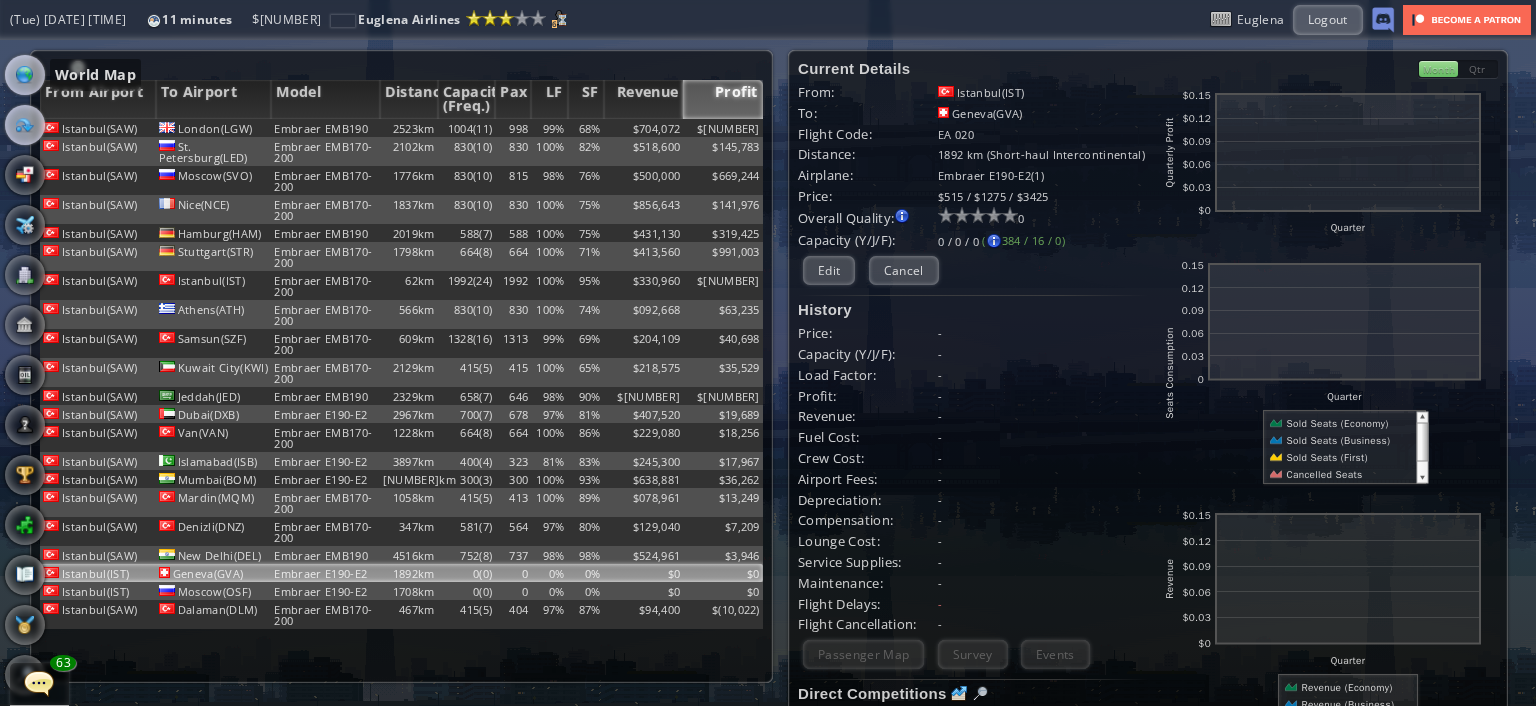click at bounding box center [25, 75] 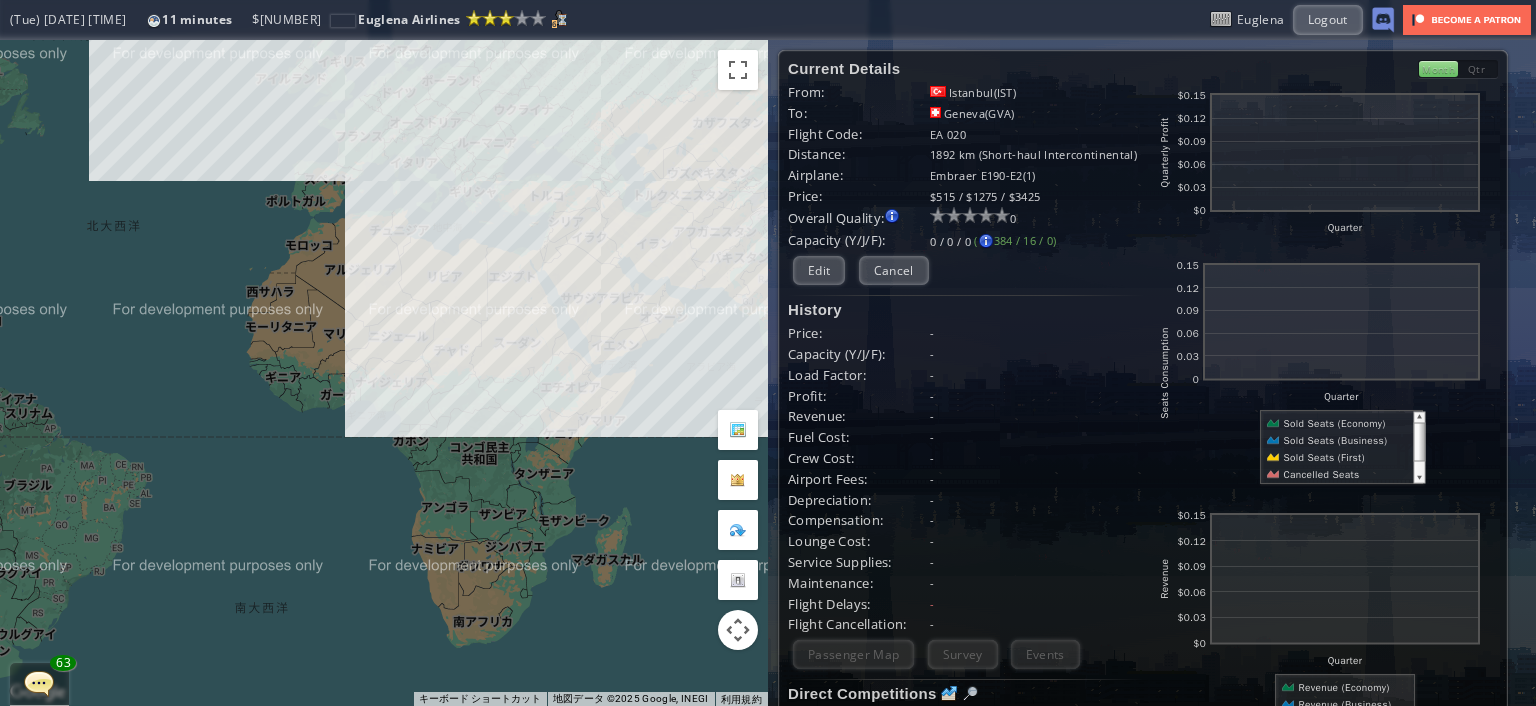 drag, startPoint x: 368, startPoint y: 543, endPoint x: 523, endPoint y: 381, distance: 224.20749 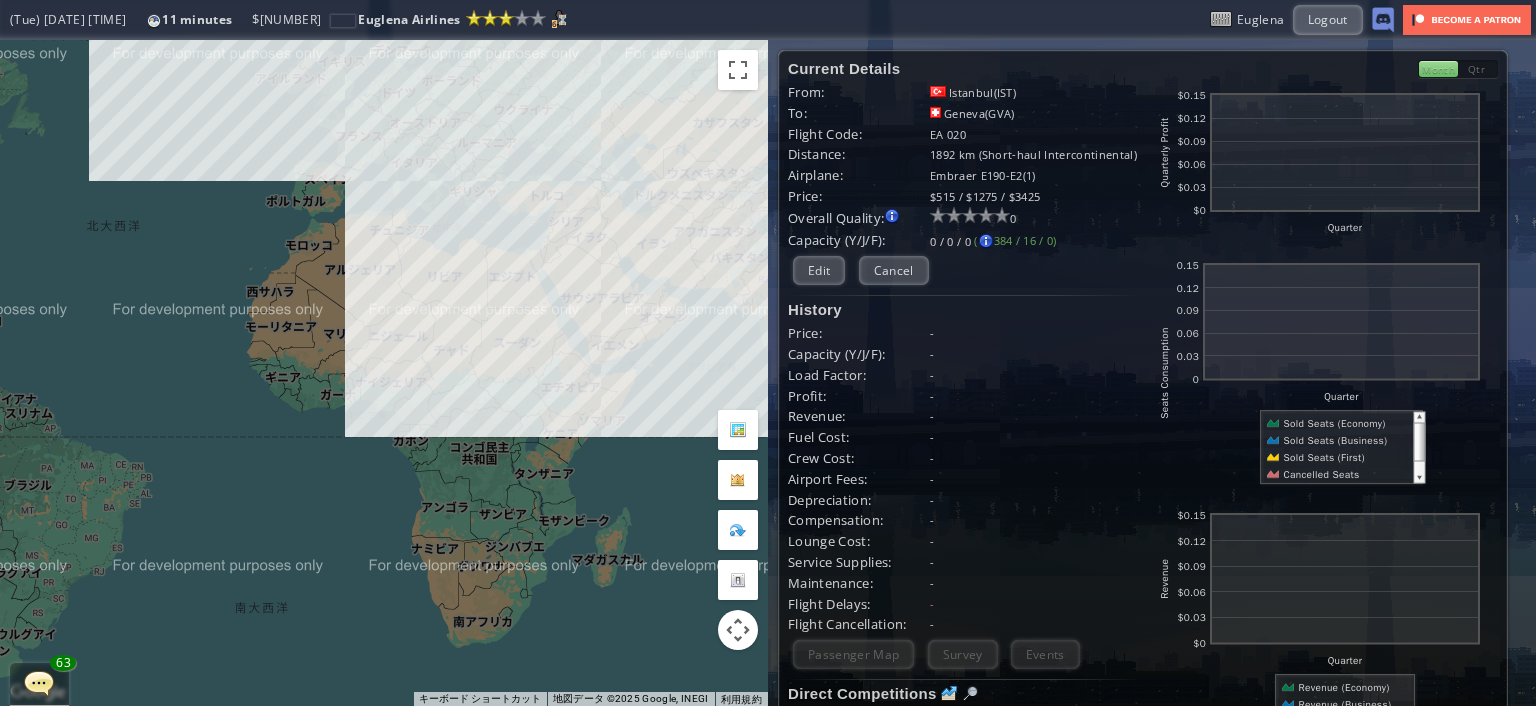 click on "矢印キーを押すと移動します。" at bounding box center (384, 373) 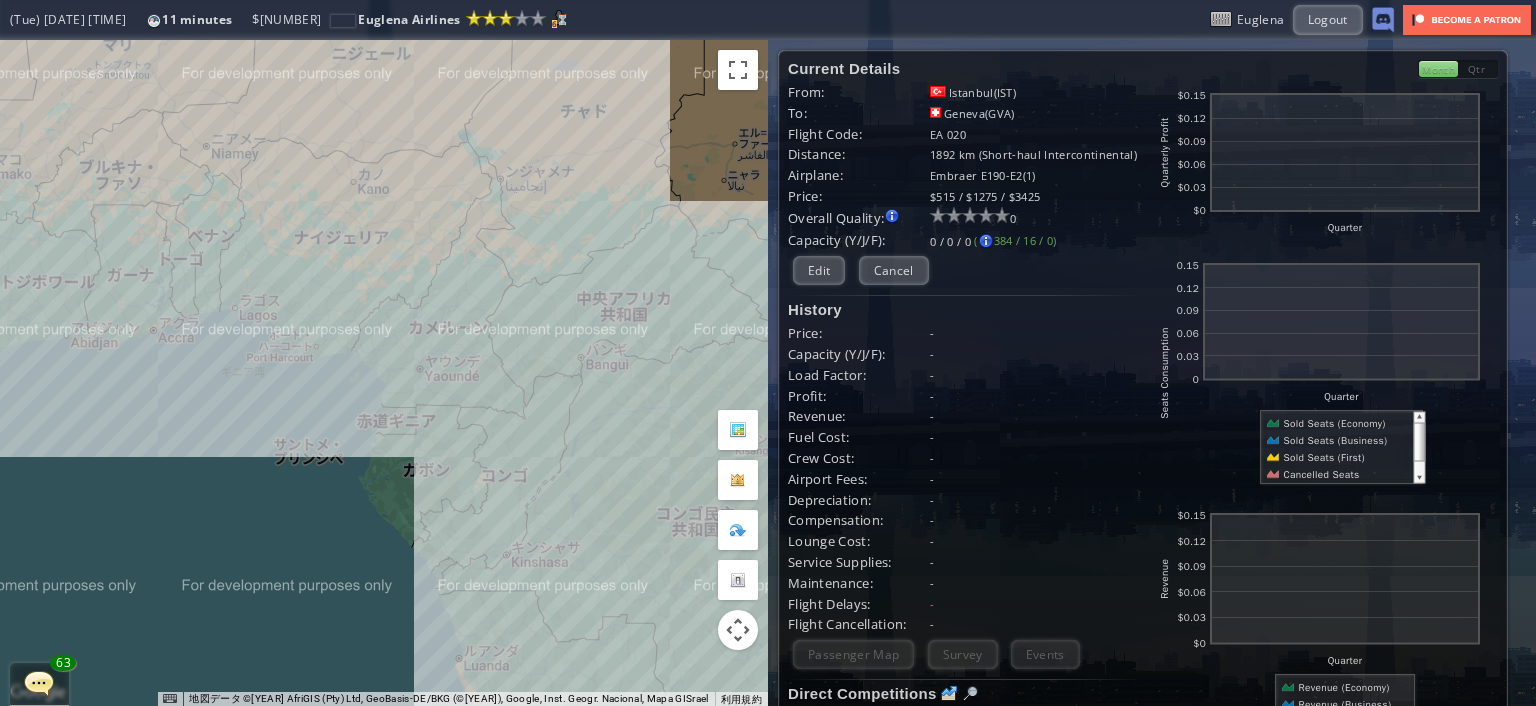 click on "矢印キーを押すと移動します。" at bounding box center (384, 373) 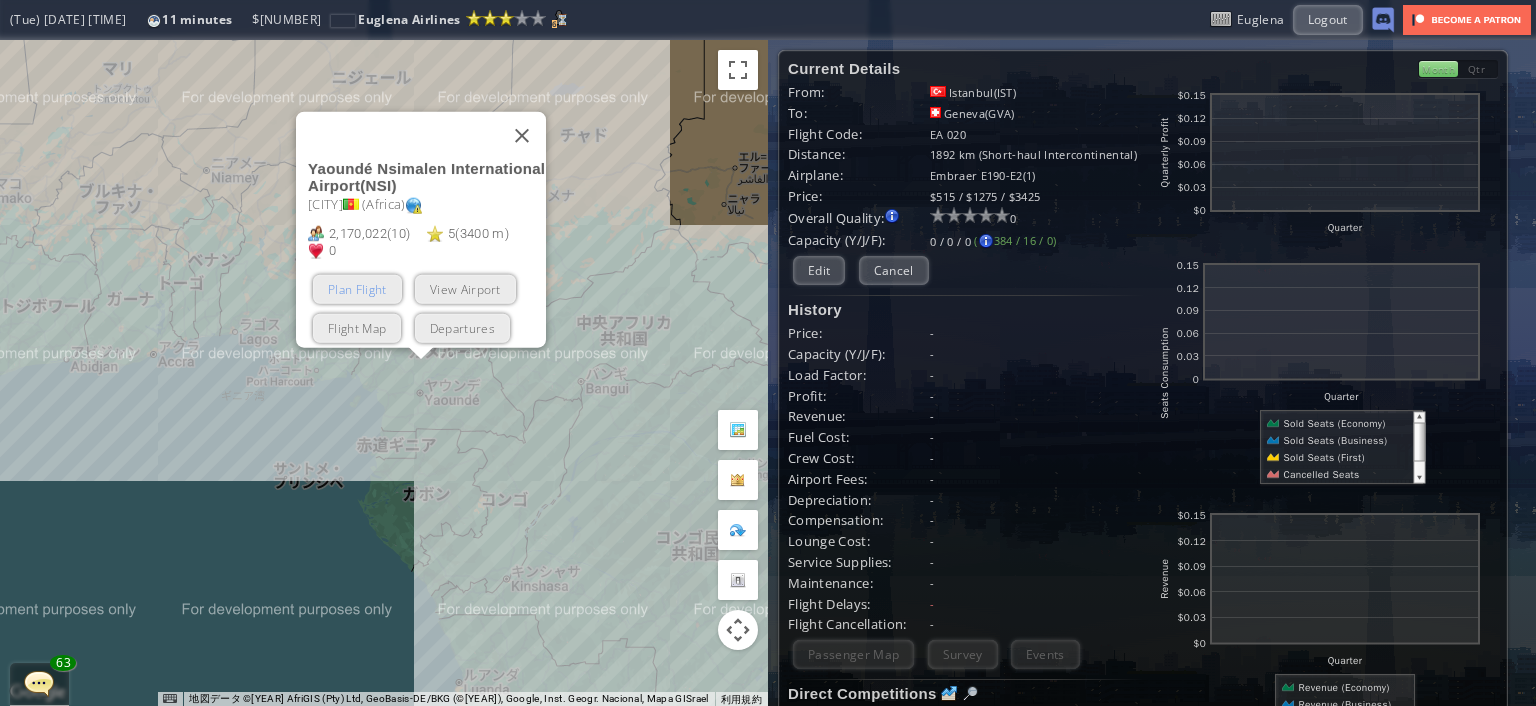 click on "Plan Flight" at bounding box center (357, 289) 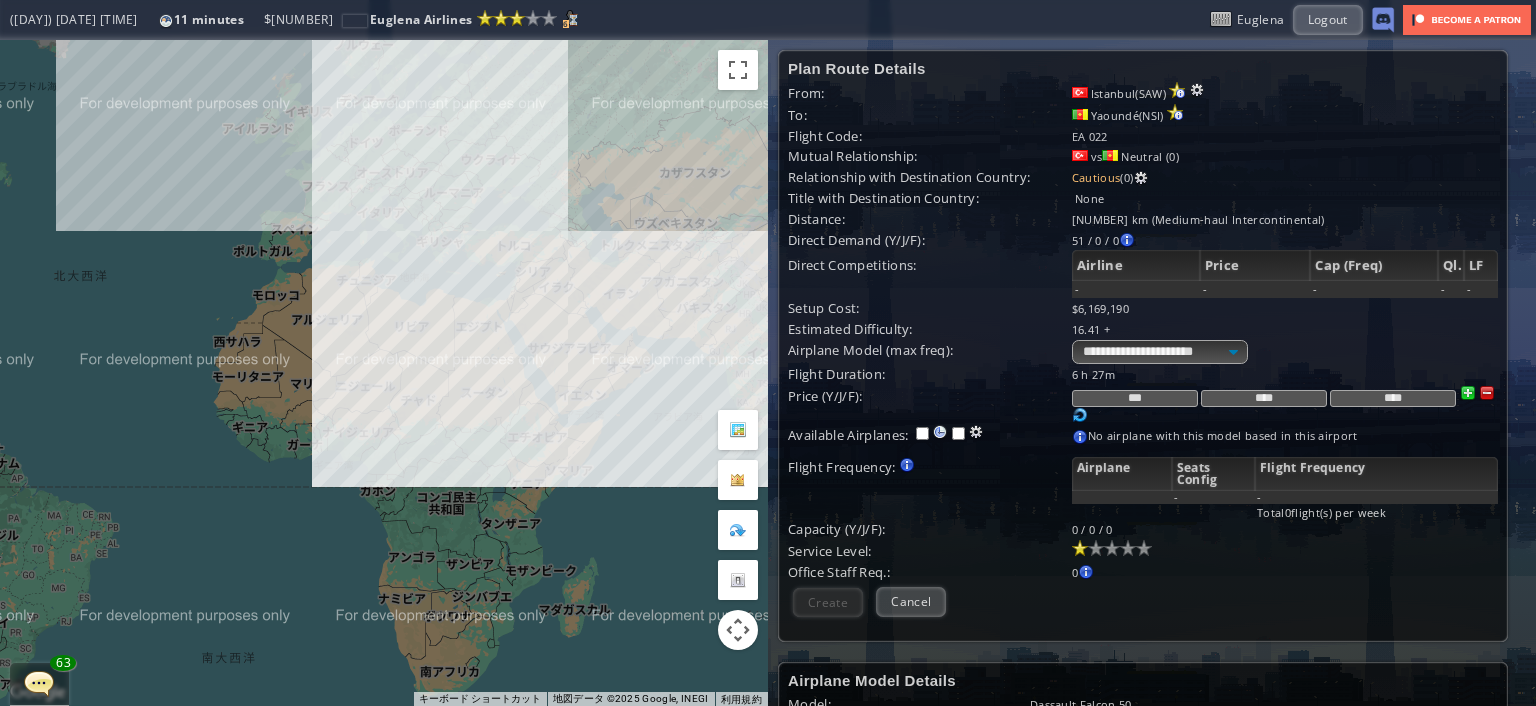 drag, startPoint x: 574, startPoint y: 274, endPoint x: 571, endPoint y: 385, distance: 111.040535 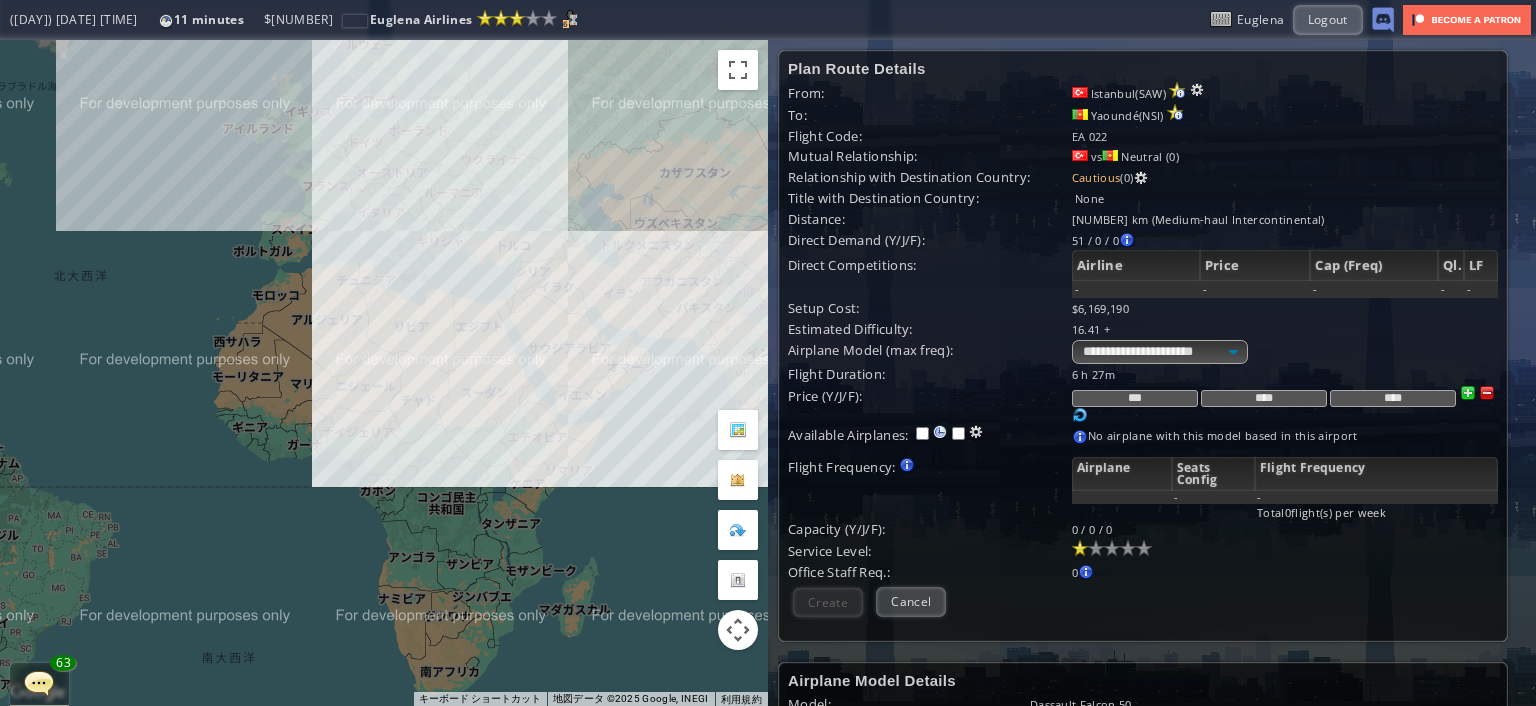 click on "矢印キーを押すと移動します。" at bounding box center [384, 373] 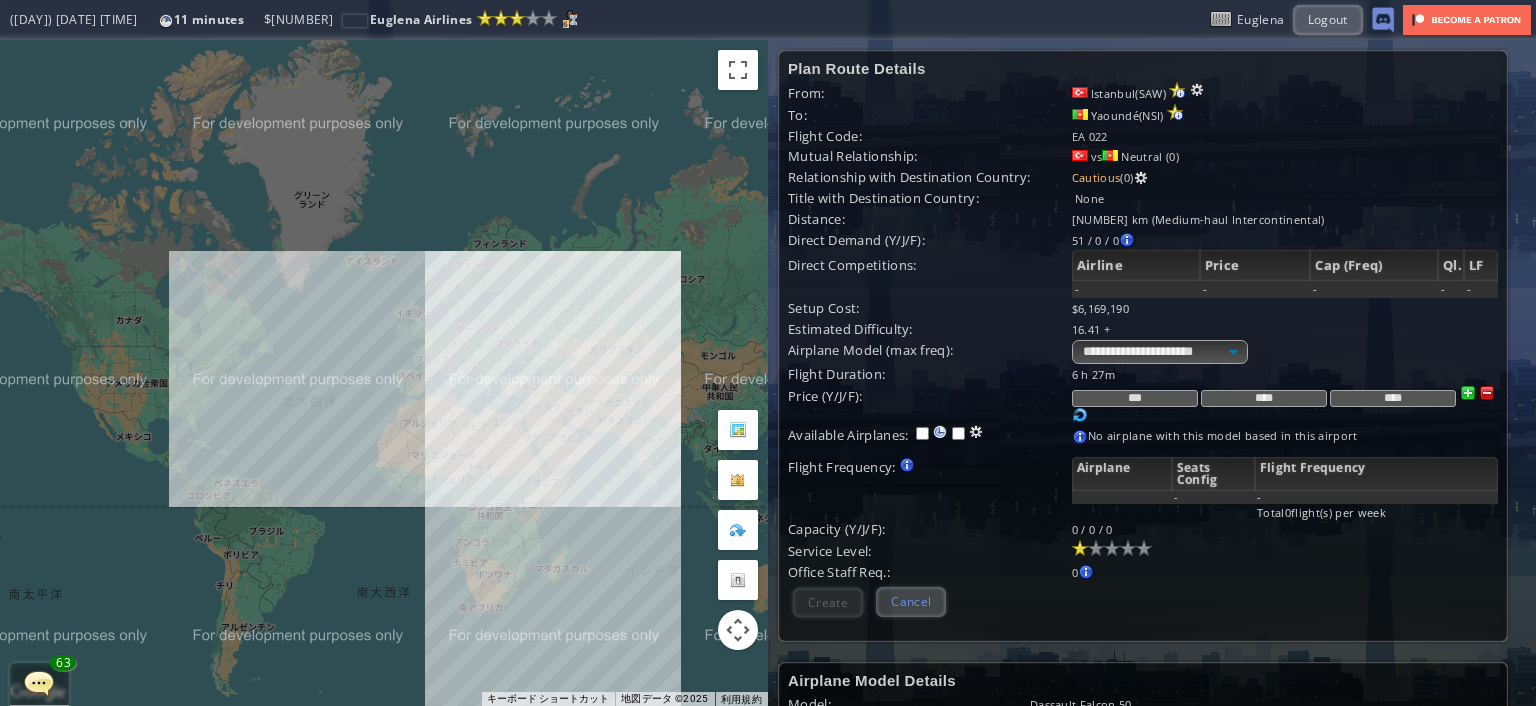 click on "Cancel" at bounding box center [911, 601] 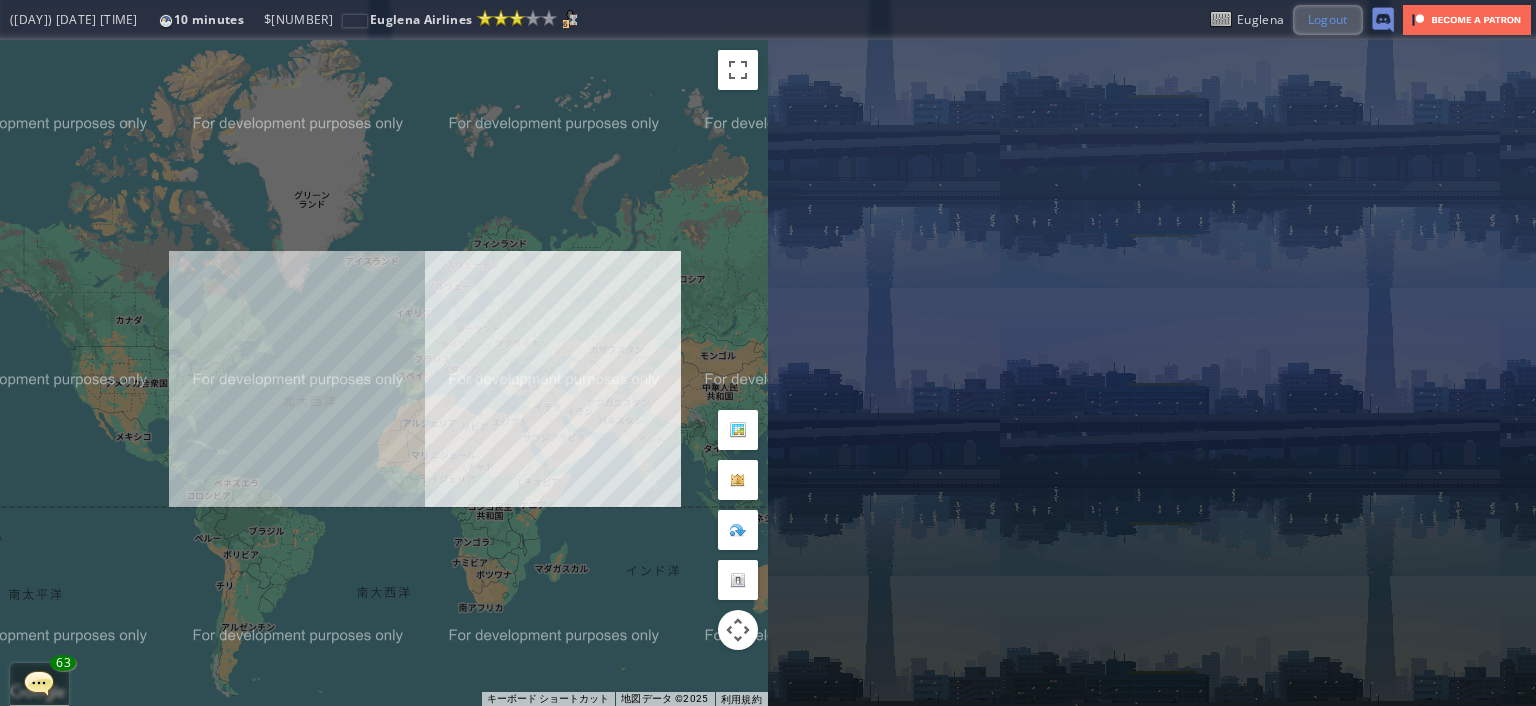 click on "Logout" at bounding box center [1328, 19] 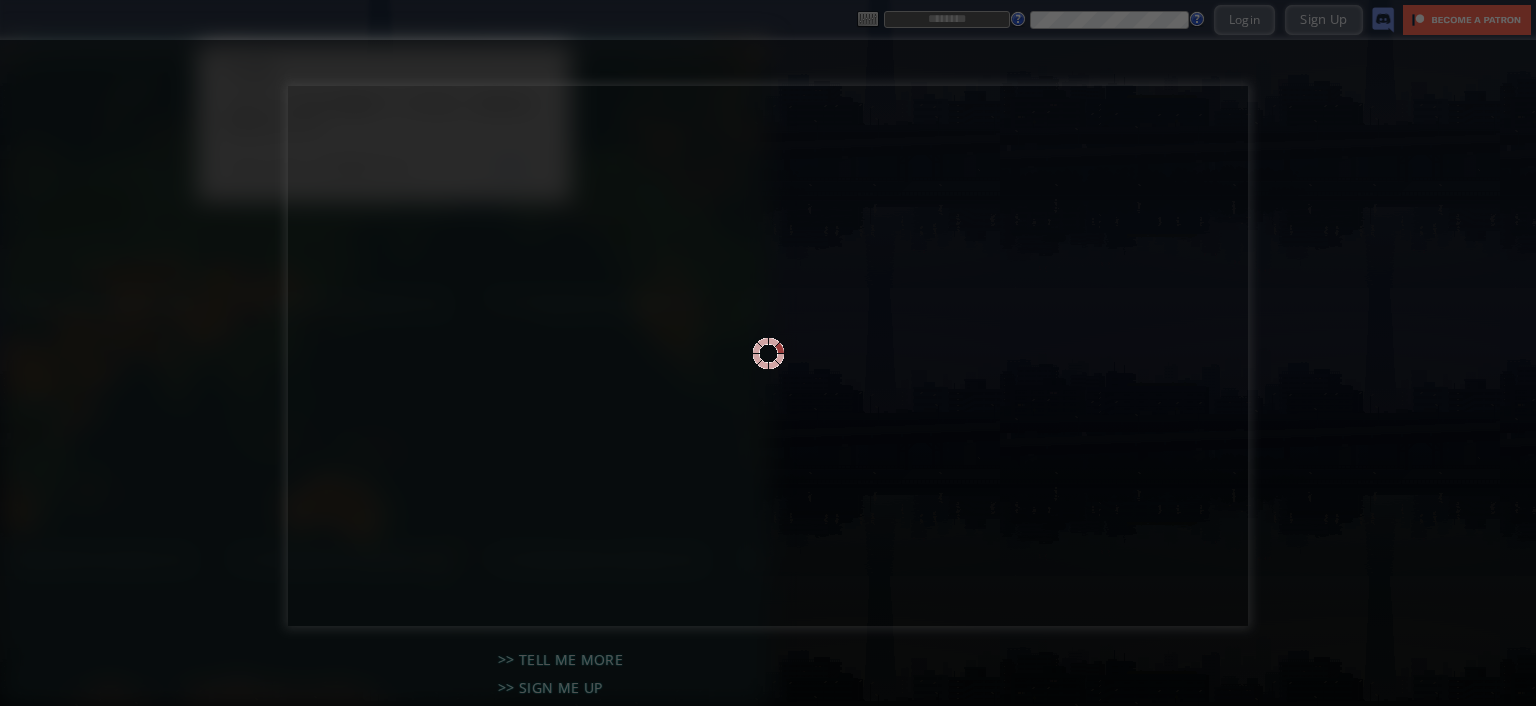 scroll, scrollTop: 0, scrollLeft: 0, axis: both 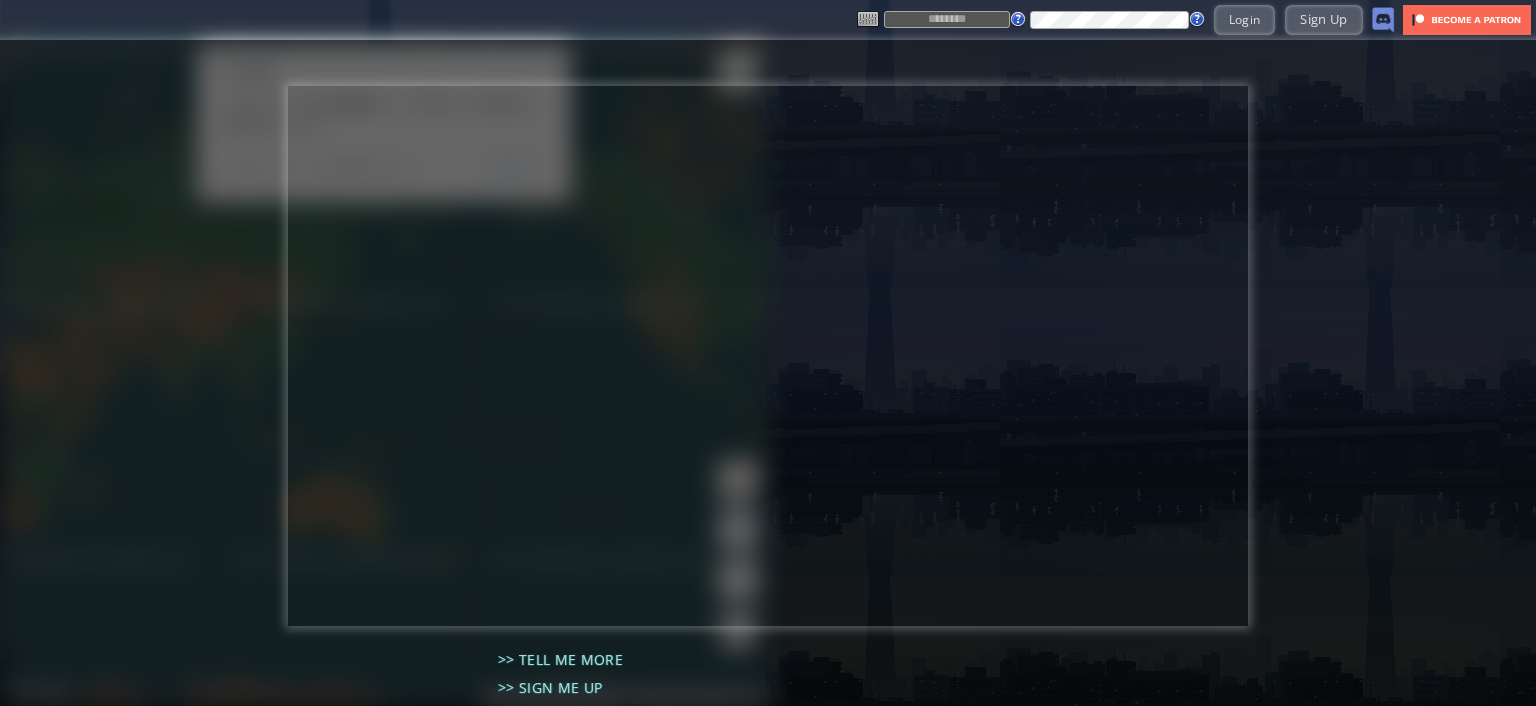 type on "********" 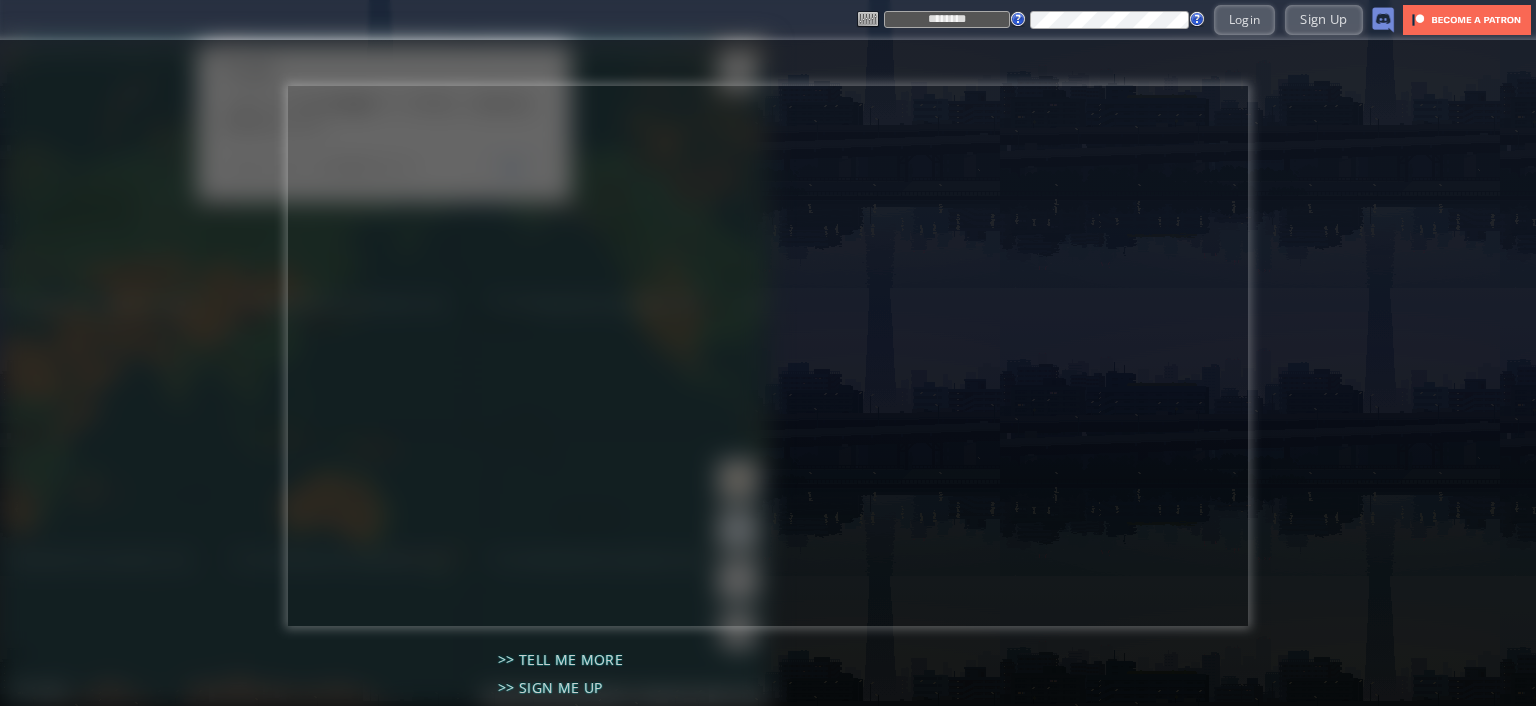 click on "Login" at bounding box center [1245, 19] 